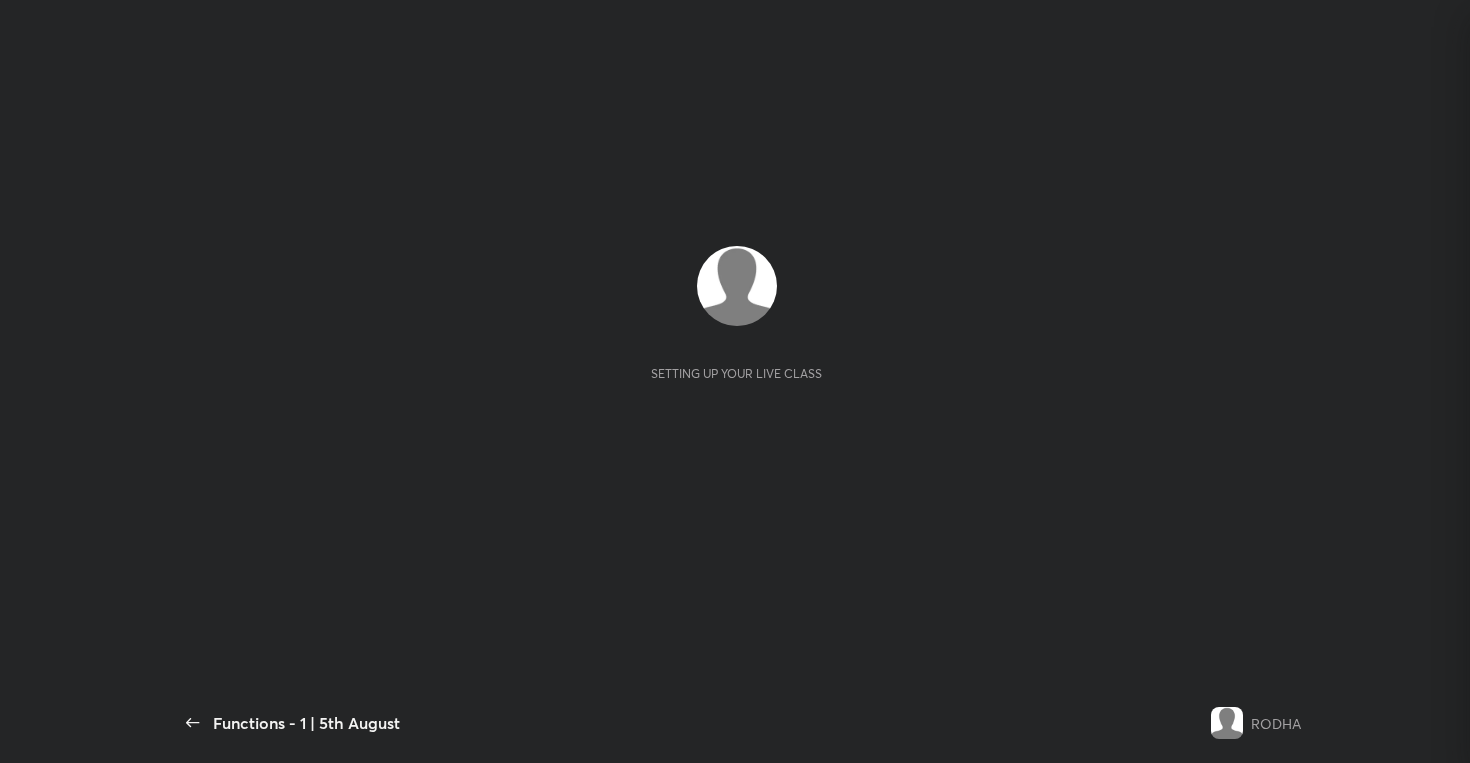 scroll, scrollTop: 0, scrollLeft: 0, axis: both 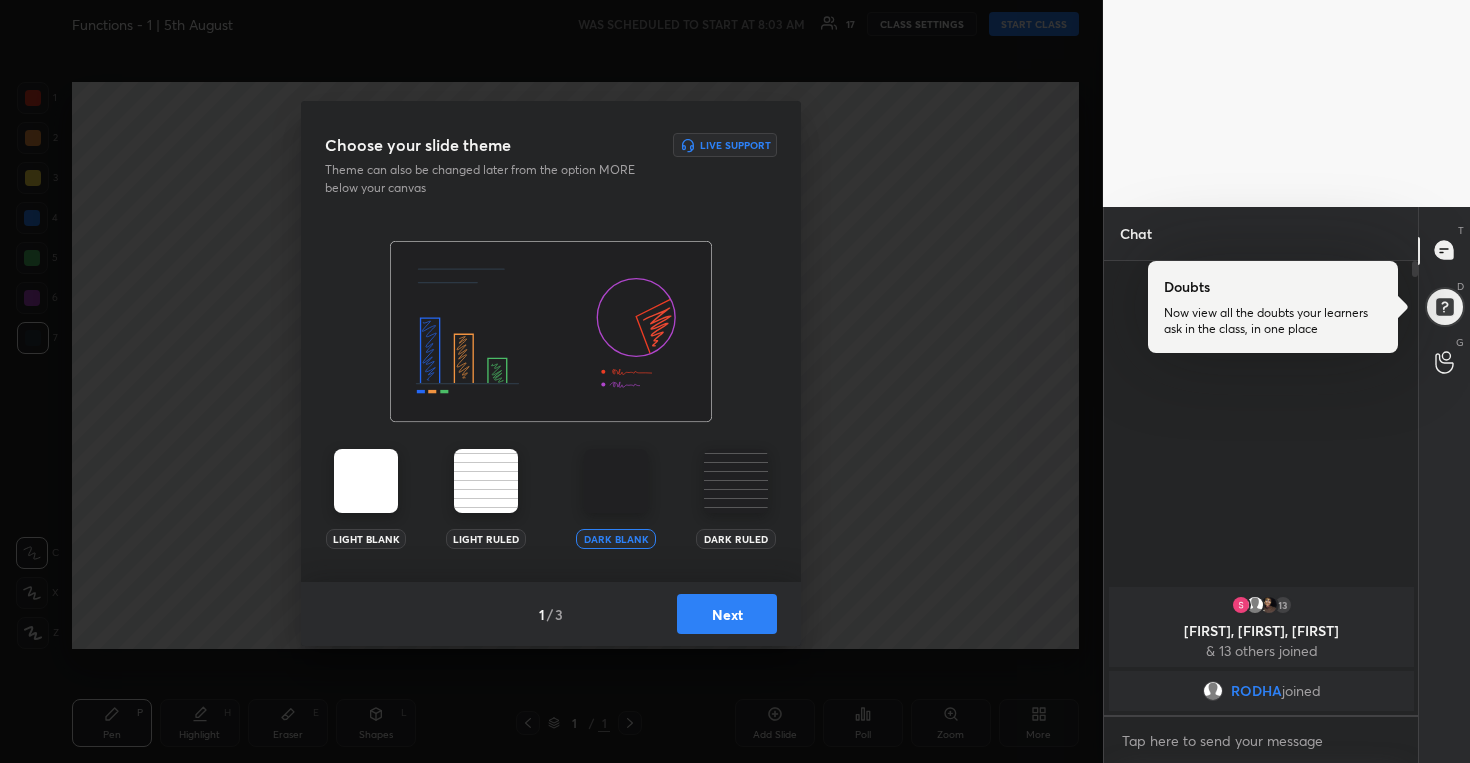 click on "Next" at bounding box center [727, 614] 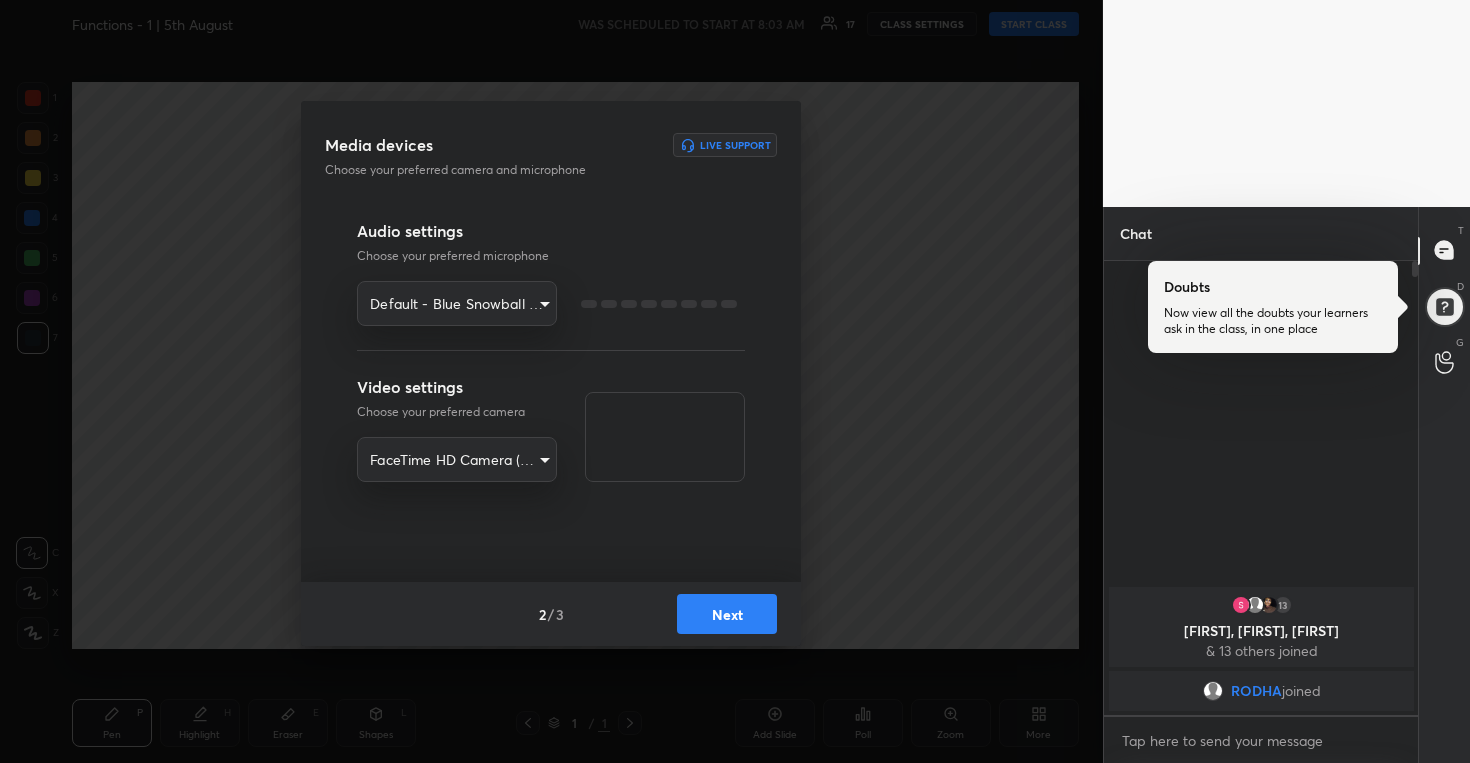 click on "Next" at bounding box center [727, 614] 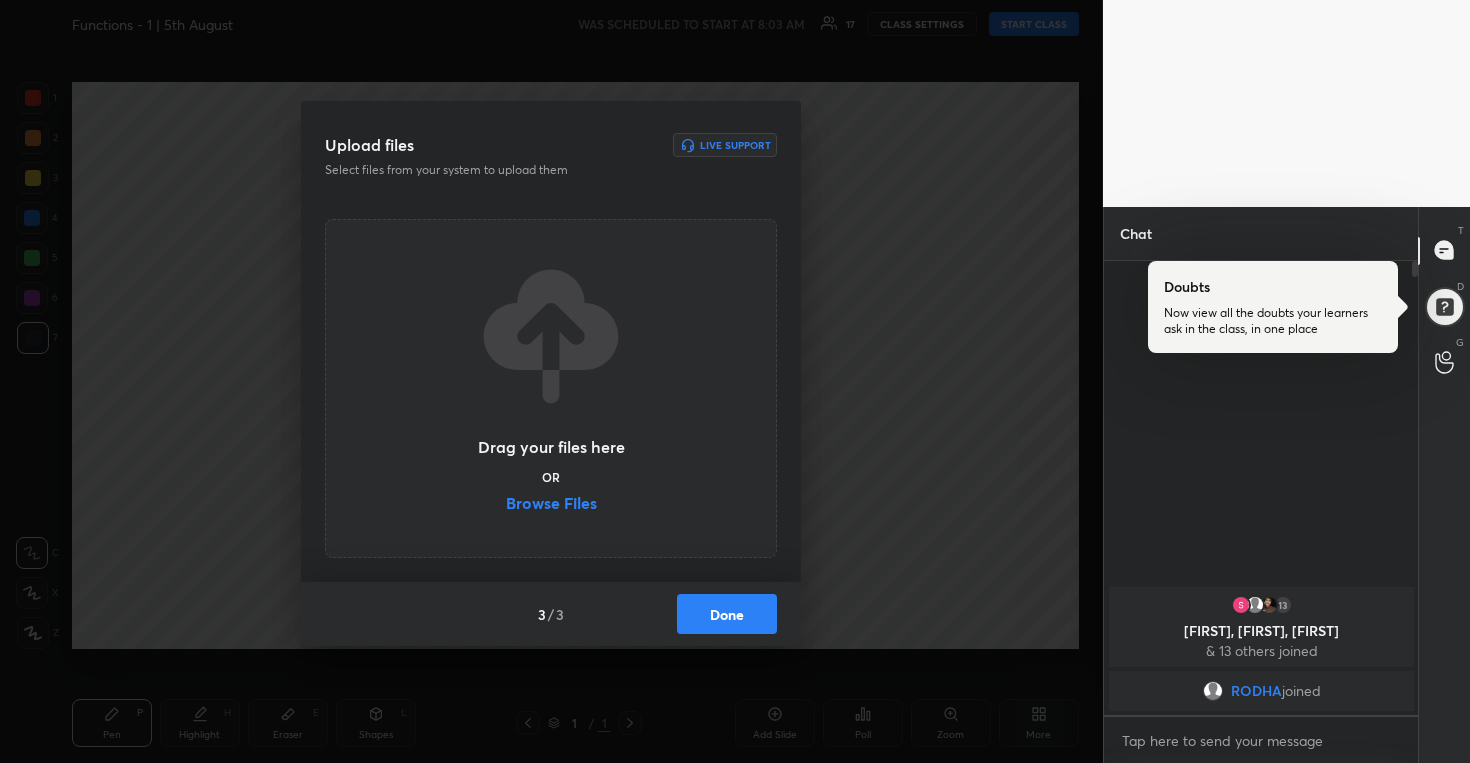 click on "Done" at bounding box center [727, 614] 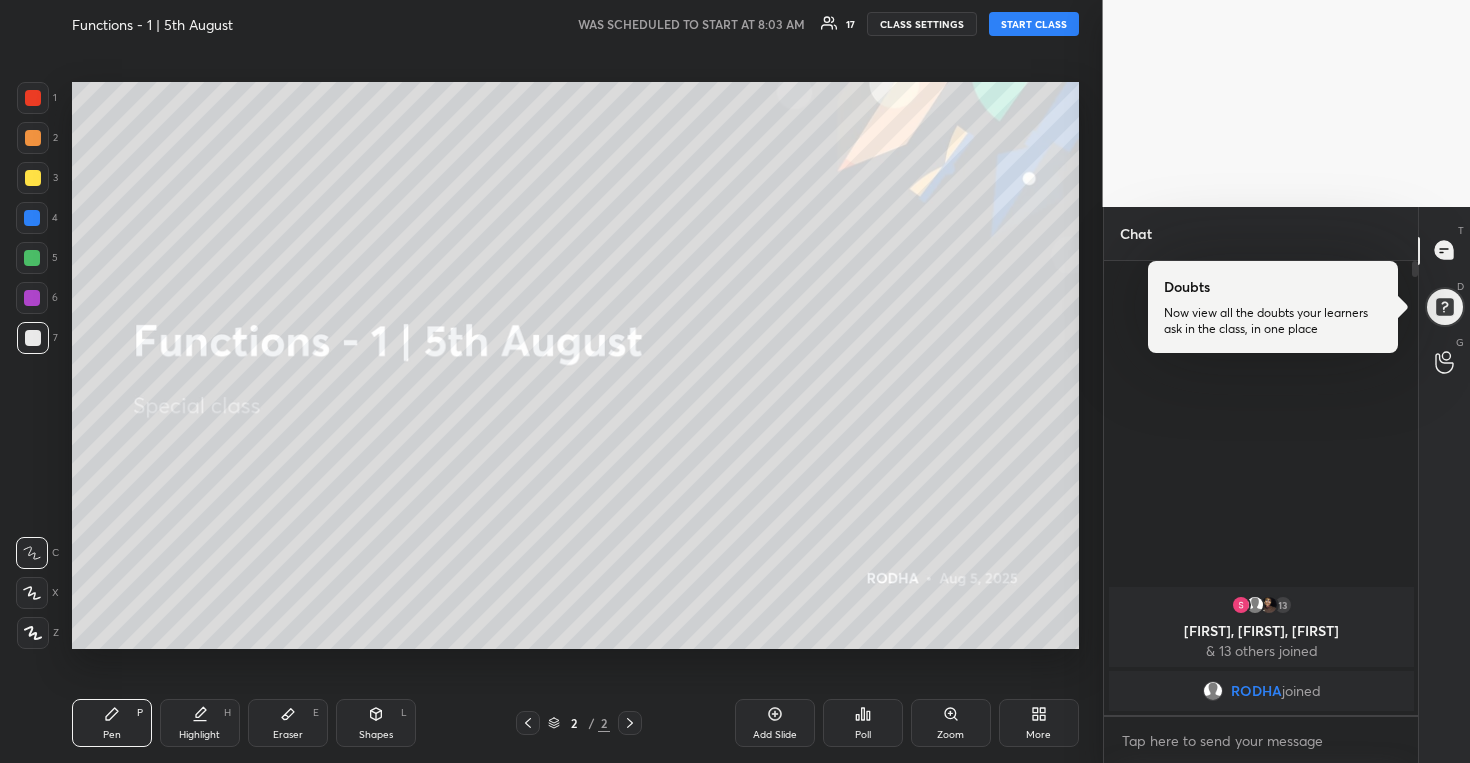 click on "START CLASS" at bounding box center [1034, 24] 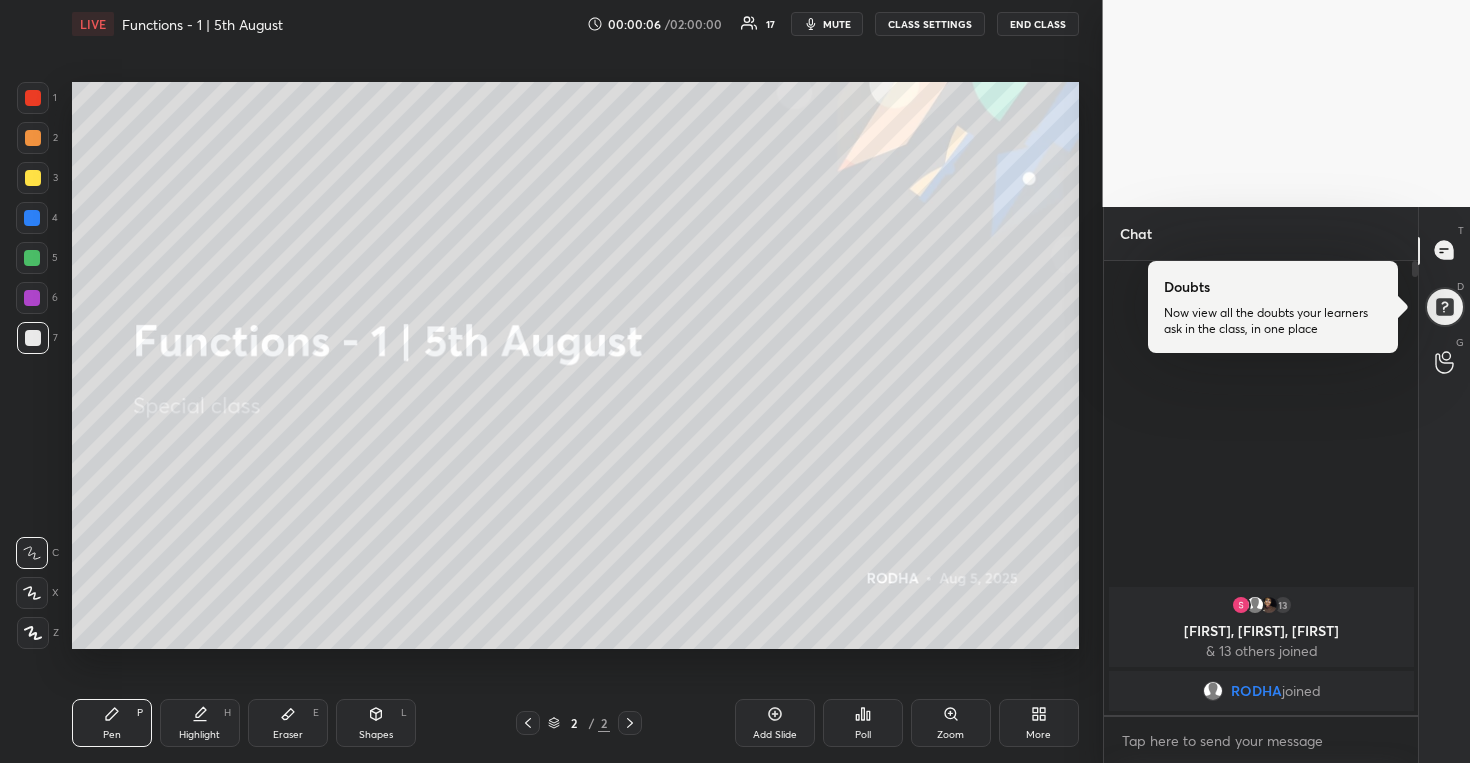 click on "More" at bounding box center (1039, 723) 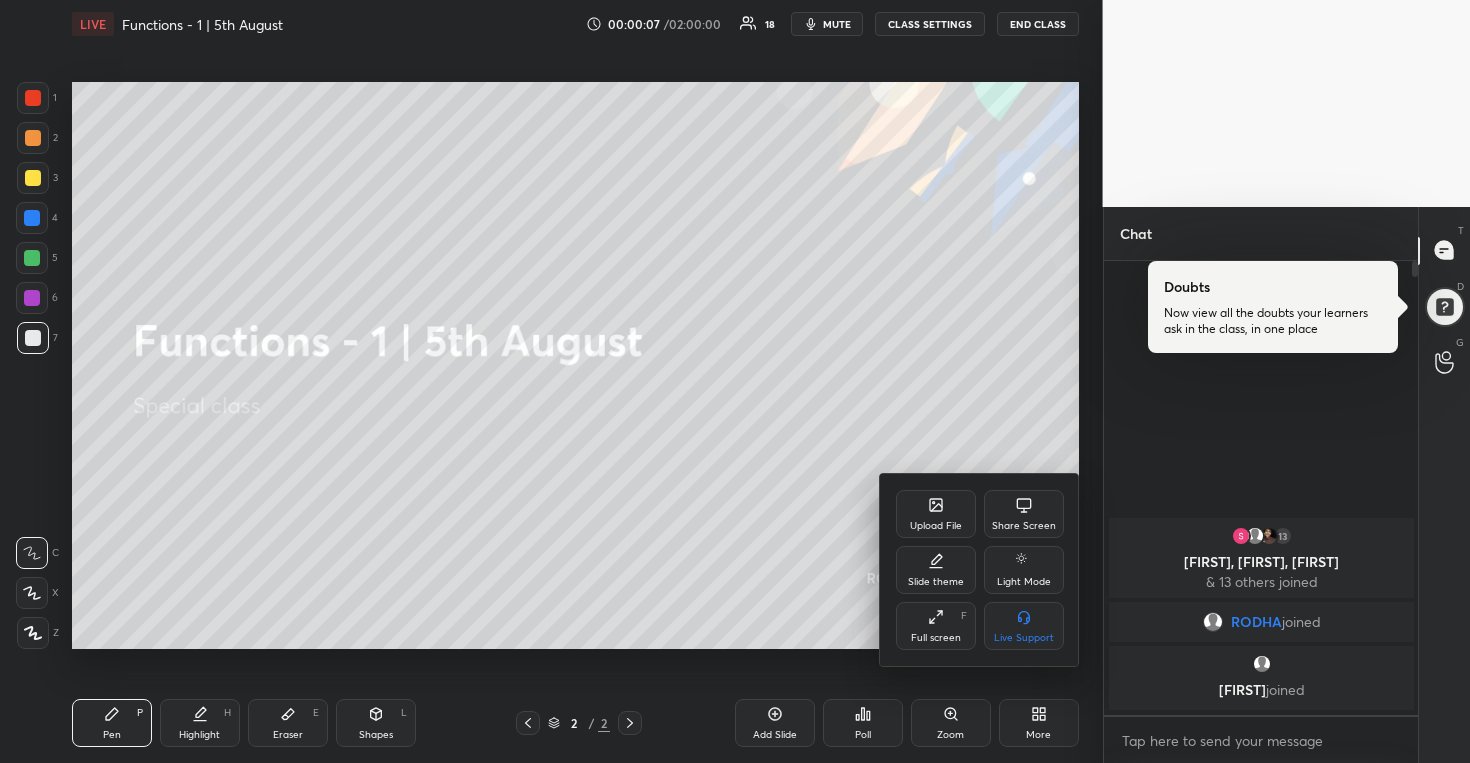 click 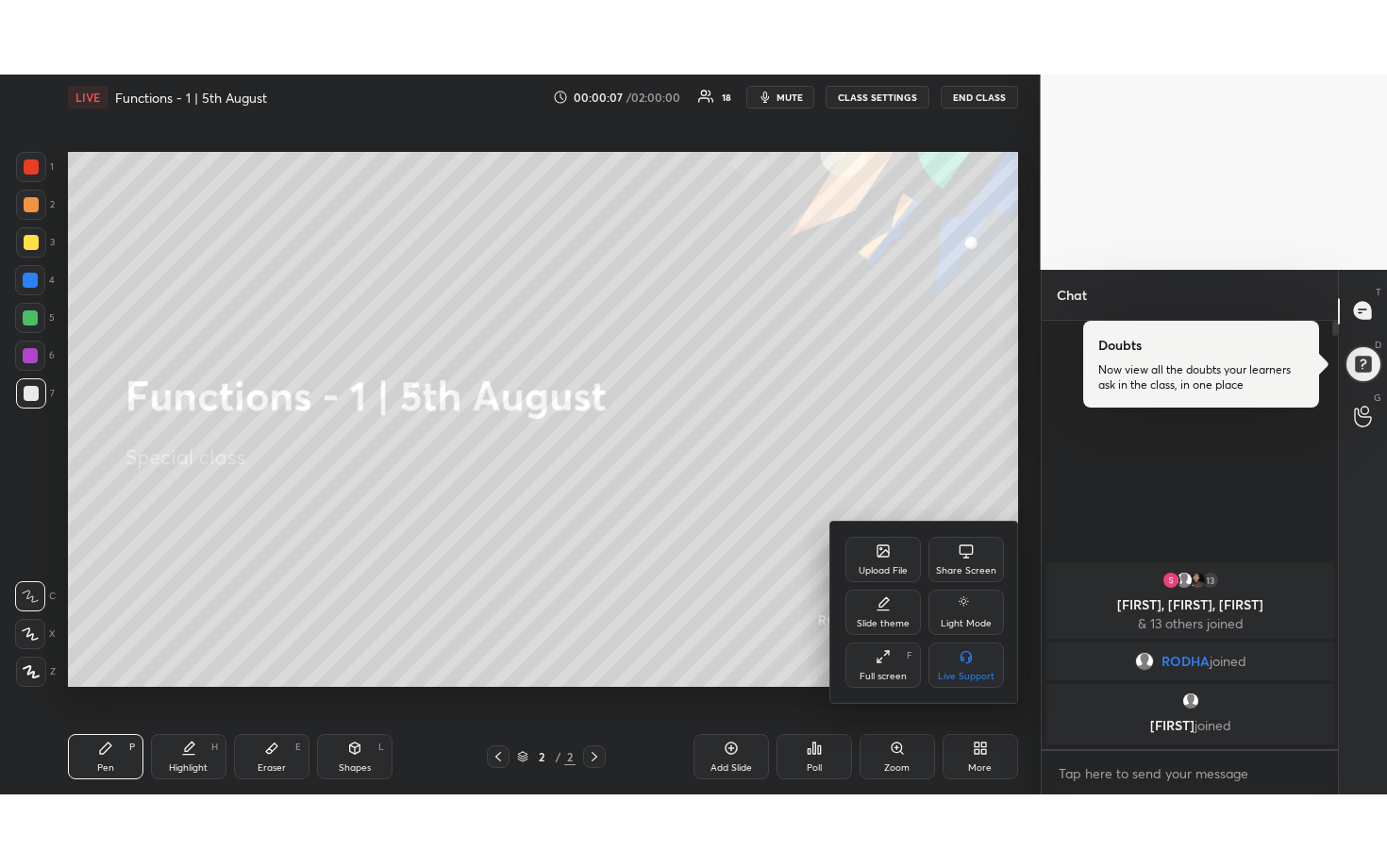 scroll, scrollTop: 93601, scrollLeft: 93389, axis: both 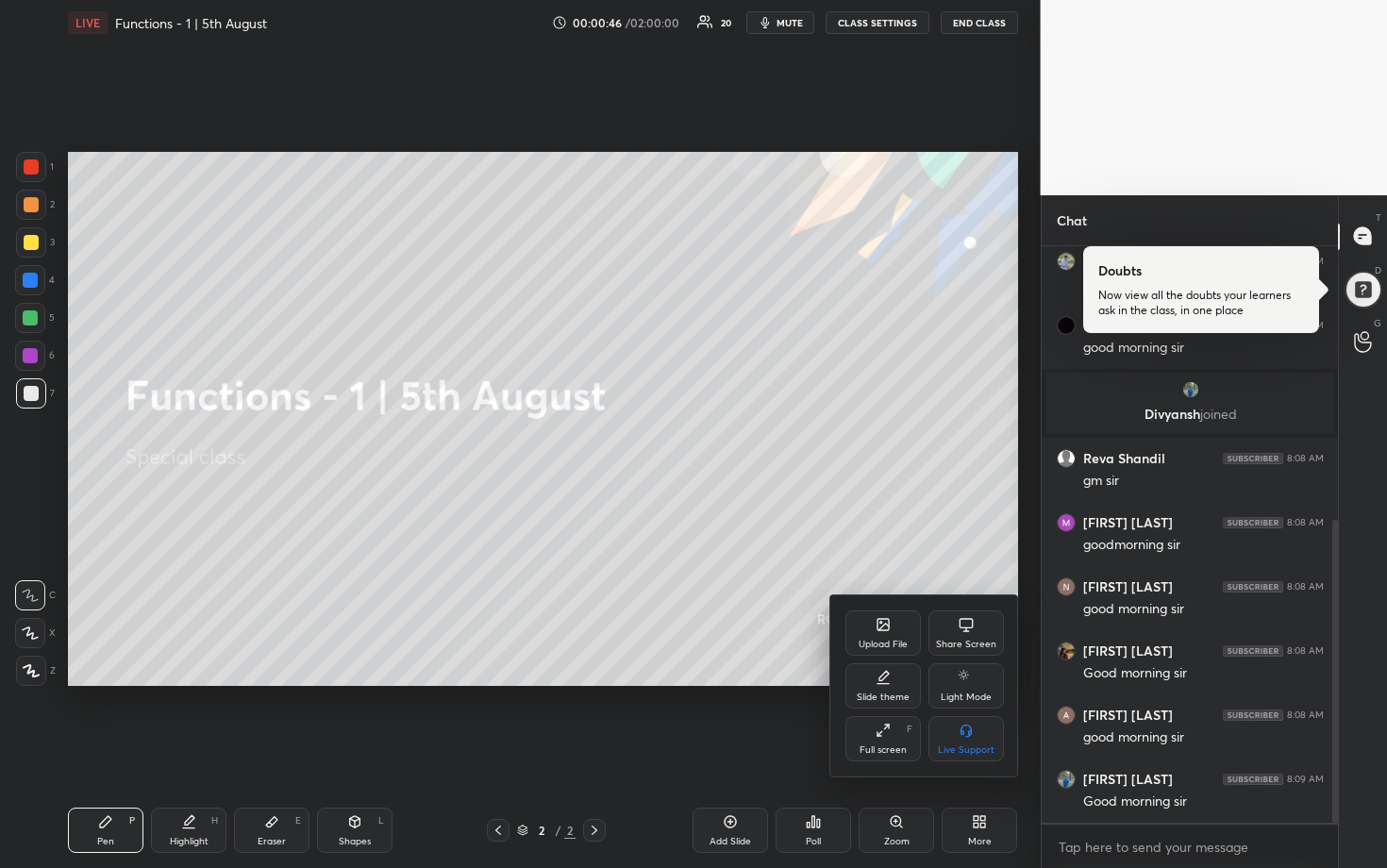 click at bounding box center (694, 434) 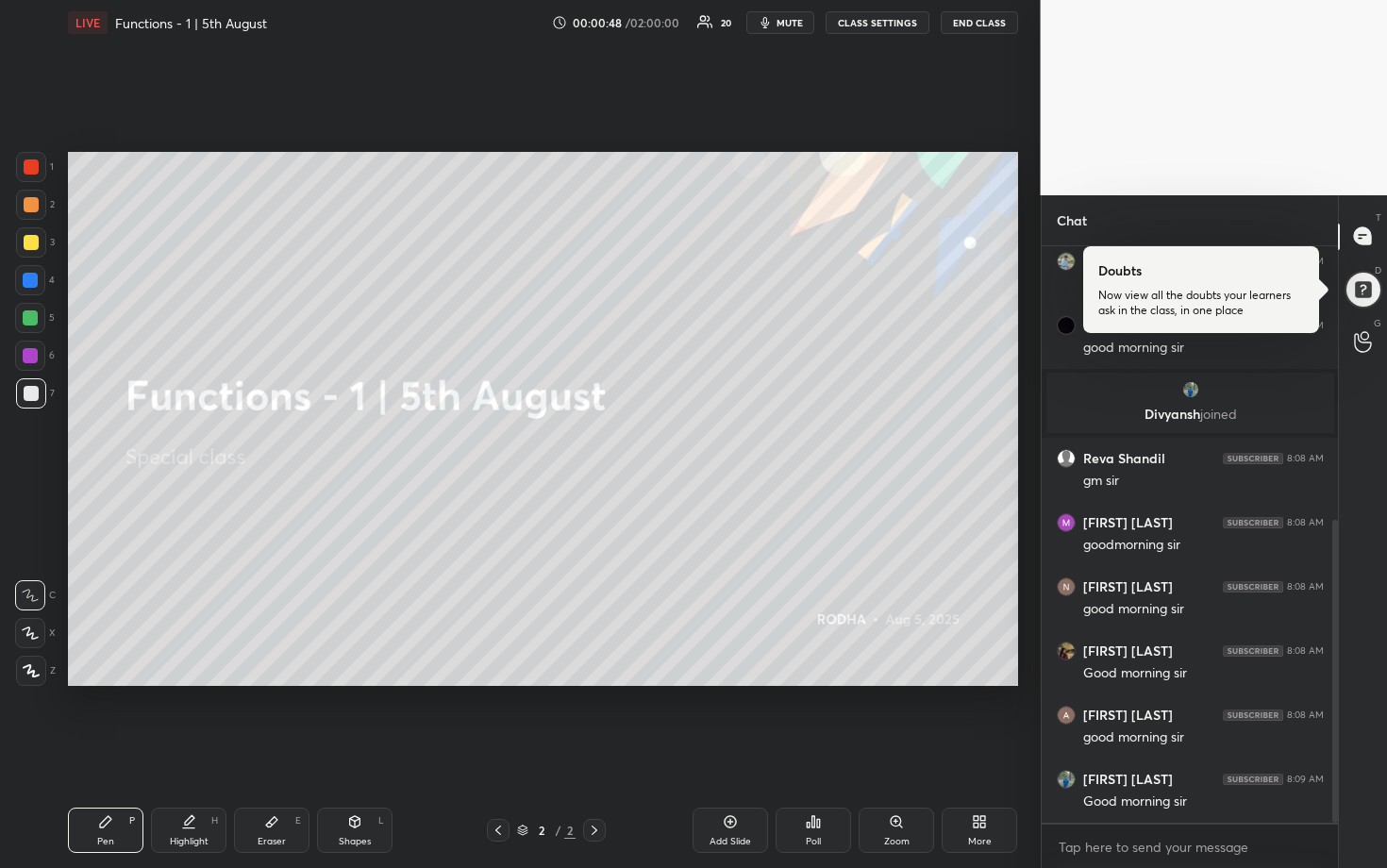 scroll, scrollTop: 585, scrollLeft: 0, axis: vertical 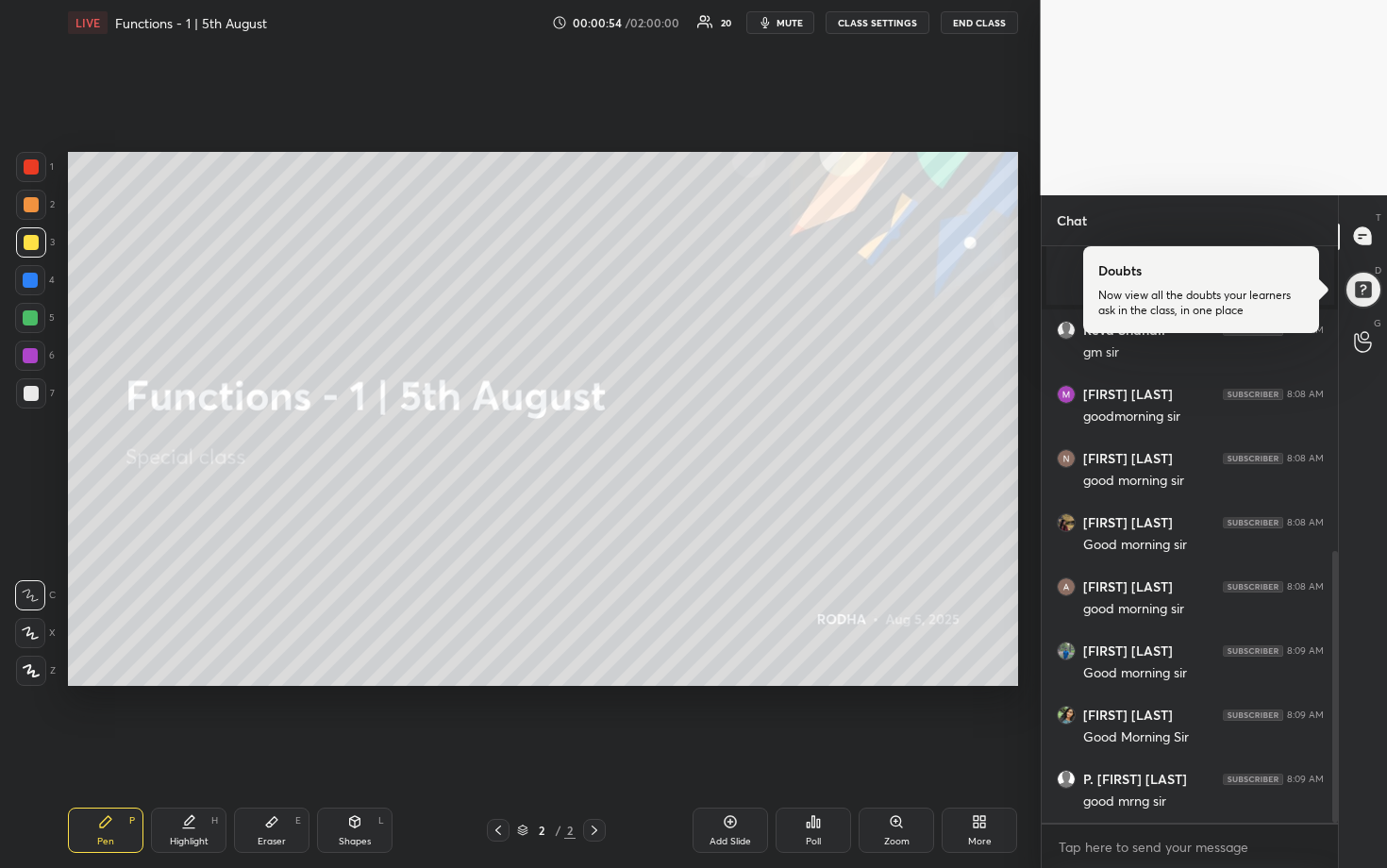 click on "mute" at bounding box center [790, 23] 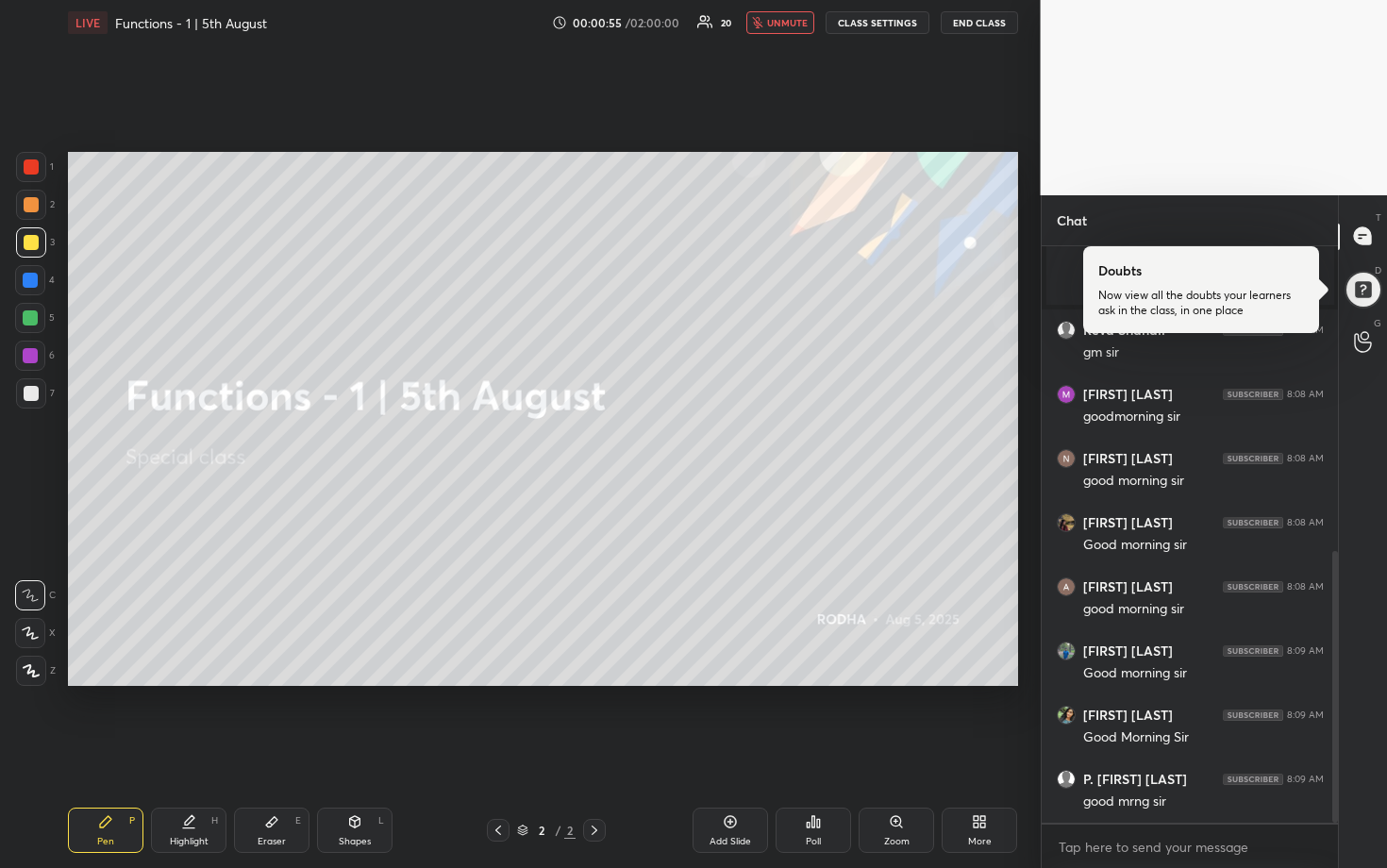scroll, scrollTop: 718, scrollLeft: 0, axis: vertical 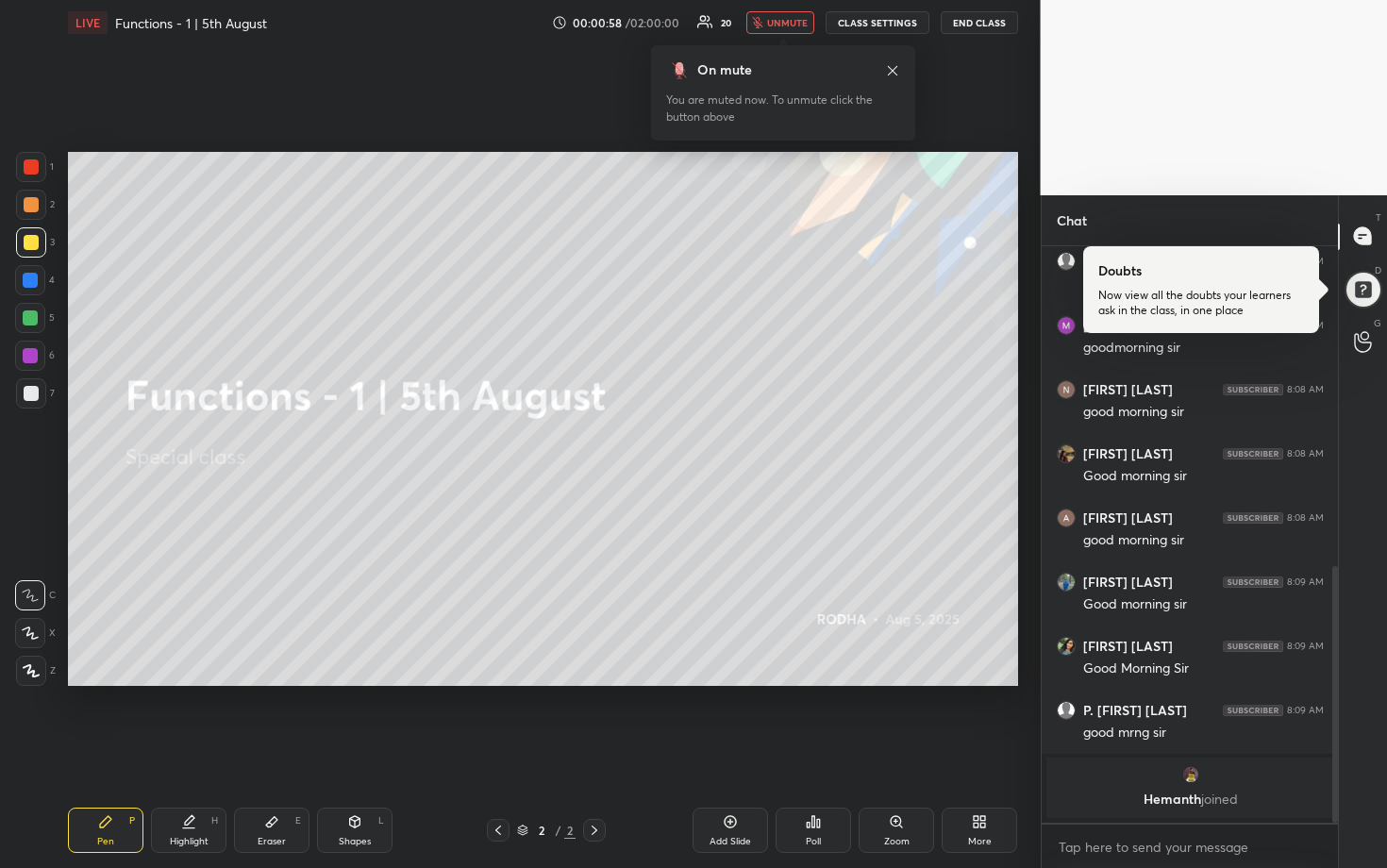 click on "unmute" at bounding box center [787, 23] 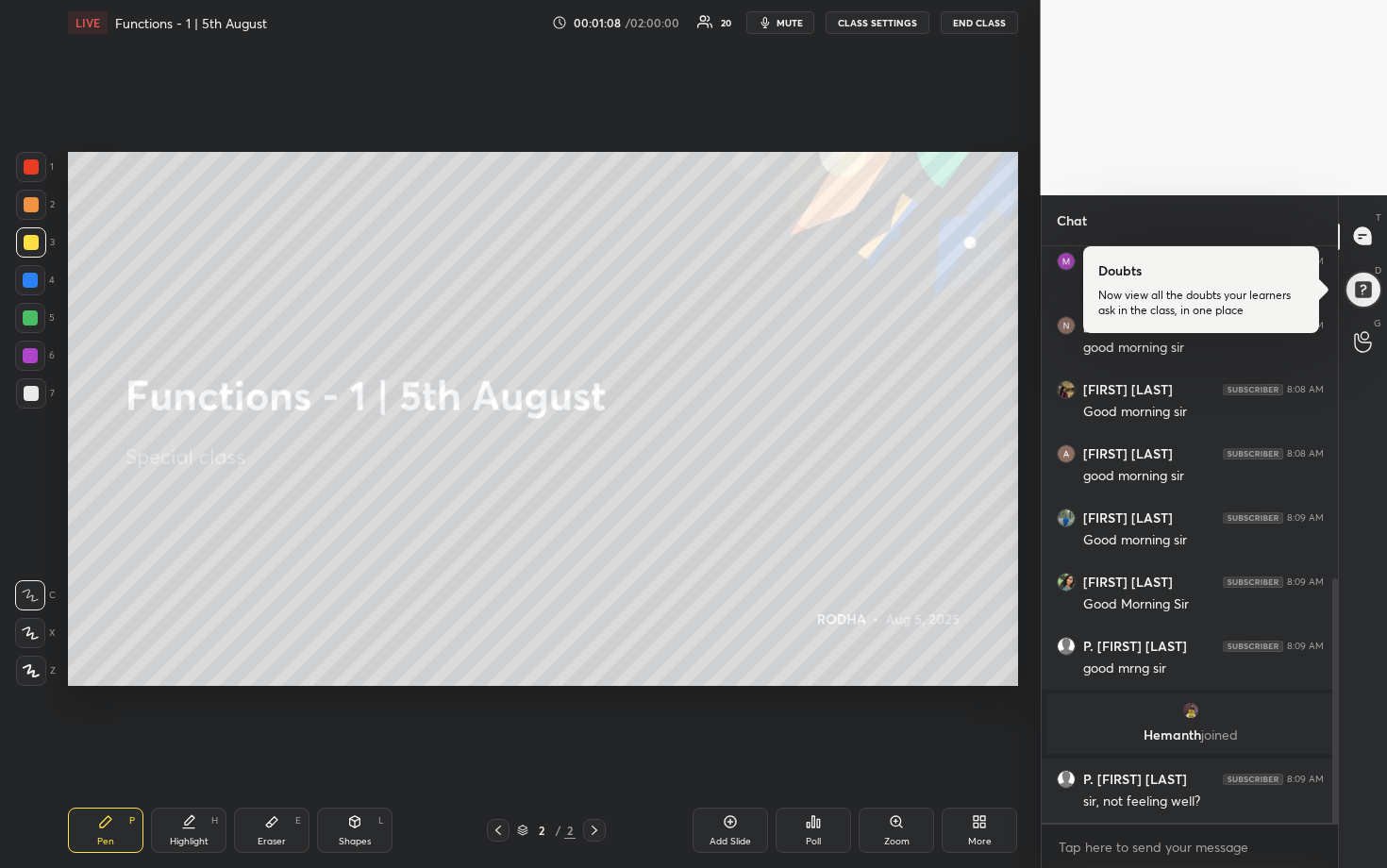 scroll, scrollTop: 846, scrollLeft: 0, axis: vertical 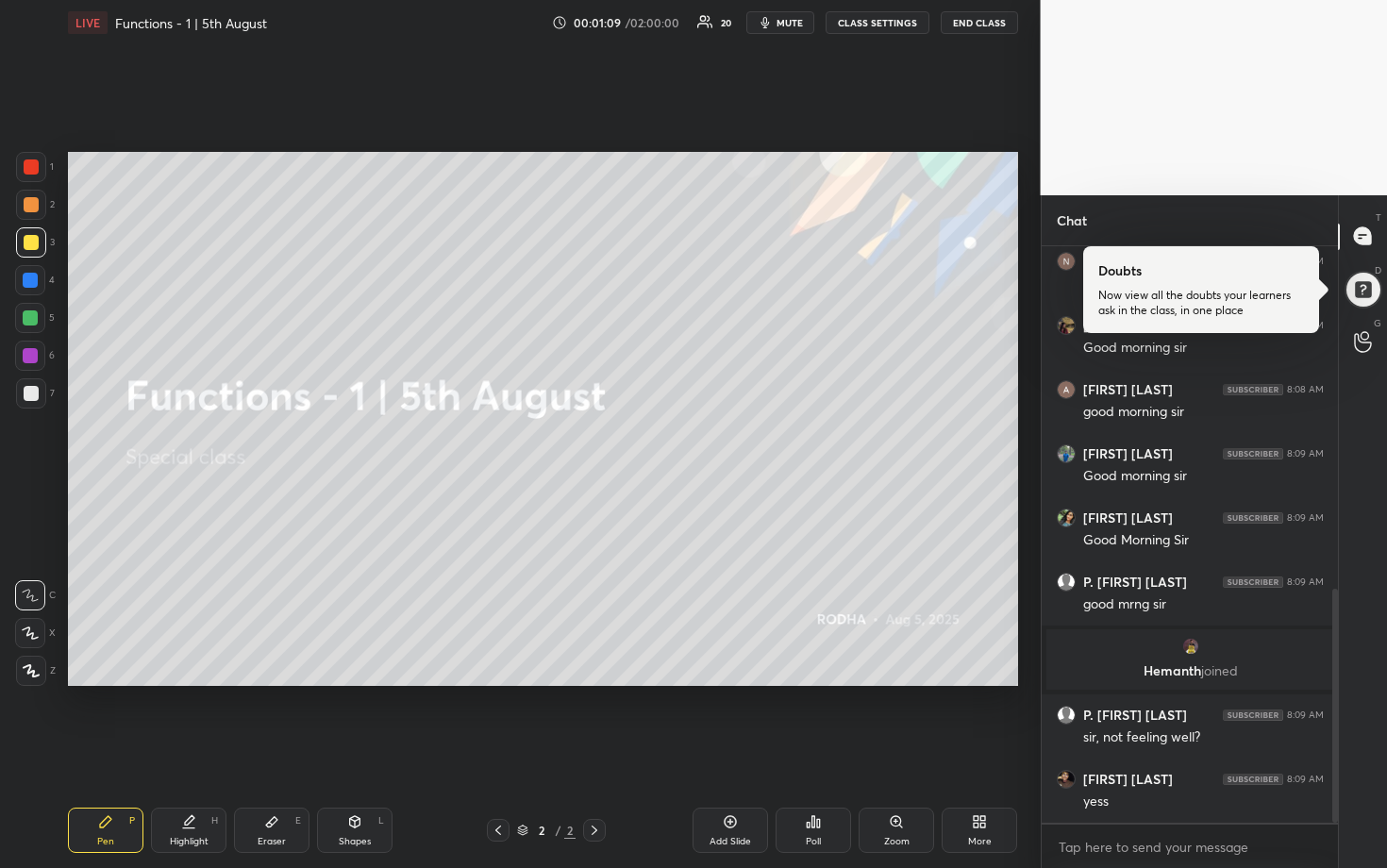 click 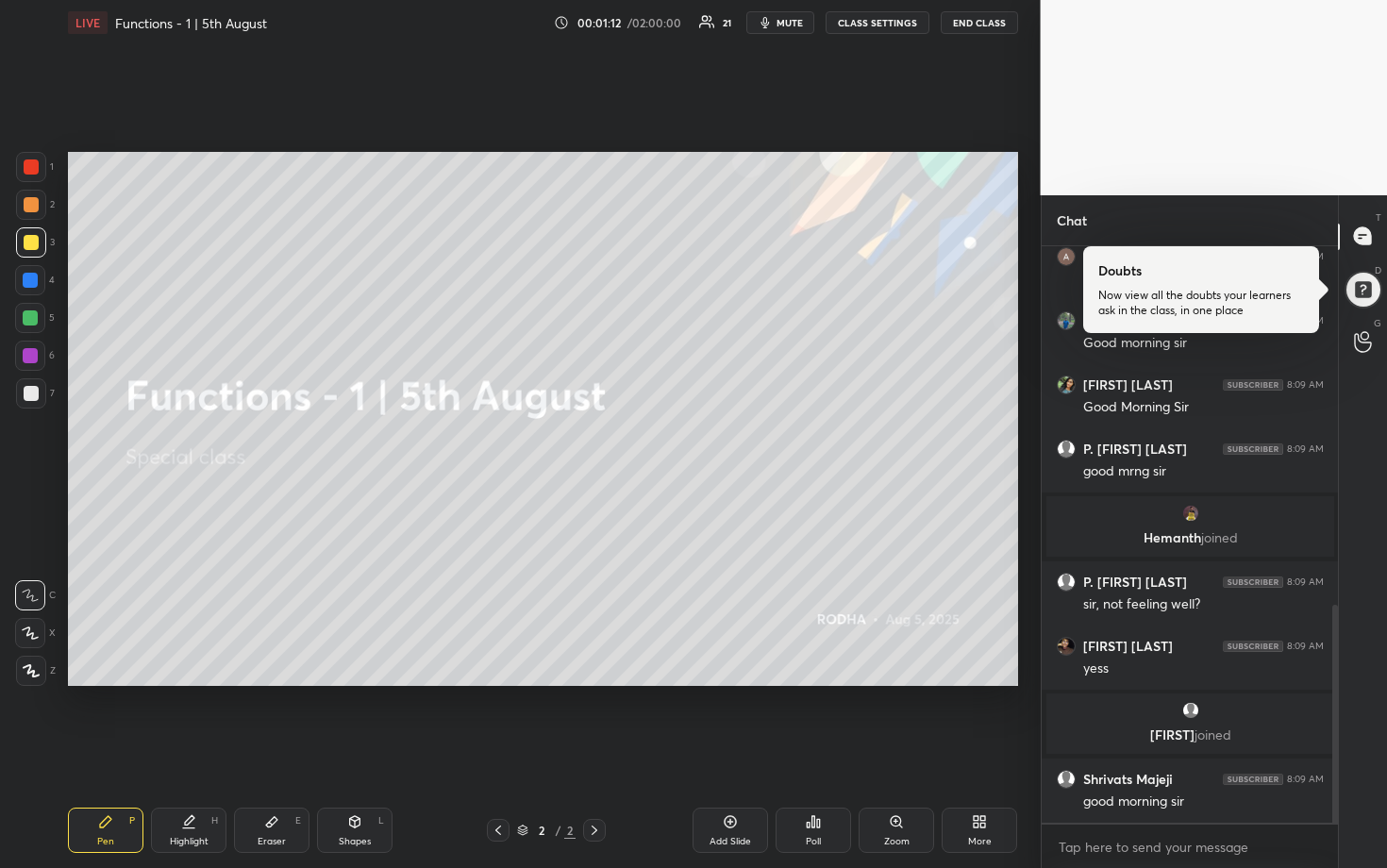scroll, scrollTop: 1018, scrollLeft: 0, axis: vertical 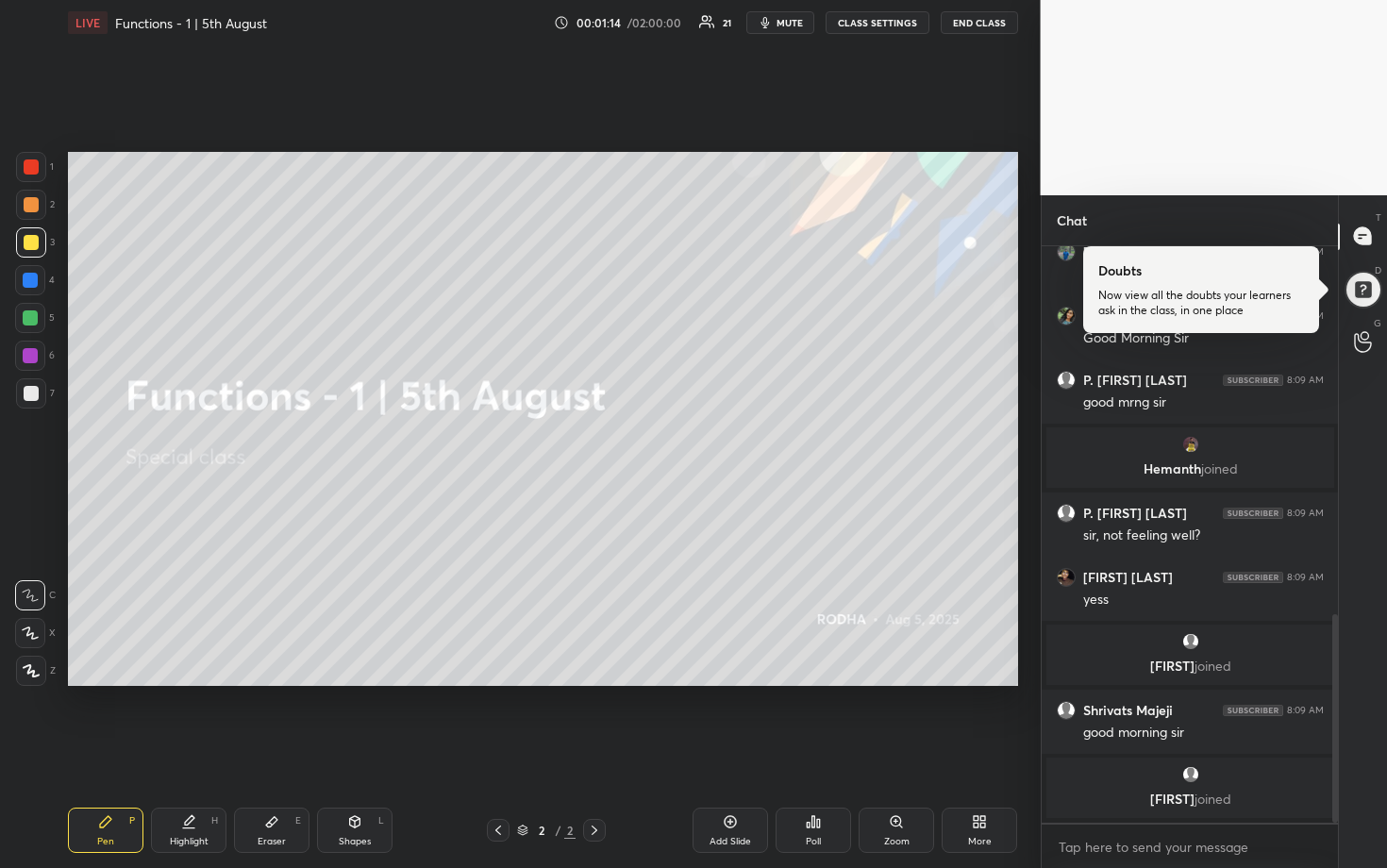 click 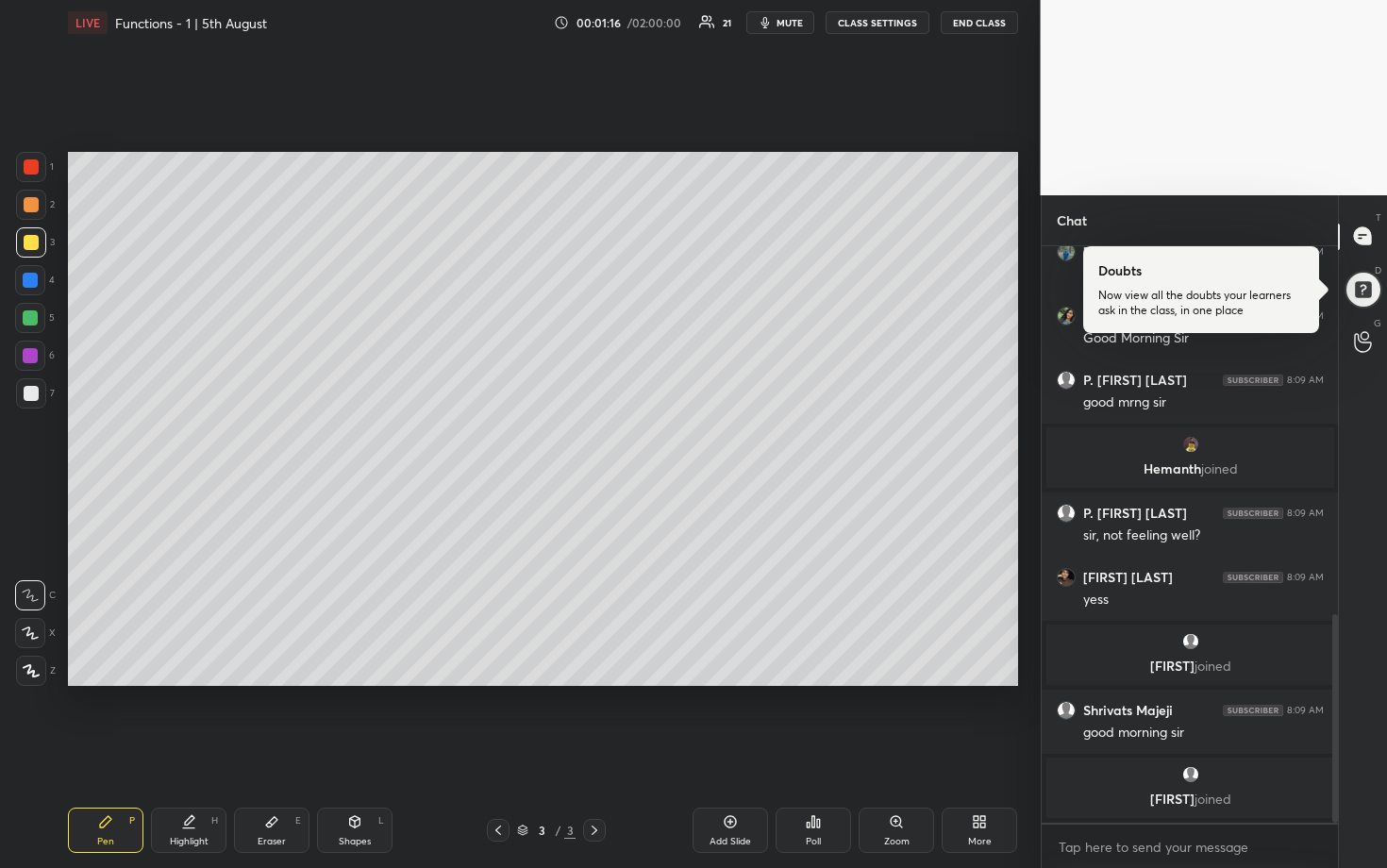 click at bounding box center (31, 242) 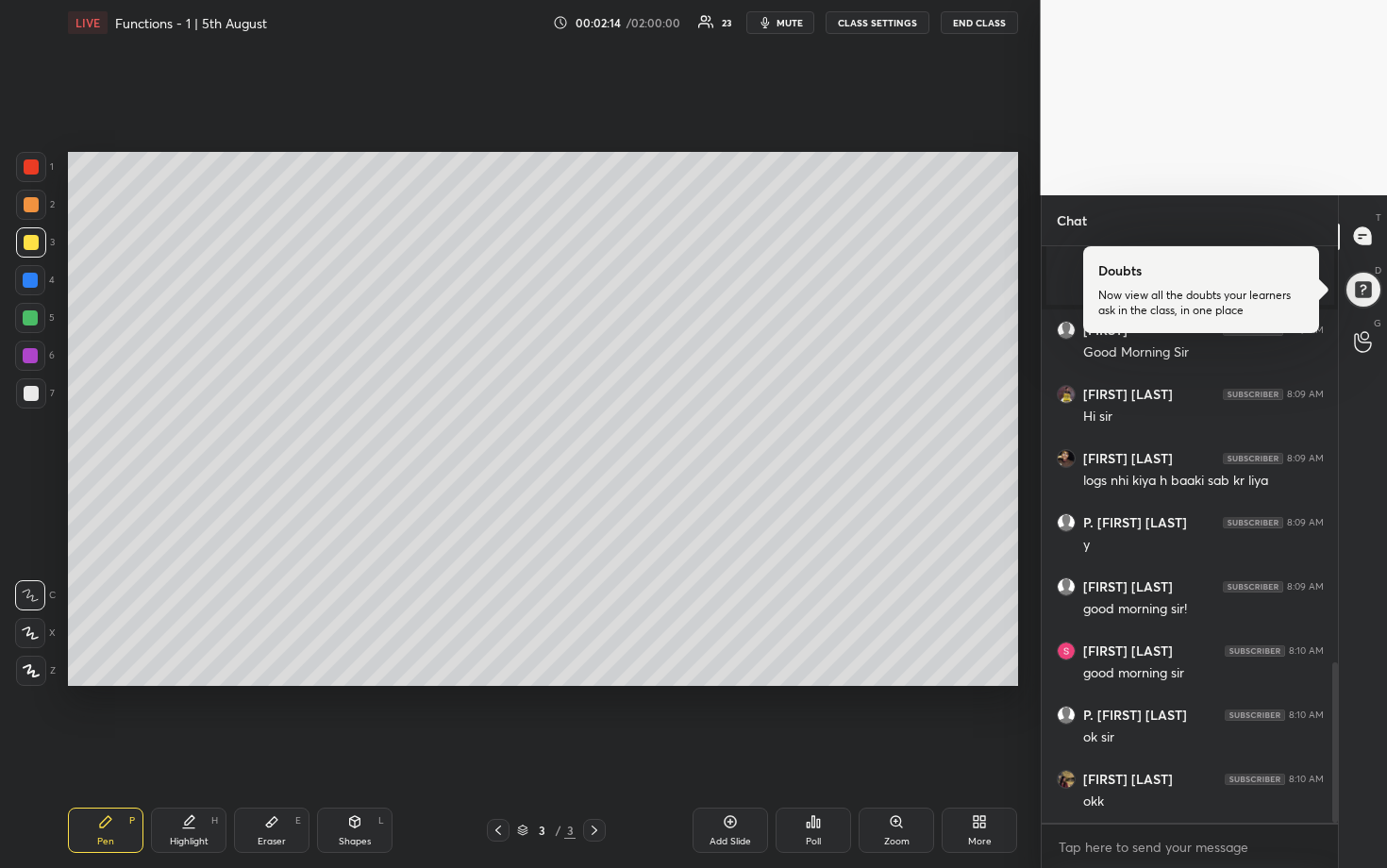 scroll, scrollTop: 1561, scrollLeft: 0, axis: vertical 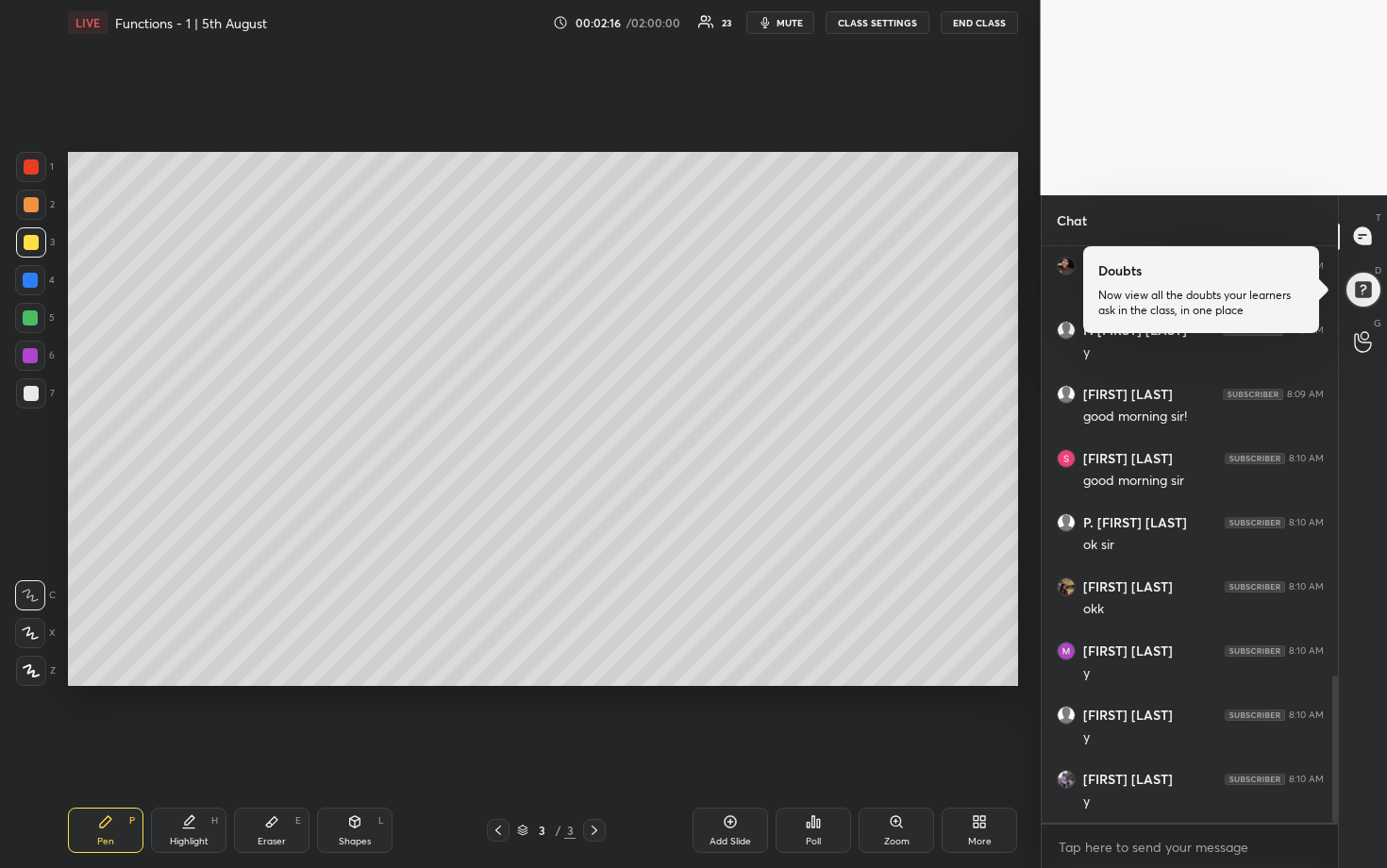 click at bounding box center (30, 318) 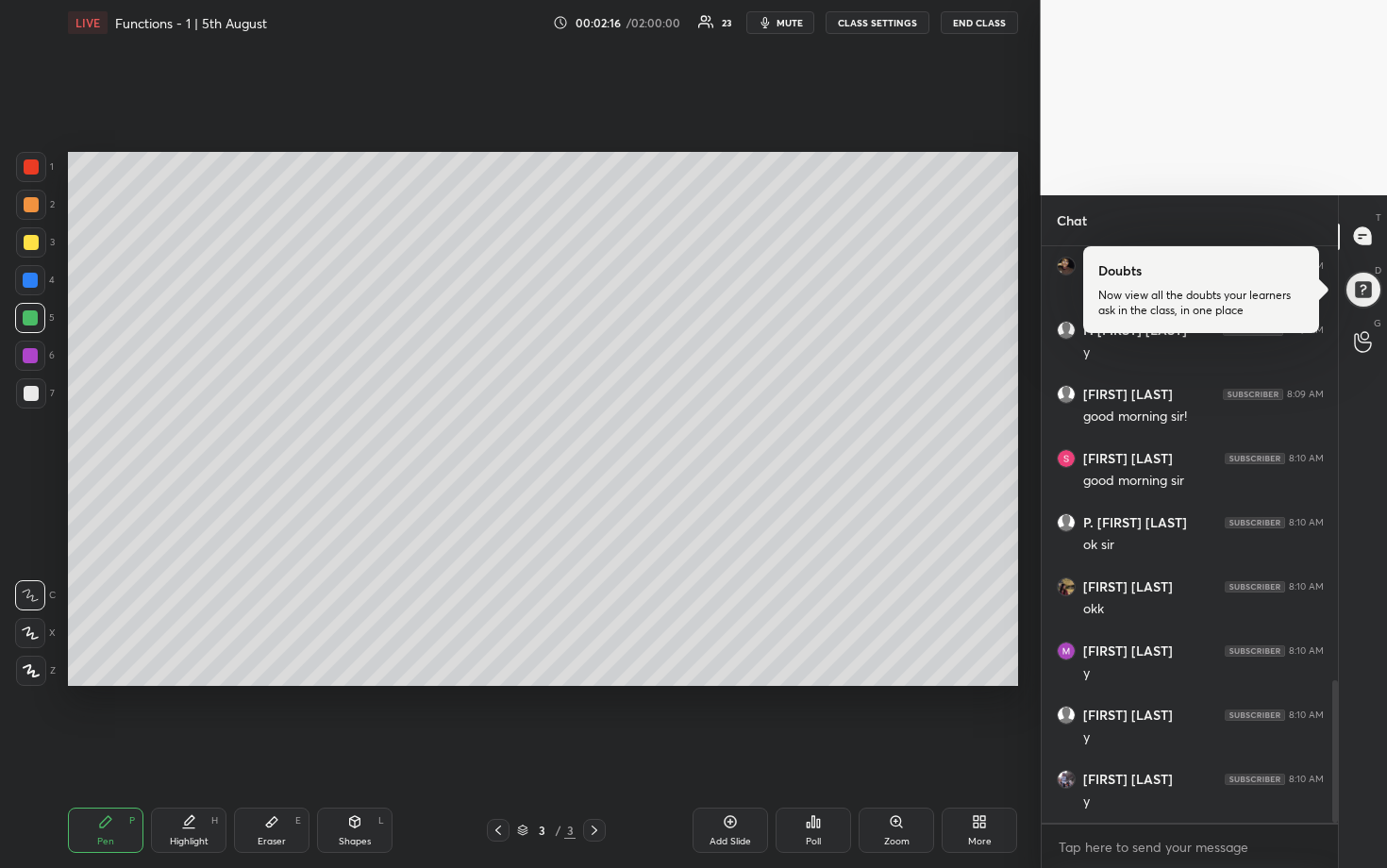scroll, scrollTop: 1753, scrollLeft: 0, axis: vertical 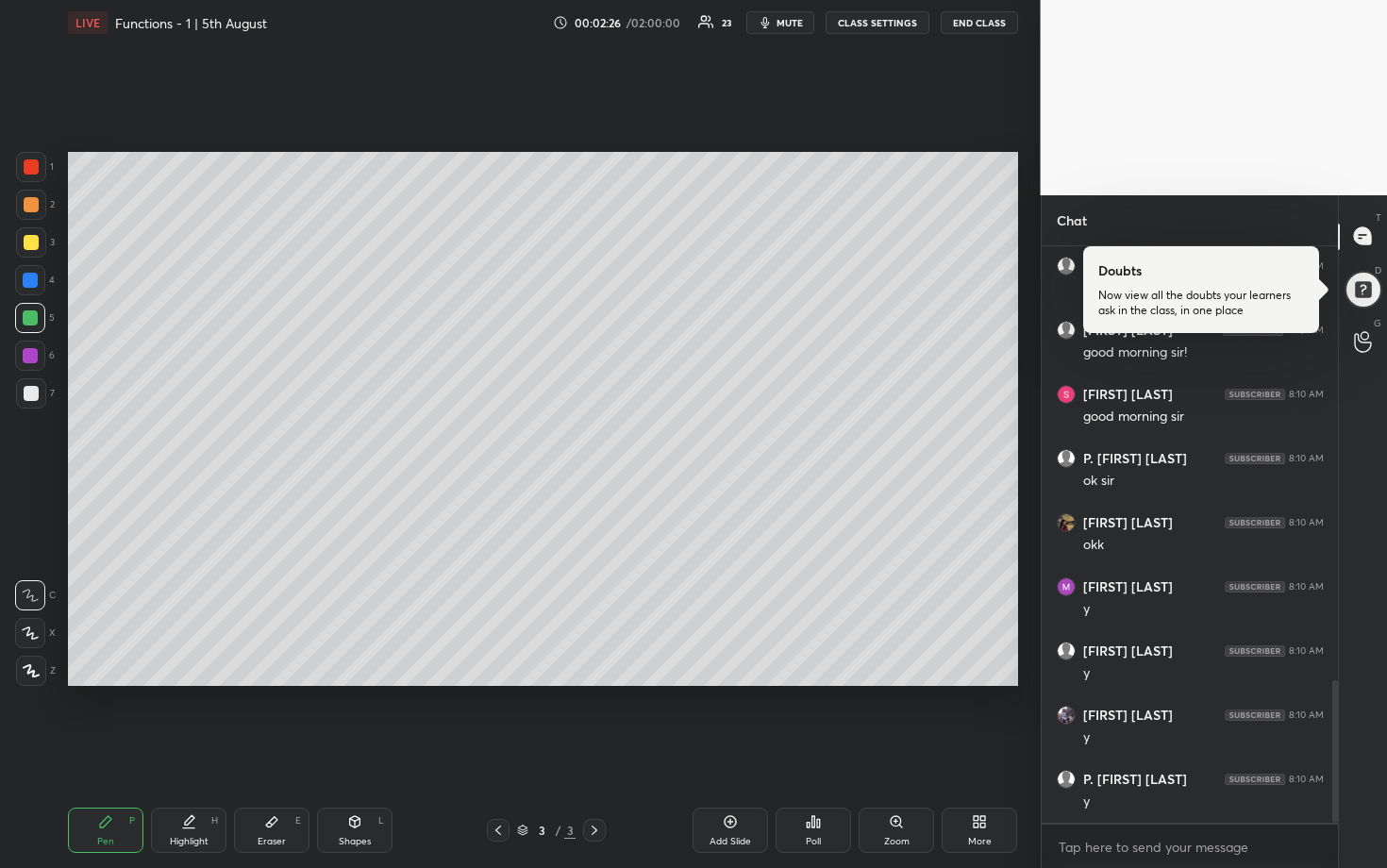 click 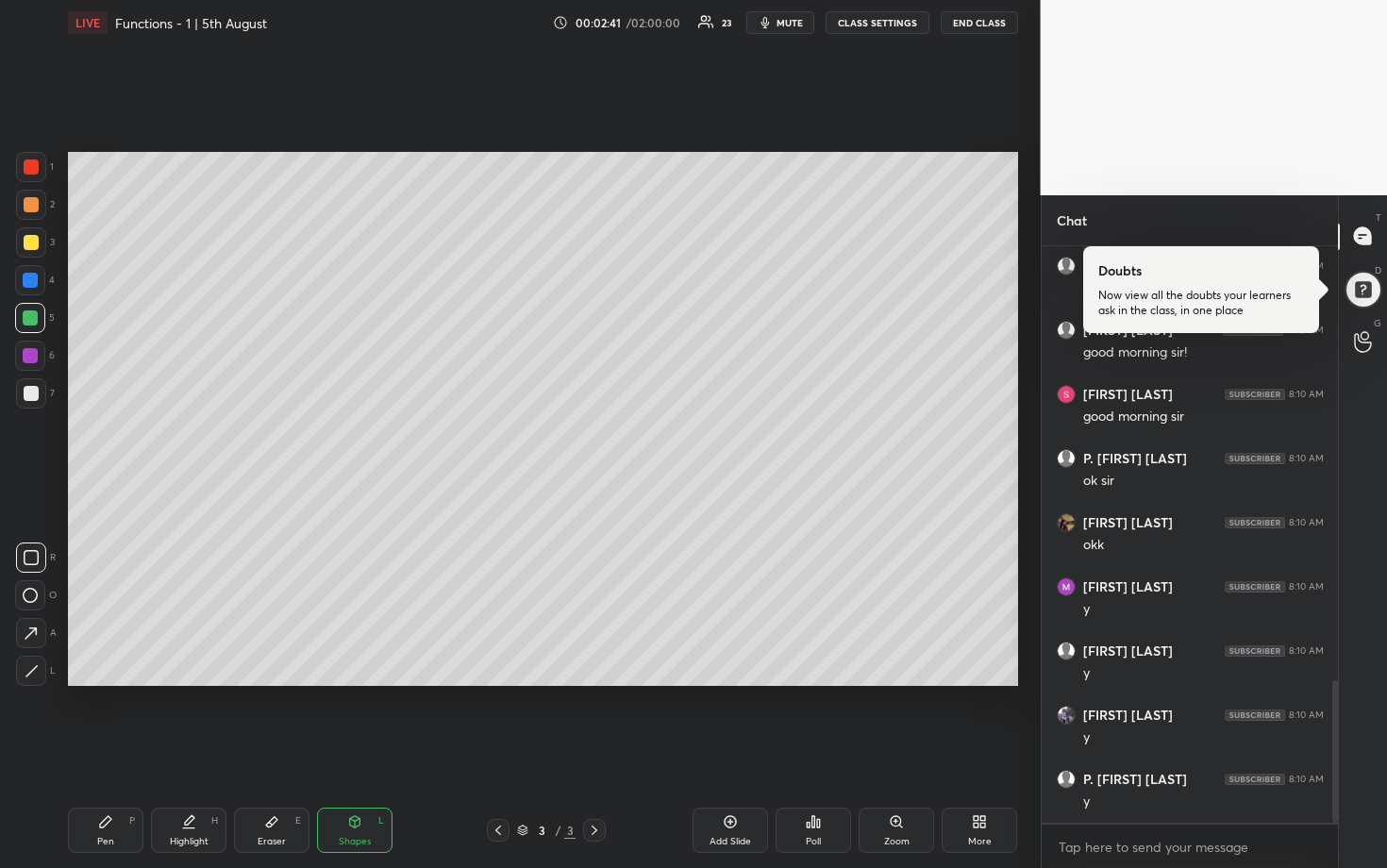 click at bounding box center (31, 393) 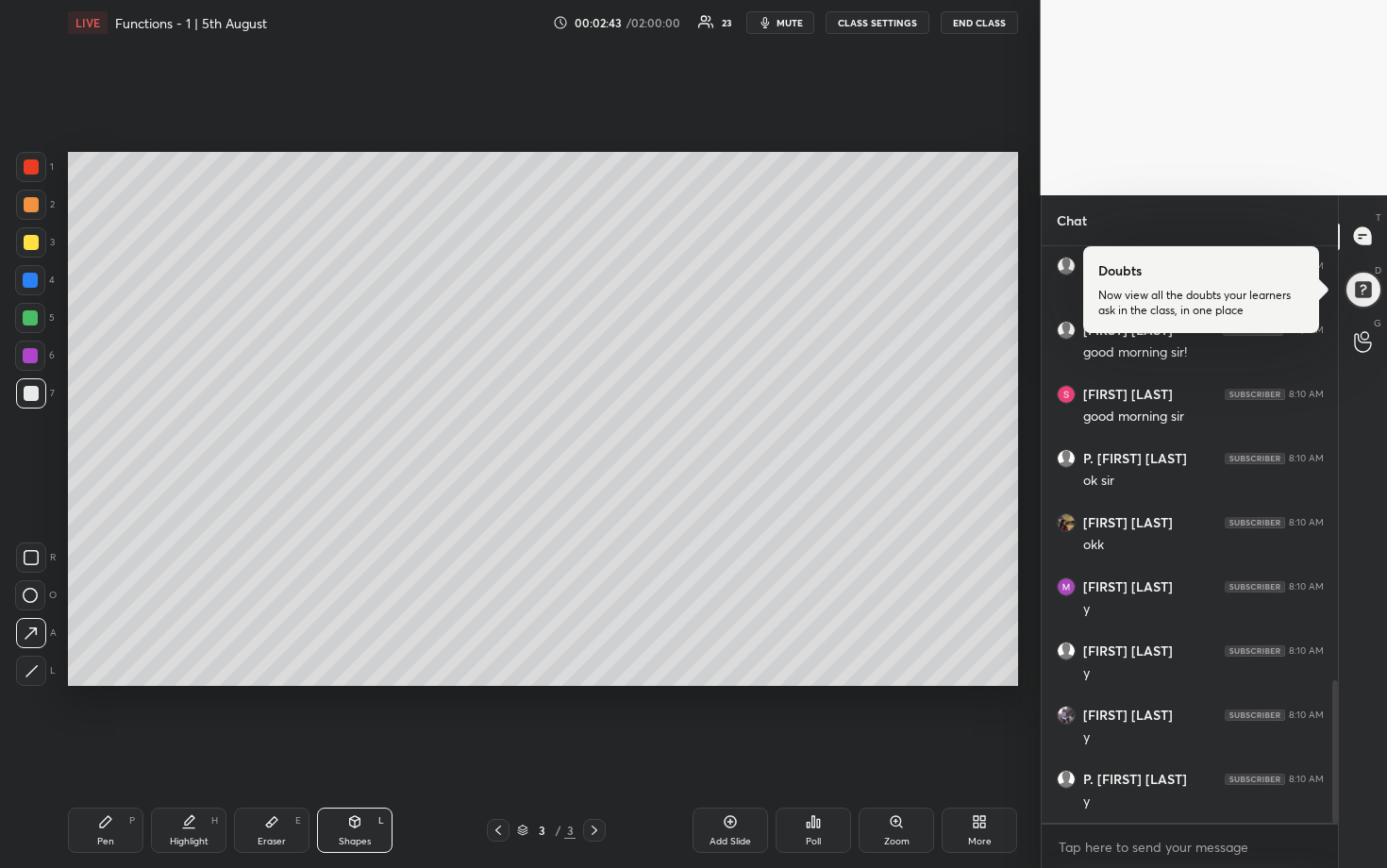 scroll, scrollTop: 1817, scrollLeft: 0, axis: vertical 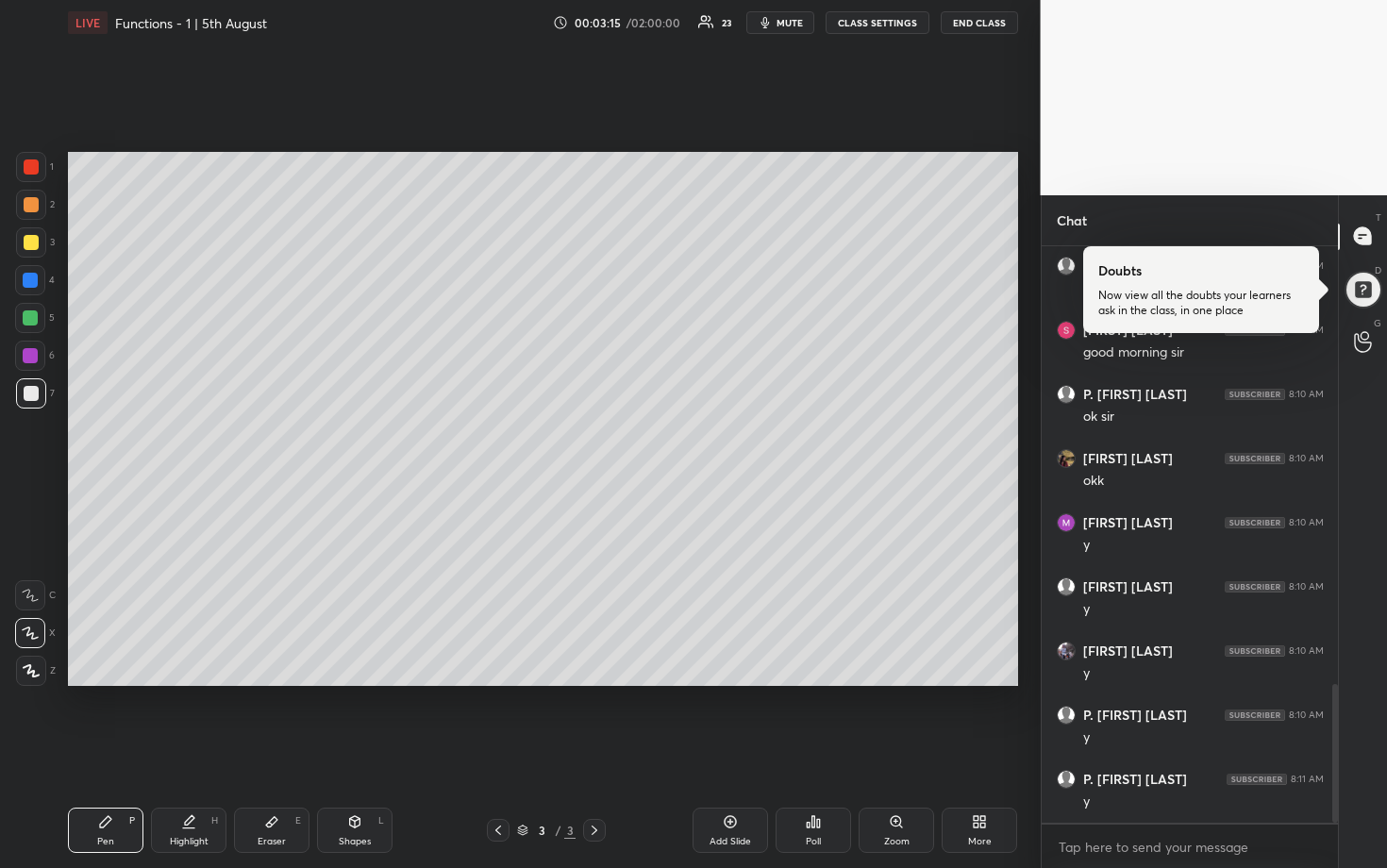 click at bounding box center (31, 205) 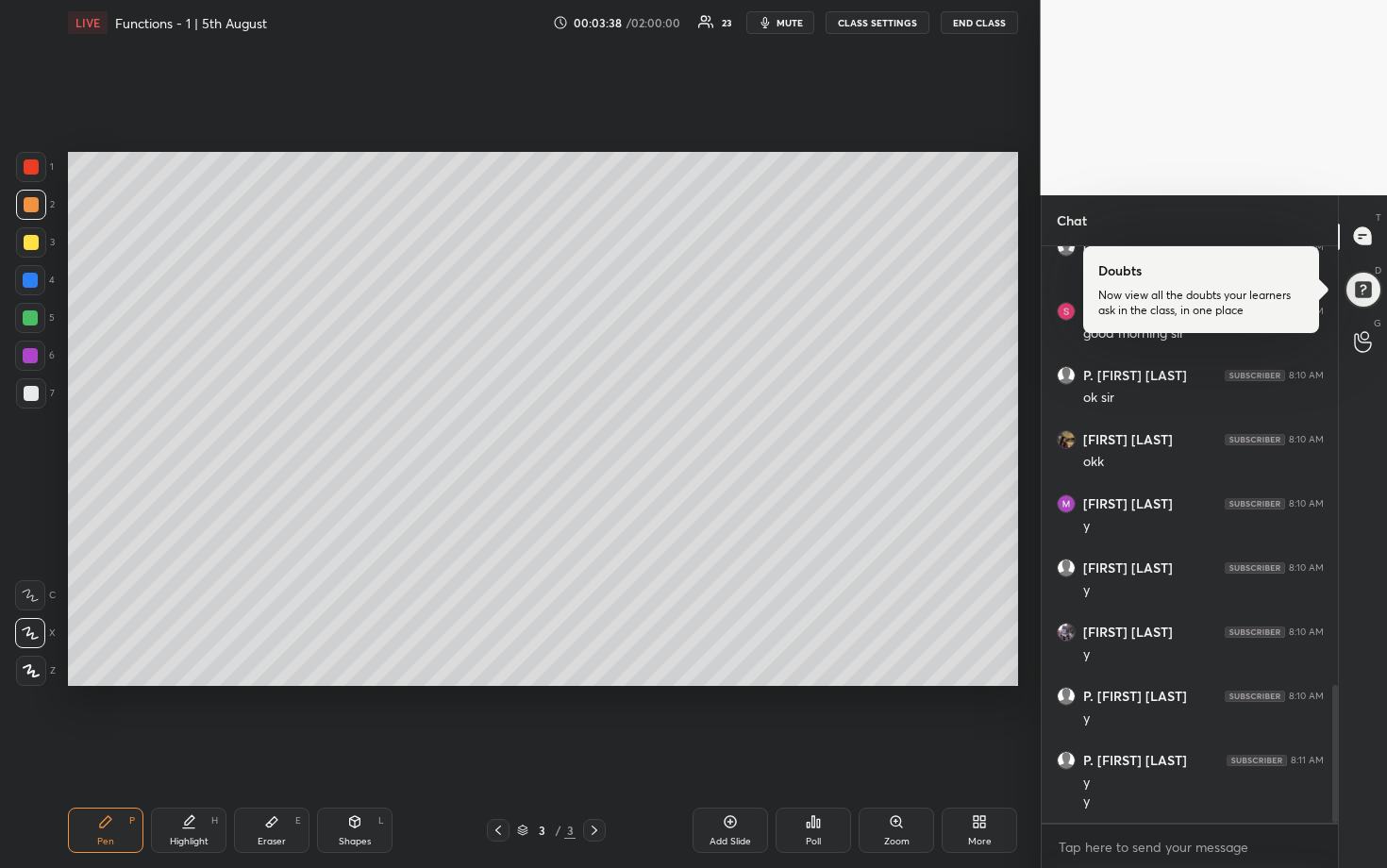scroll, scrollTop: 2028, scrollLeft: 0, axis: vertical 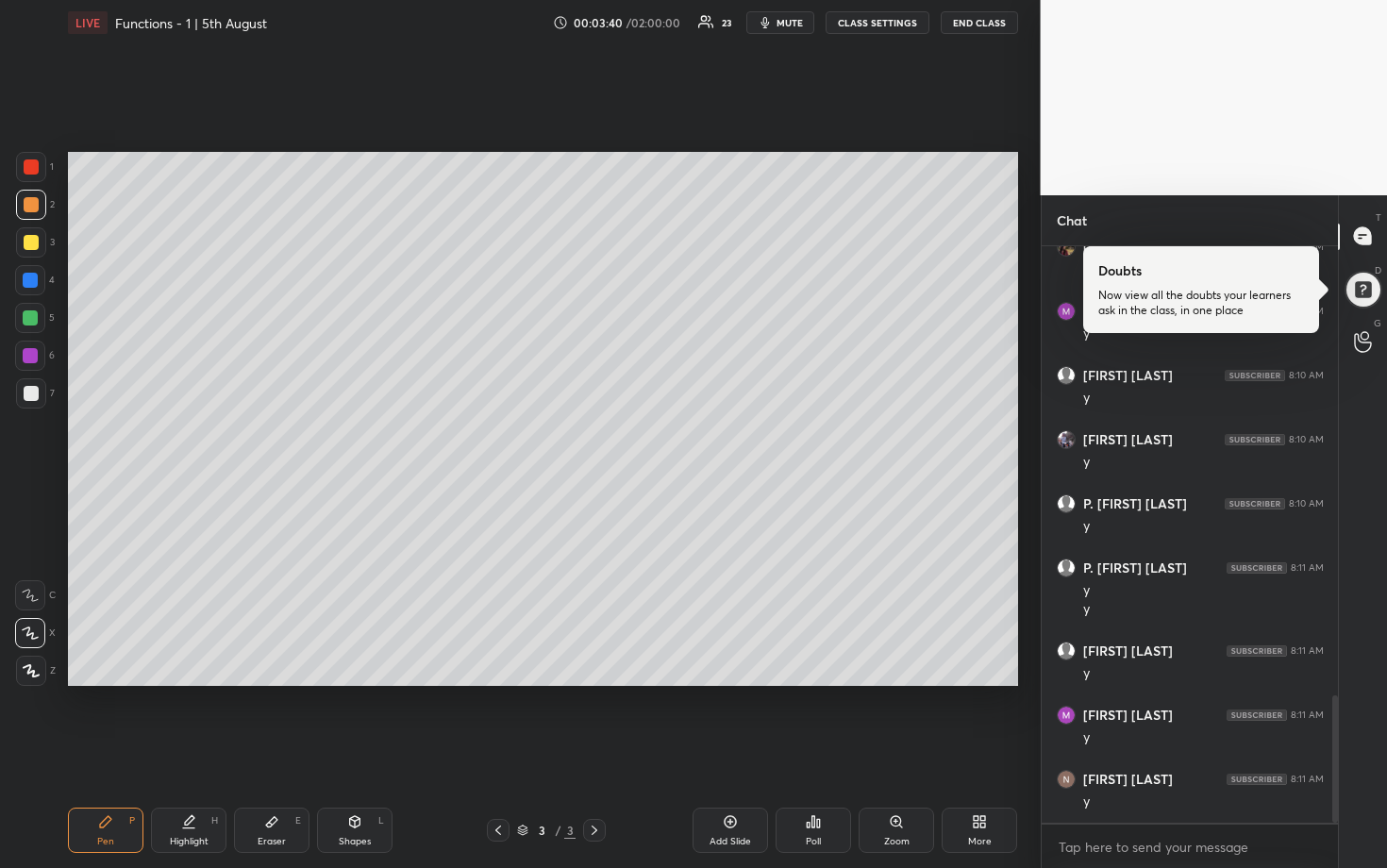 click on "Add Slide" at bounding box center (730, 830) 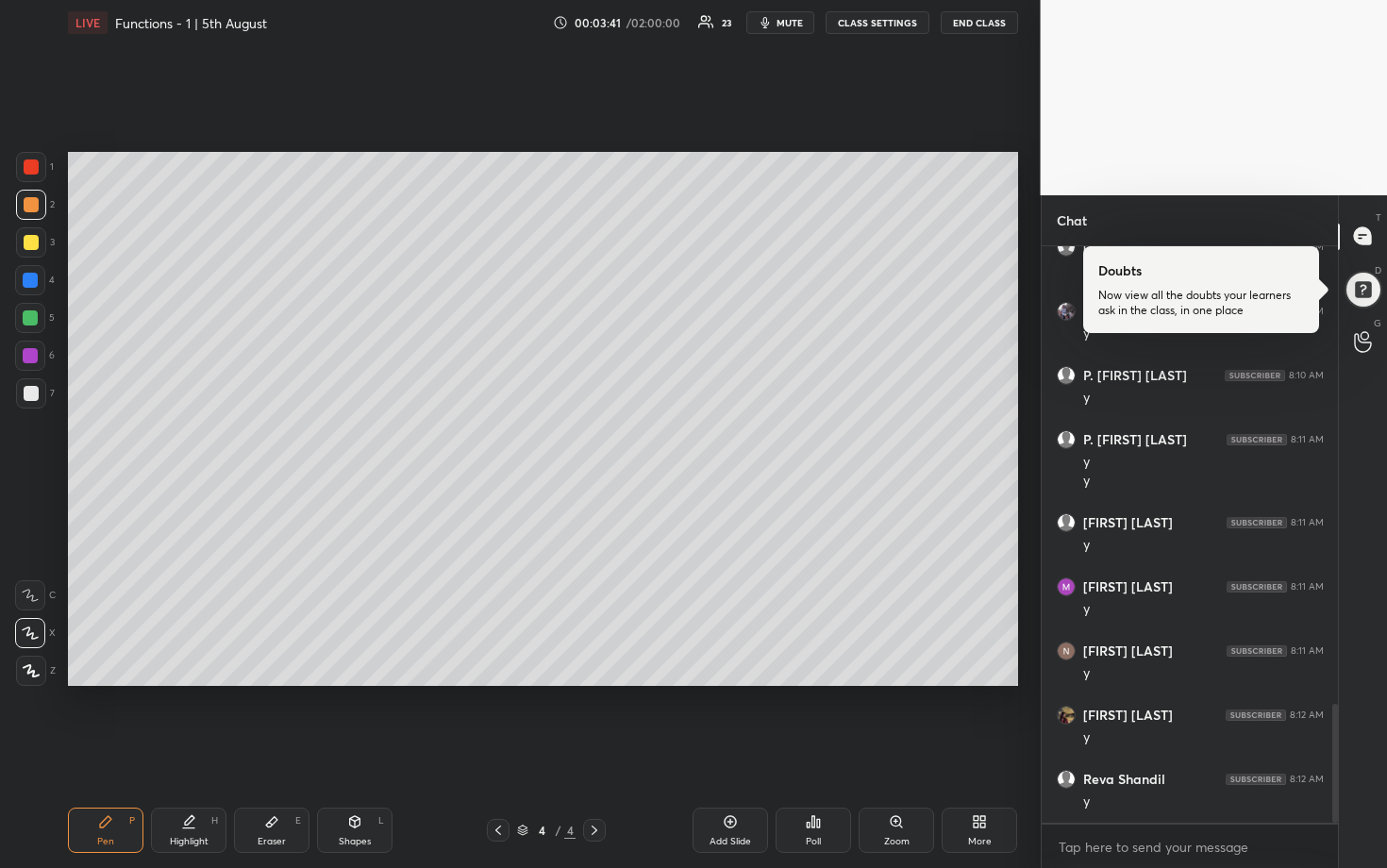 scroll, scrollTop: 2221, scrollLeft: 0, axis: vertical 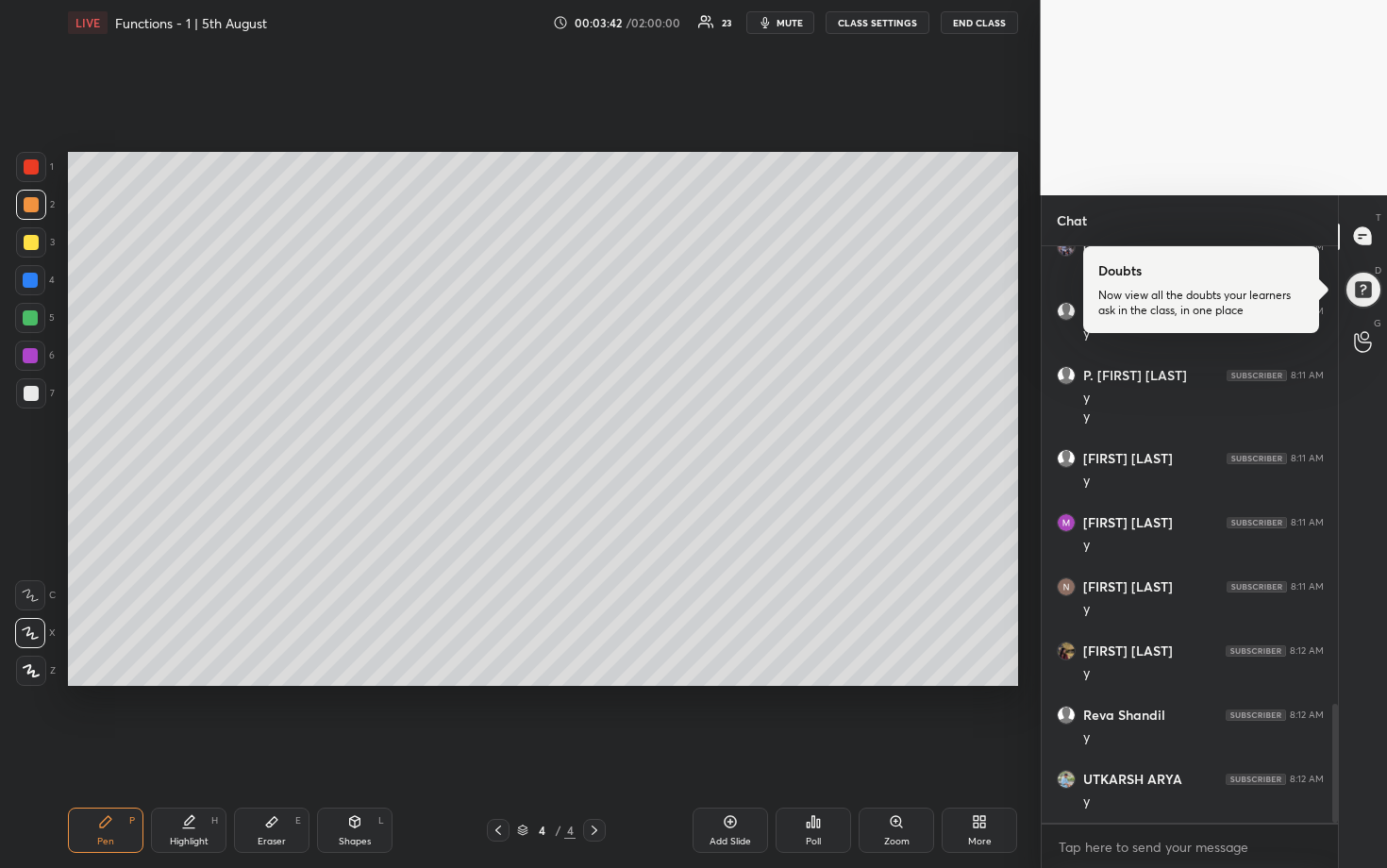 click at bounding box center (30, 318) 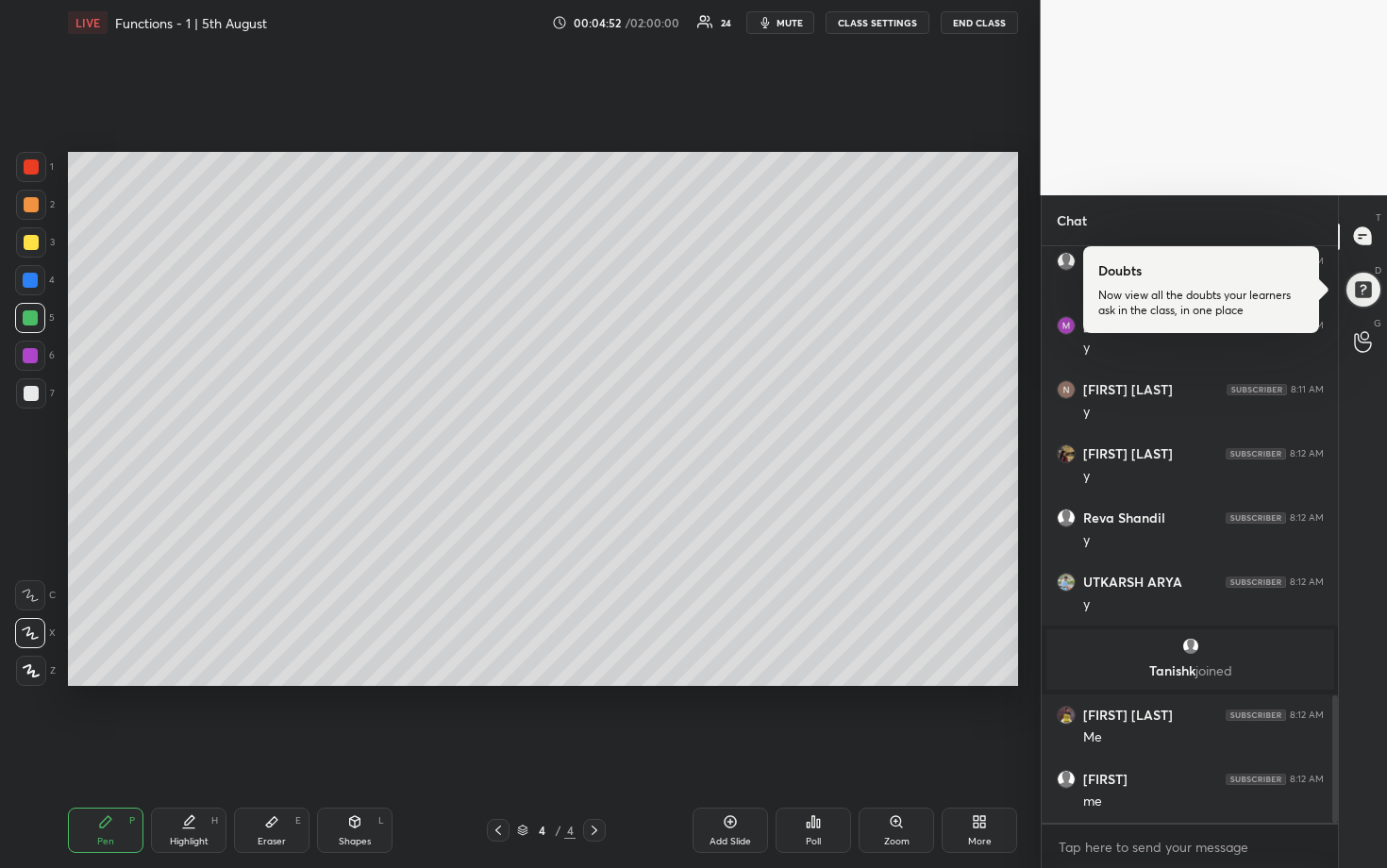 scroll, scrollTop: 2102, scrollLeft: 0, axis: vertical 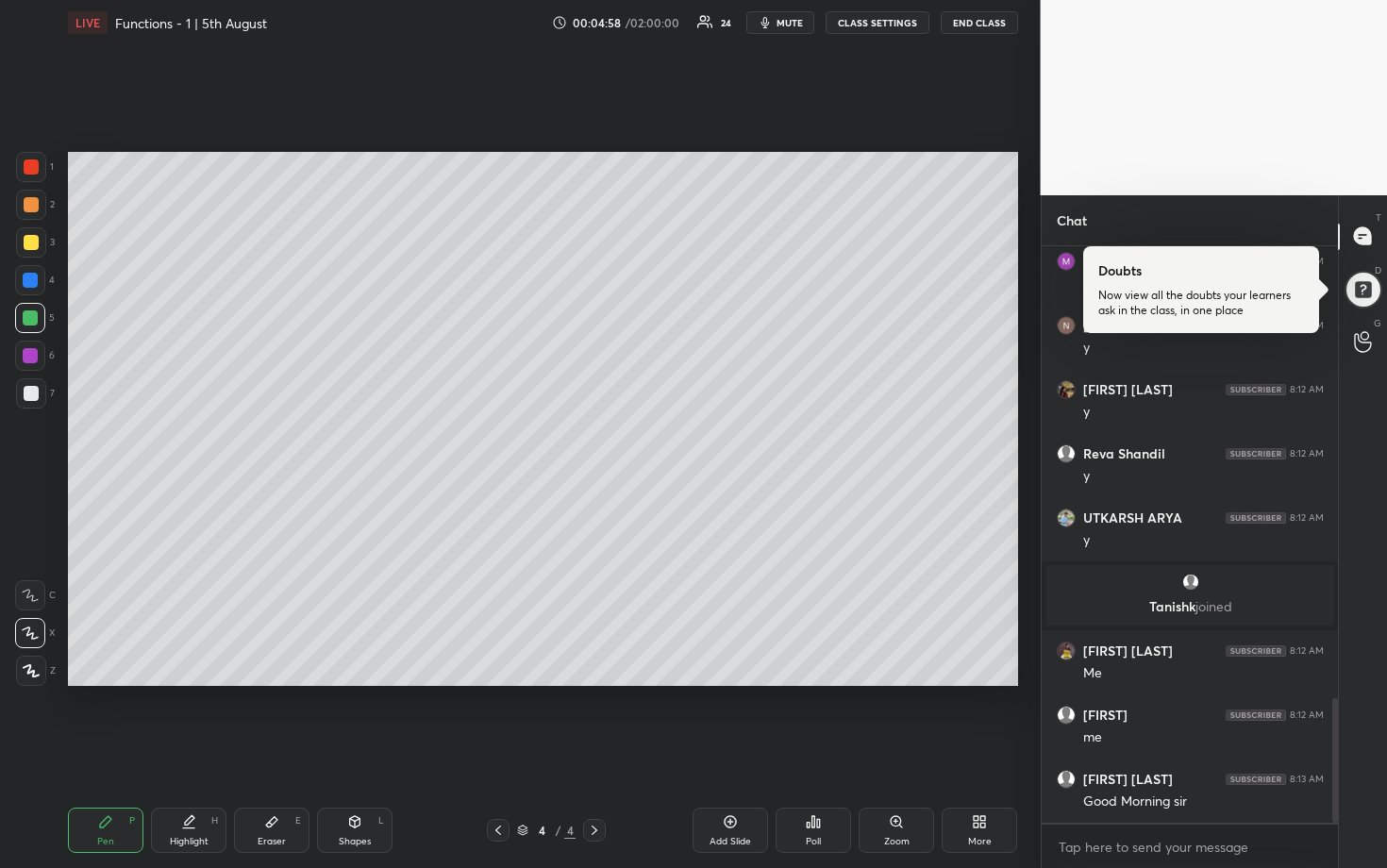 click at bounding box center (31, 205) 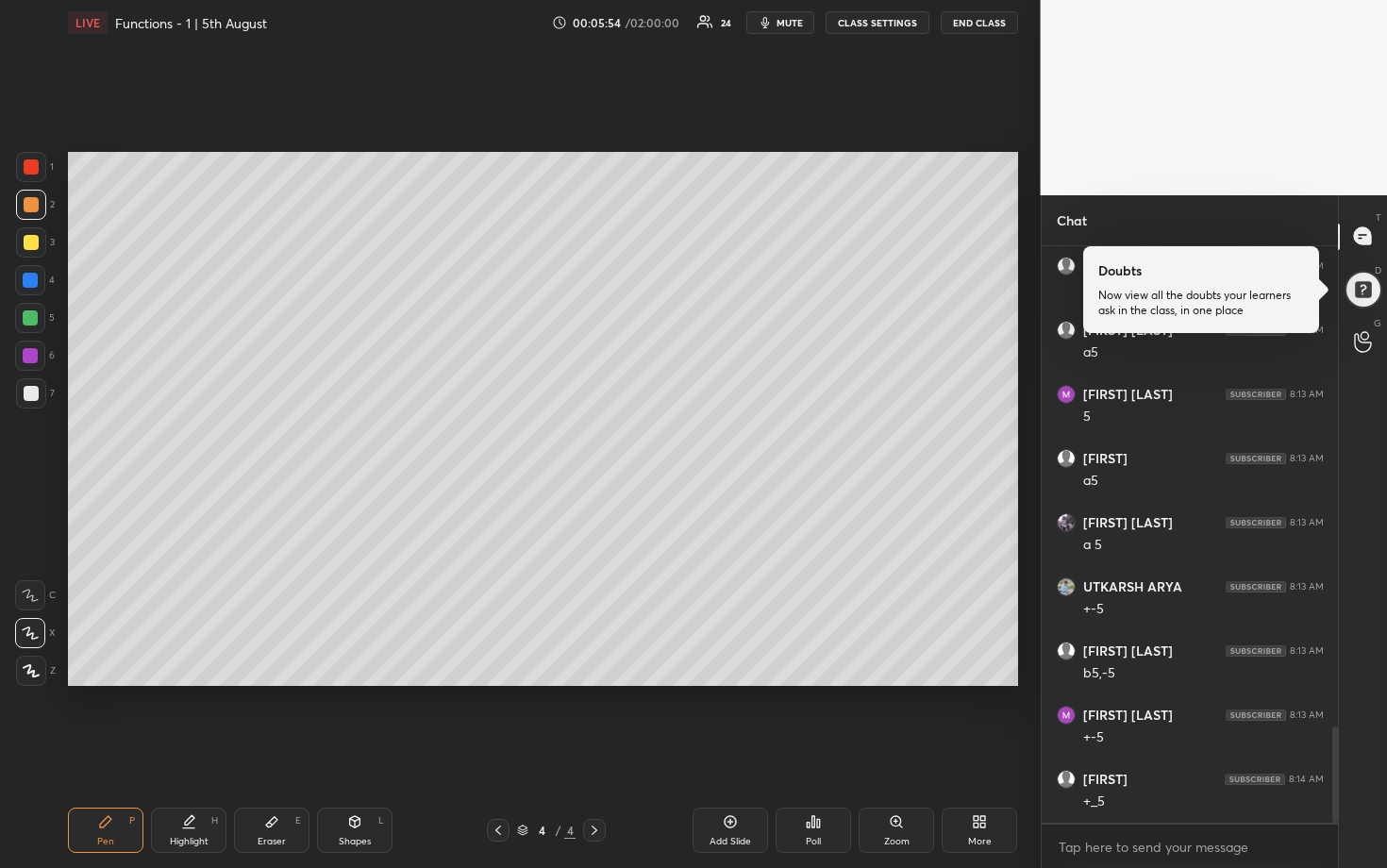 scroll, scrollTop: 2955, scrollLeft: 0, axis: vertical 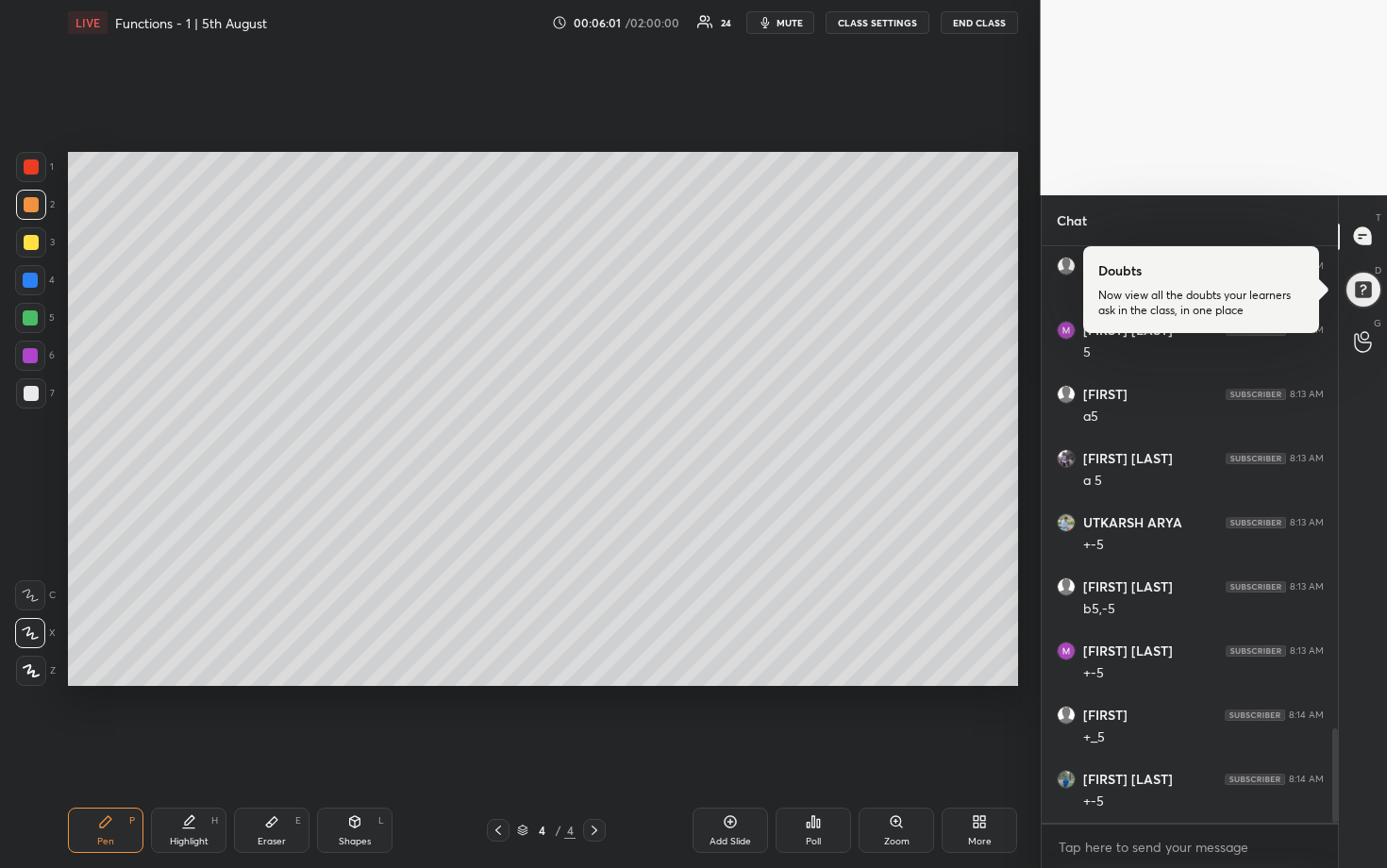 click at bounding box center [31, 393] 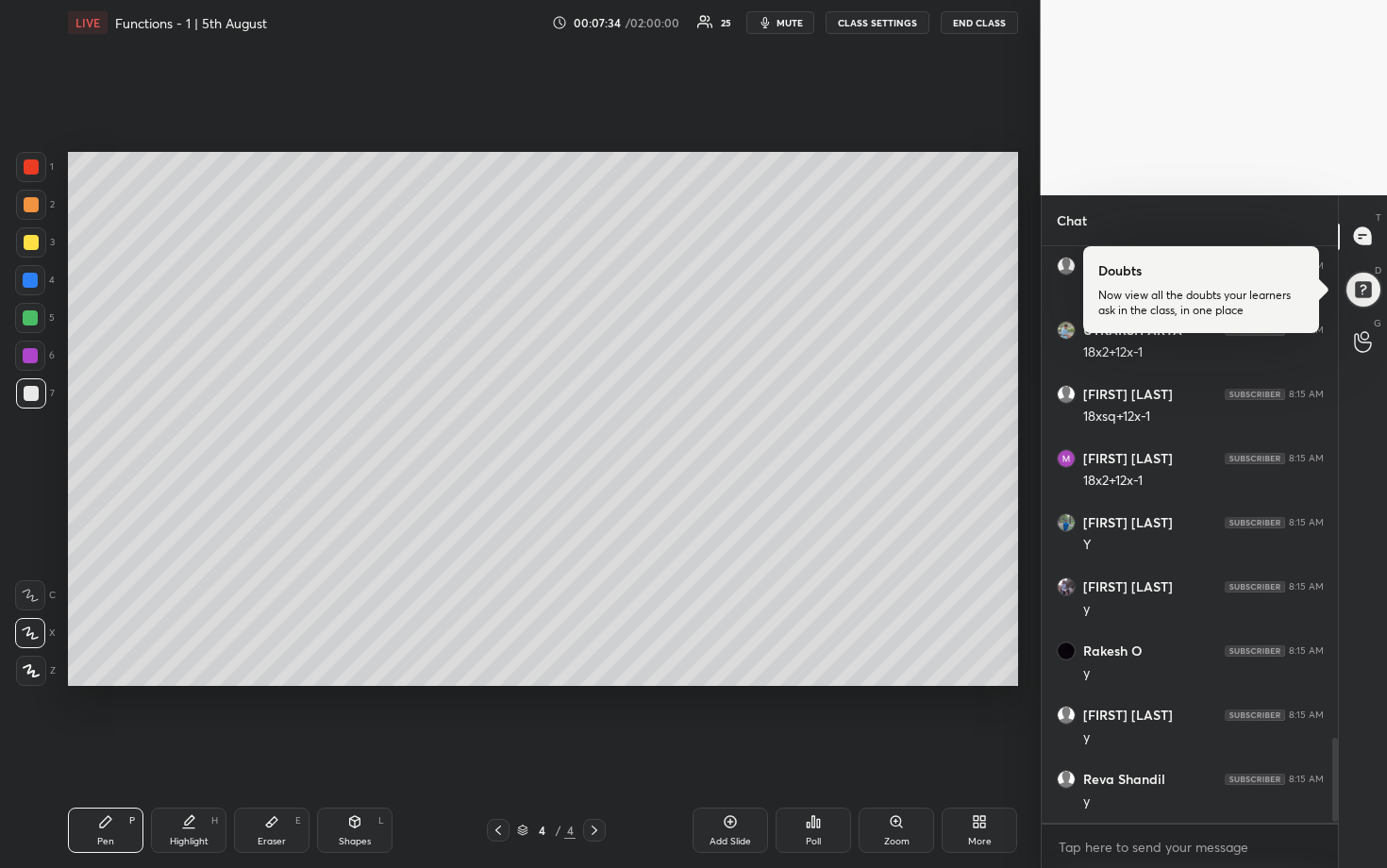 scroll, scrollTop: 3422, scrollLeft: 0, axis: vertical 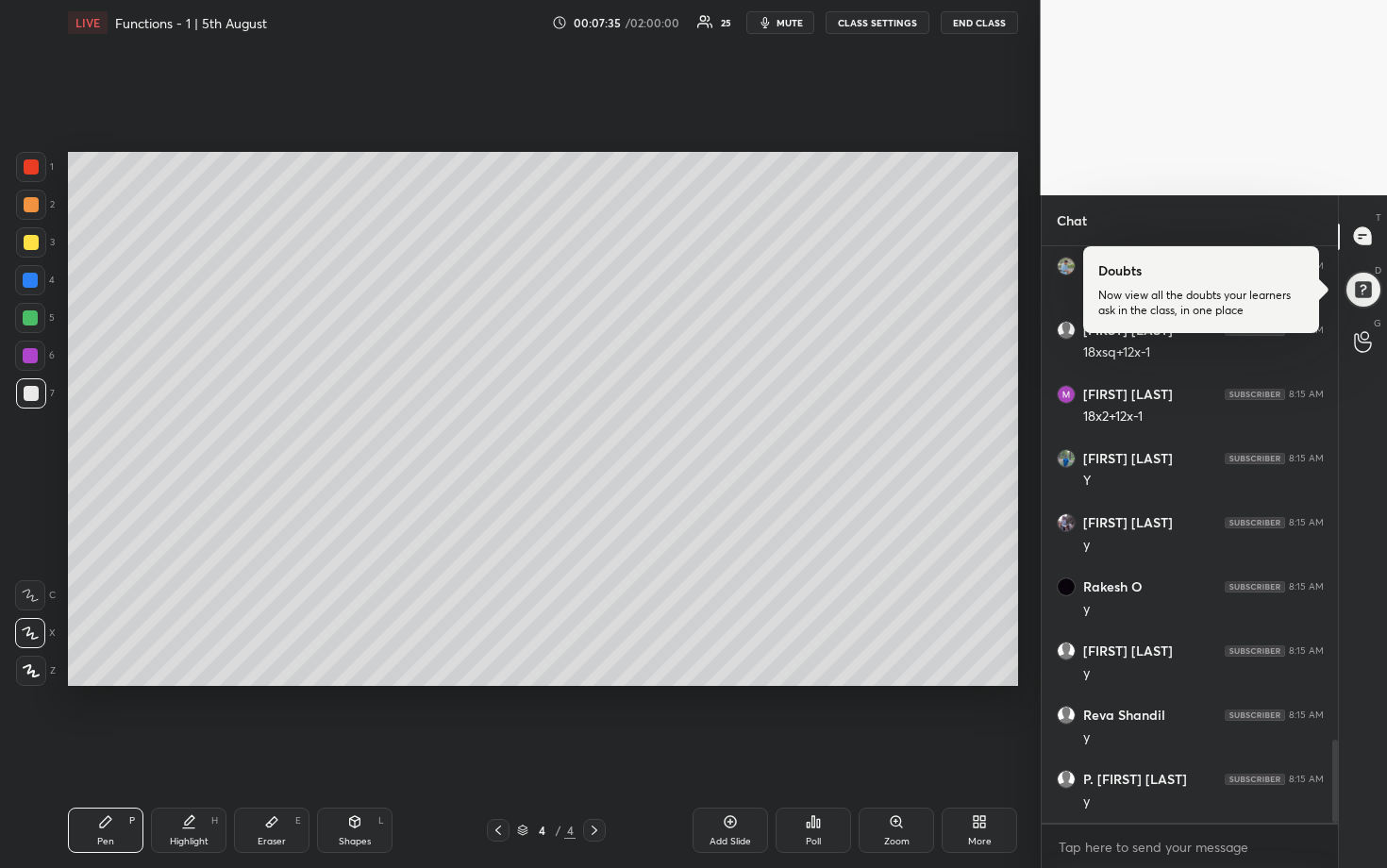 drag, startPoint x: 716, startPoint y: 829, endPoint x: 709, endPoint y: 821, distance: 10.6301458 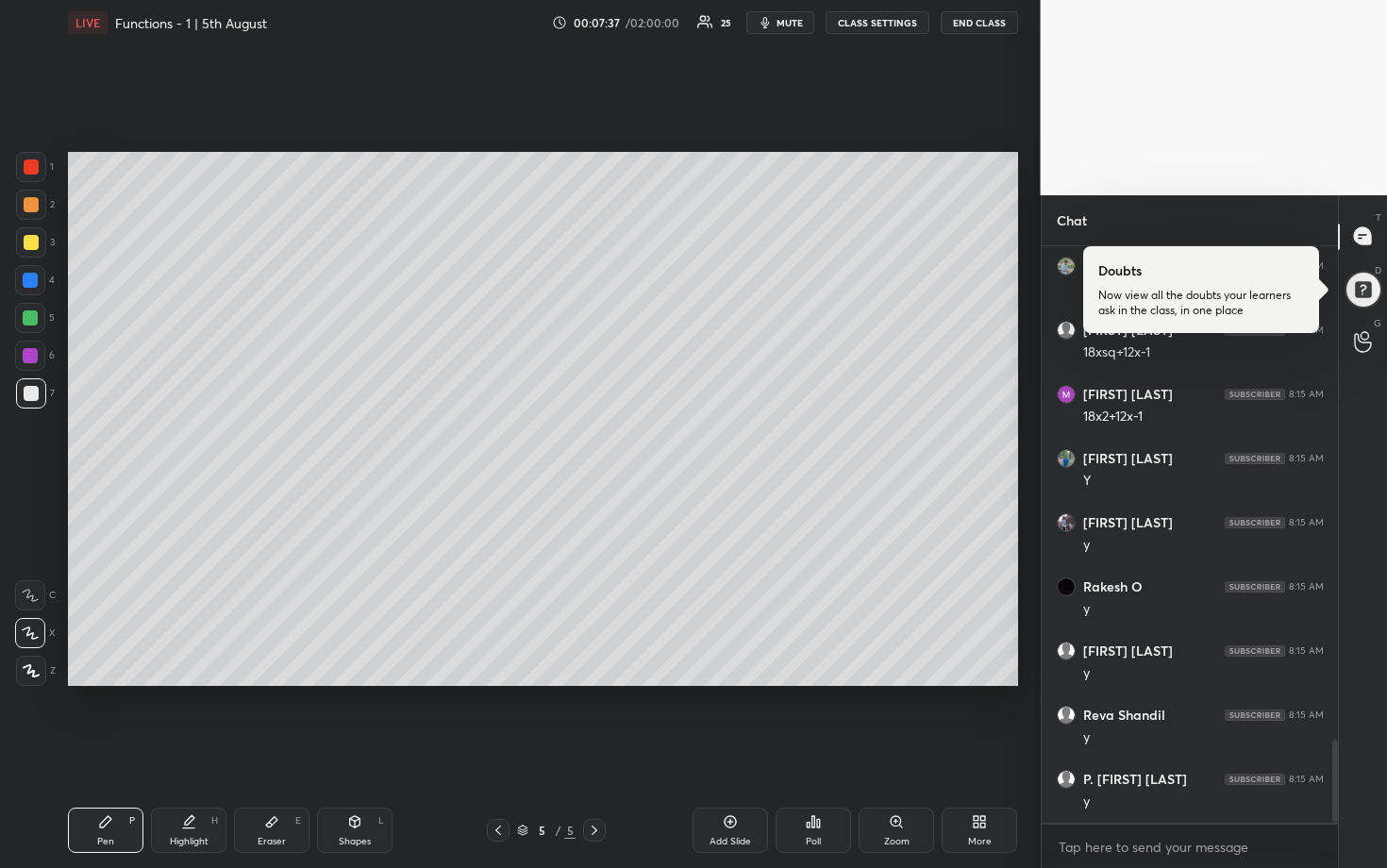 drag, startPoint x: 25, startPoint y: 316, endPoint x: 53, endPoint y: 293, distance: 36.23534 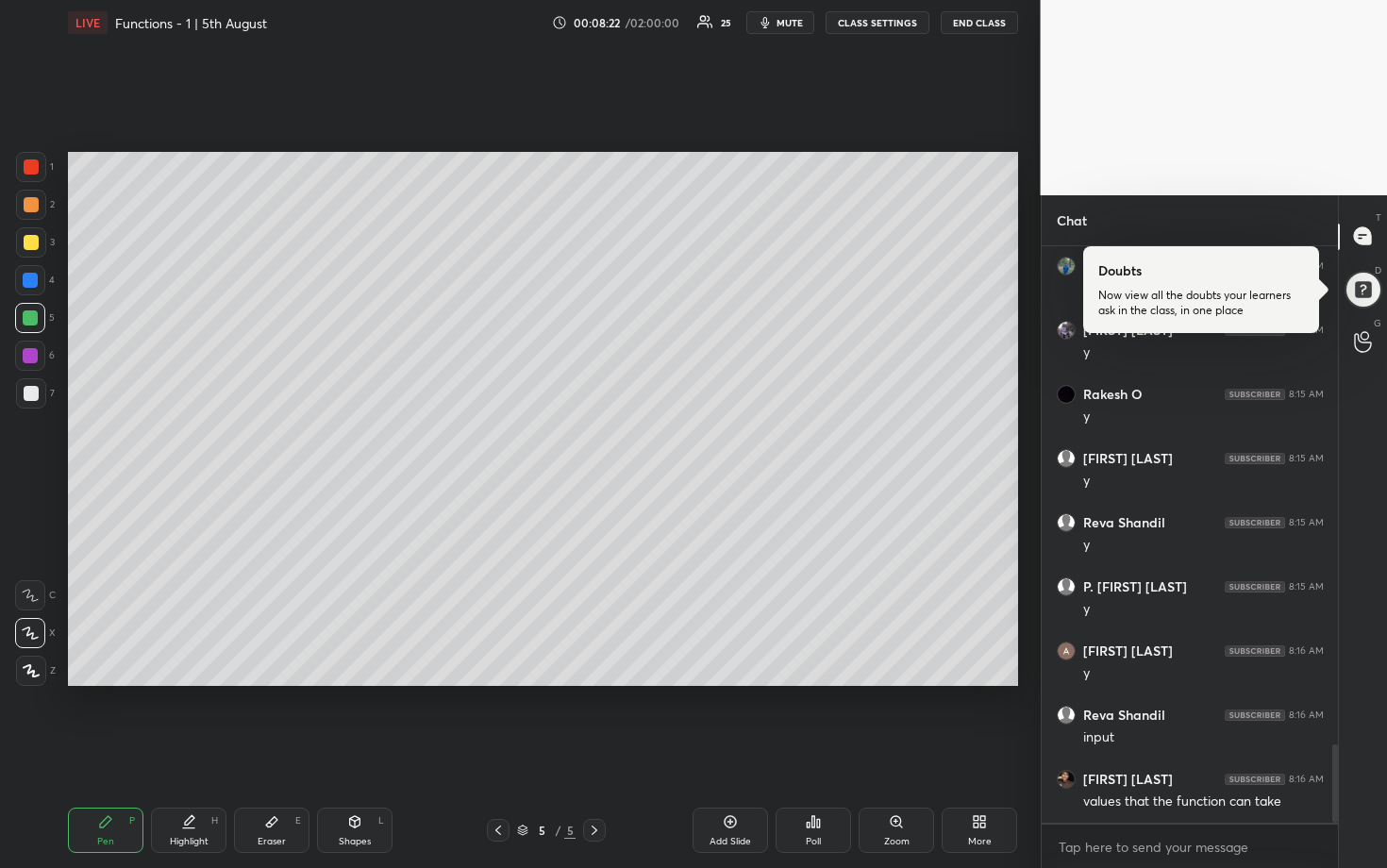 scroll, scrollTop: 3679, scrollLeft: 0, axis: vertical 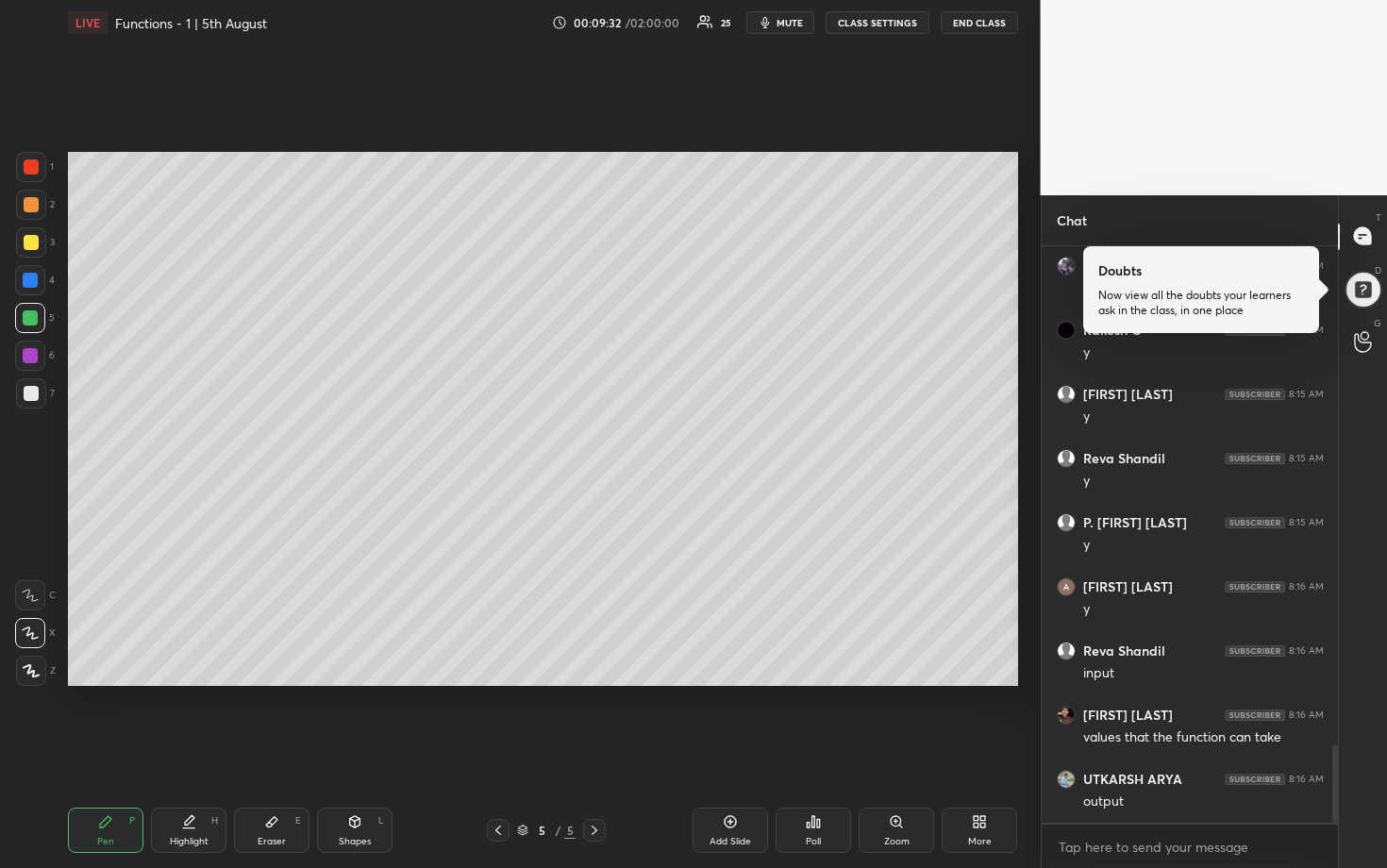 drag, startPoint x: 41, startPoint y: 395, endPoint x: 67, endPoint y: 381, distance: 29.529646 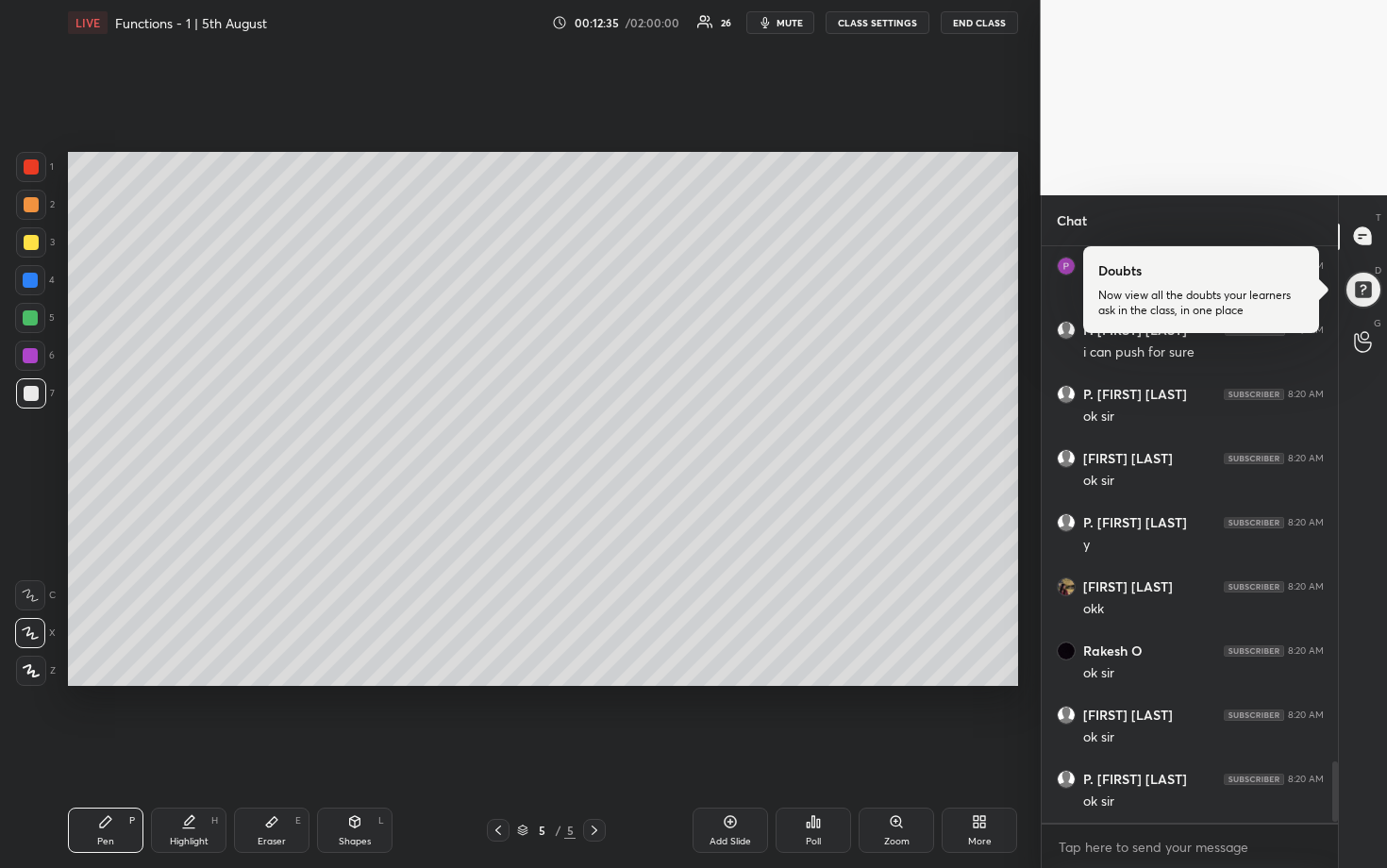 scroll, scrollTop: 4912, scrollLeft: 0, axis: vertical 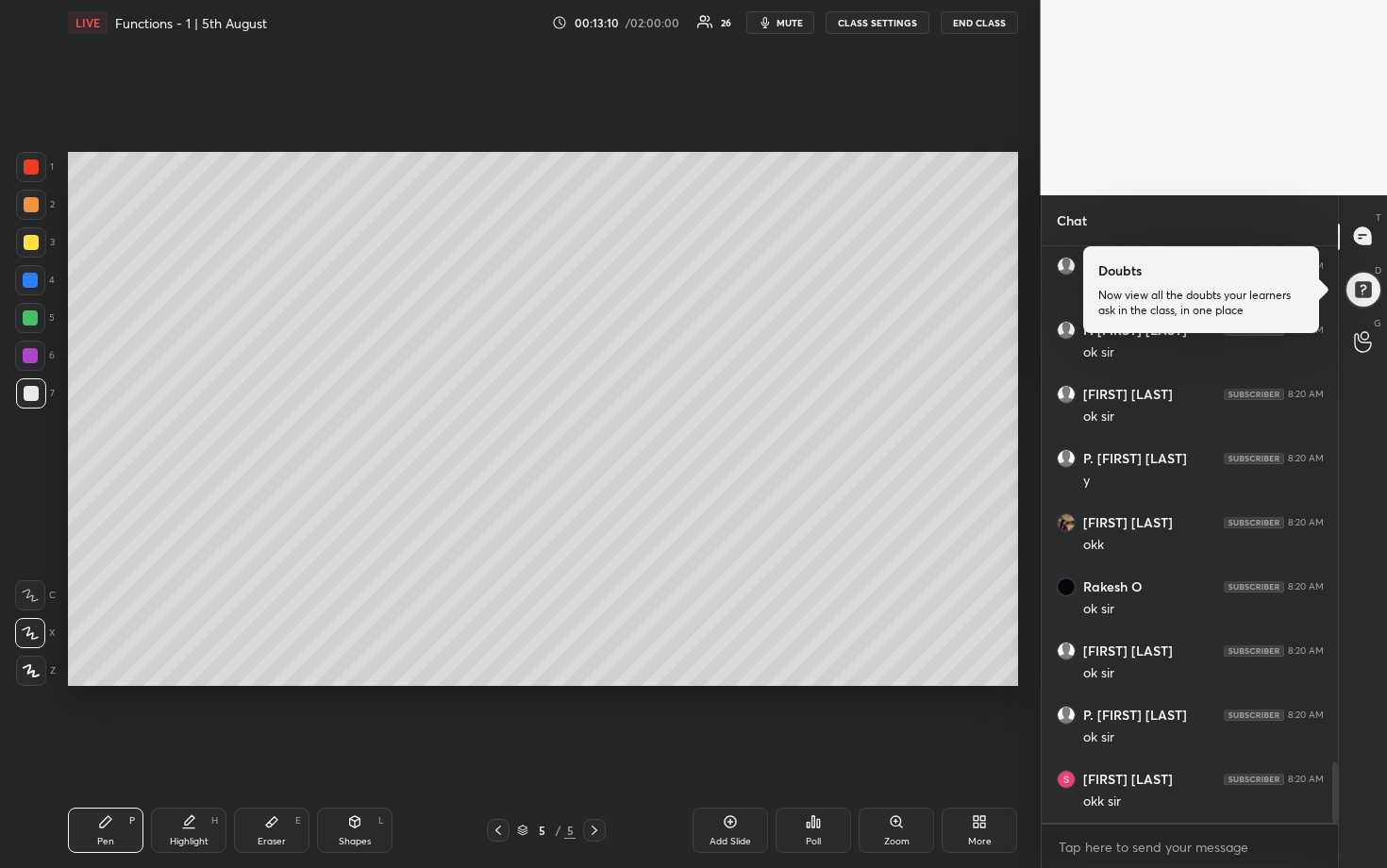 click at bounding box center (31, 205) 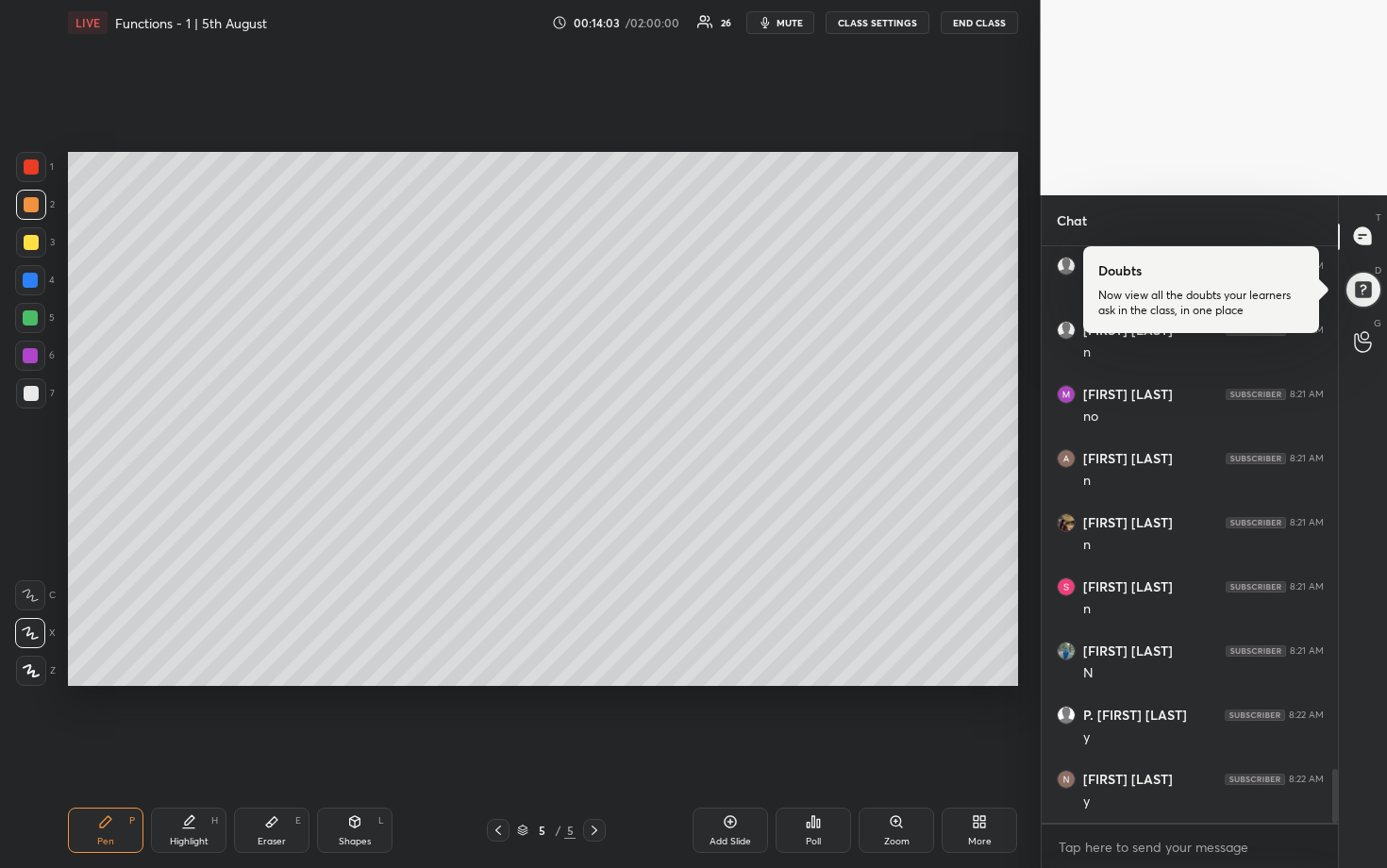 scroll, scrollTop: 5874, scrollLeft: 0, axis: vertical 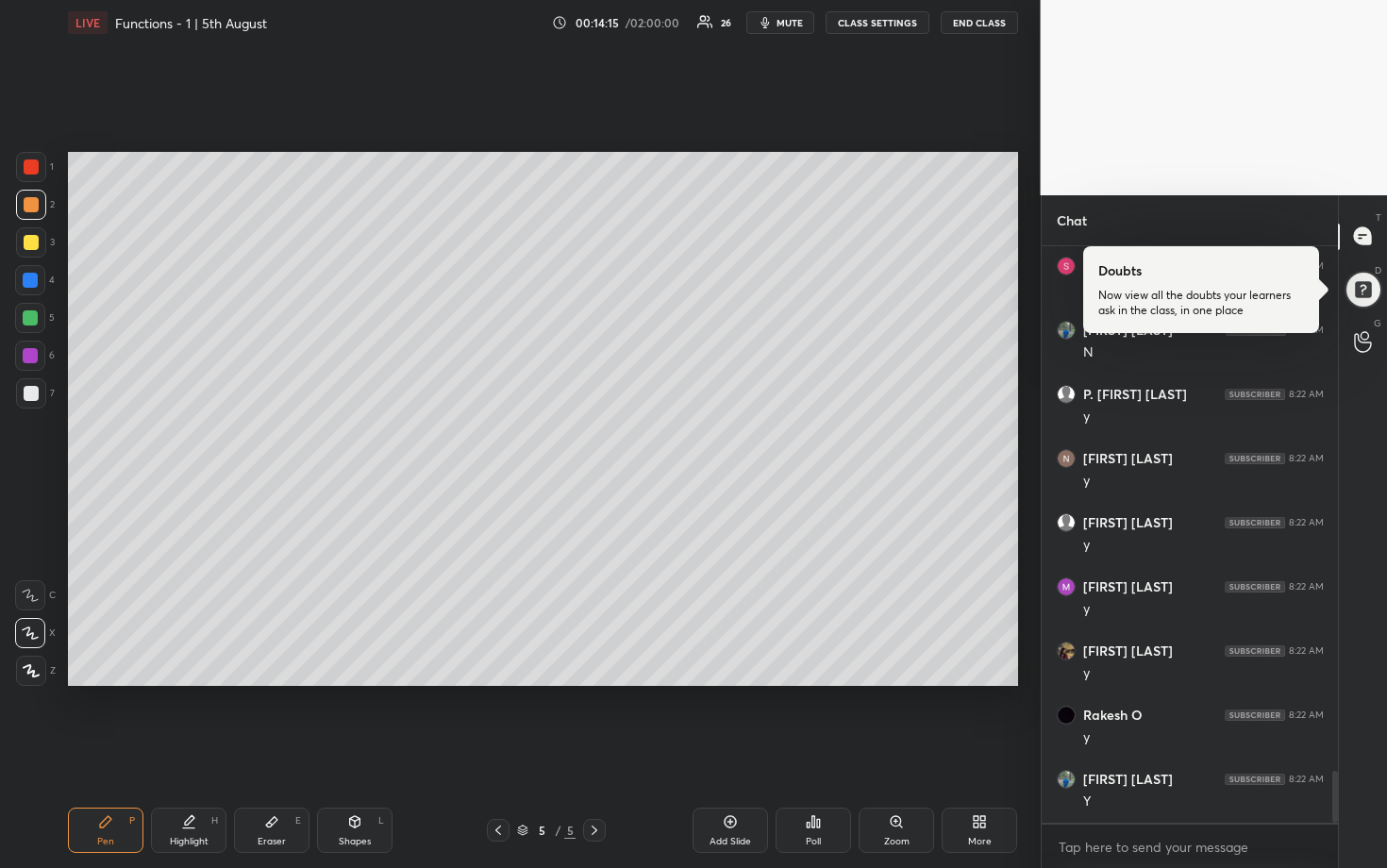 click at bounding box center (31, 393) 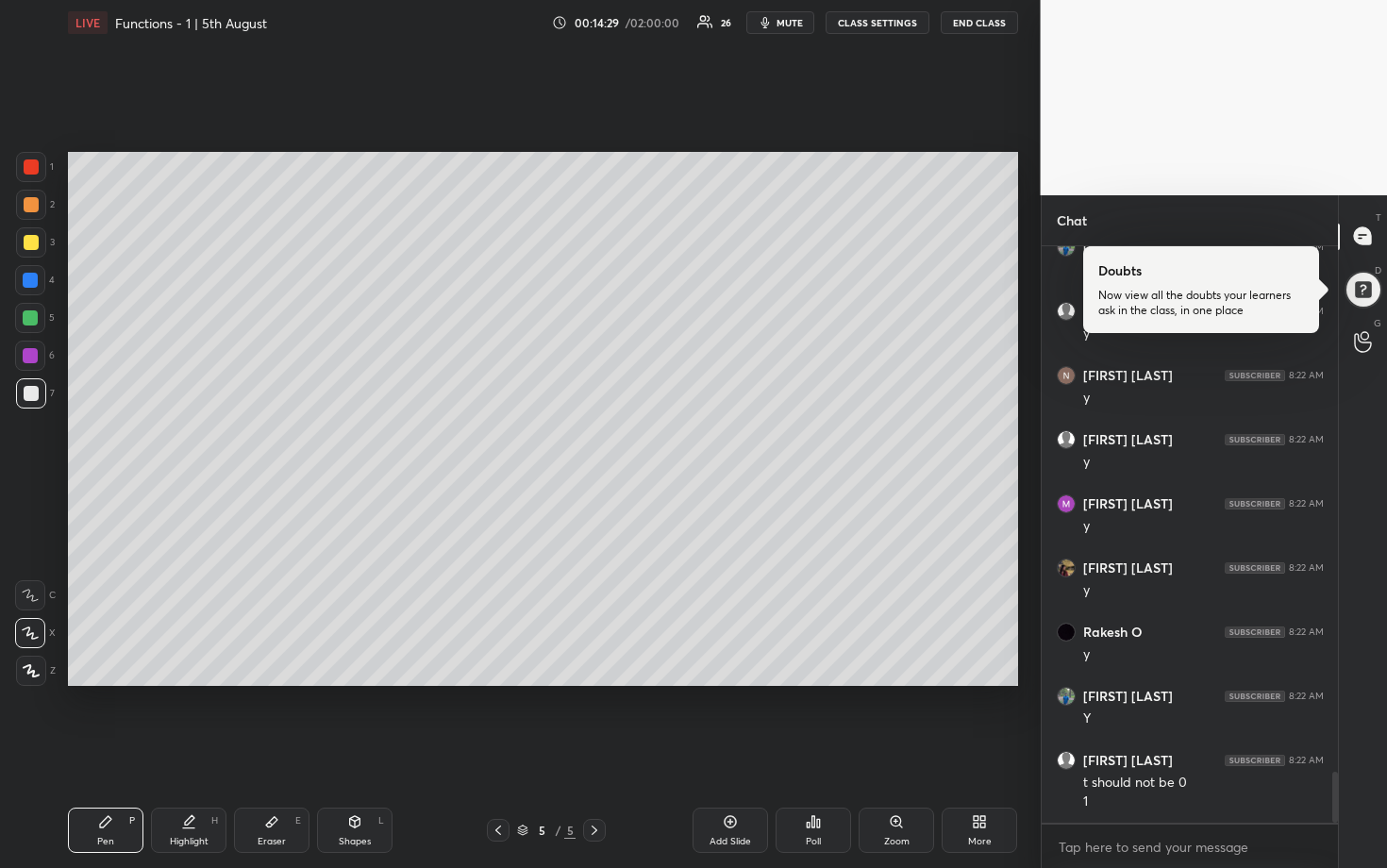 scroll, scrollTop: 6021, scrollLeft: 0, axis: vertical 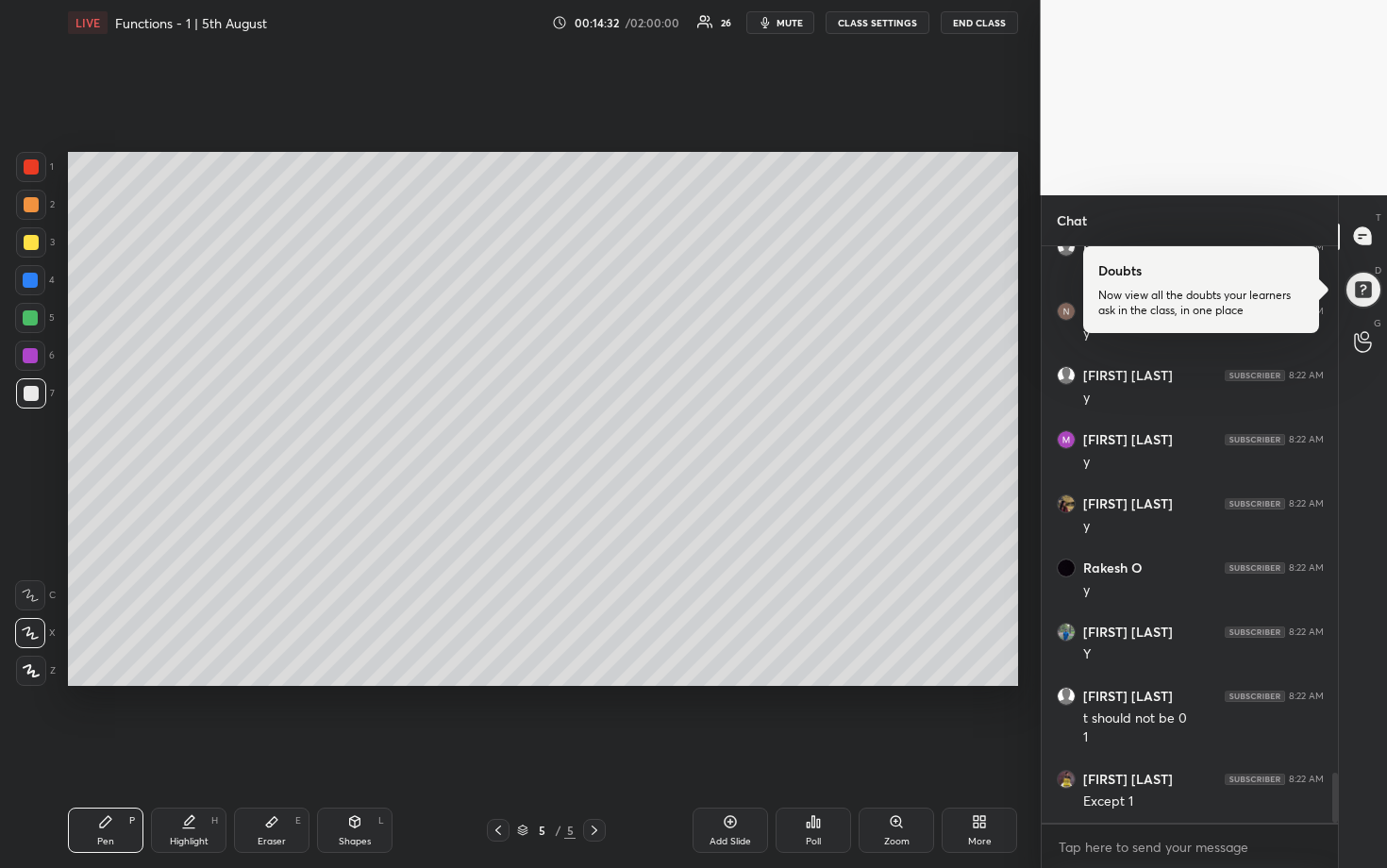 drag, startPoint x: 34, startPoint y: 209, endPoint x: 64, endPoint y: 215, distance: 30.59412 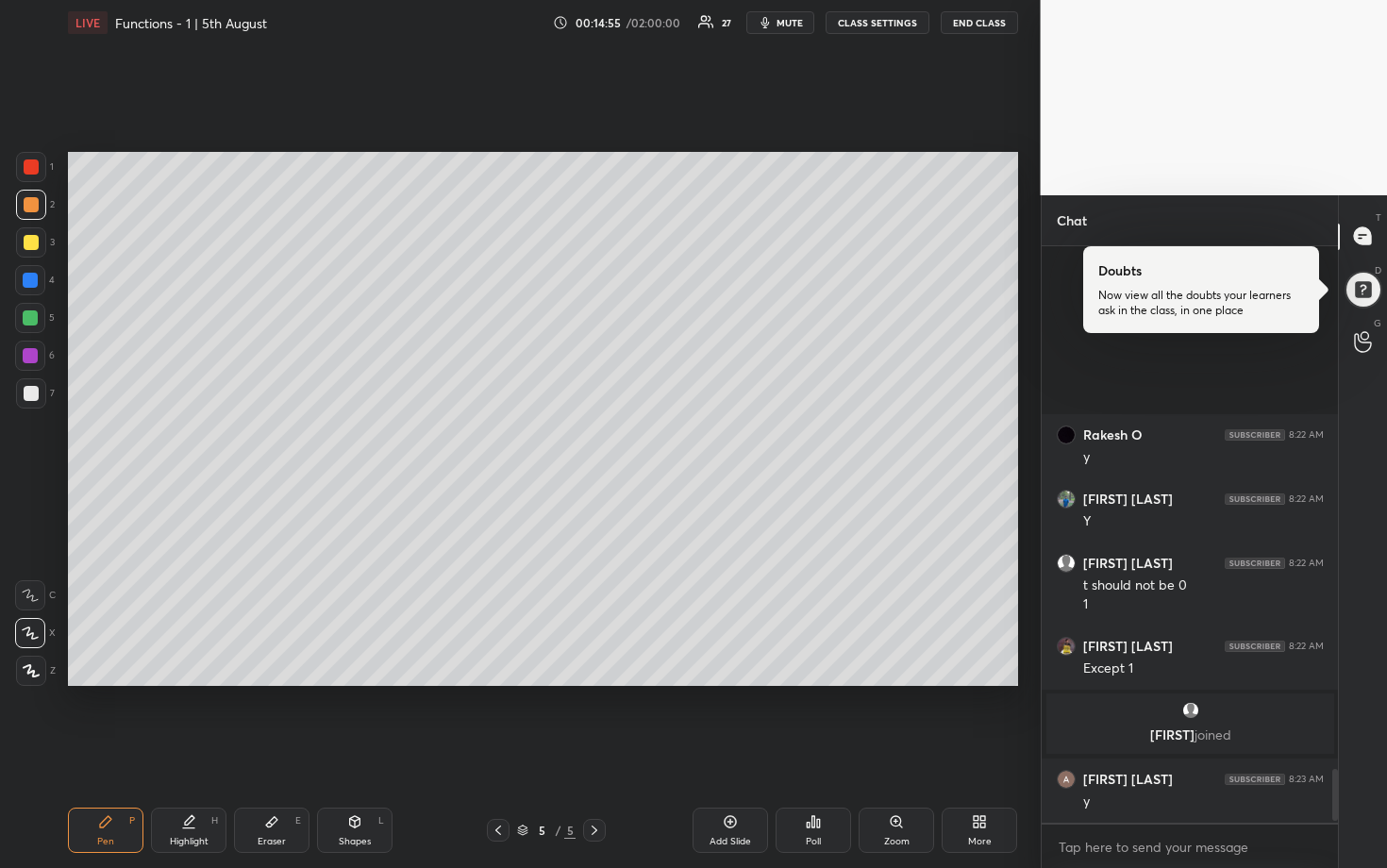scroll, scrollTop: 5863, scrollLeft: 0, axis: vertical 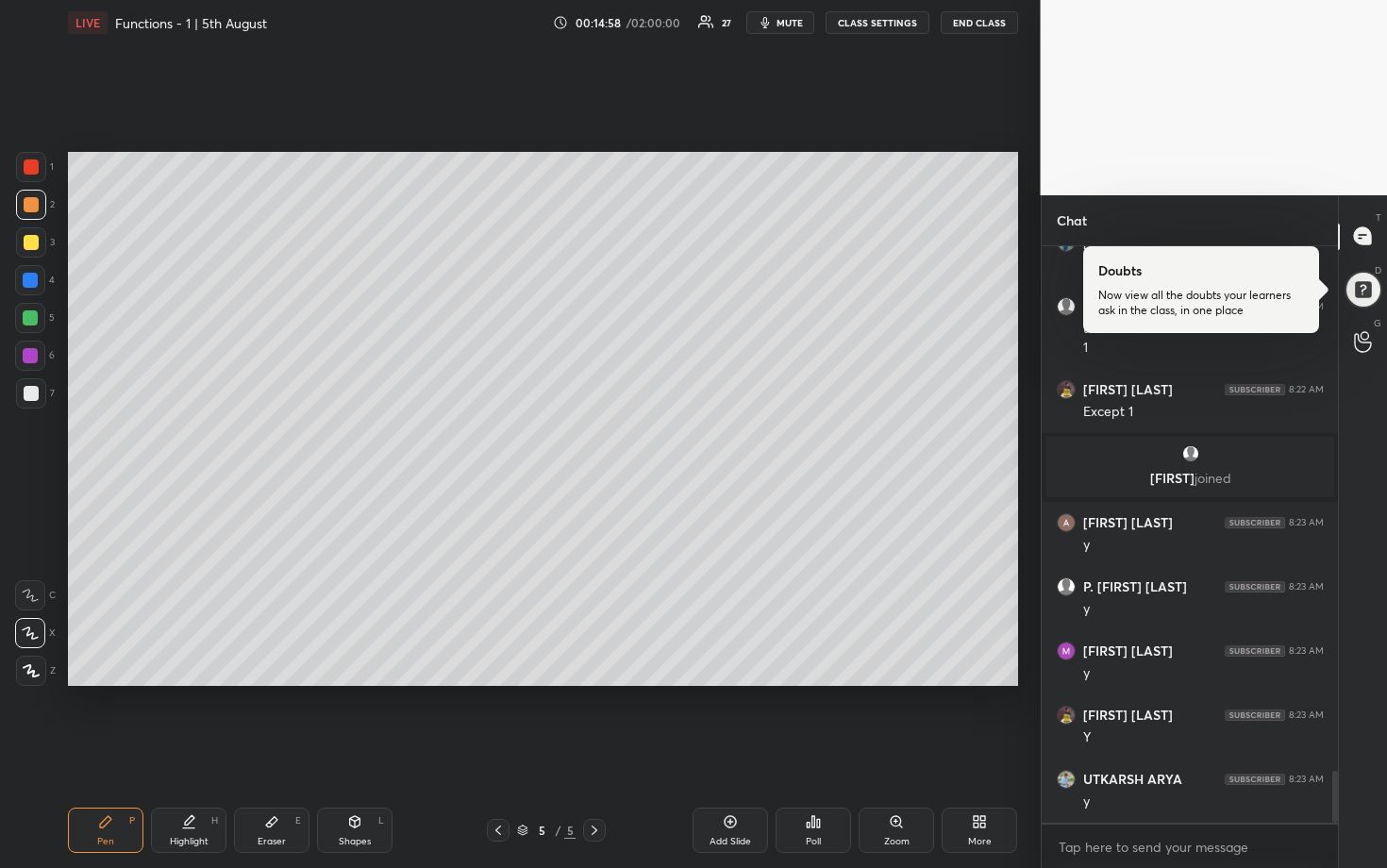 click at bounding box center [30, 280] 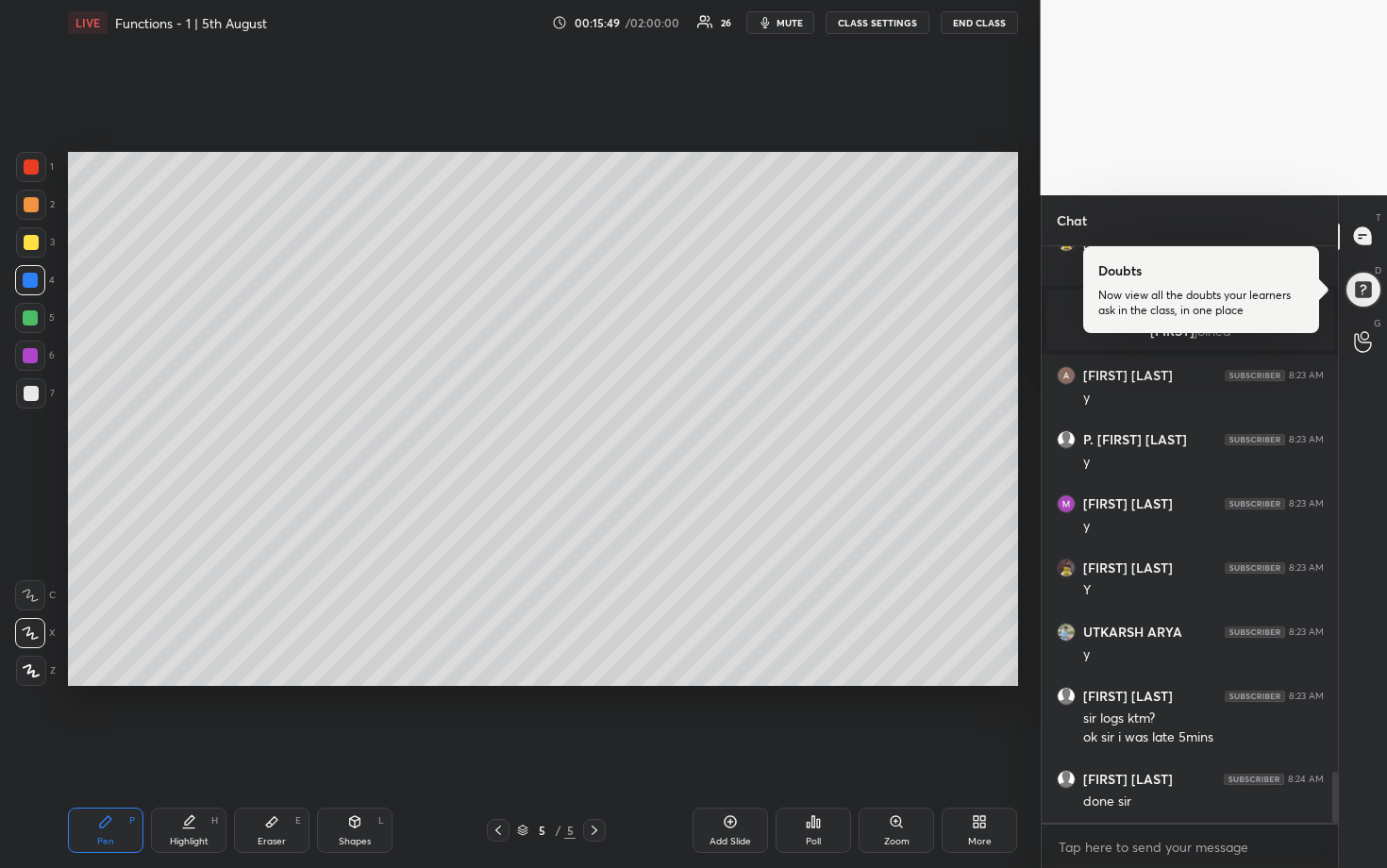 scroll, scrollTop: 6029, scrollLeft: 0, axis: vertical 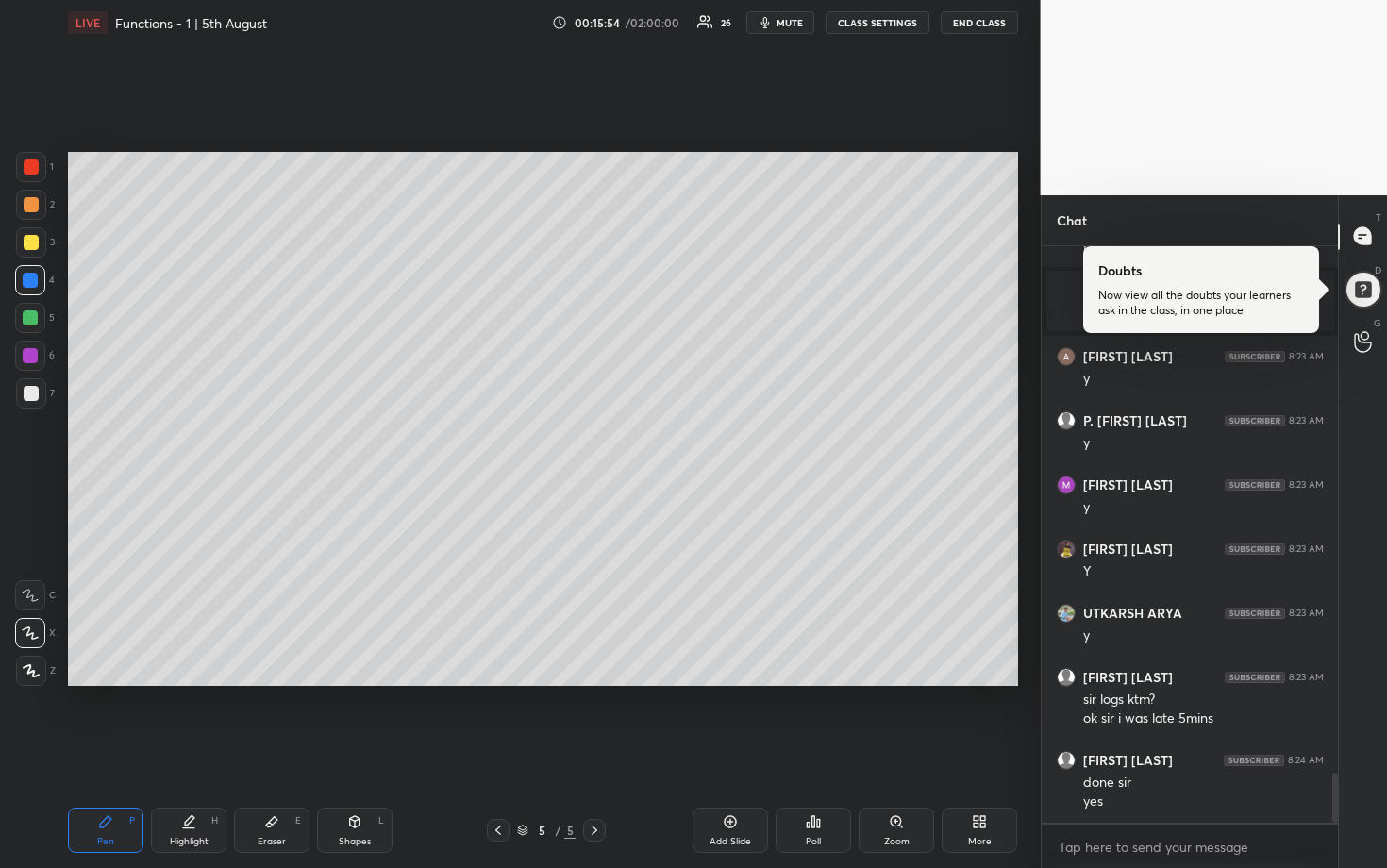 click at bounding box center (31, 393) 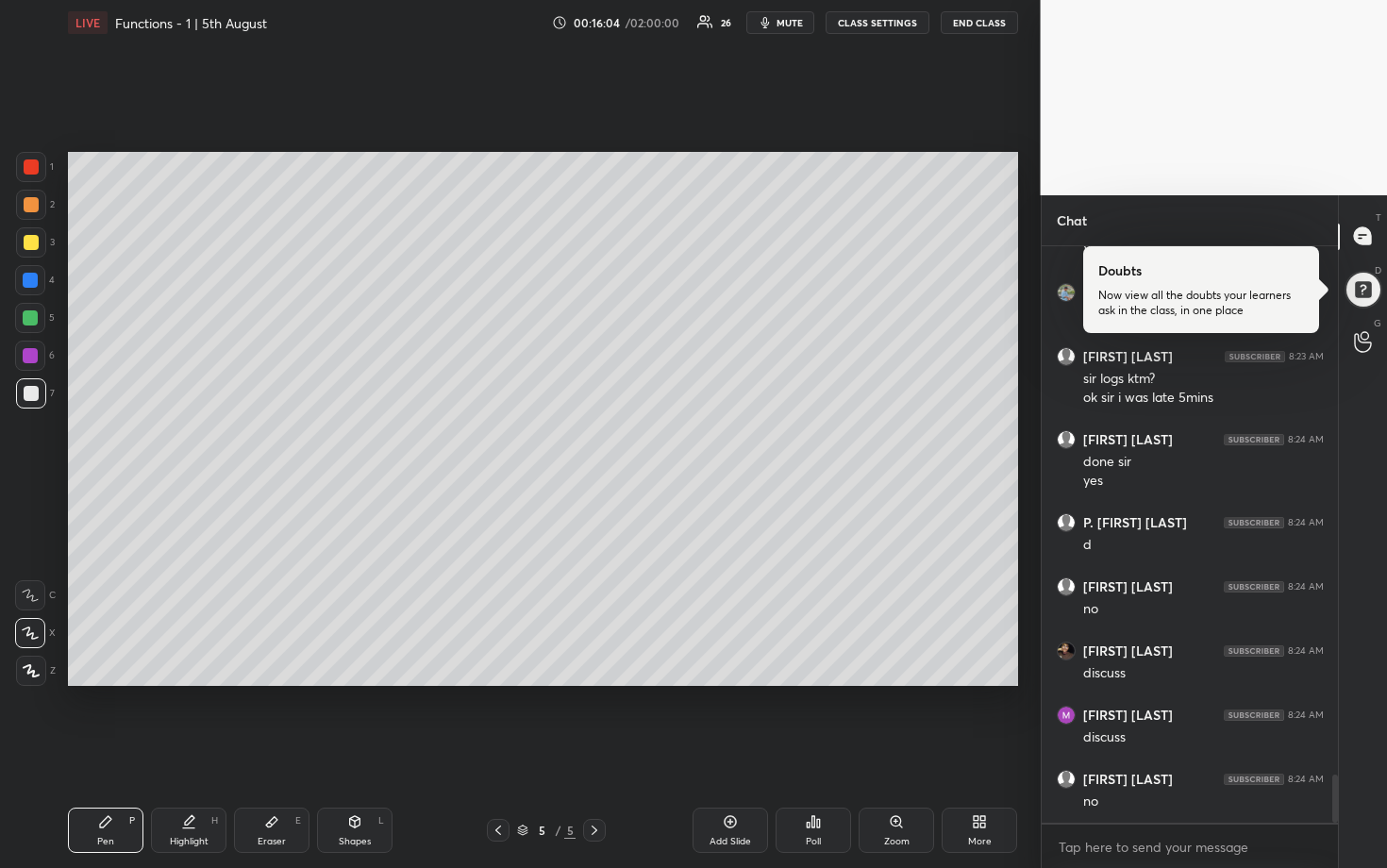 scroll, scrollTop: 6414, scrollLeft: 0, axis: vertical 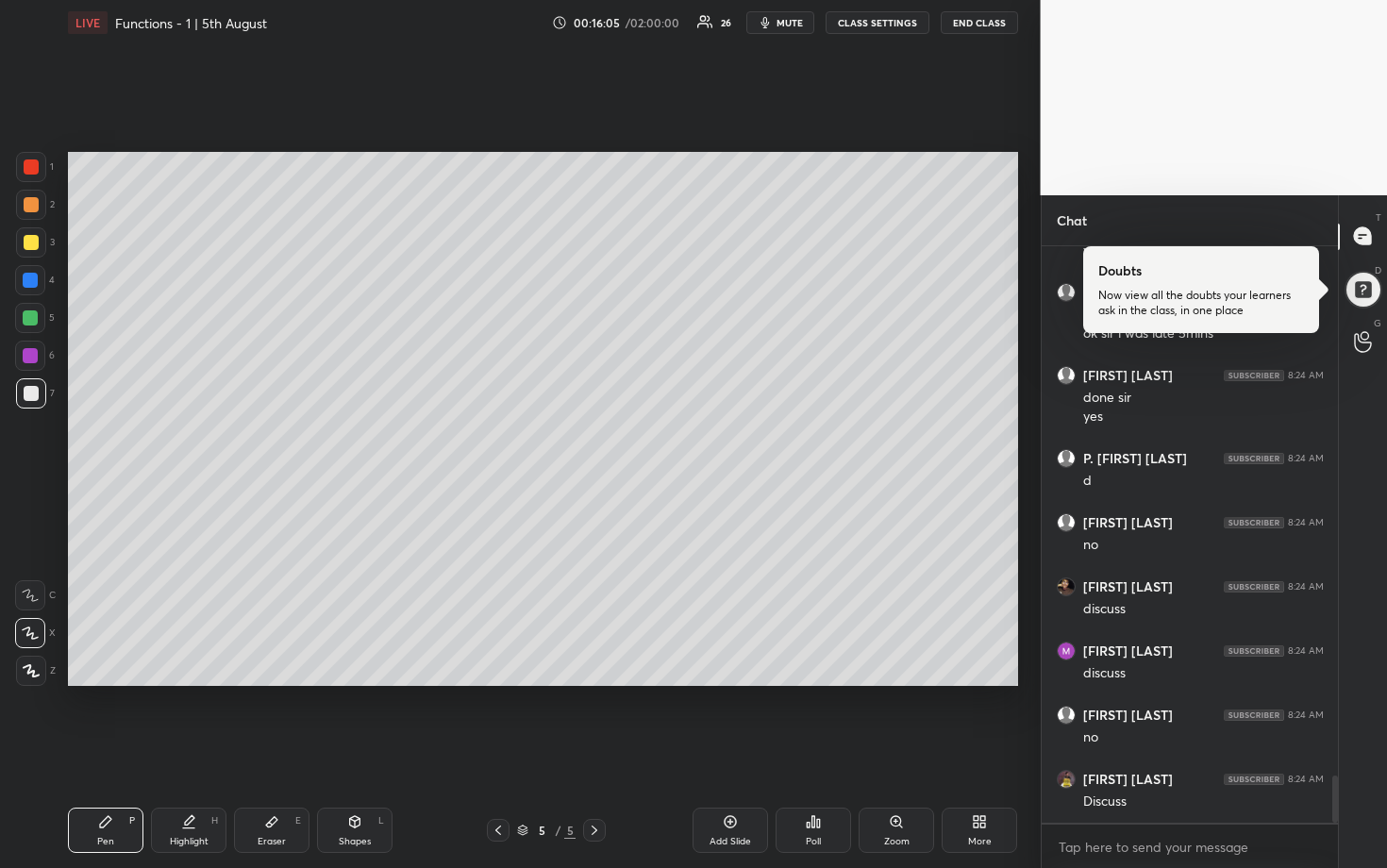 click at bounding box center [30, 280] 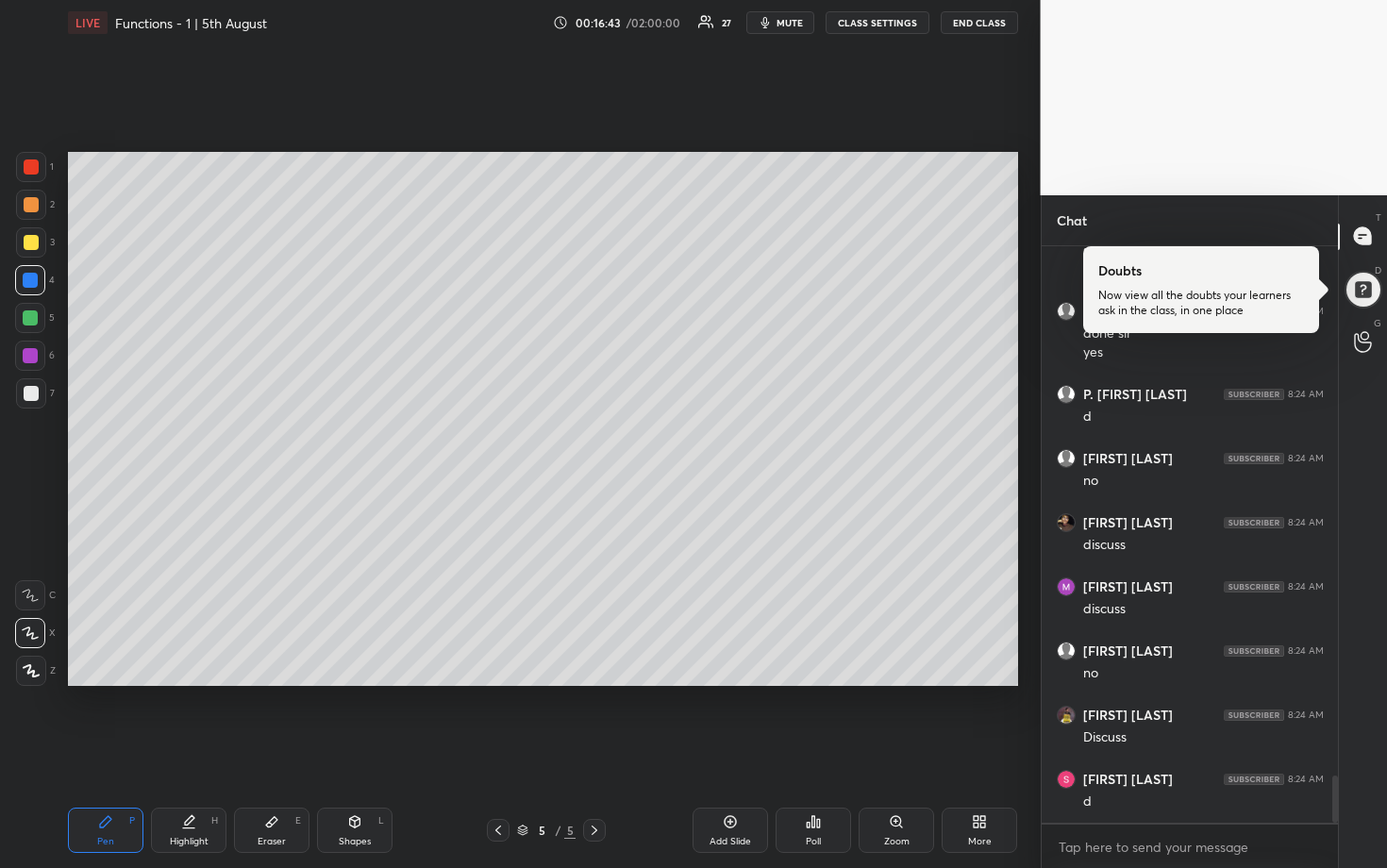 scroll, scrollTop: 6542, scrollLeft: 0, axis: vertical 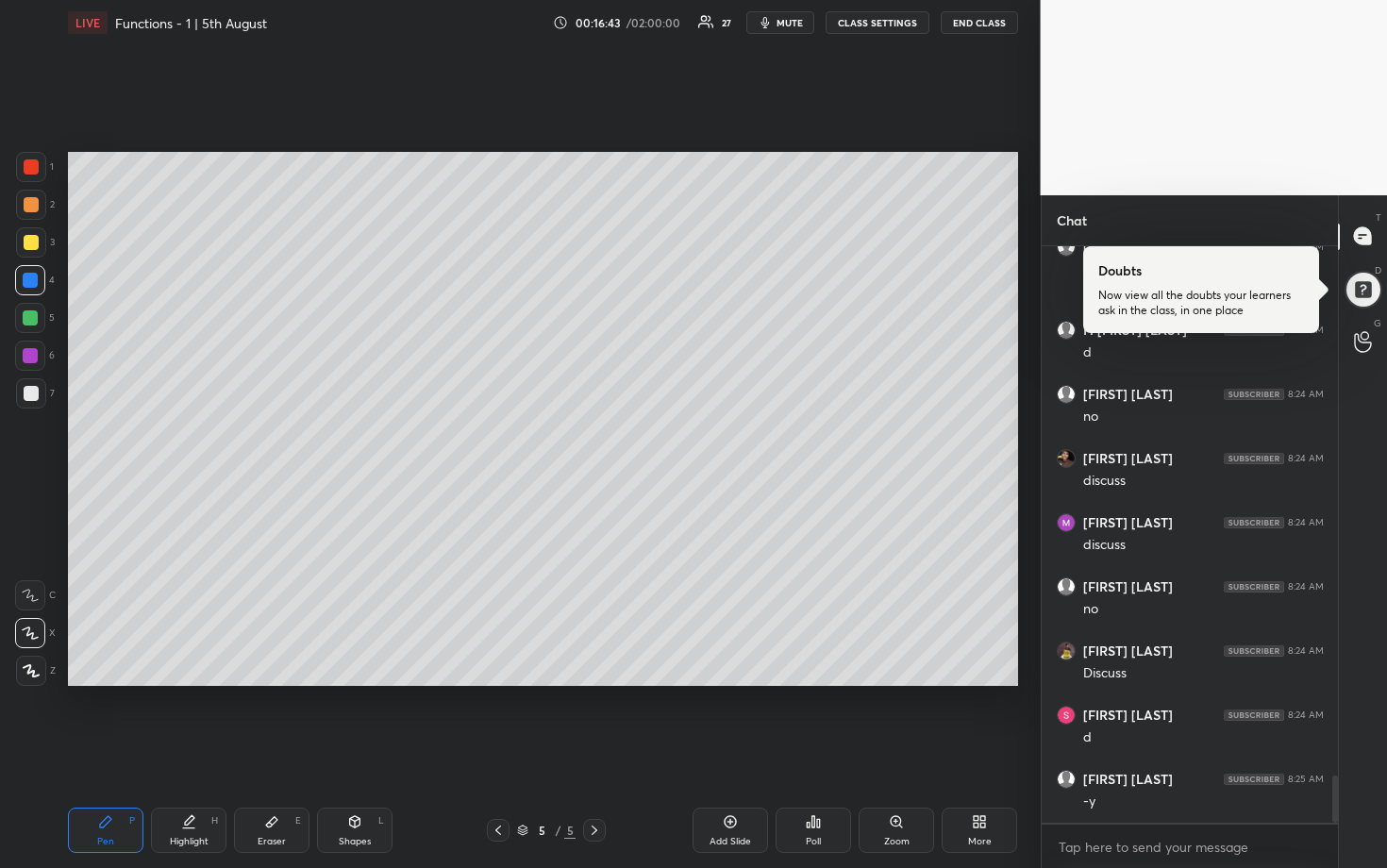 click on "Pen P Highlight H Eraser E Shapes L 5 / 5 Add Slide Poll Zoom More" at bounding box center [543, 830] 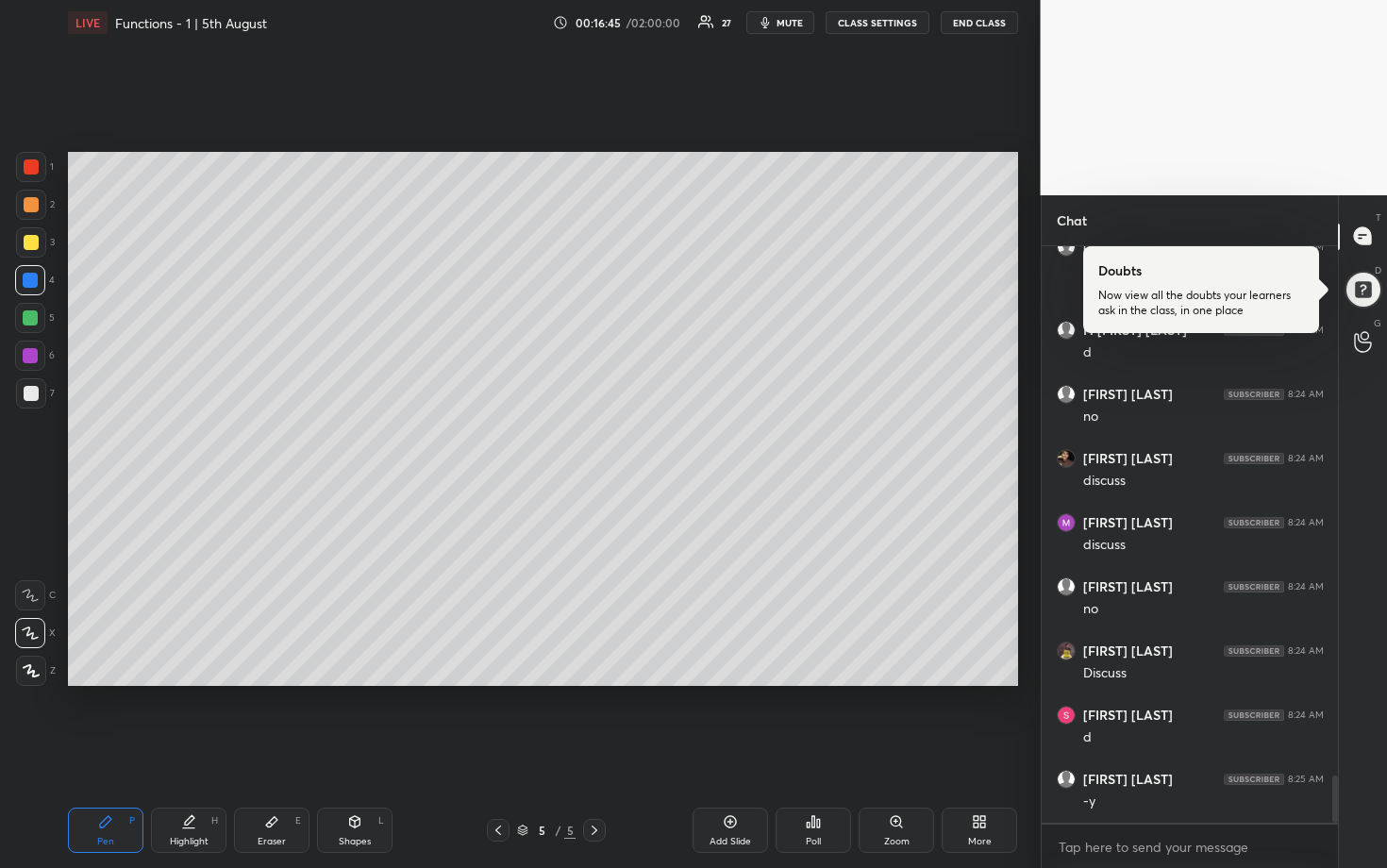 drag, startPoint x: 290, startPoint y: 821, endPoint x: 359, endPoint y: 757, distance: 94.11164 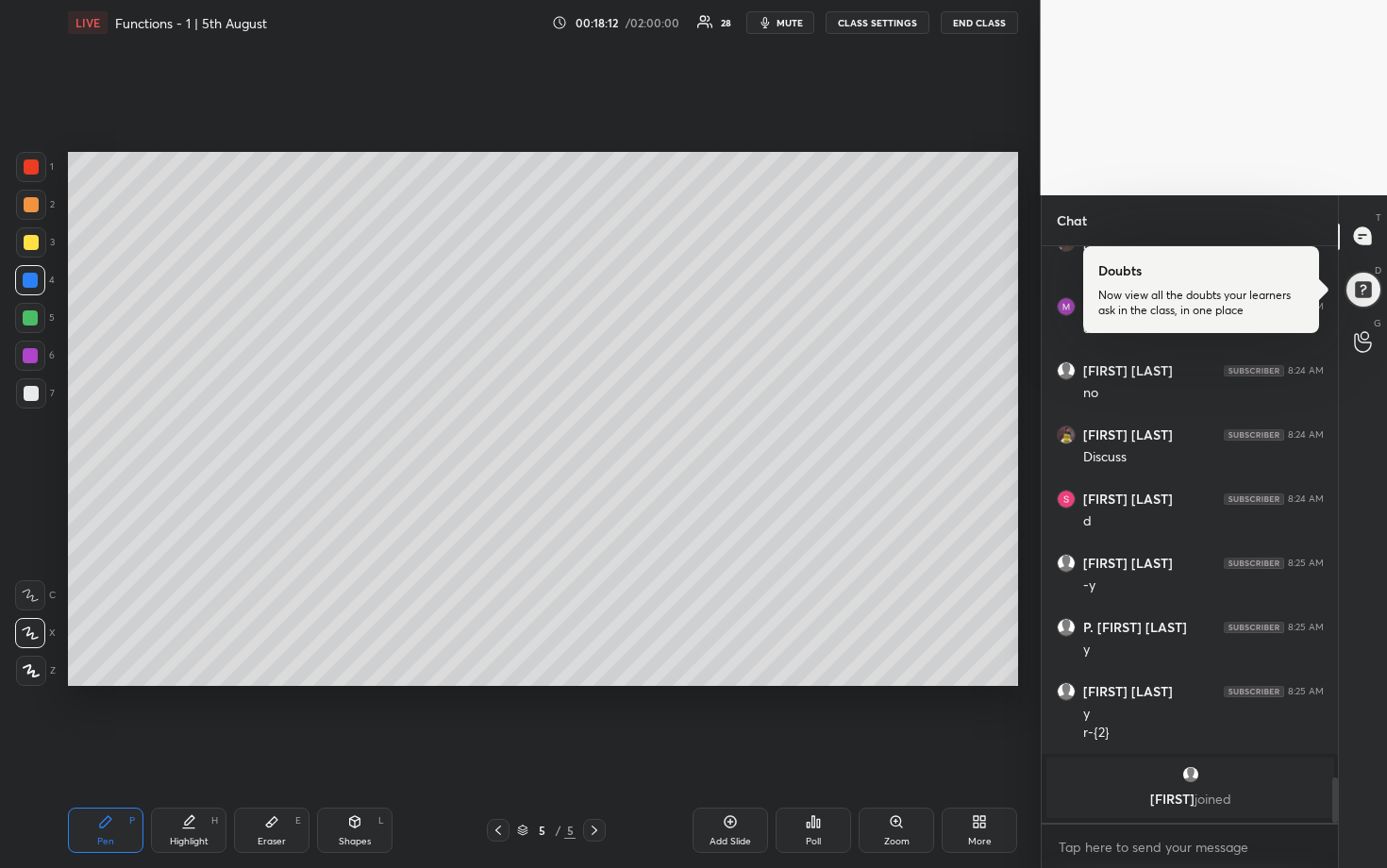 scroll, scrollTop: 6551, scrollLeft: 0, axis: vertical 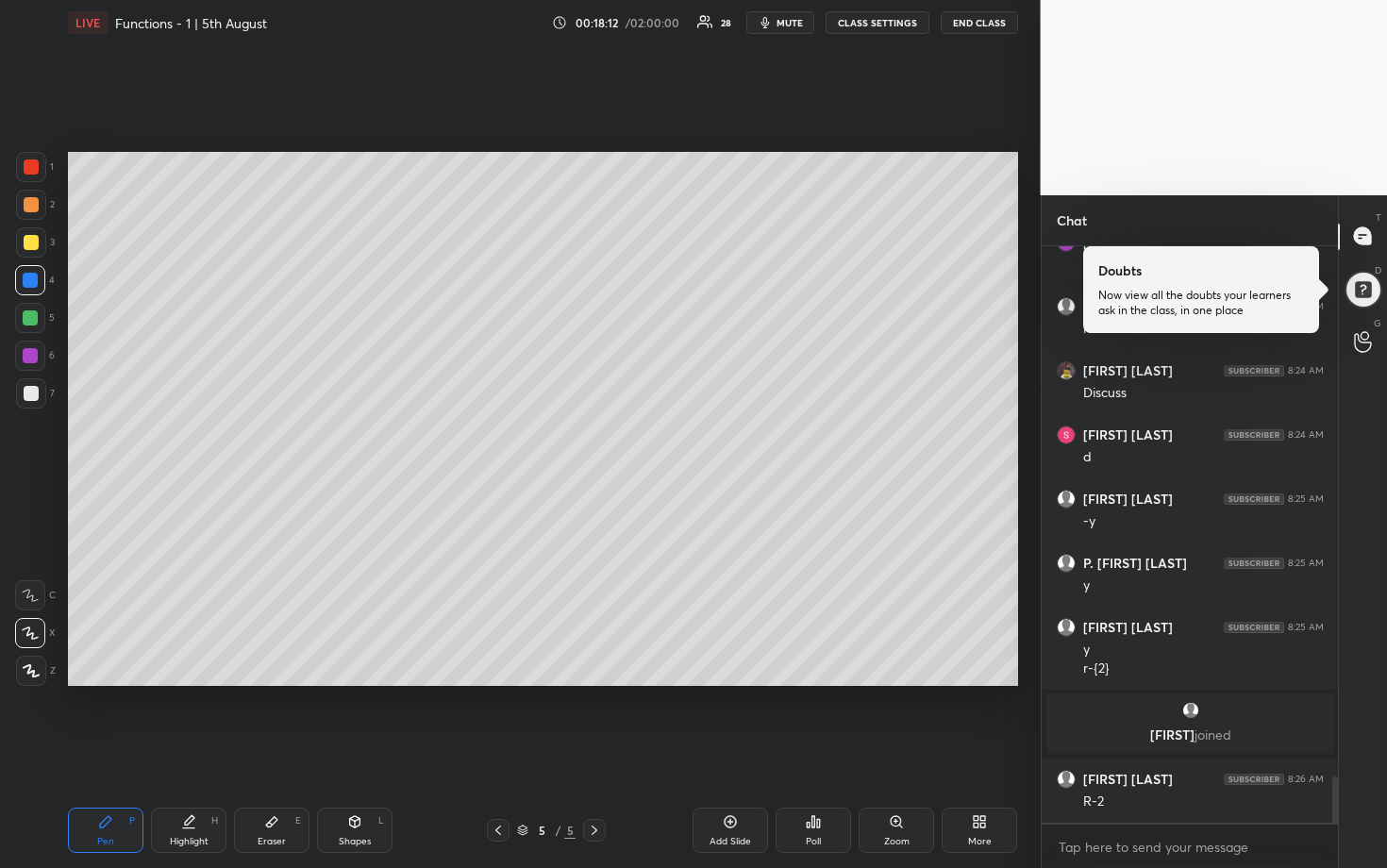 click at bounding box center [31, 242] 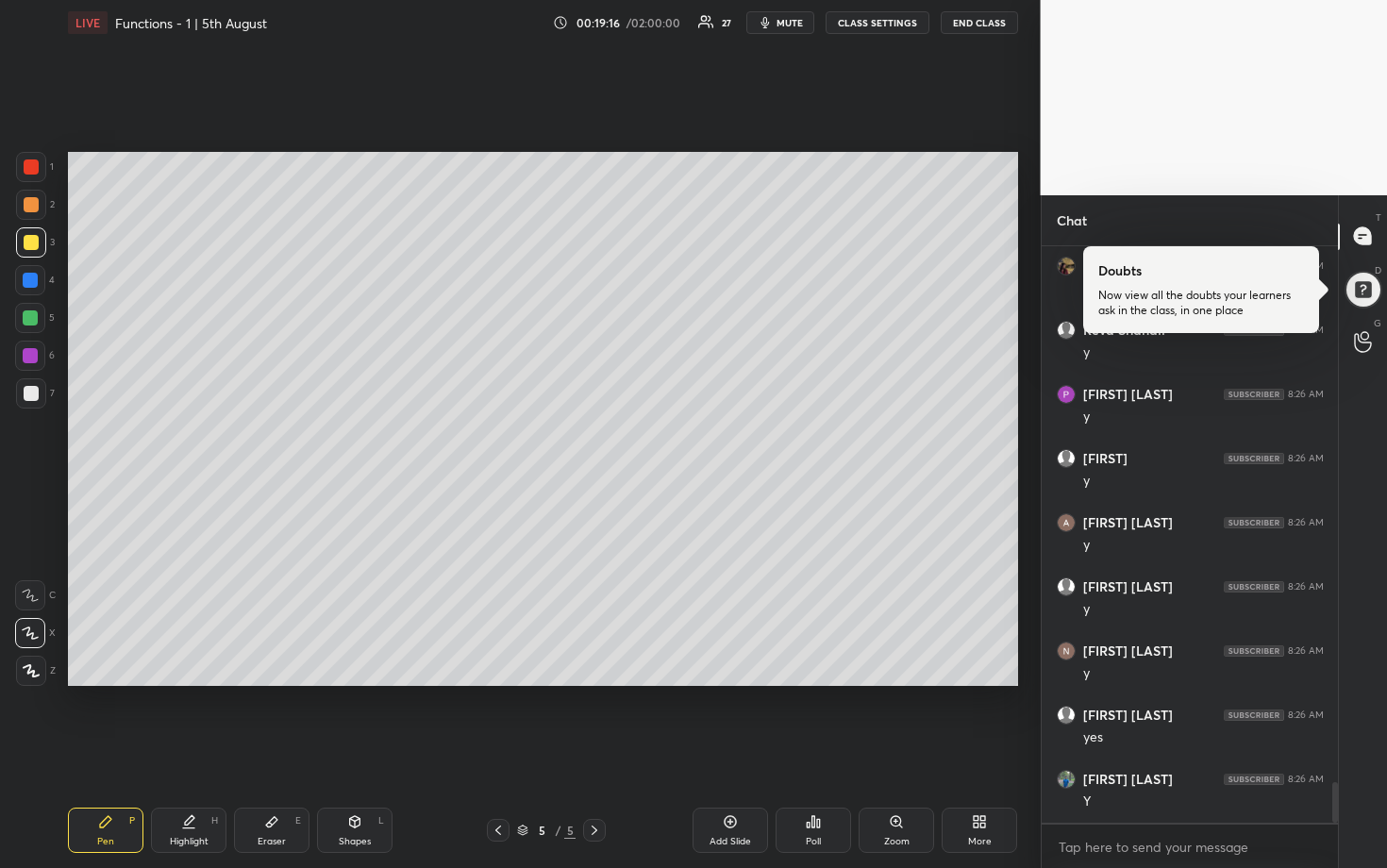 scroll, scrollTop: 7577, scrollLeft: 0, axis: vertical 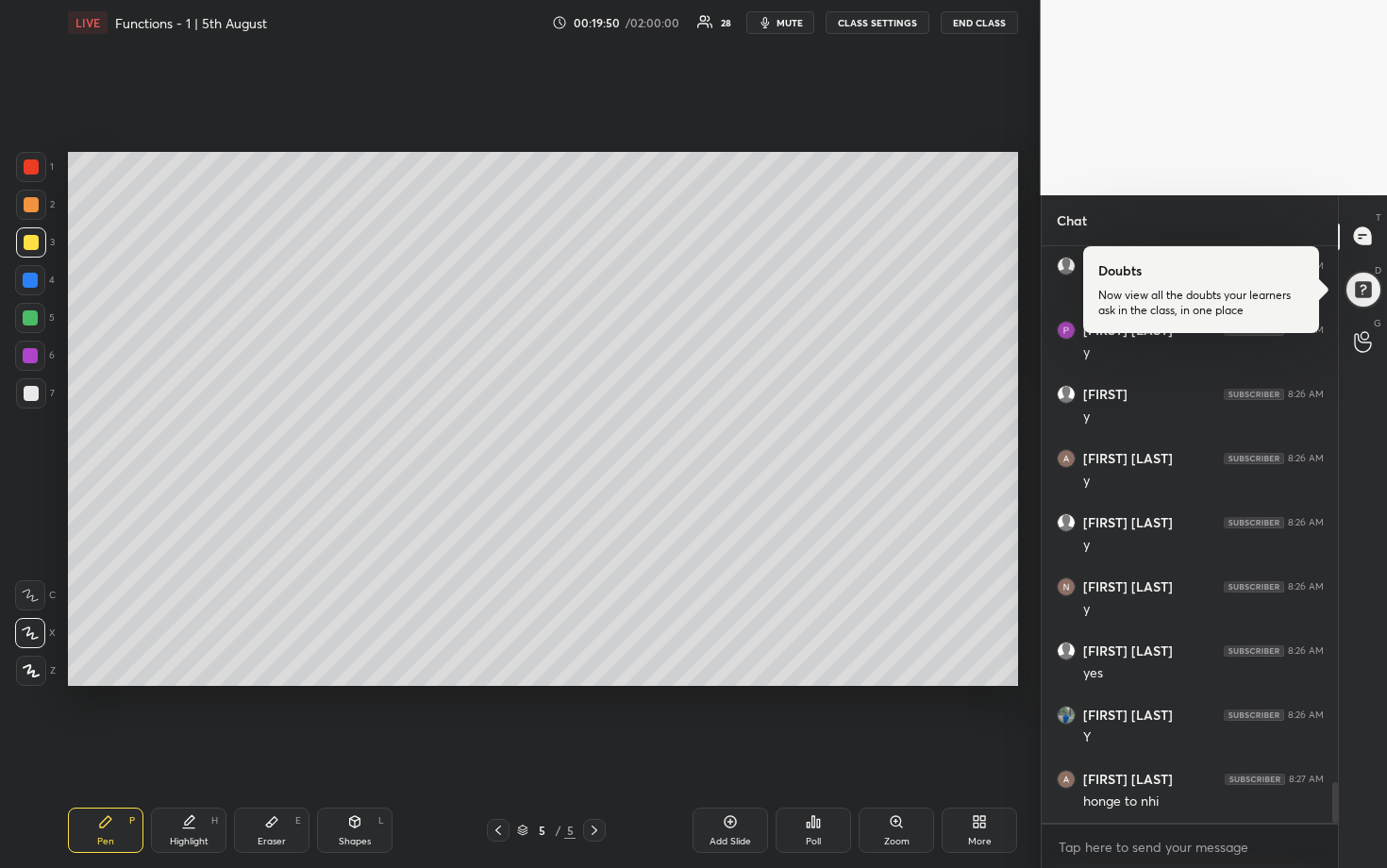 click 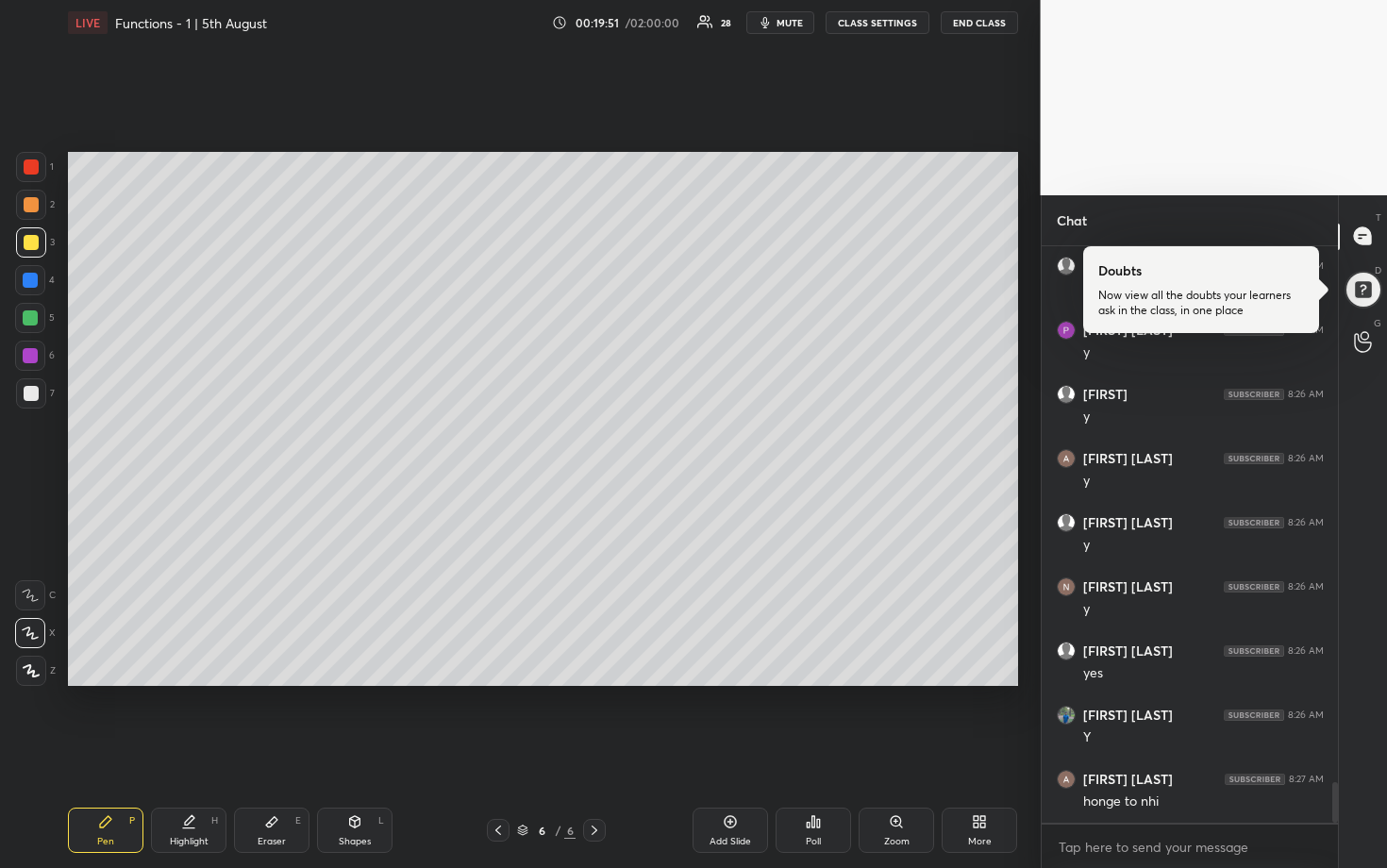 click at bounding box center (30, 318) 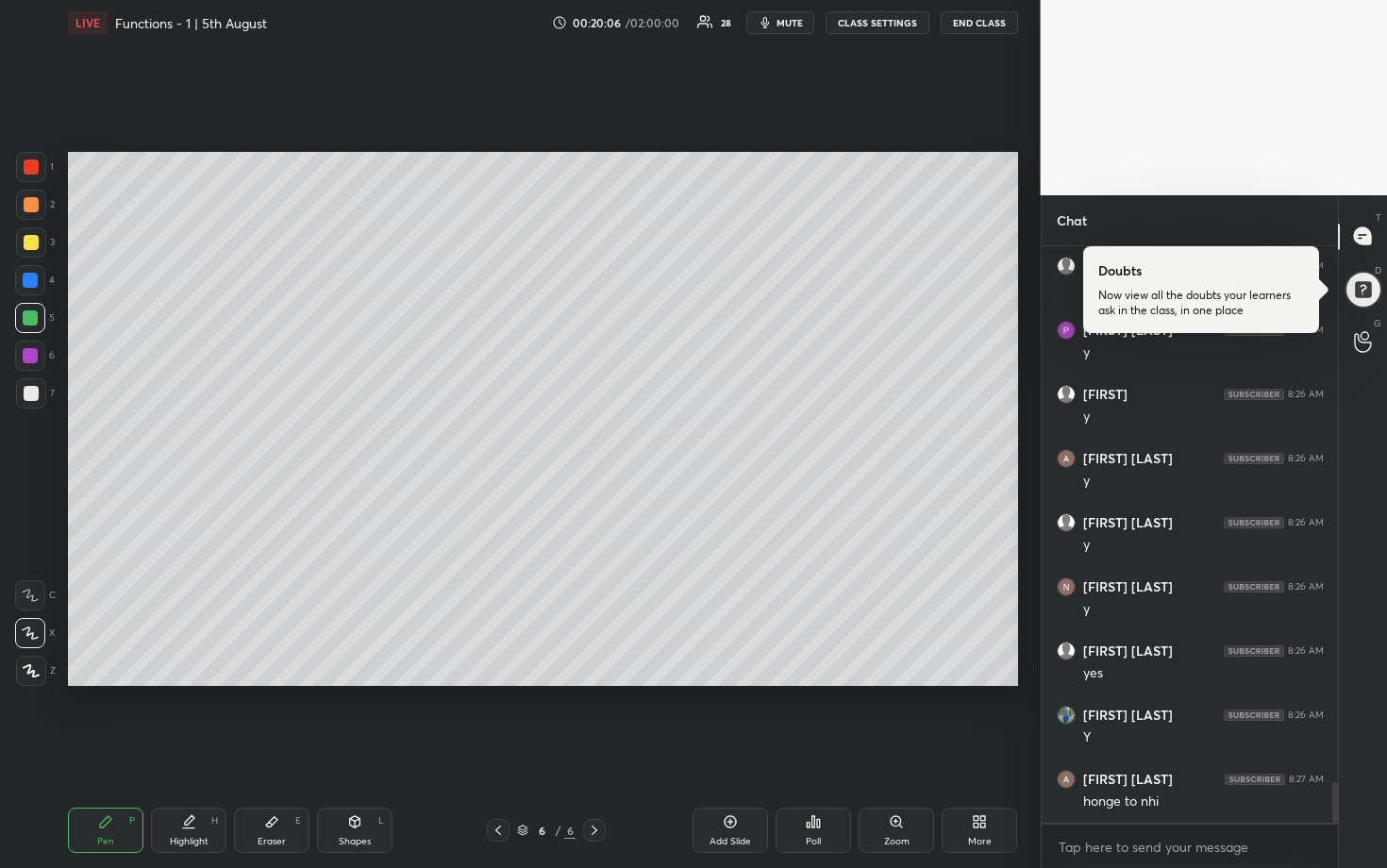 click at bounding box center [31, 393] 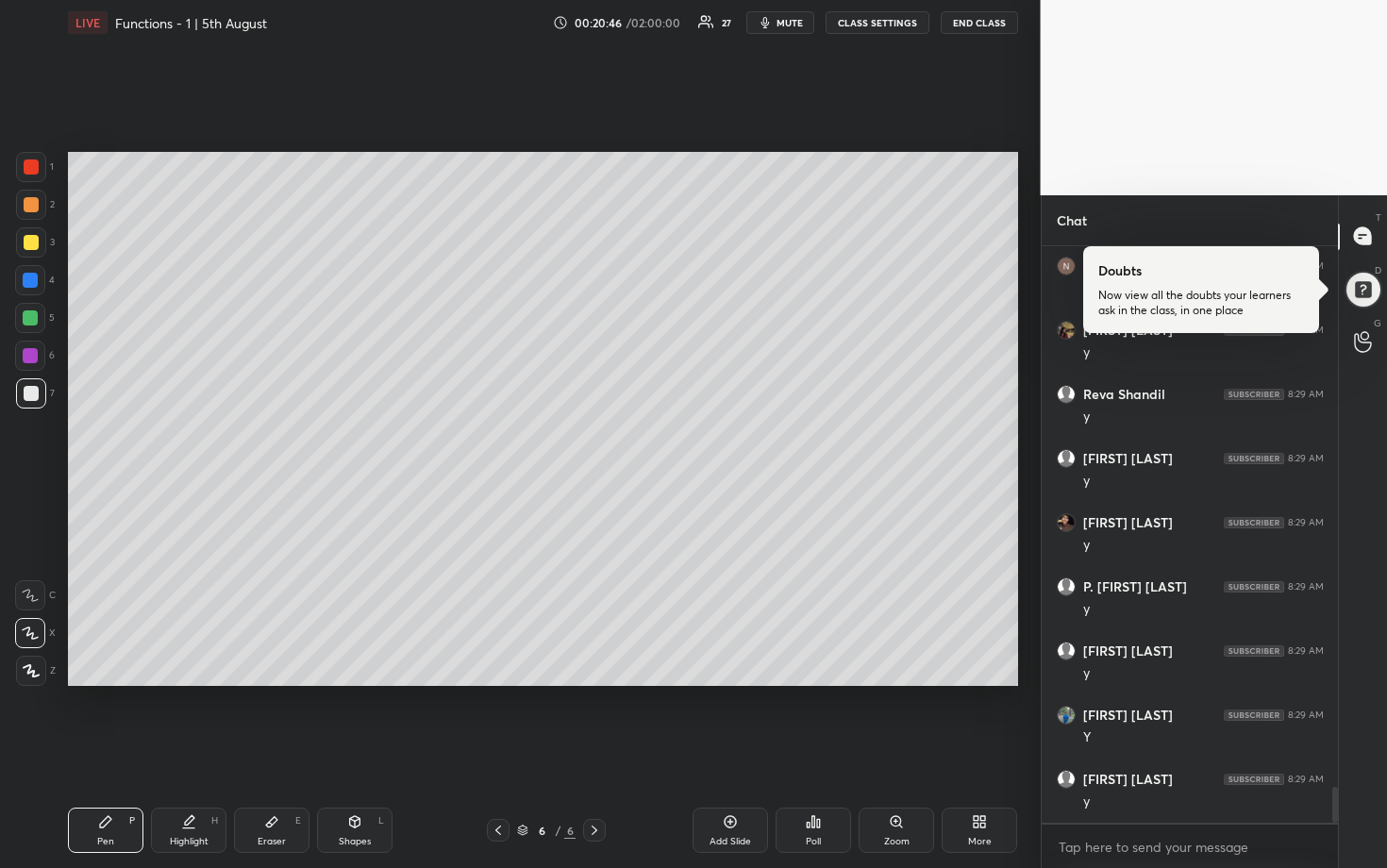 scroll, scrollTop: 8604, scrollLeft: 0, axis: vertical 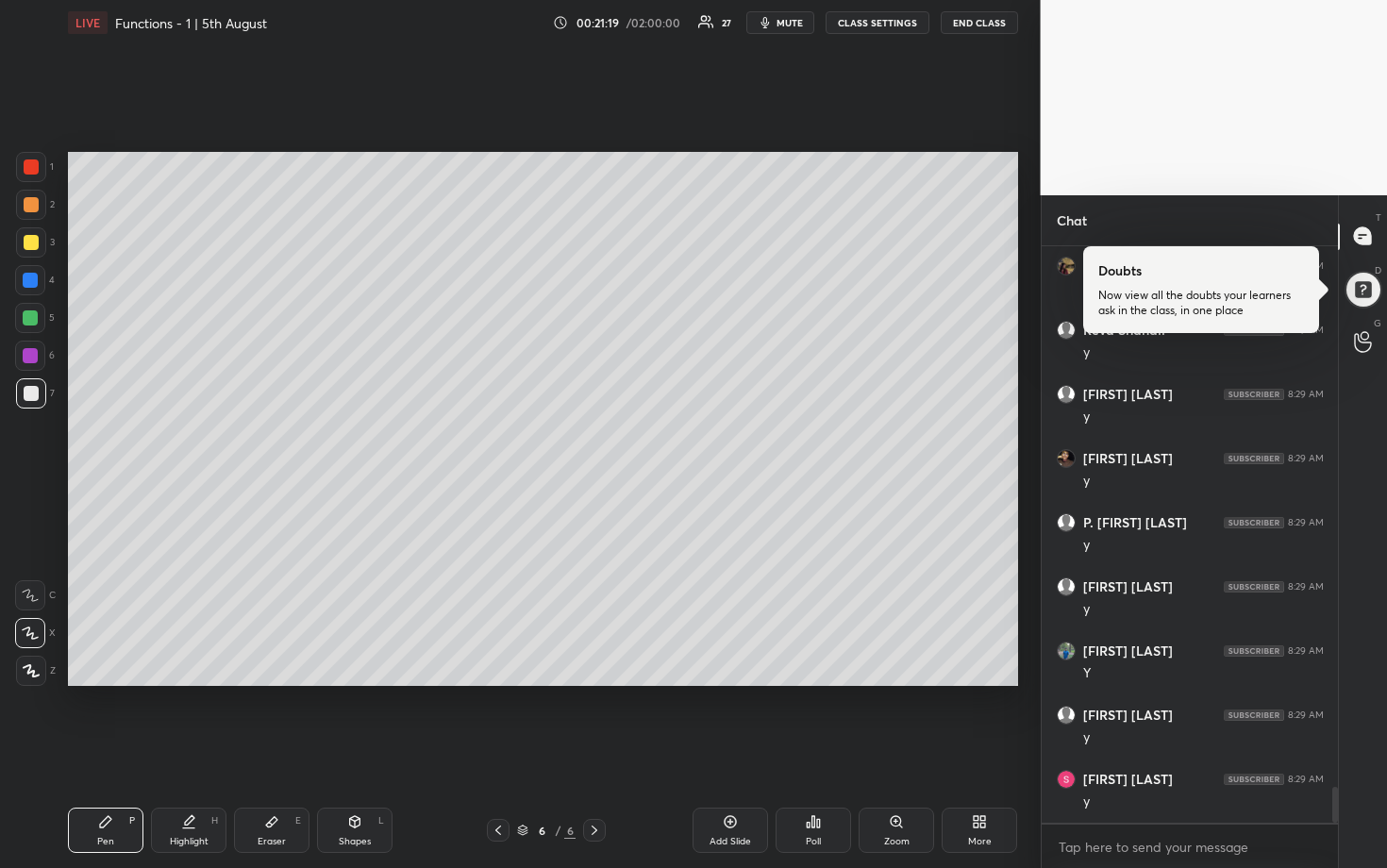 click on "1 2 3 4 5 6 7" at bounding box center (35, 284) 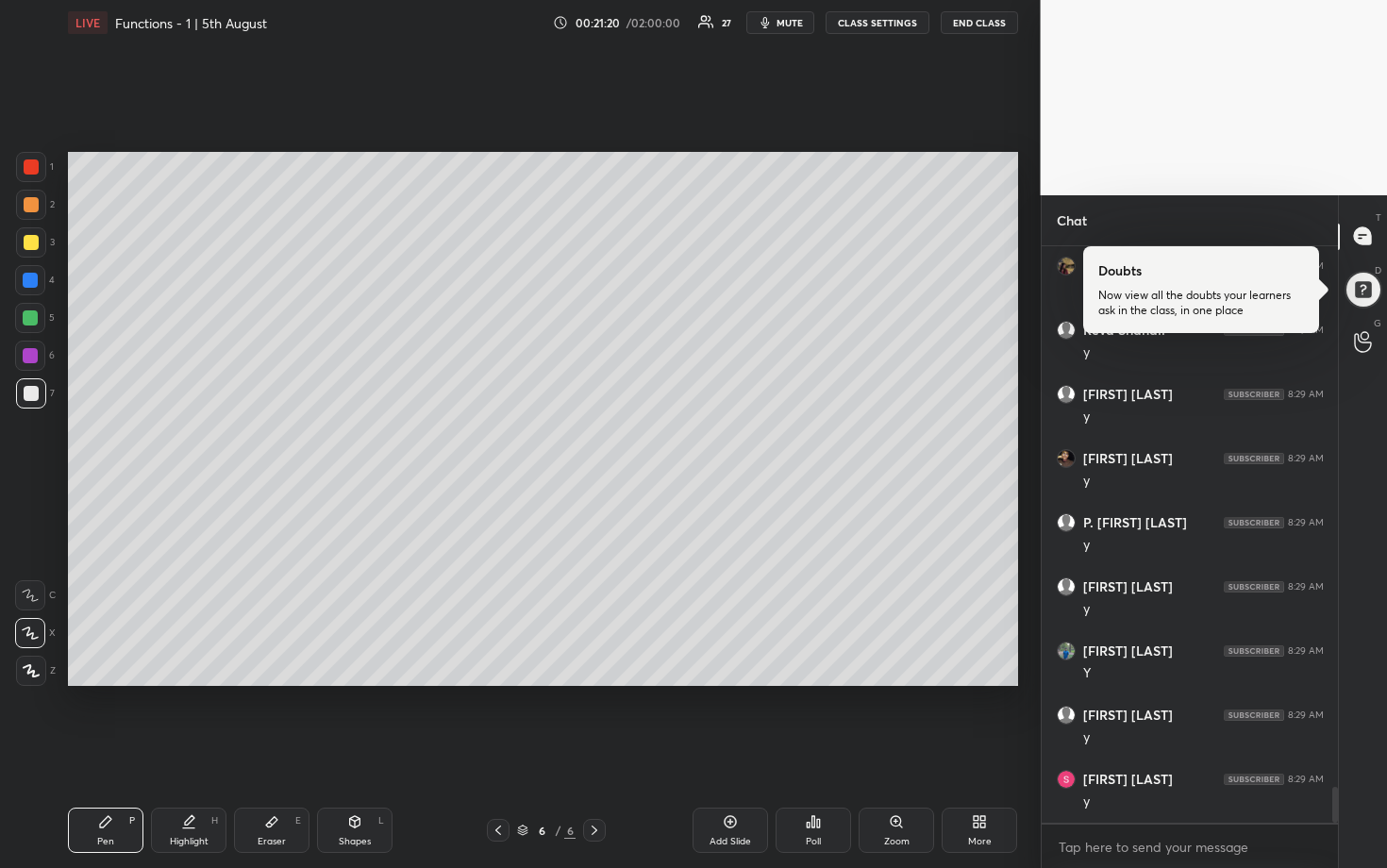 scroll, scrollTop: 8668, scrollLeft: 0, axis: vertical 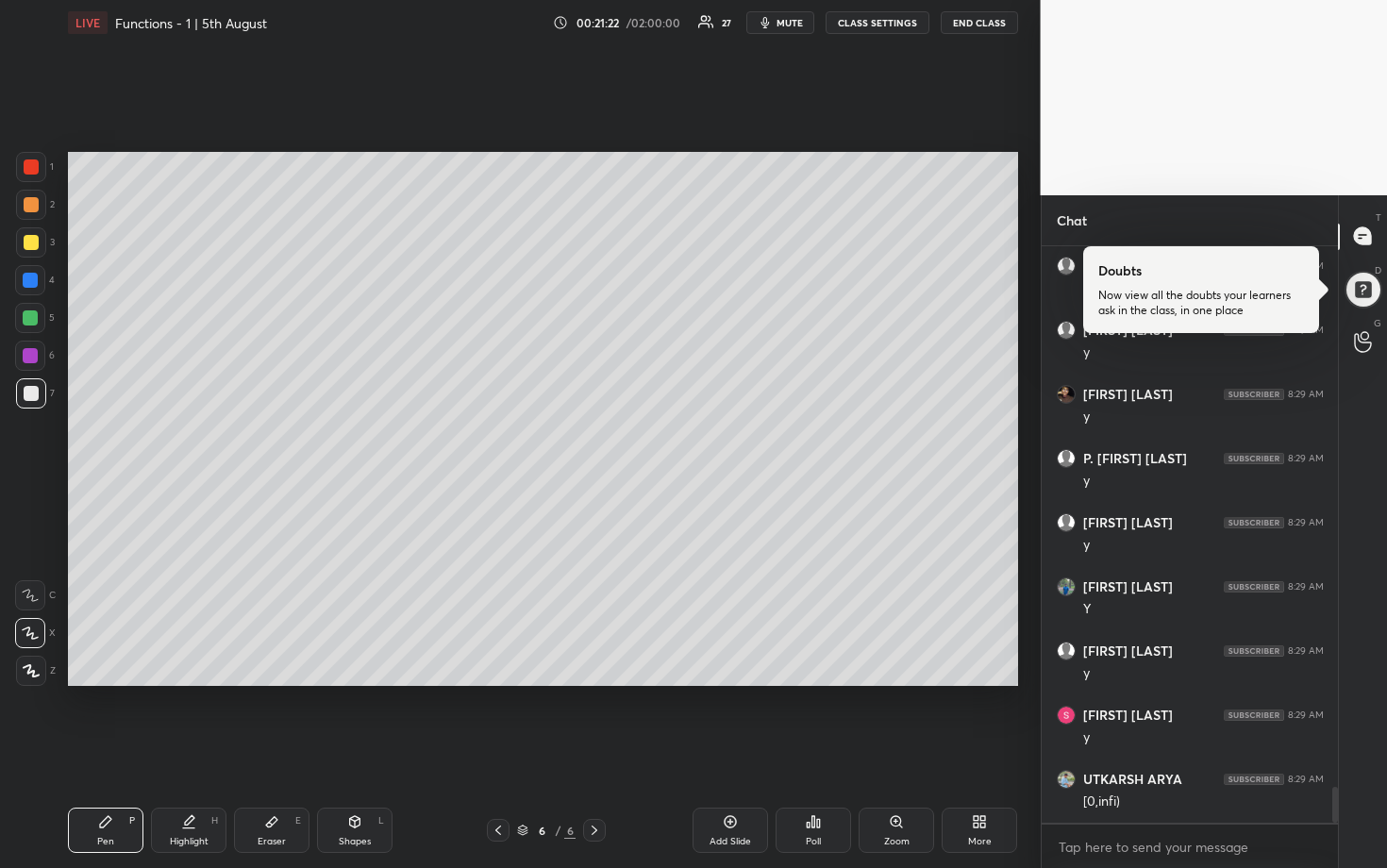 click at bounding box center (30, 280) 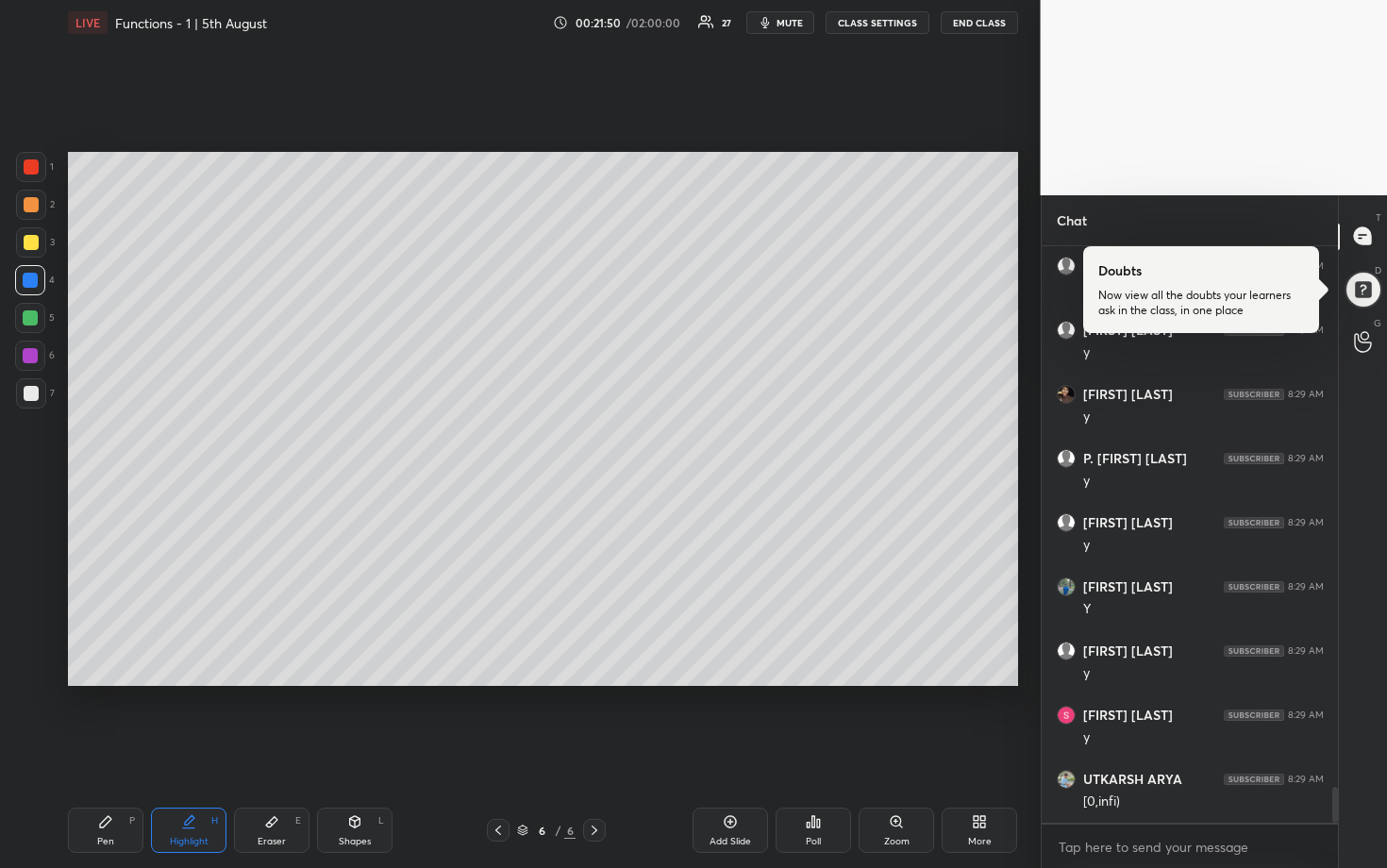 scroll, scrollTop: 8732, scrollLeft: 0, axis: vertical 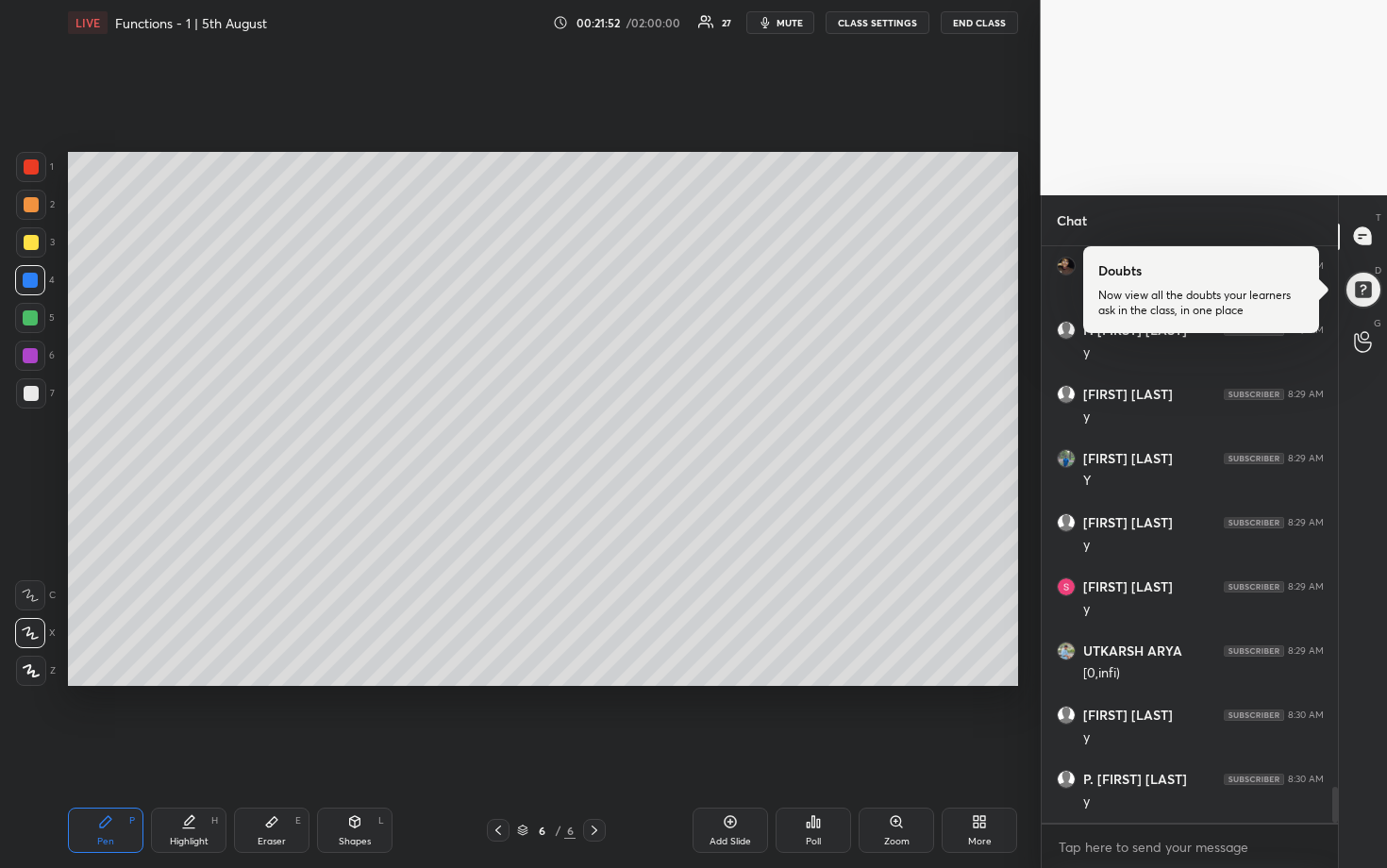 click at bounding box center (30, 318) 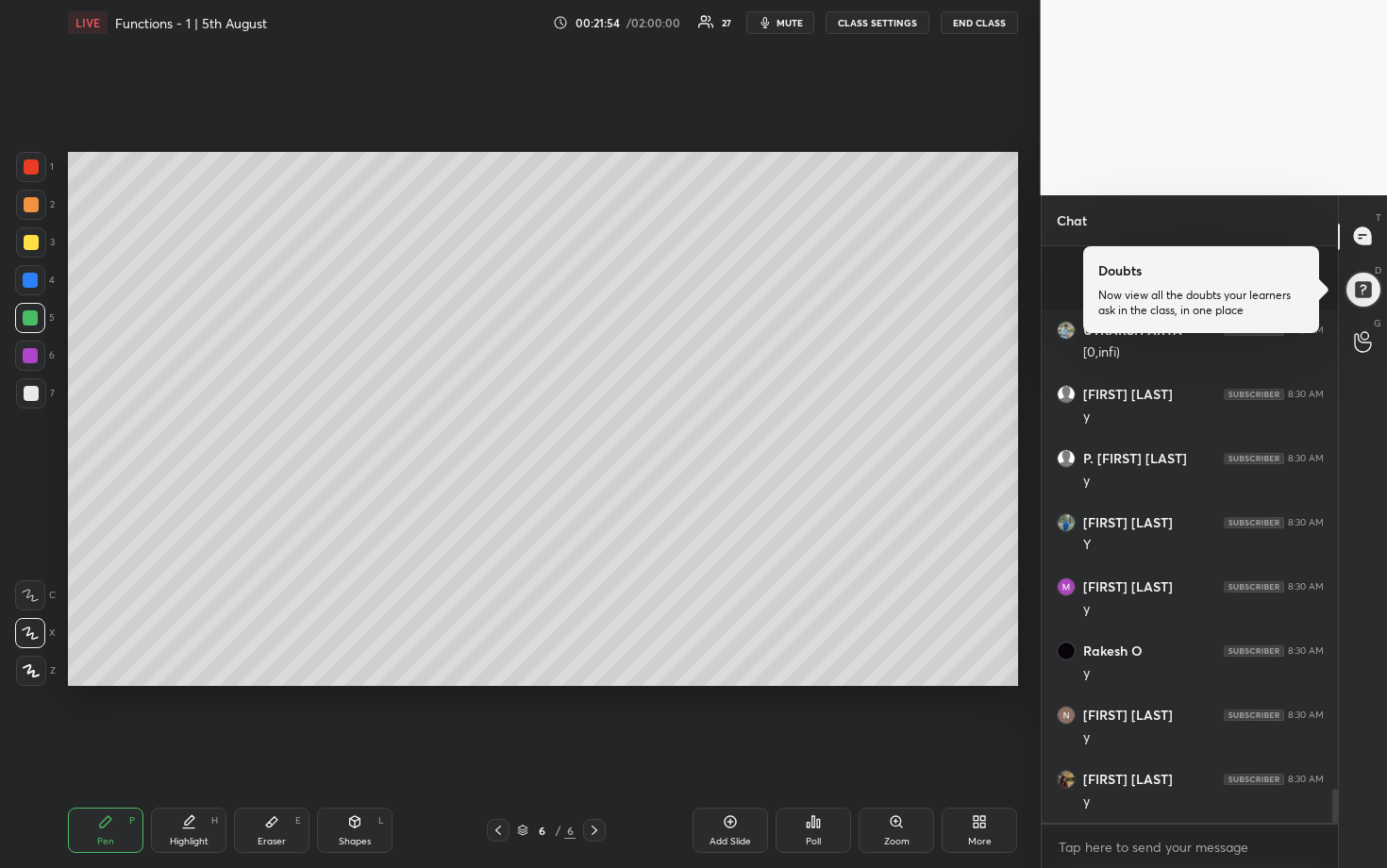 scroll, scrollTop: 9245, scrollLeft: 0, axis: vertical 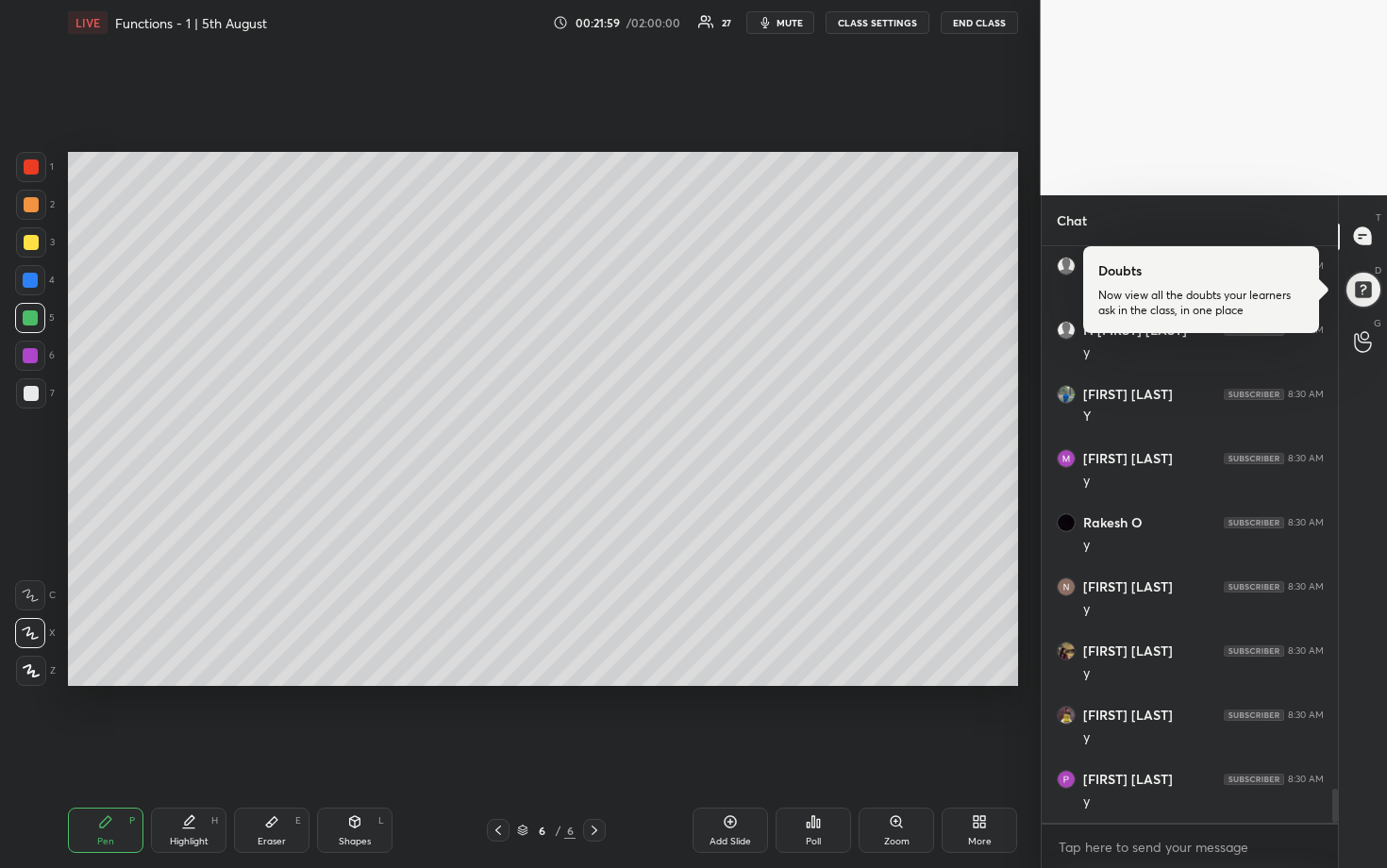 click at bounding box center (31, 393) 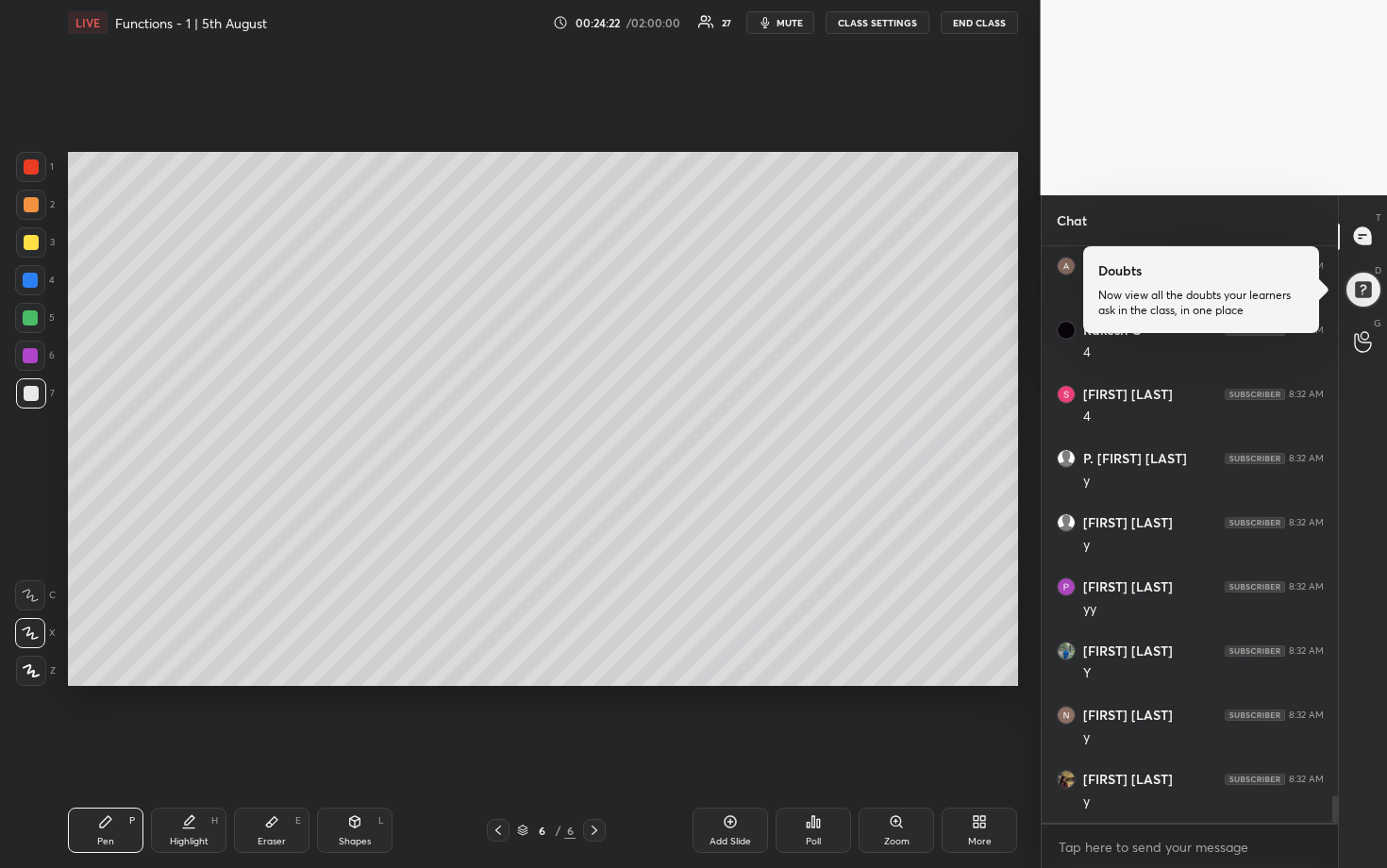scroll, scrollTop: 11719, scrollLeft: 0, axis: vertical 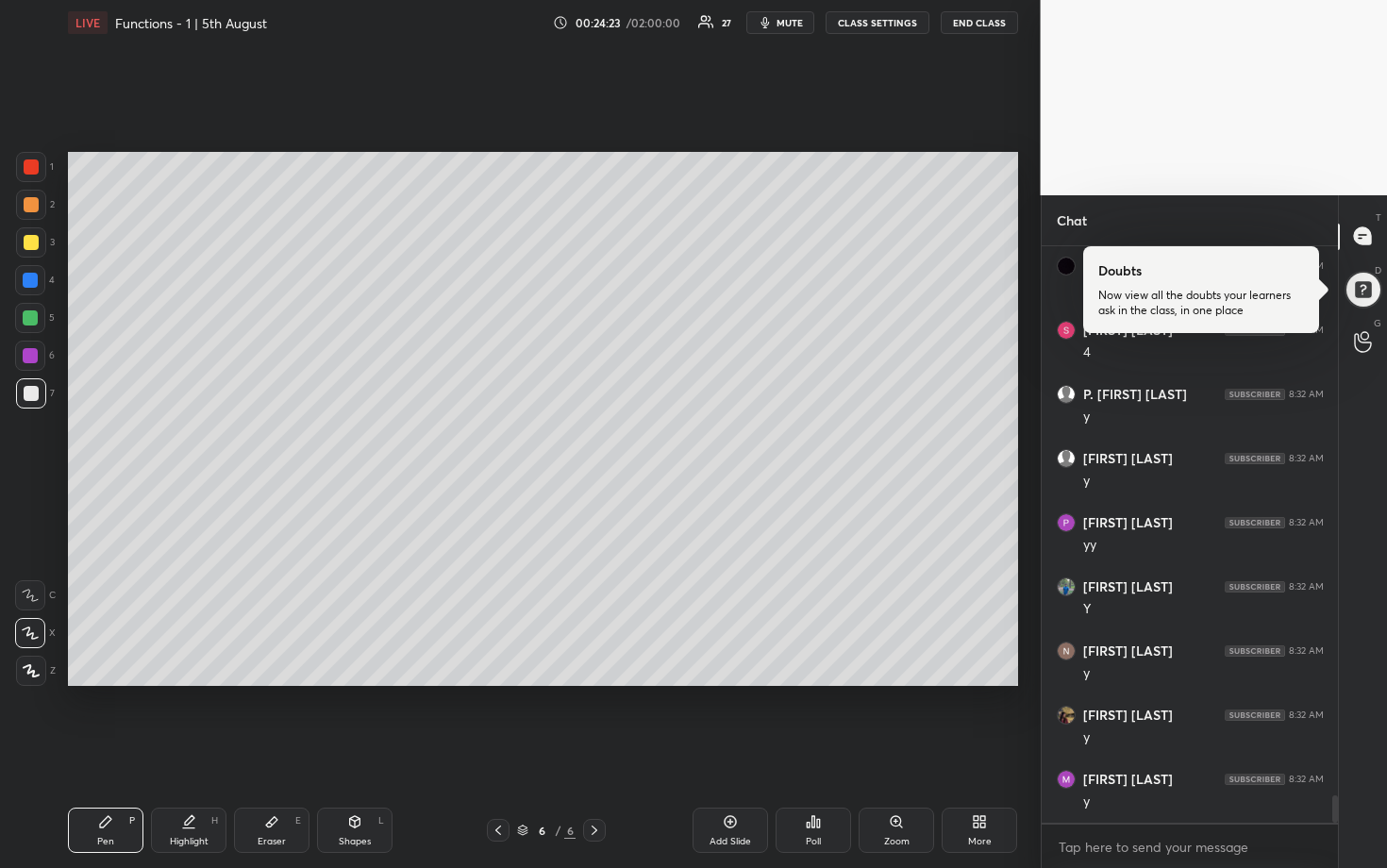 click 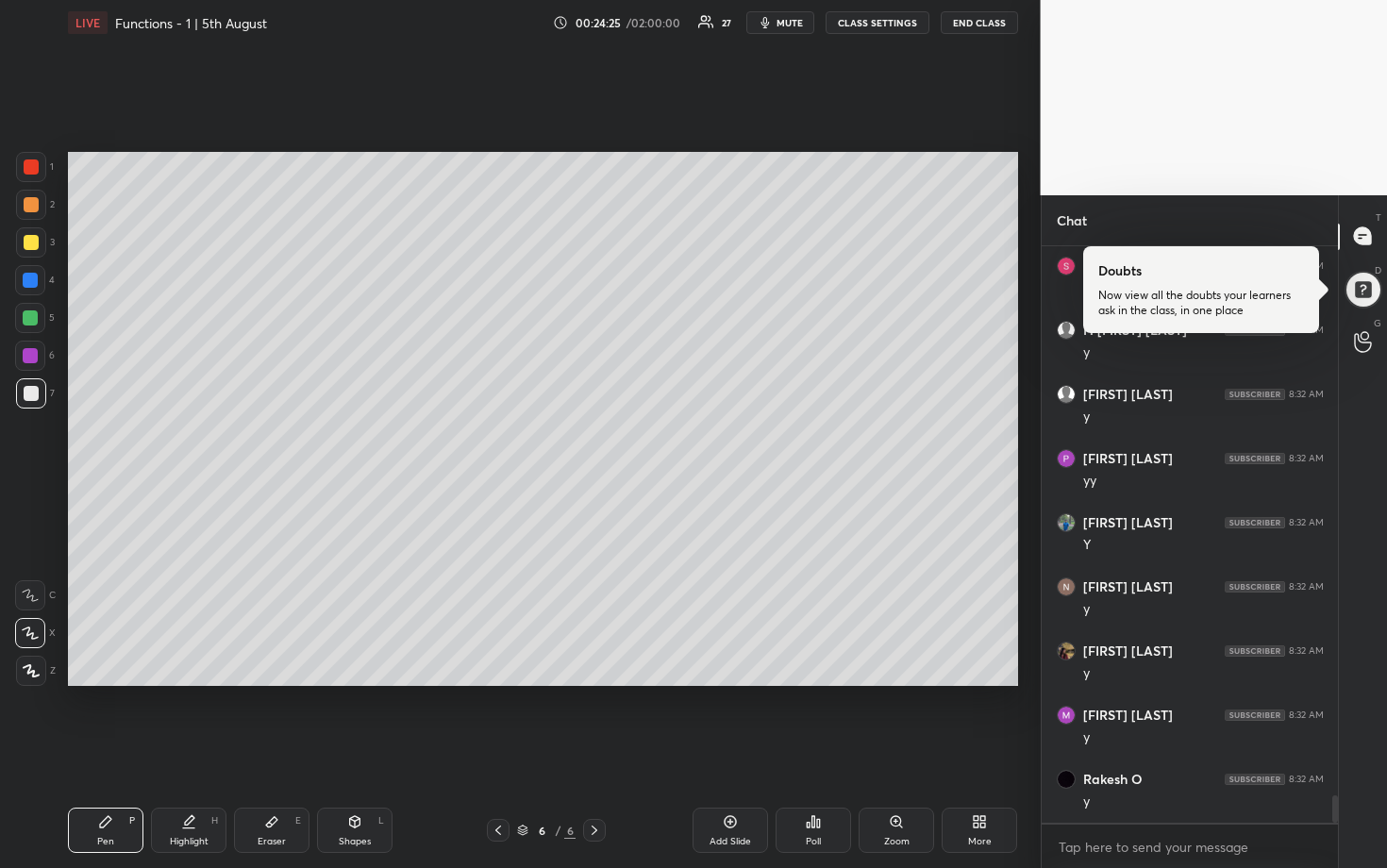 click on "Add Slide" at bounding box center (730, 842) 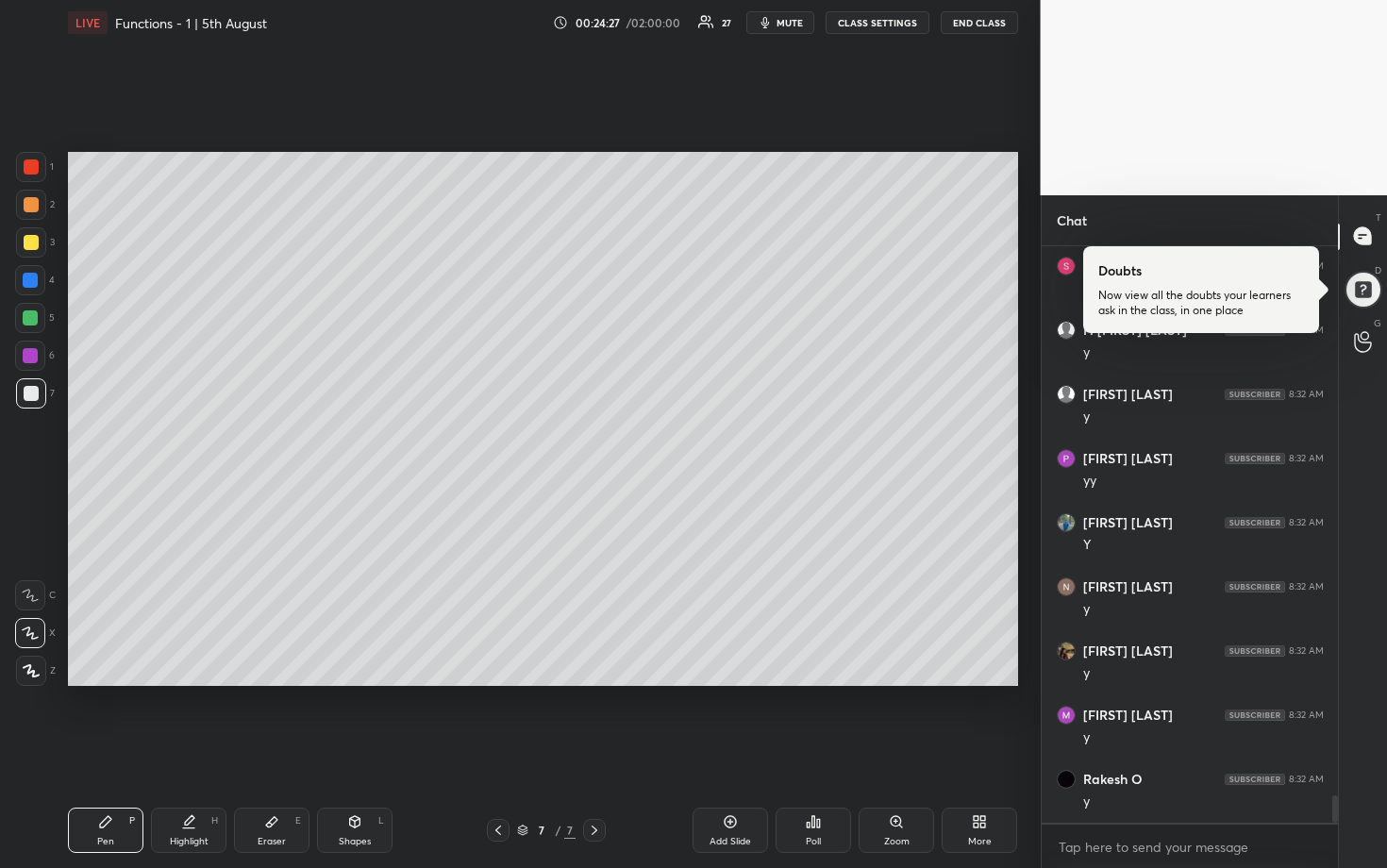 click at bounding box center (30, 318) 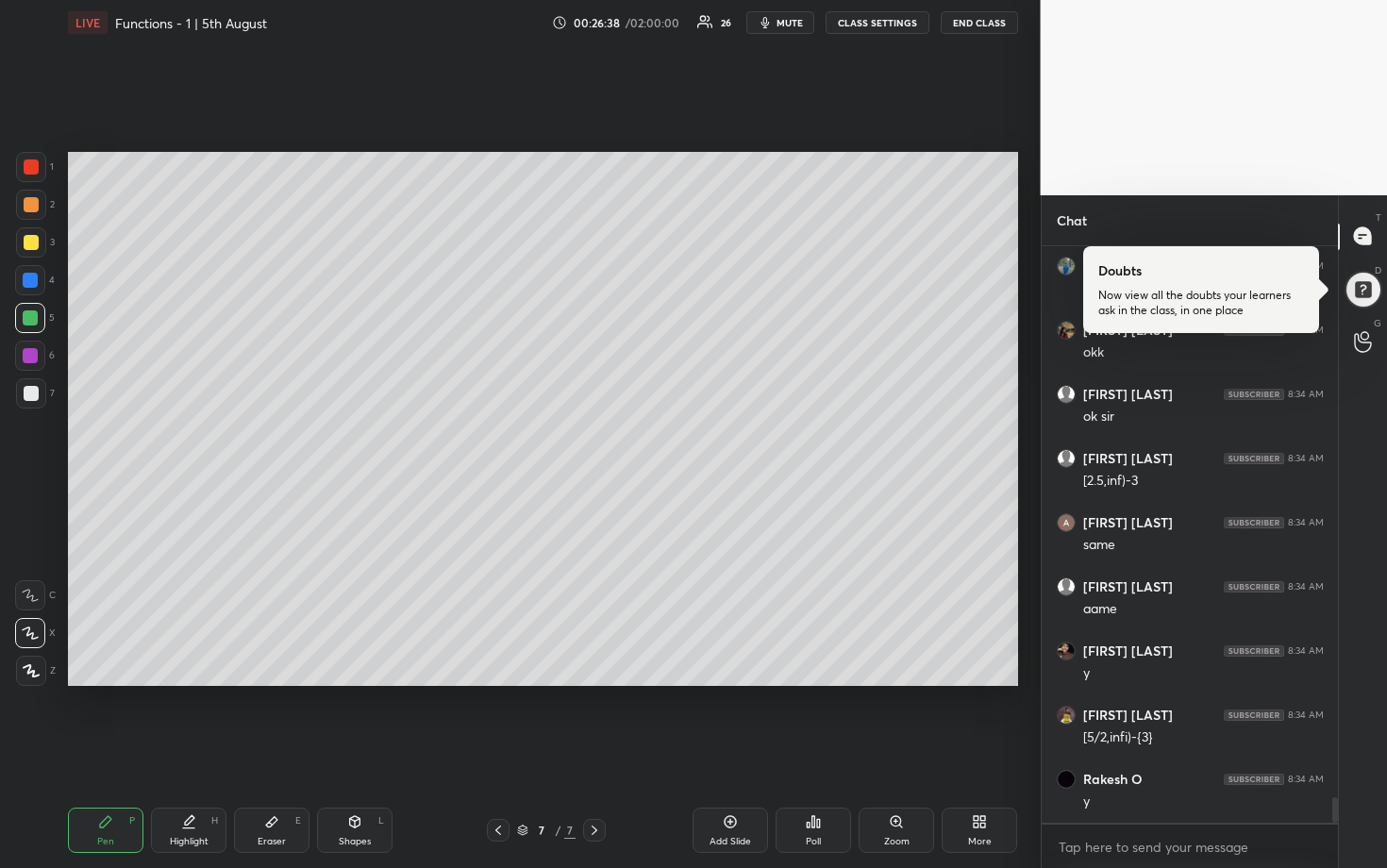 scroll, scrollTop: 12553, scrollLeft: 0, axis: vertical 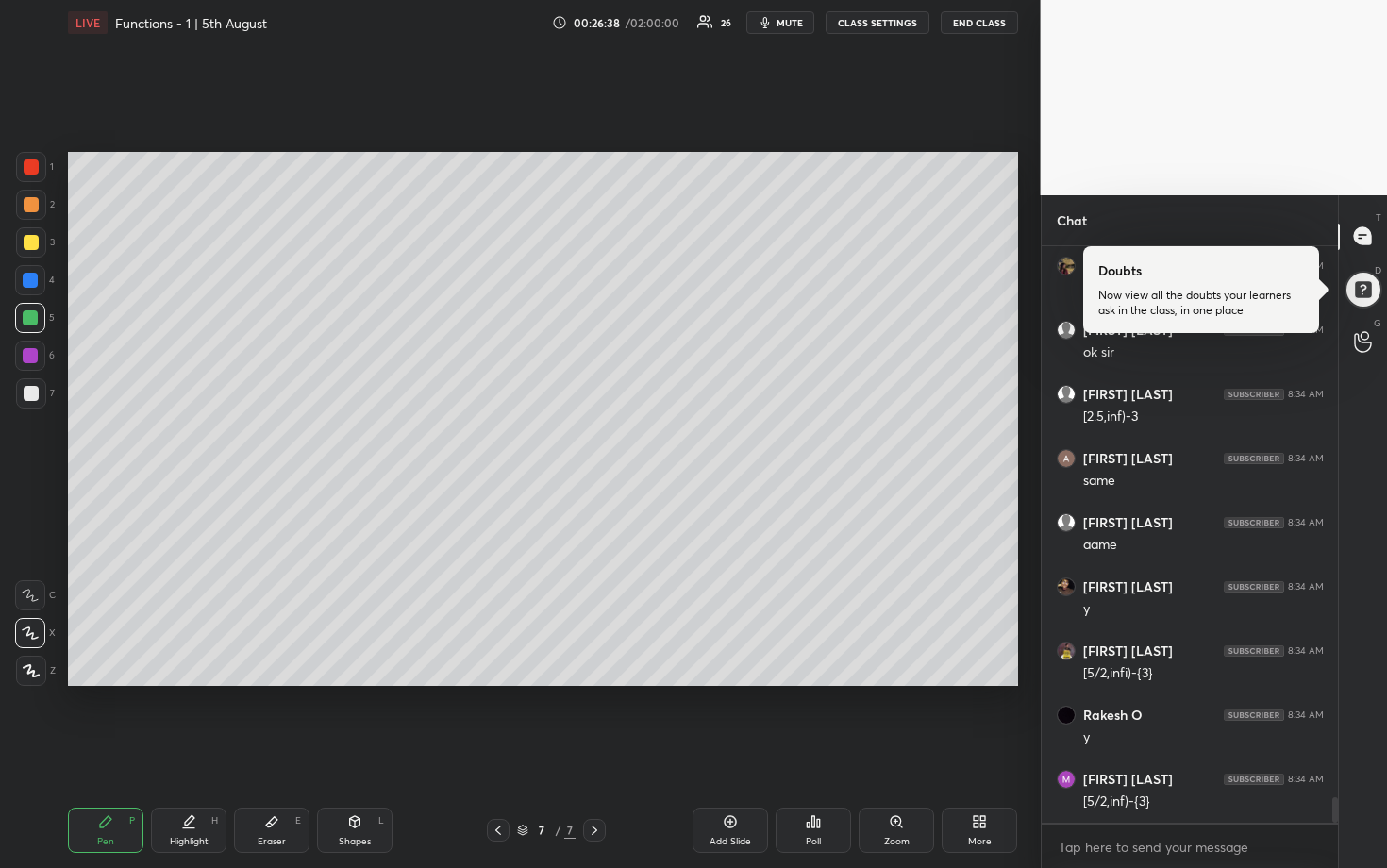 click at bounding box center (31, 393) 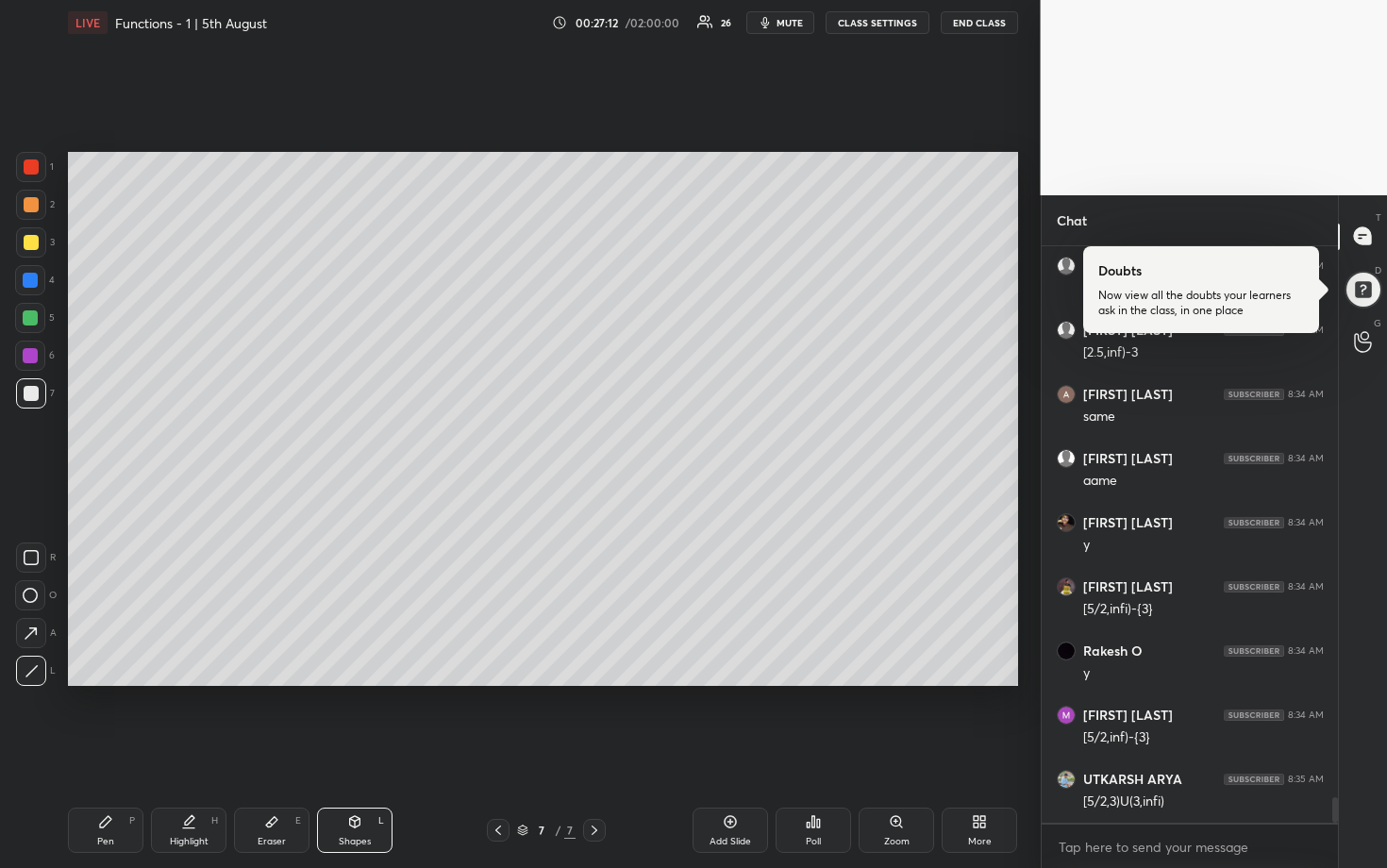 scroll, scrollTop: 12681, scrollLeft: 0, axis: vertical 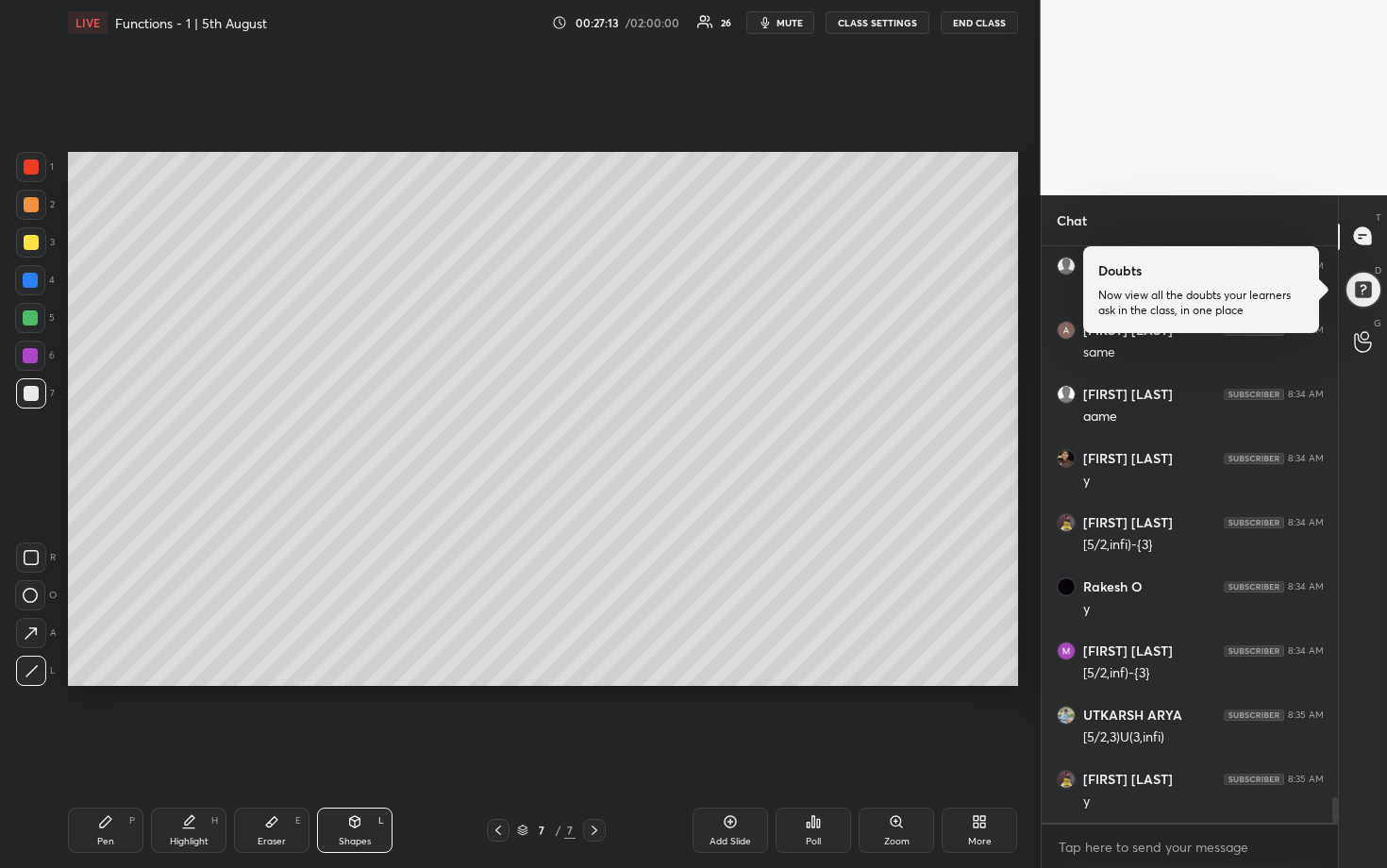 click on "Setting up your live class Poll for   secs No correct answer Start poll" at bounding box center (543, 419) 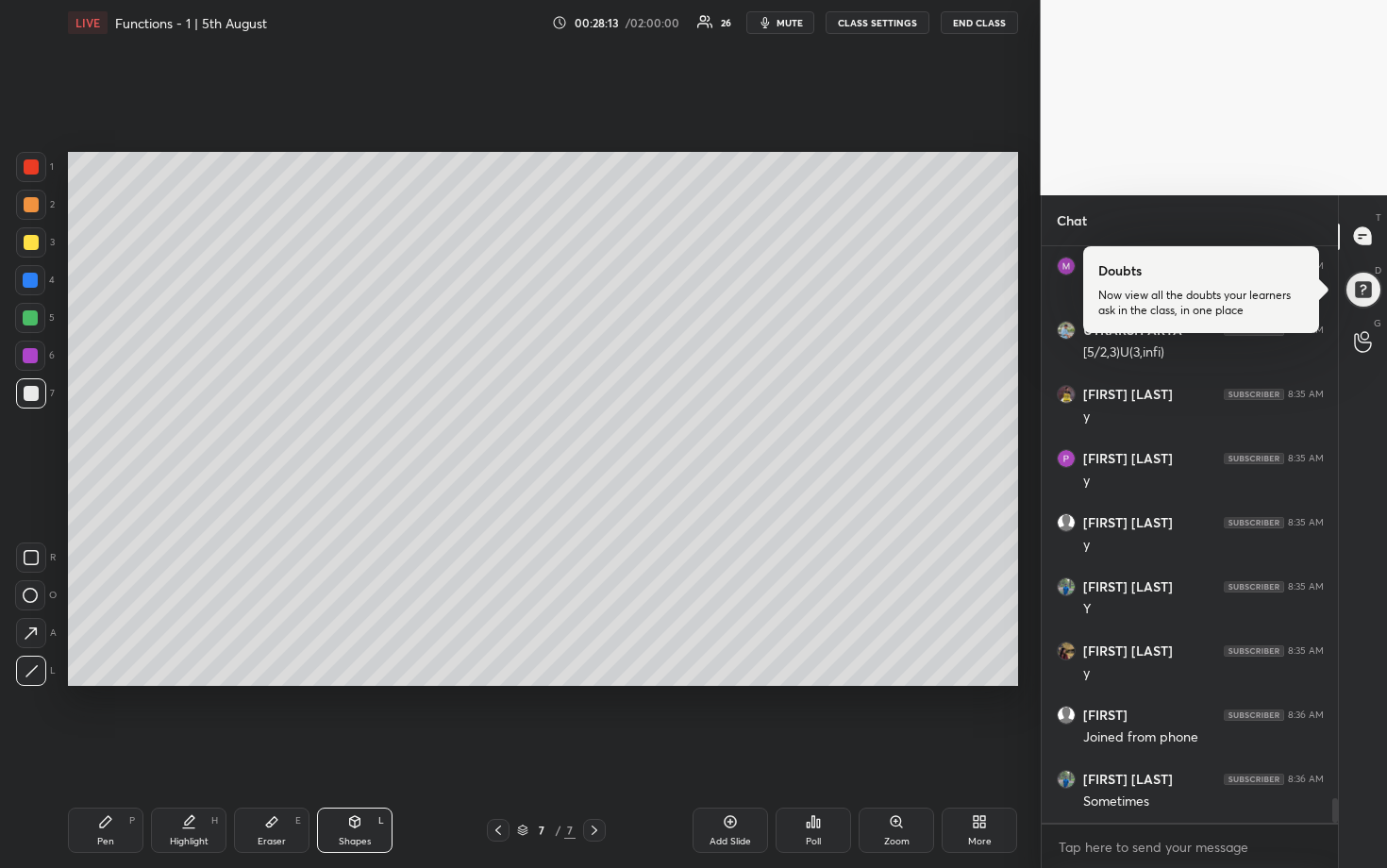scroll, scrollTop: 13130, scrollLeft: 0, axis: vertical 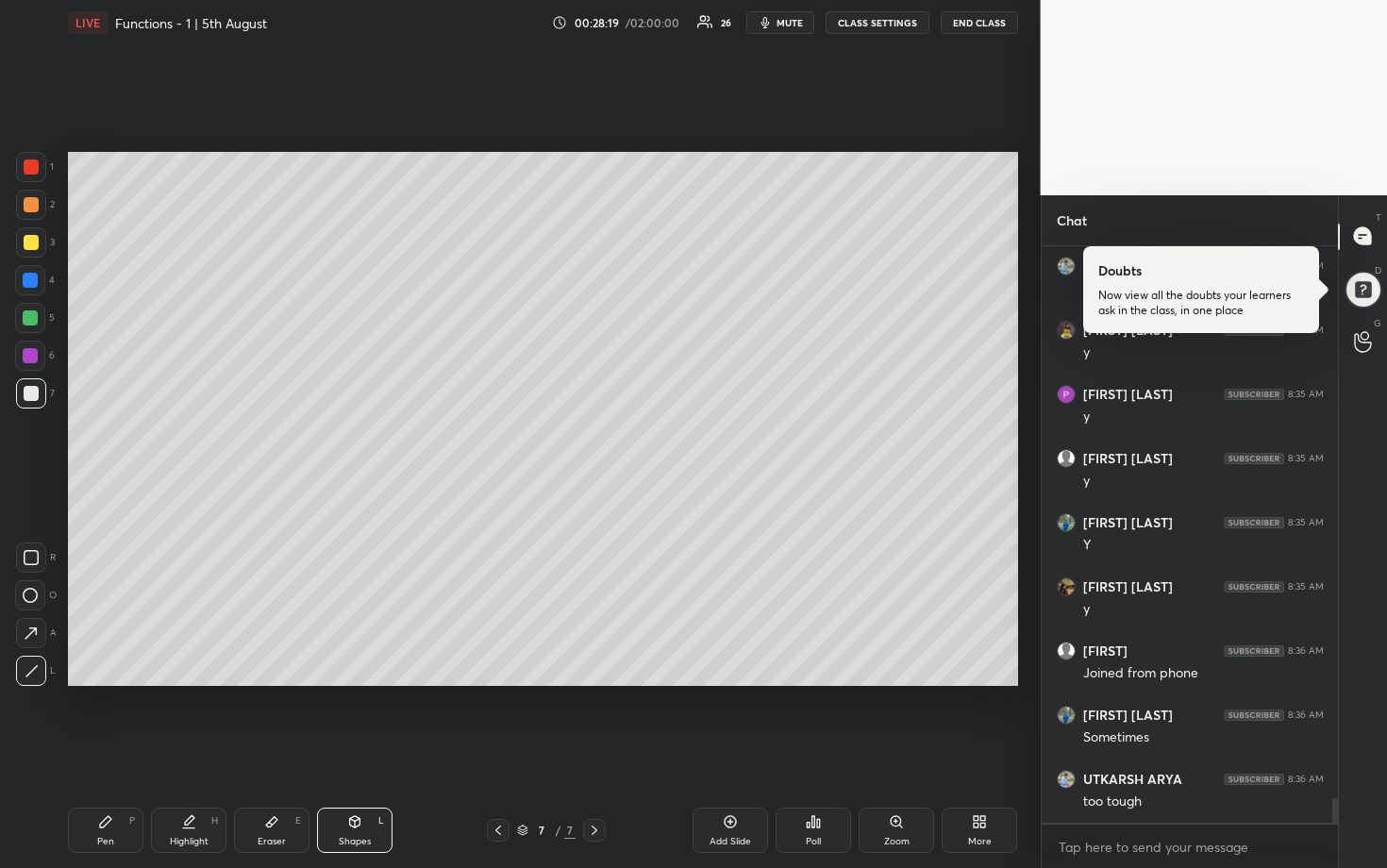 click at bounding box center [31, 242] 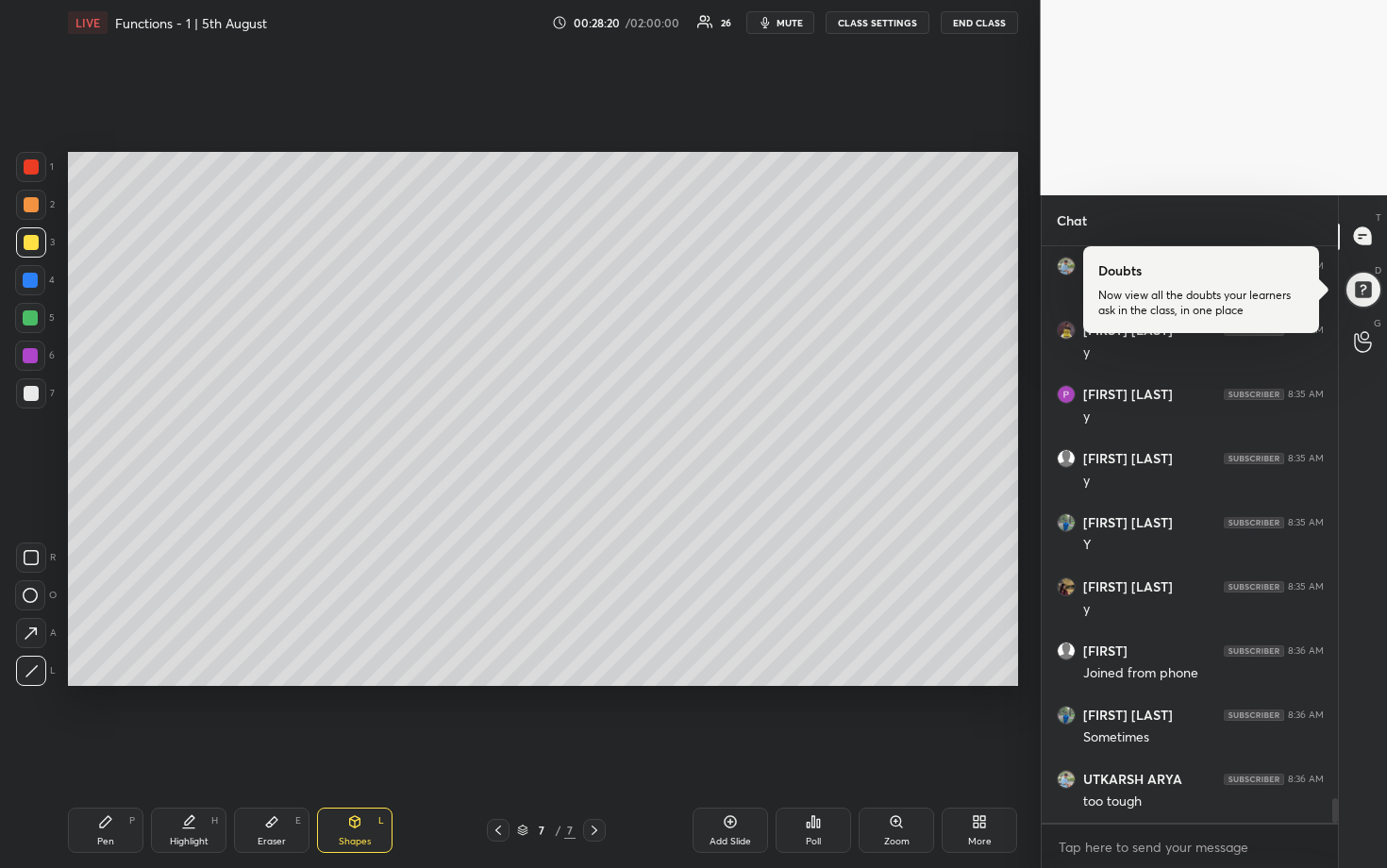 click at bounding box center [31, 205] 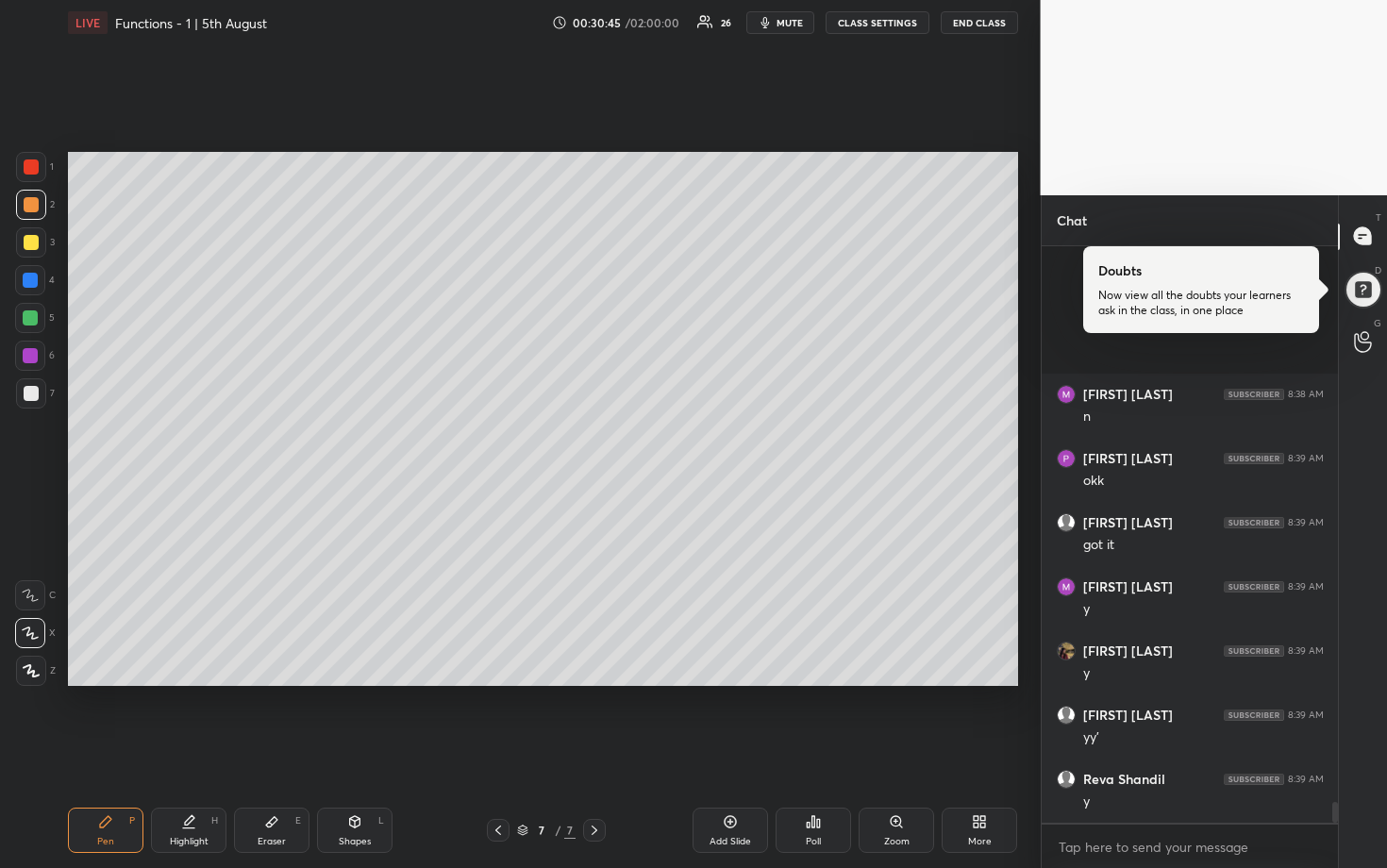 scroll, scrollTop: 15457, scrollLeft: 0, axis: vertical 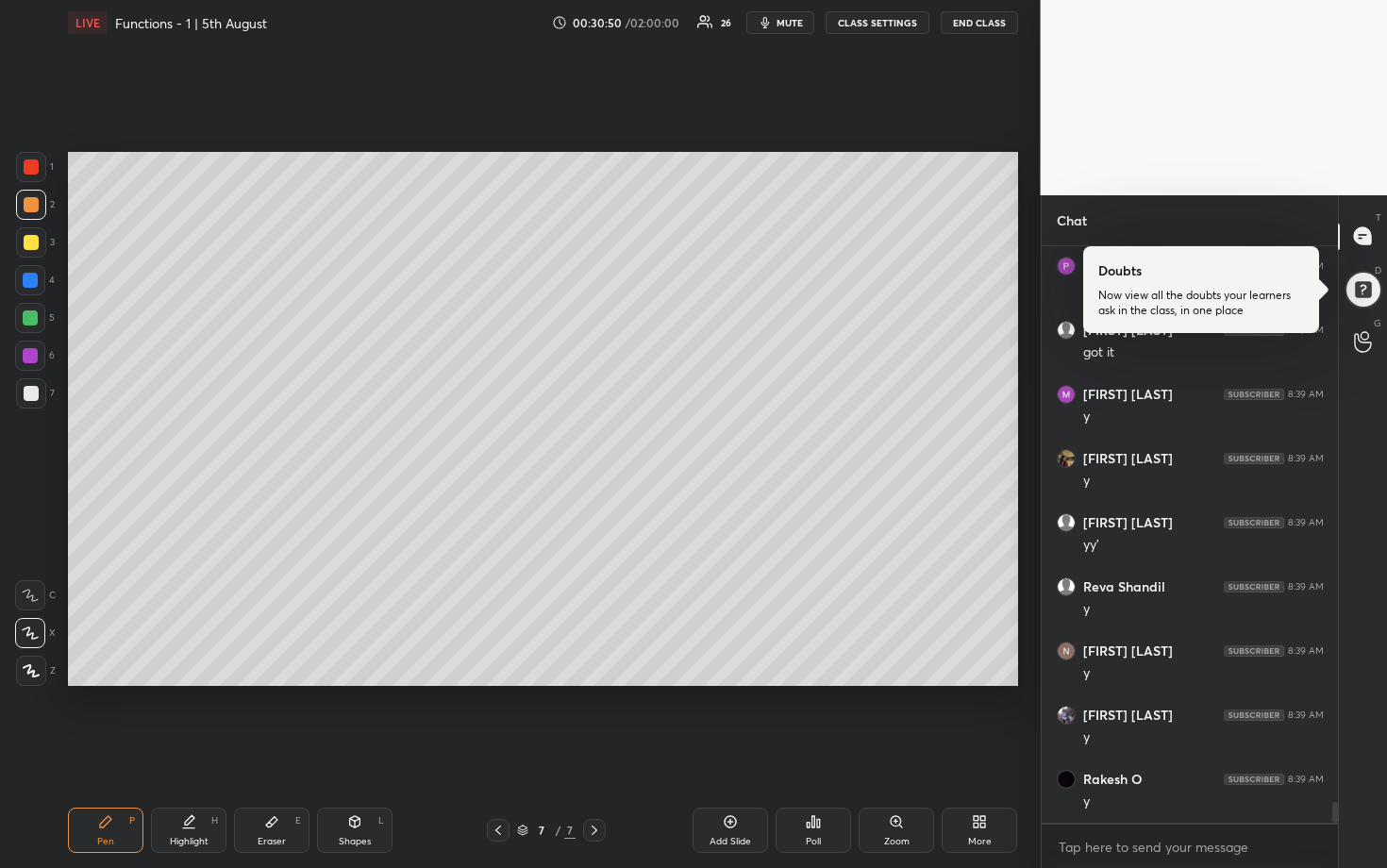 click on "Add Slide" at bounding box center (730, 830) 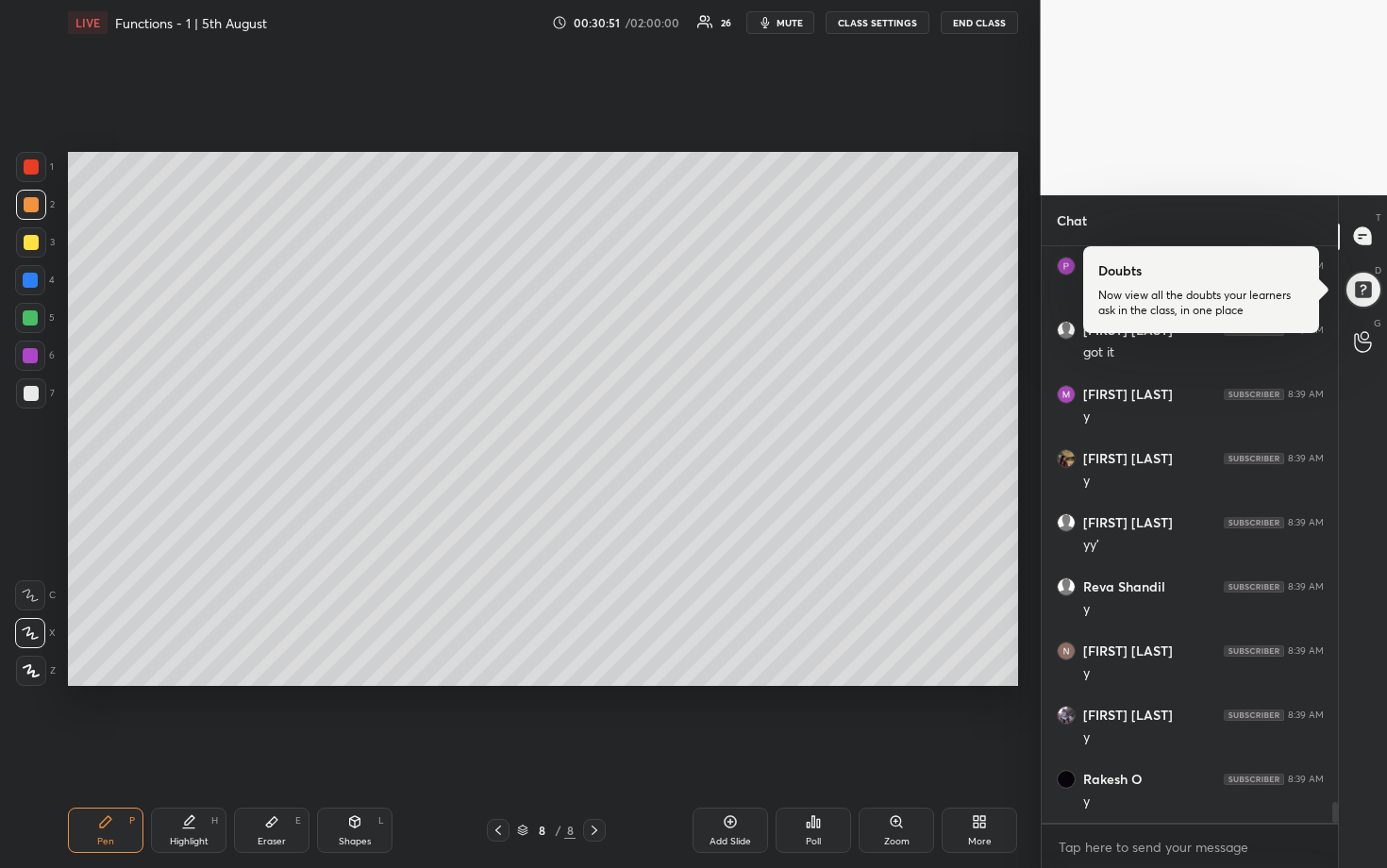 scroll, scrollTop: 15521, scrollLeft: 0, axis: vertical 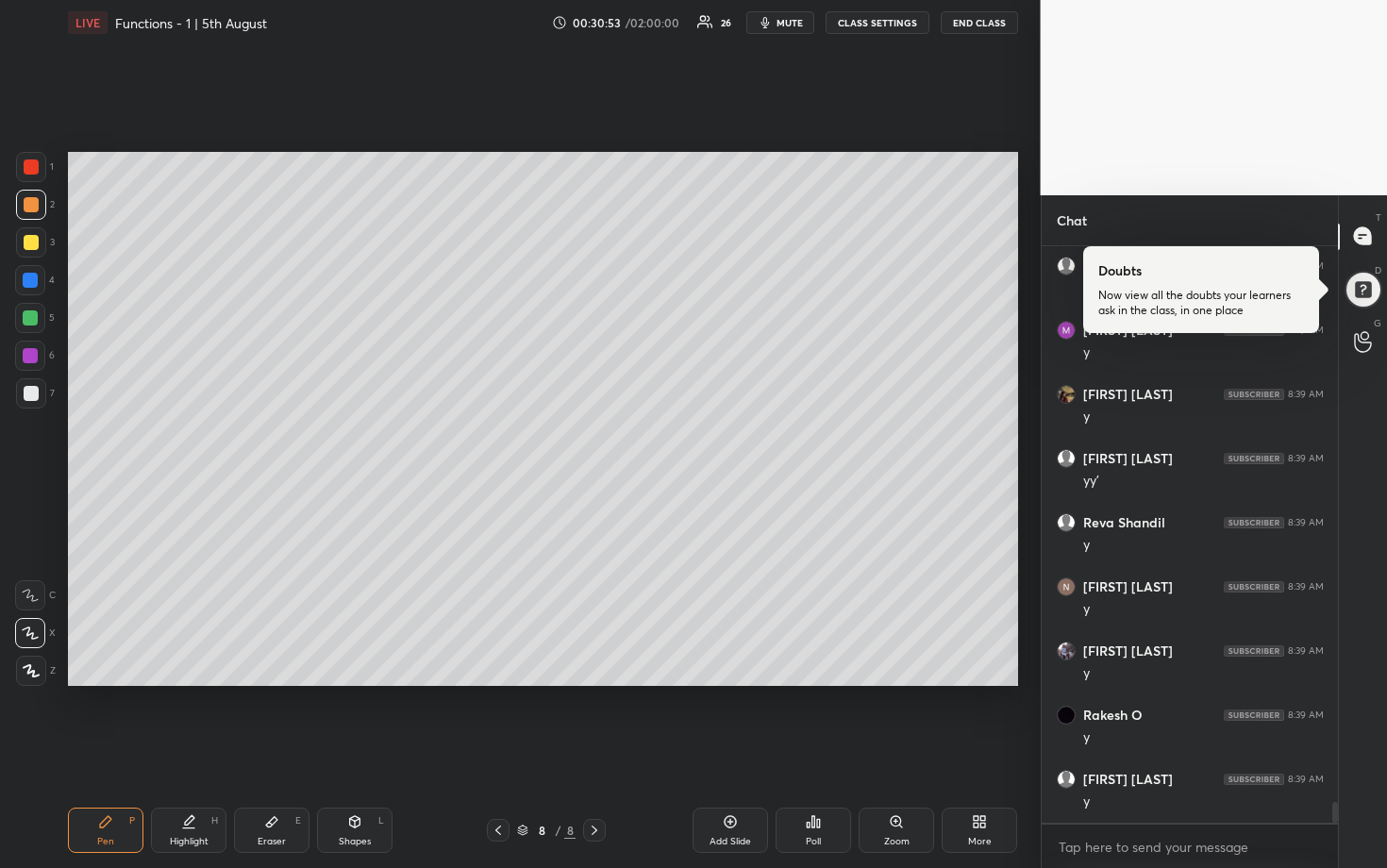 click at bounding box center (30, 318) 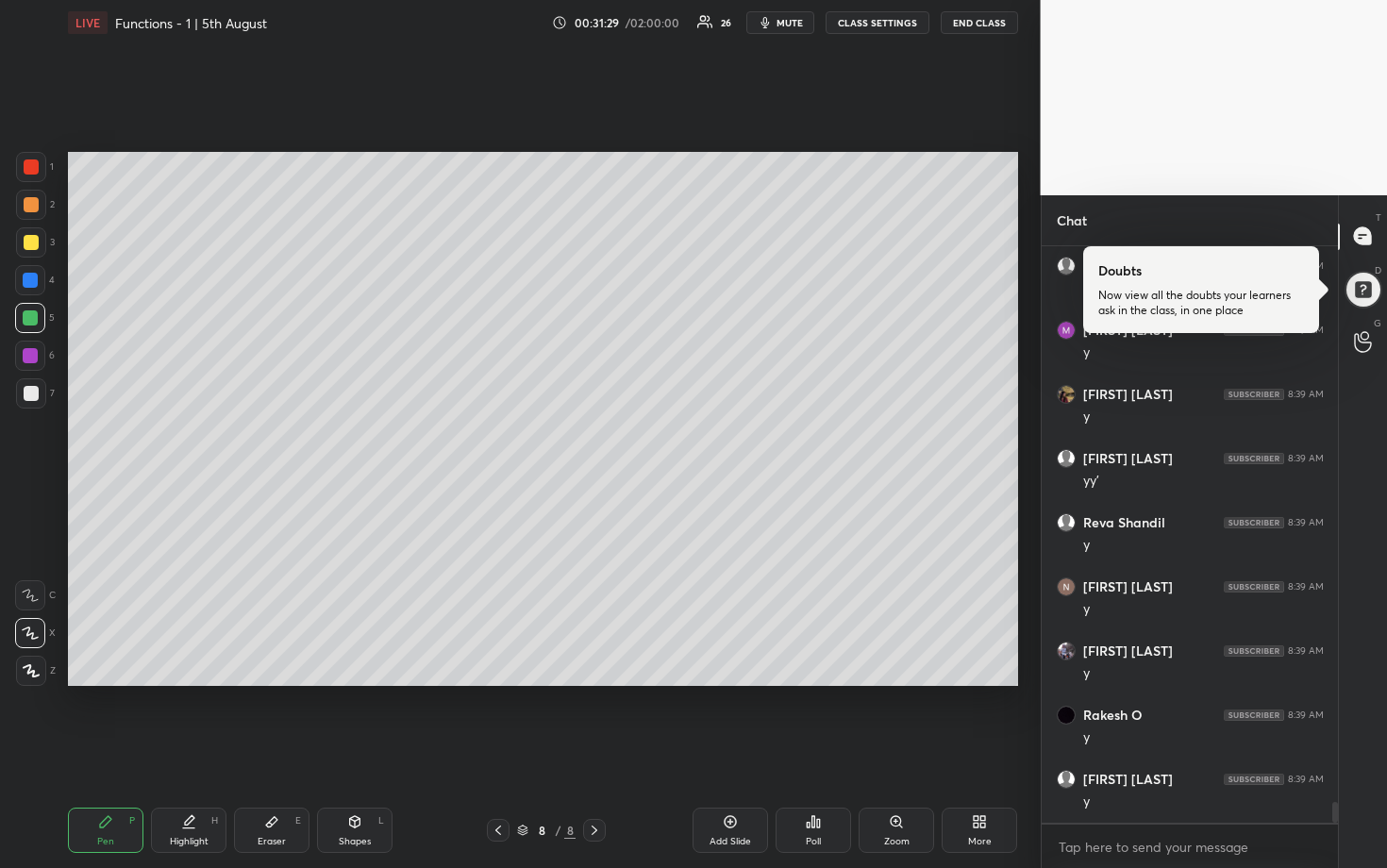 click at bounding box center [30, 280] 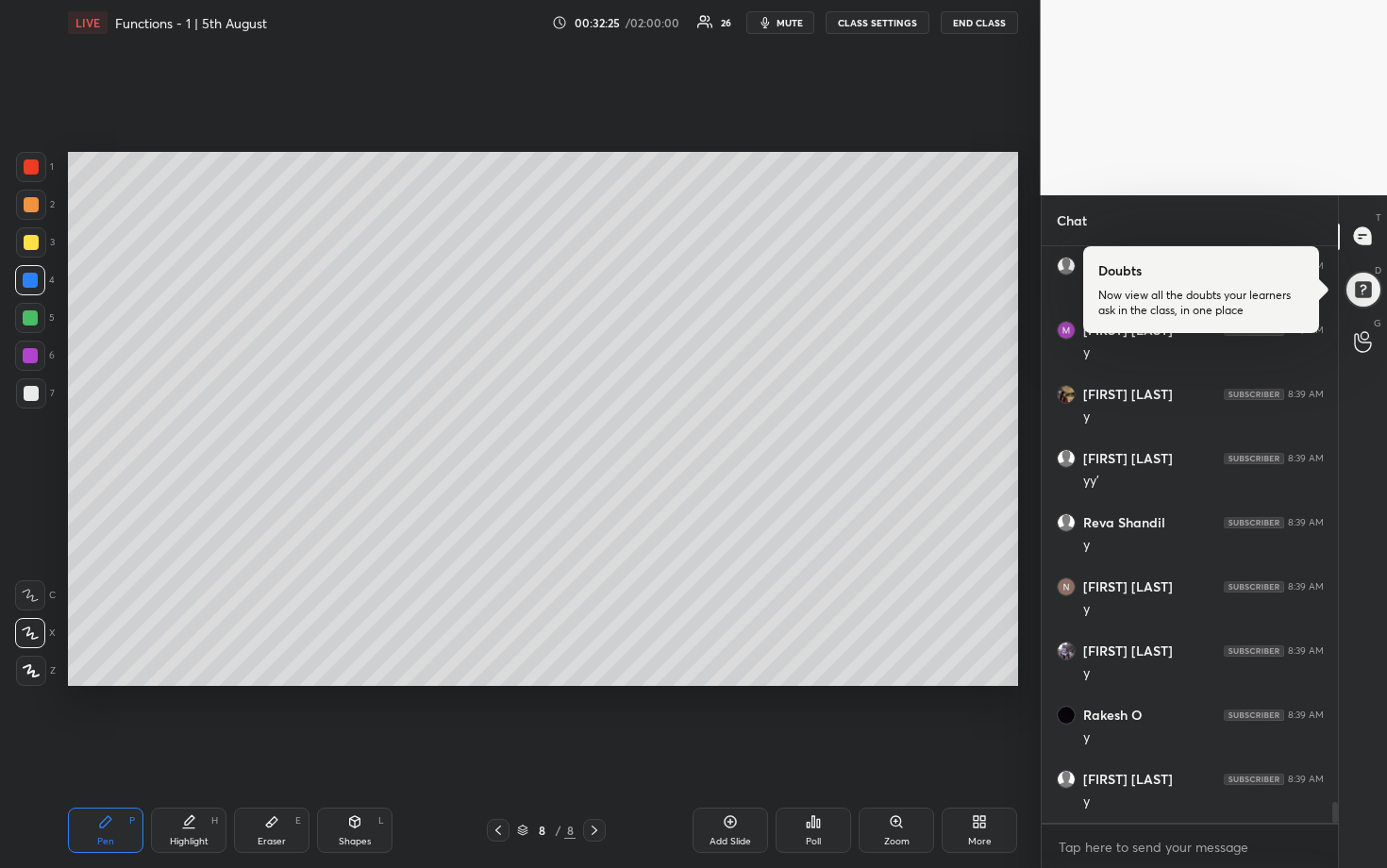 scroll, scrollTop: 15585, scrollLeft: 0, axis: vertical 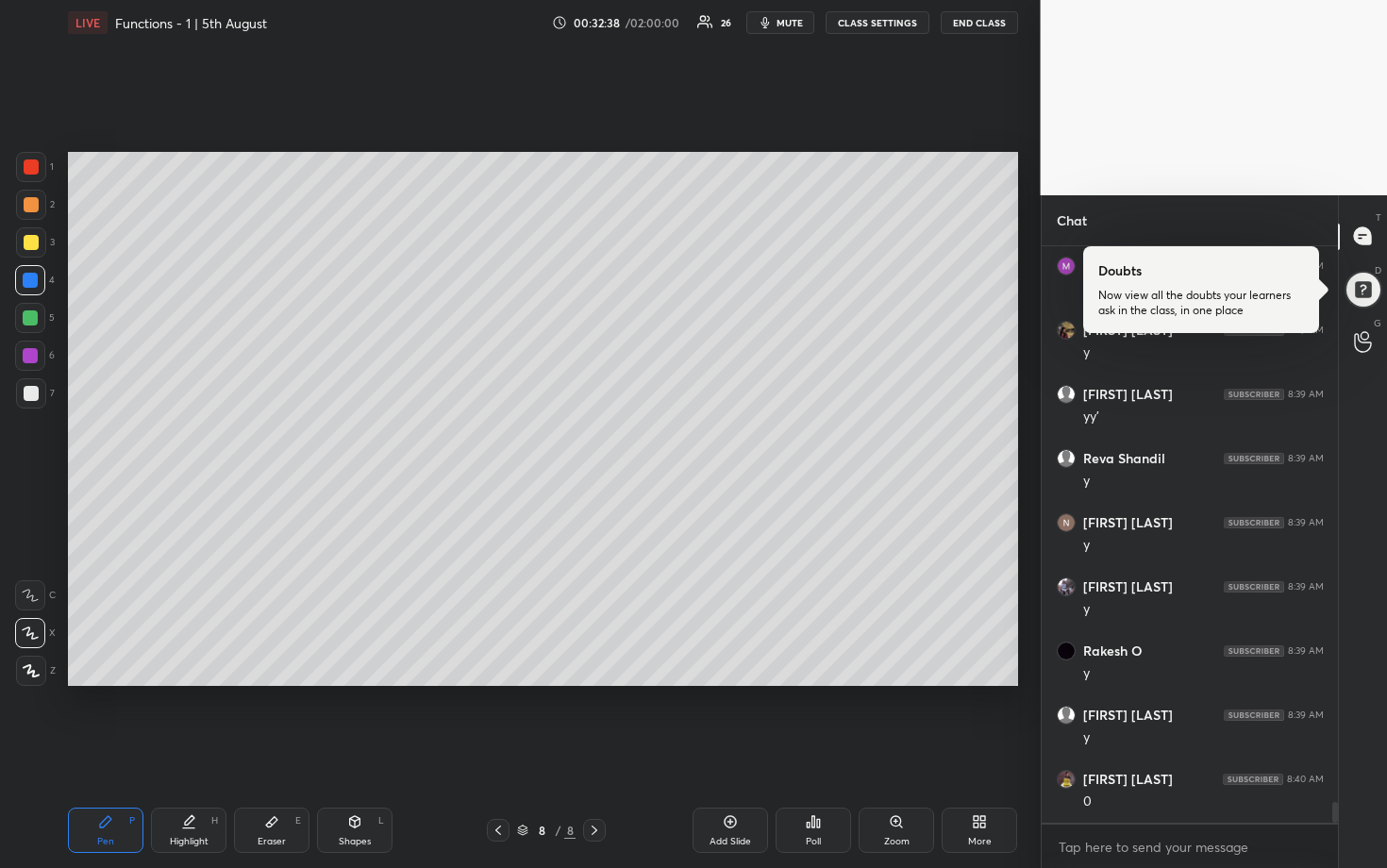click at bounding box center (31, 393) 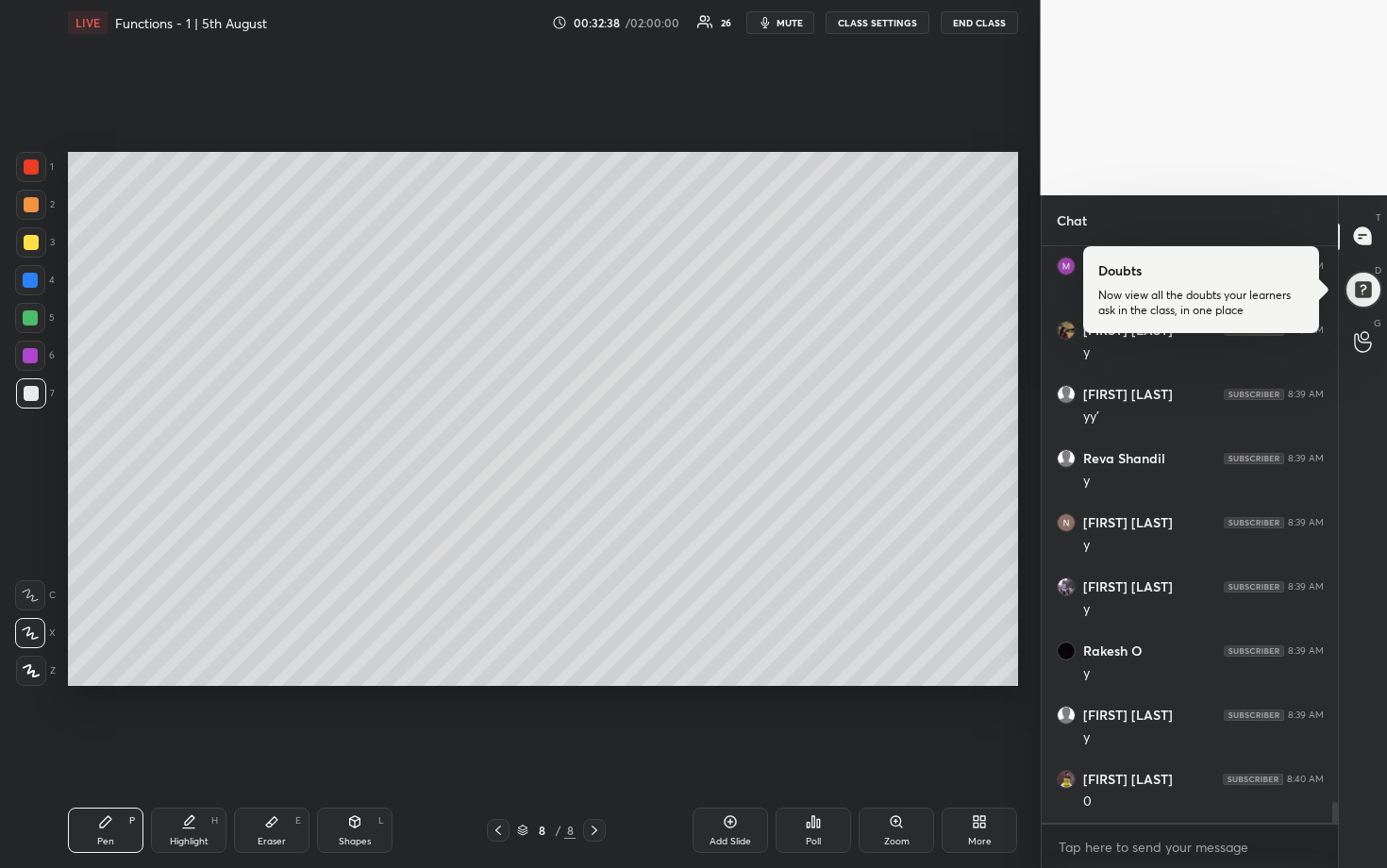 drag, startPoint x: 38, startPoint y: 321, endPoint x: 50, endPoint y: 323, distance: 12.165525 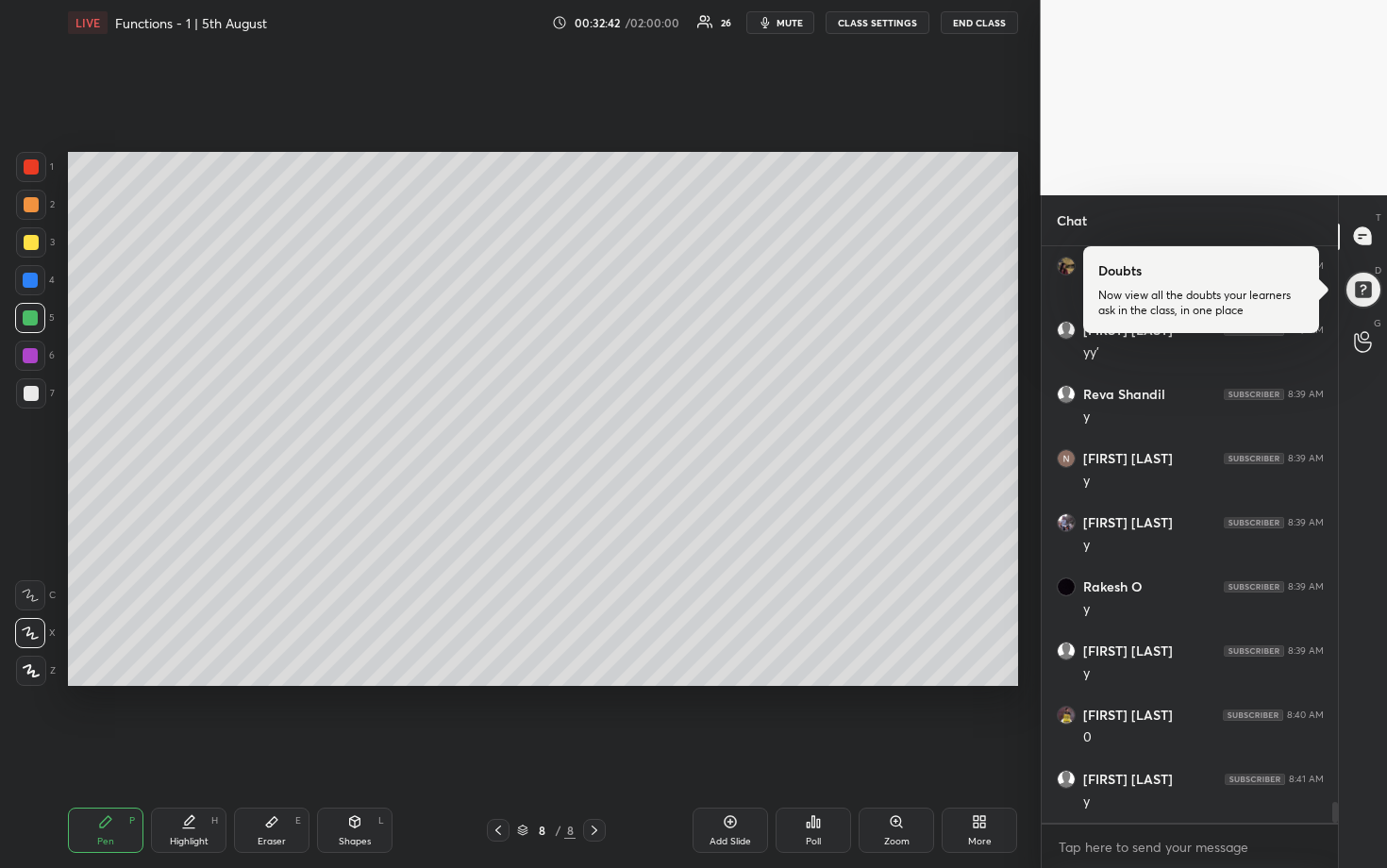 scroll, scrollTop: 15714, scrollLeft: 0, axis: vertical 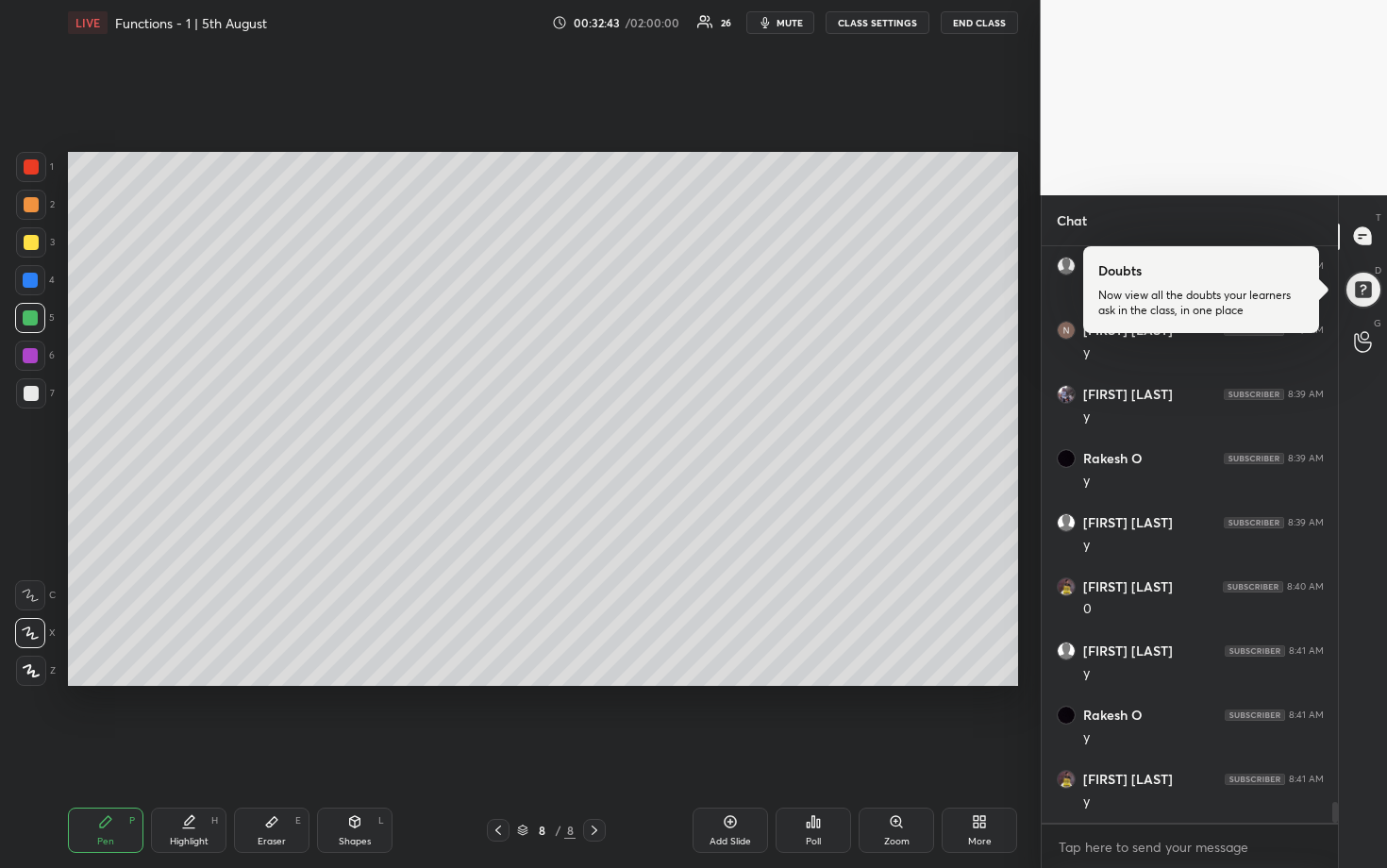 click at bounding box center [594, 830] 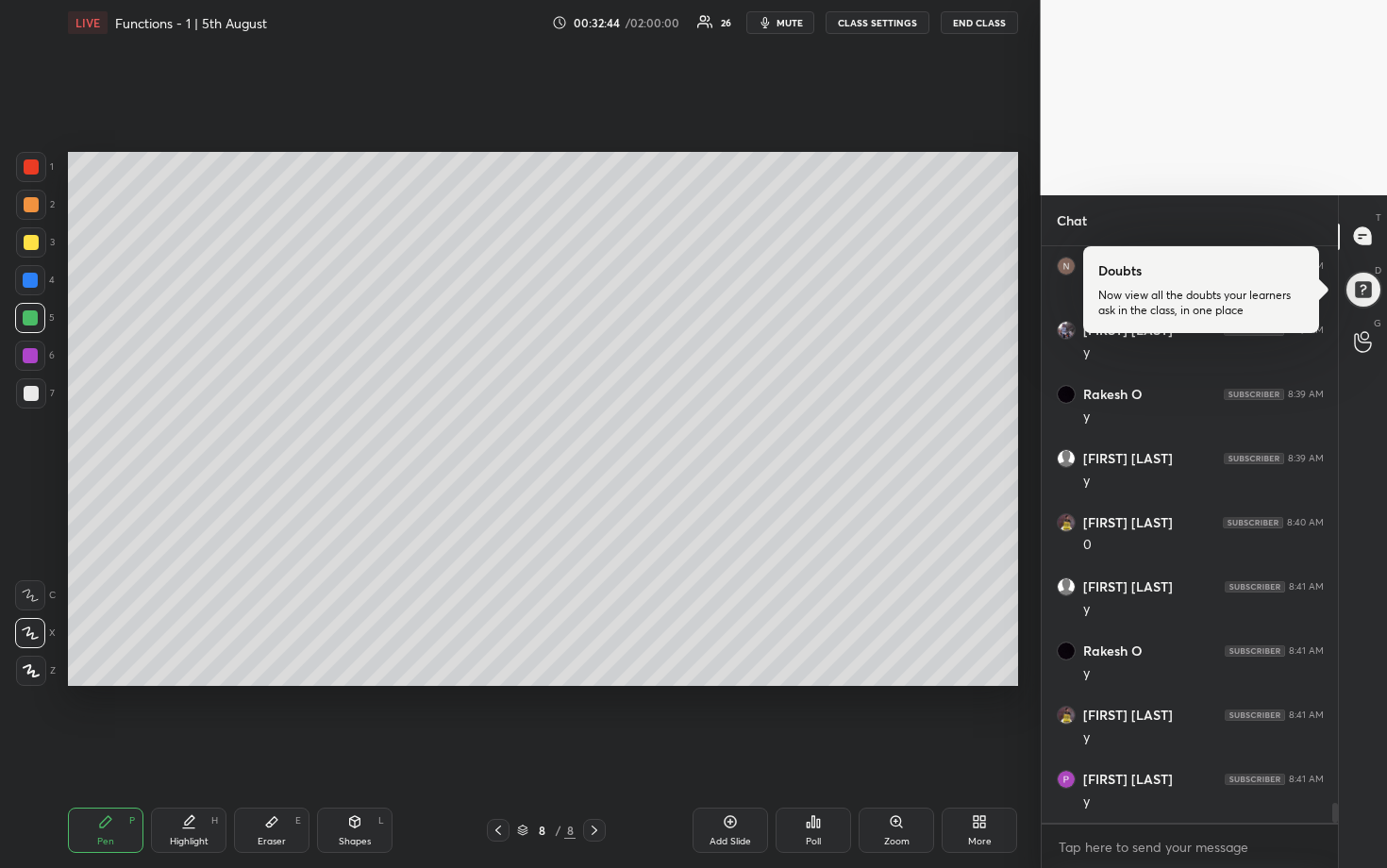 scroll, scrollTop: 15906, scrollLeft: 0, axis: vertical 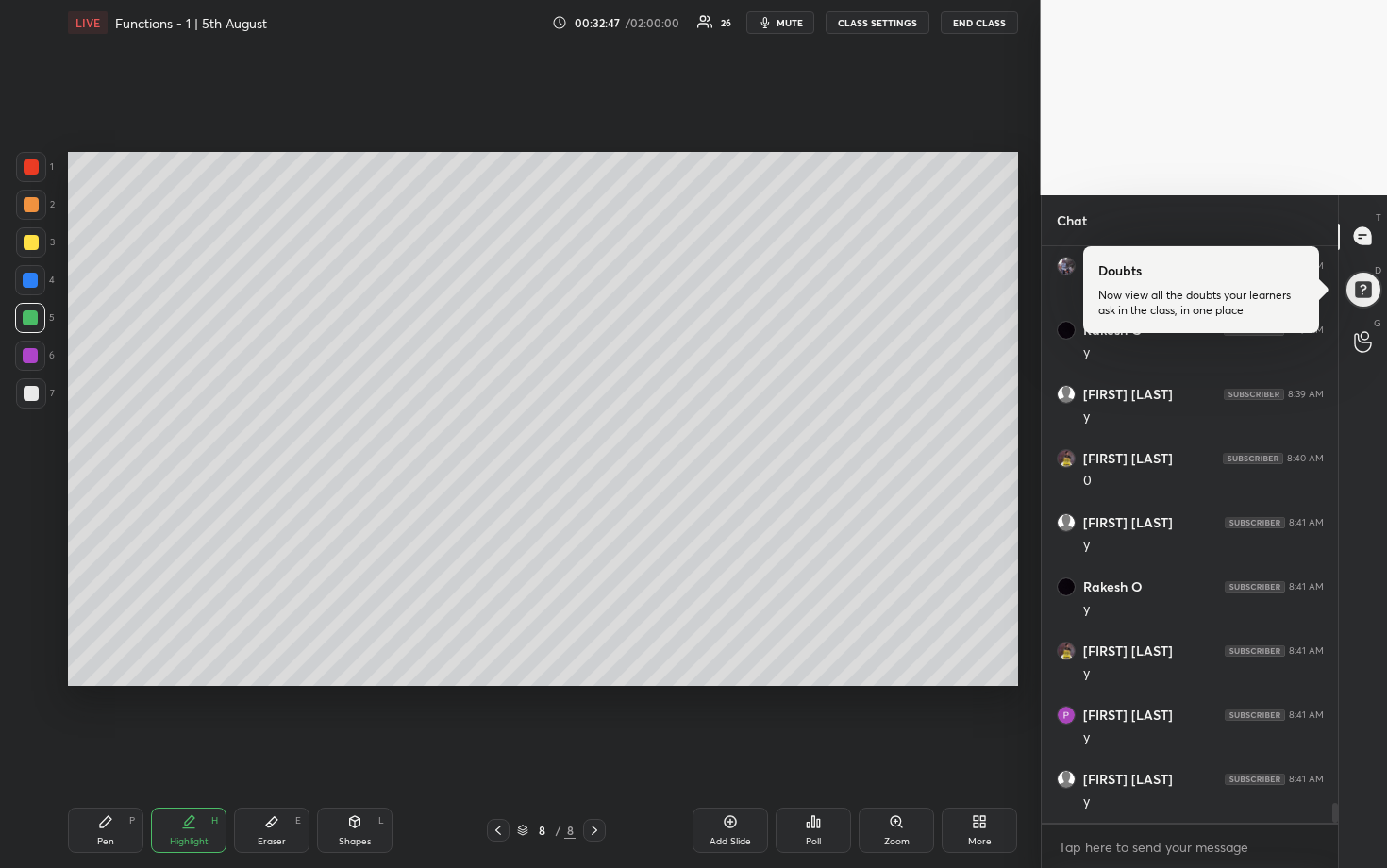 click at bounding box center [31, 393] 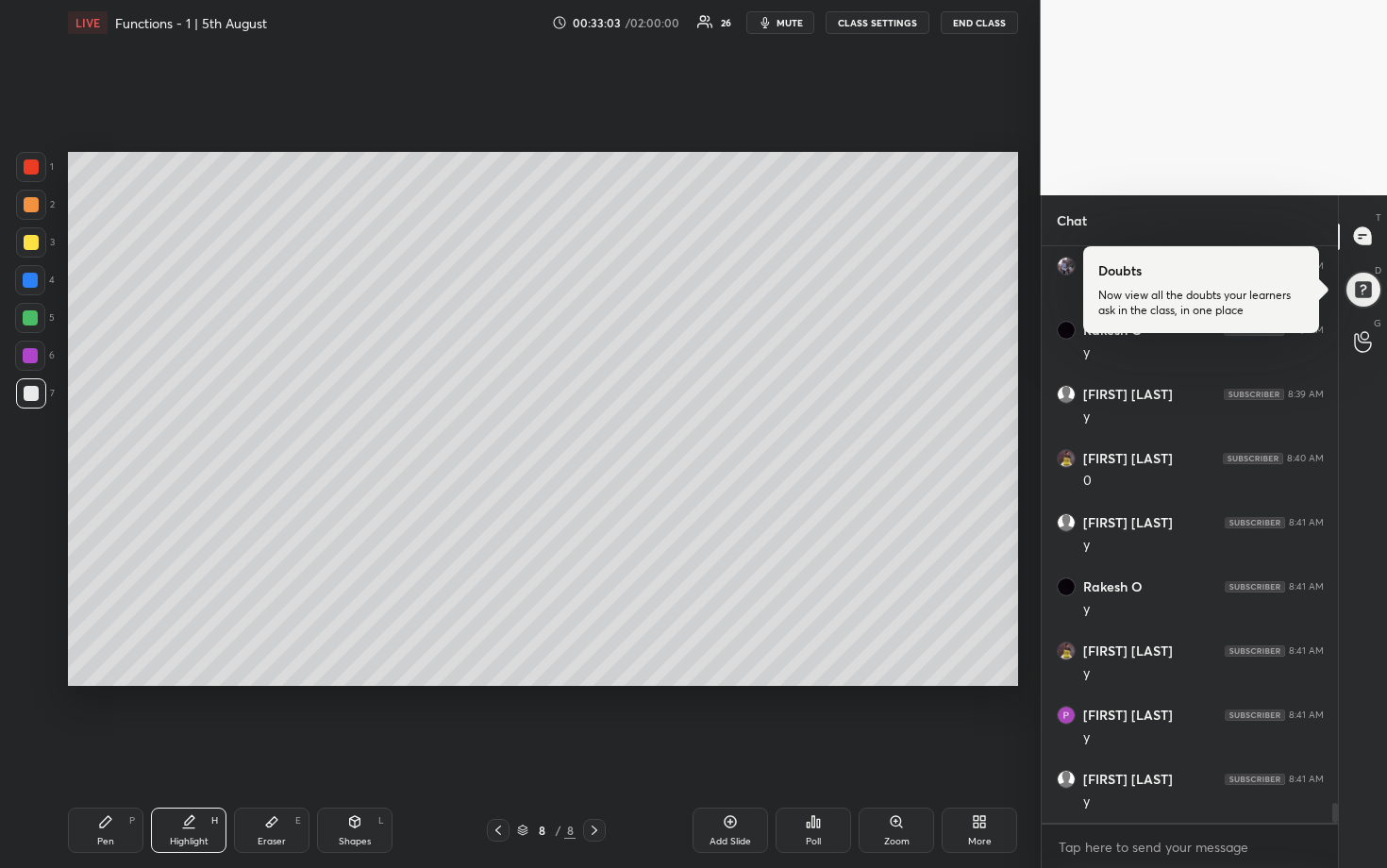 drag, startPoint x: 713, startPoint y: 828, endPoint x: 677, endPoint y: 776, distance: 63.245553 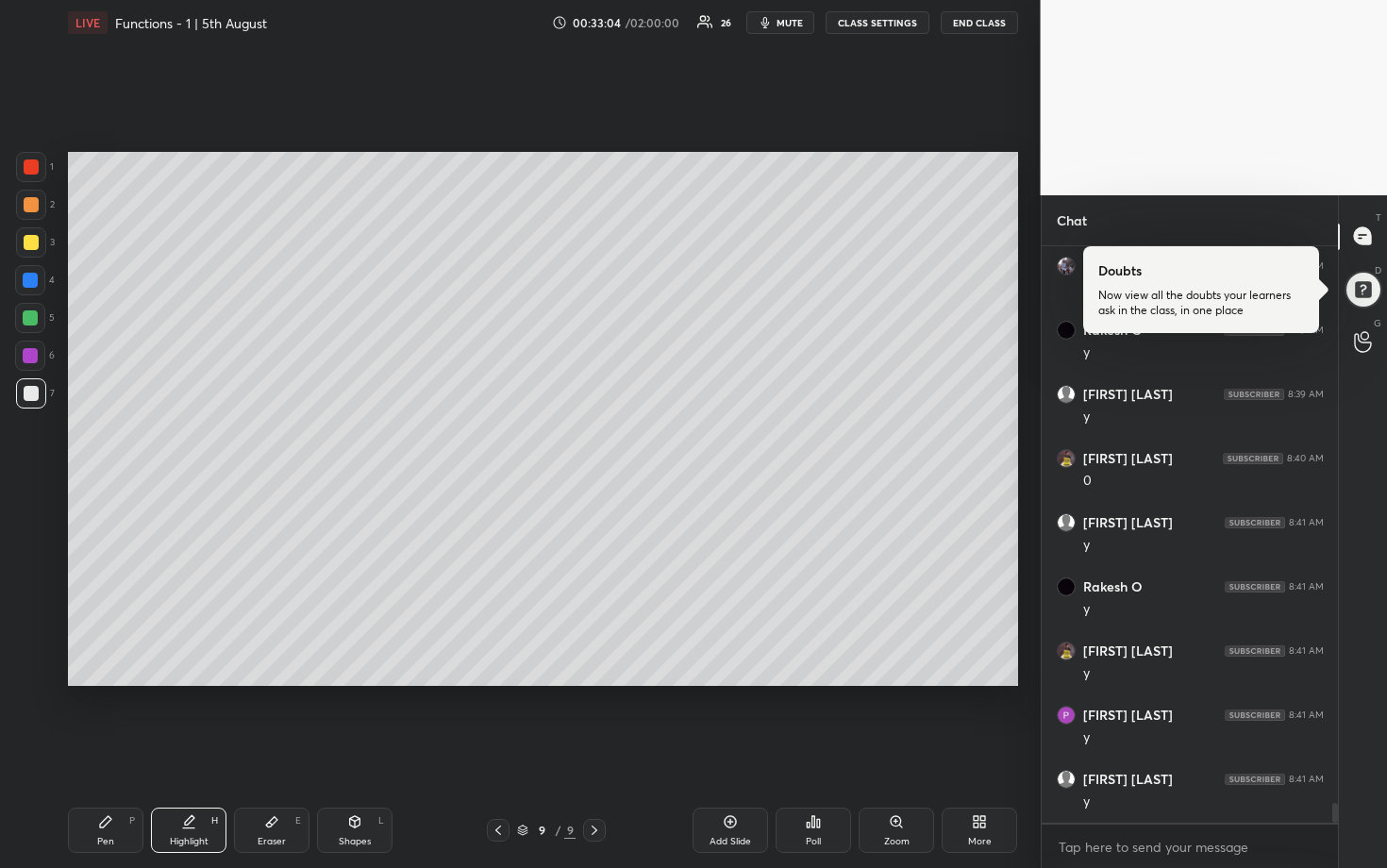 click at bounding box center [30, 318] 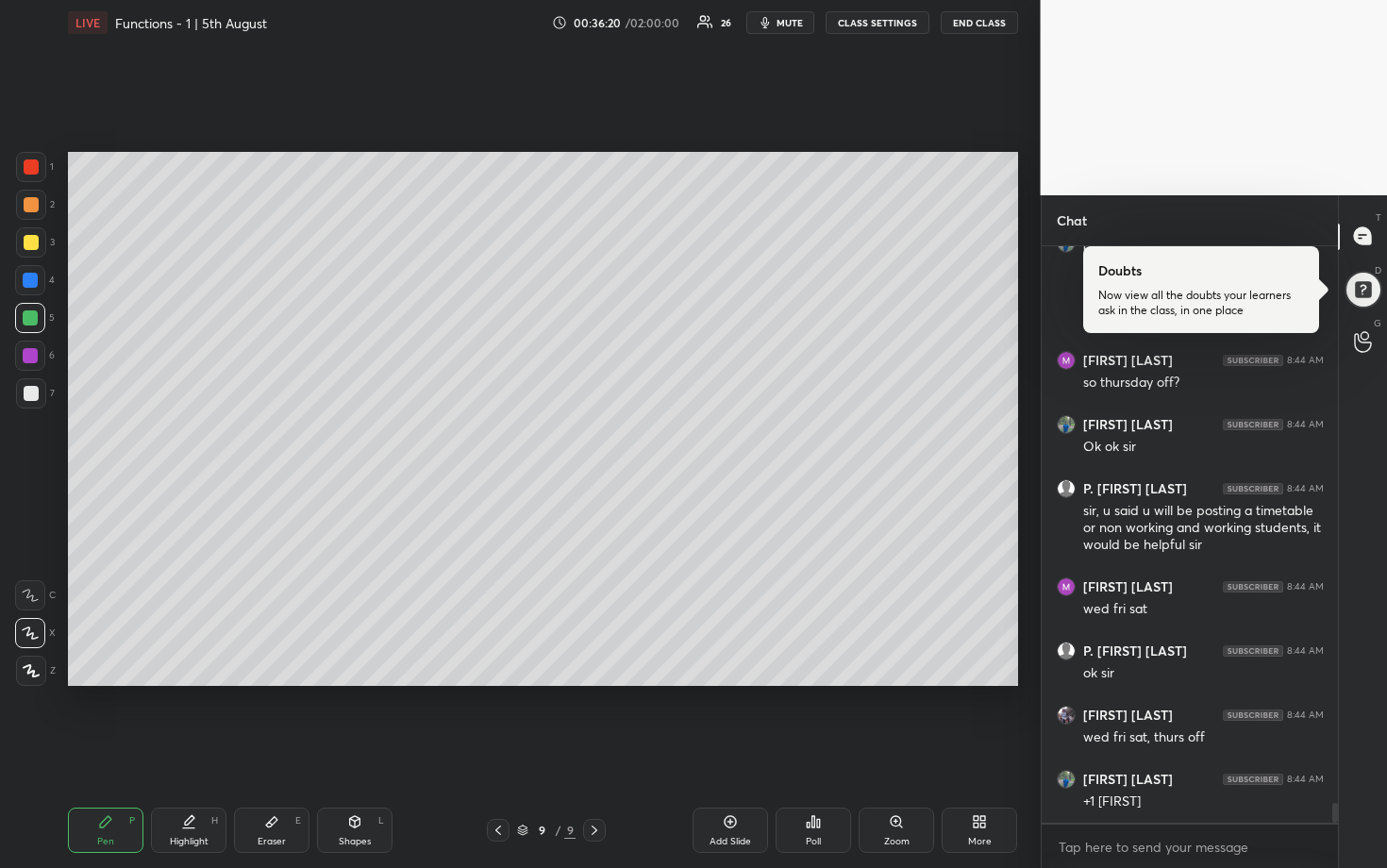 scroll, scrollTop: 16570, scrollLeft: 0, axis: vertical 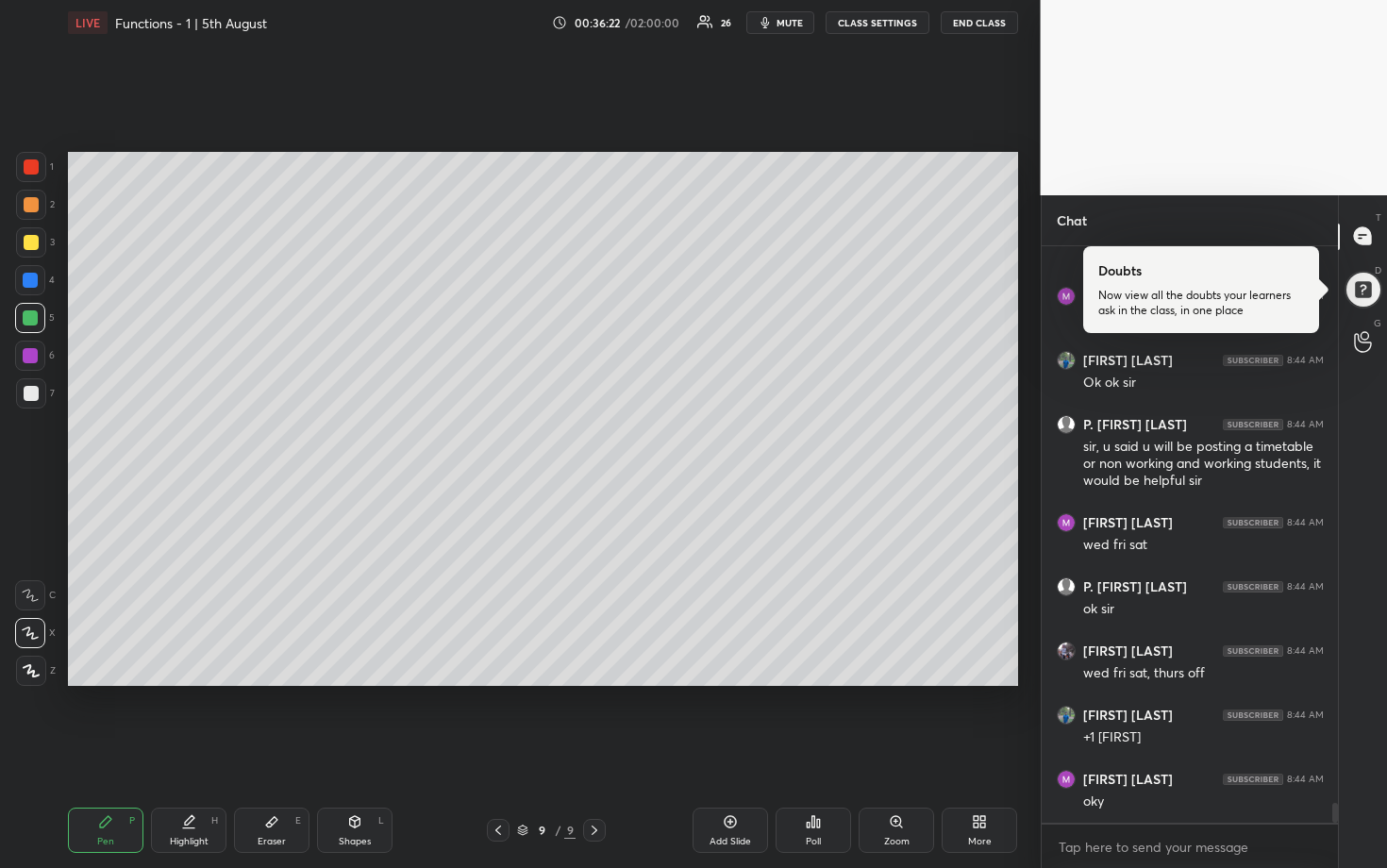 click at bounding box center [31, 393] 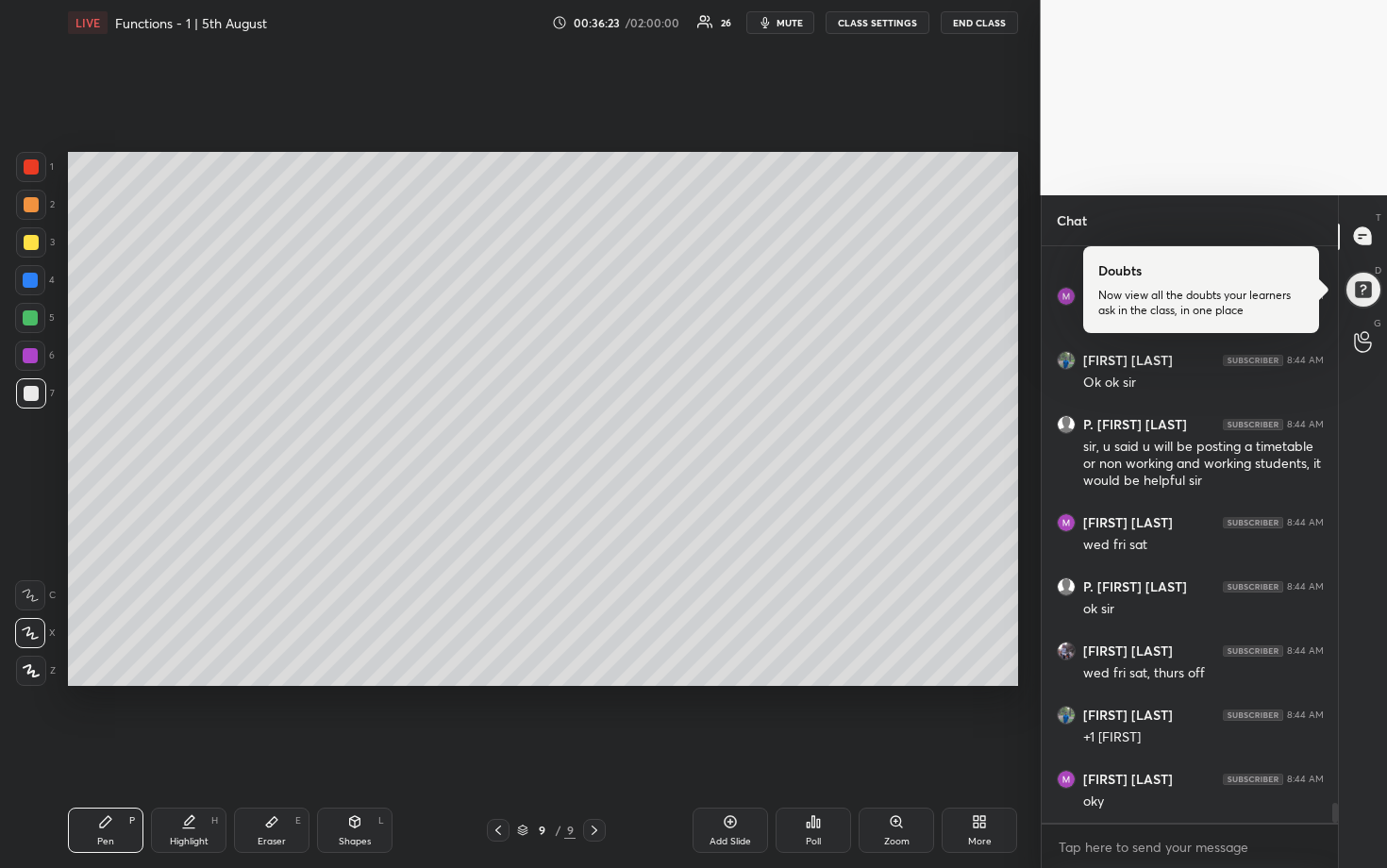 click at bounding box center [31, 242] 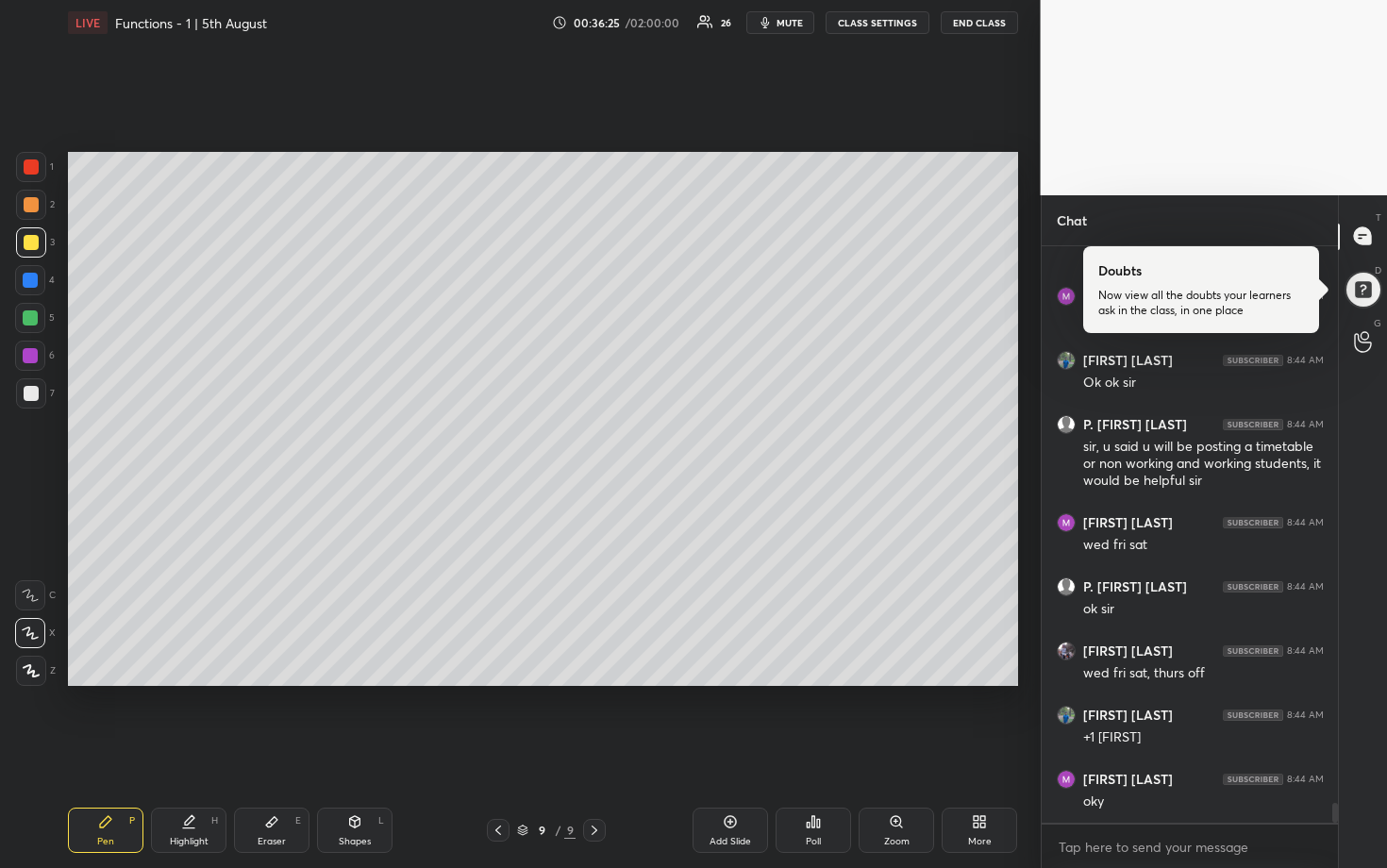 click at bounding box center [31, 205] 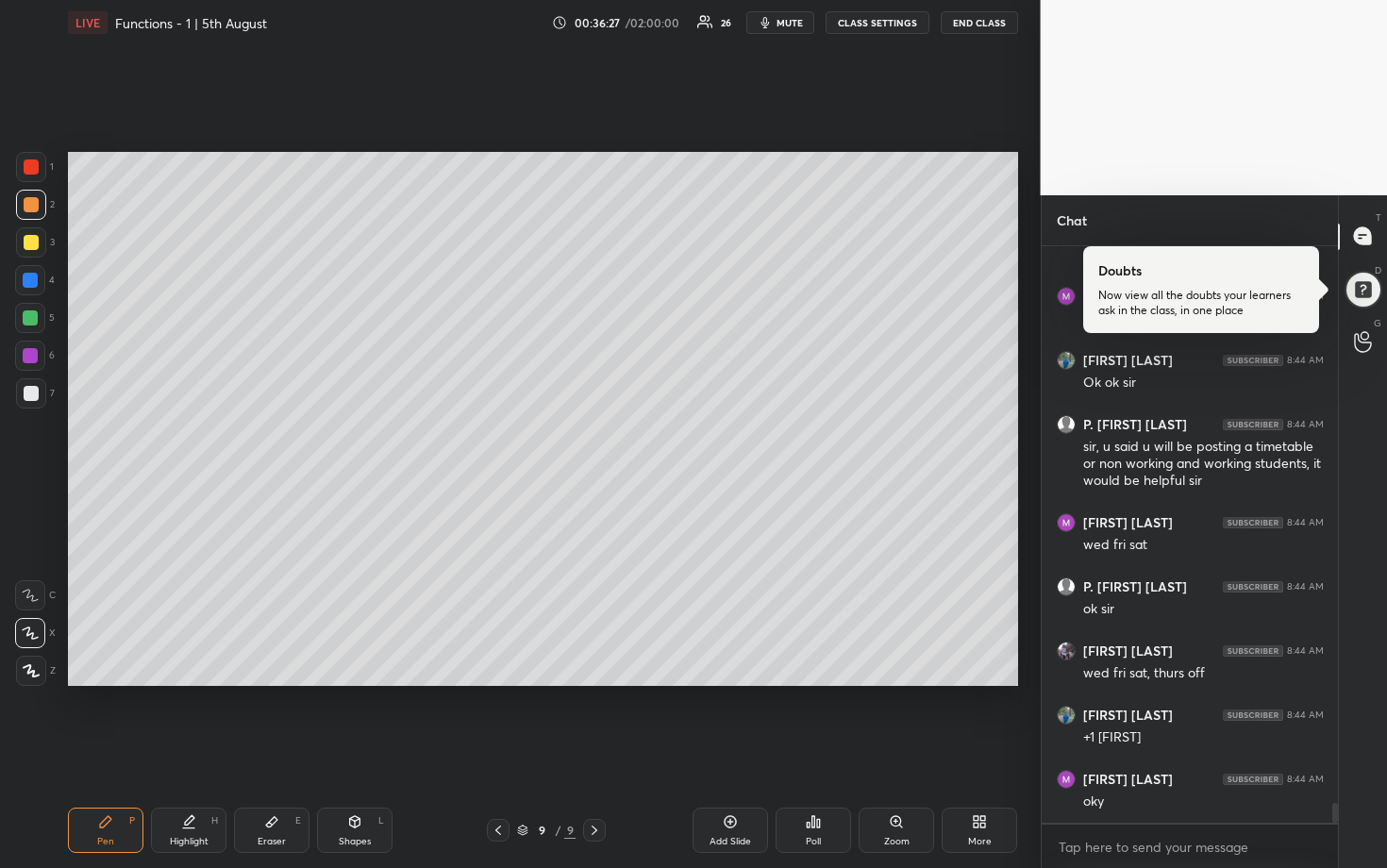 click at bounding box center [31, 393] 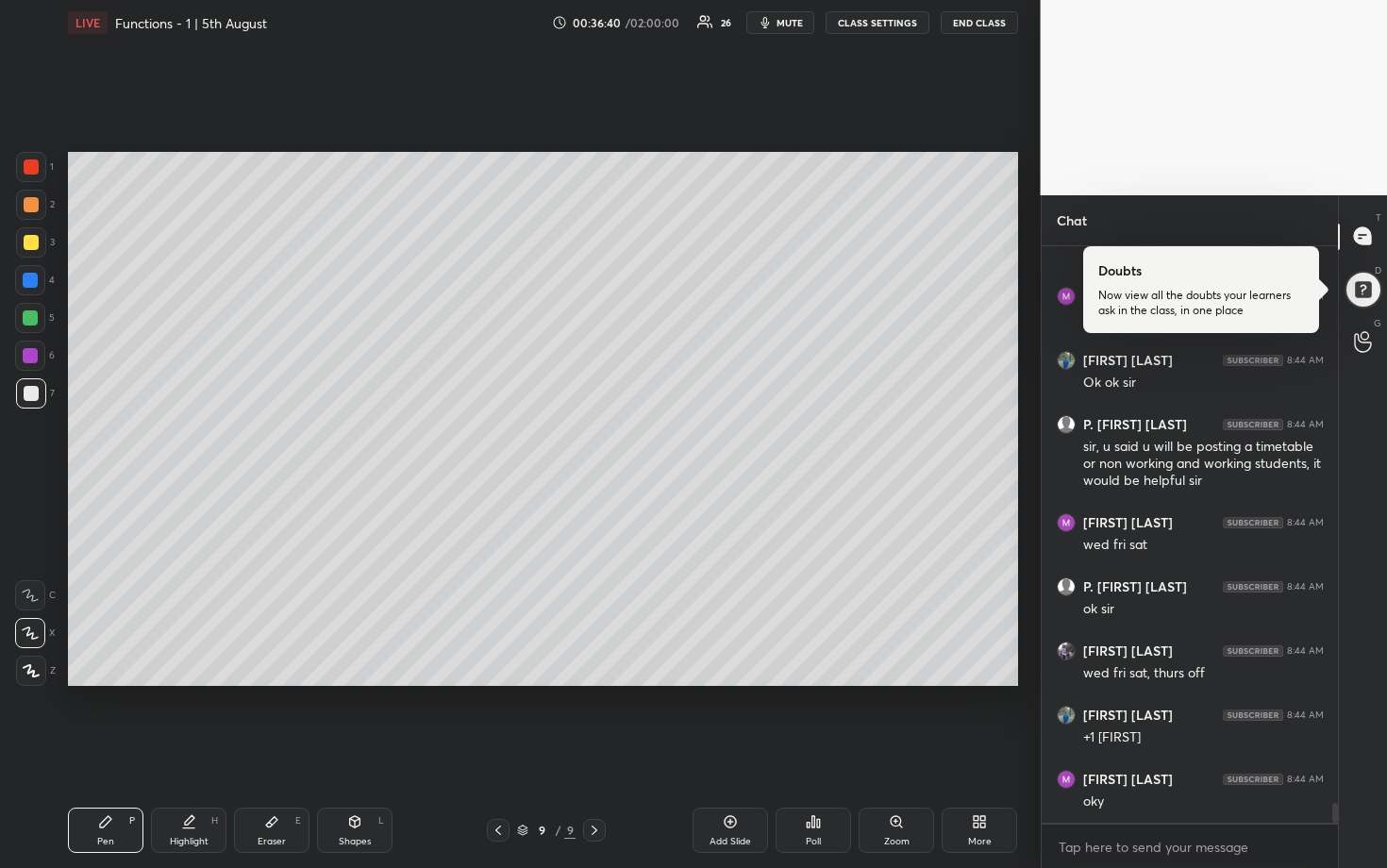 scroll, scrollTop: 16651, scrollLeft: 0, axis: vertical 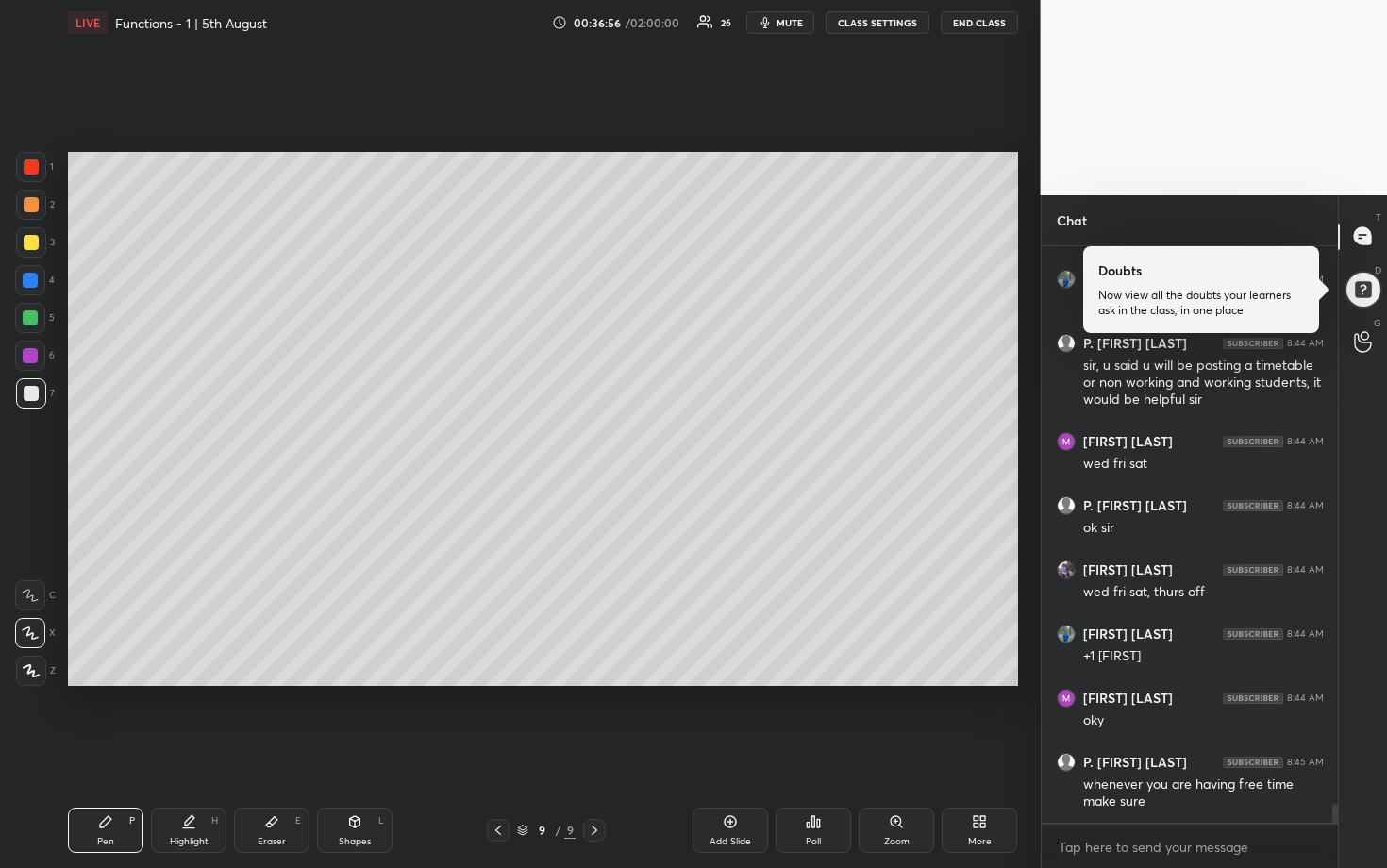 click at bounding box center (31, 205) 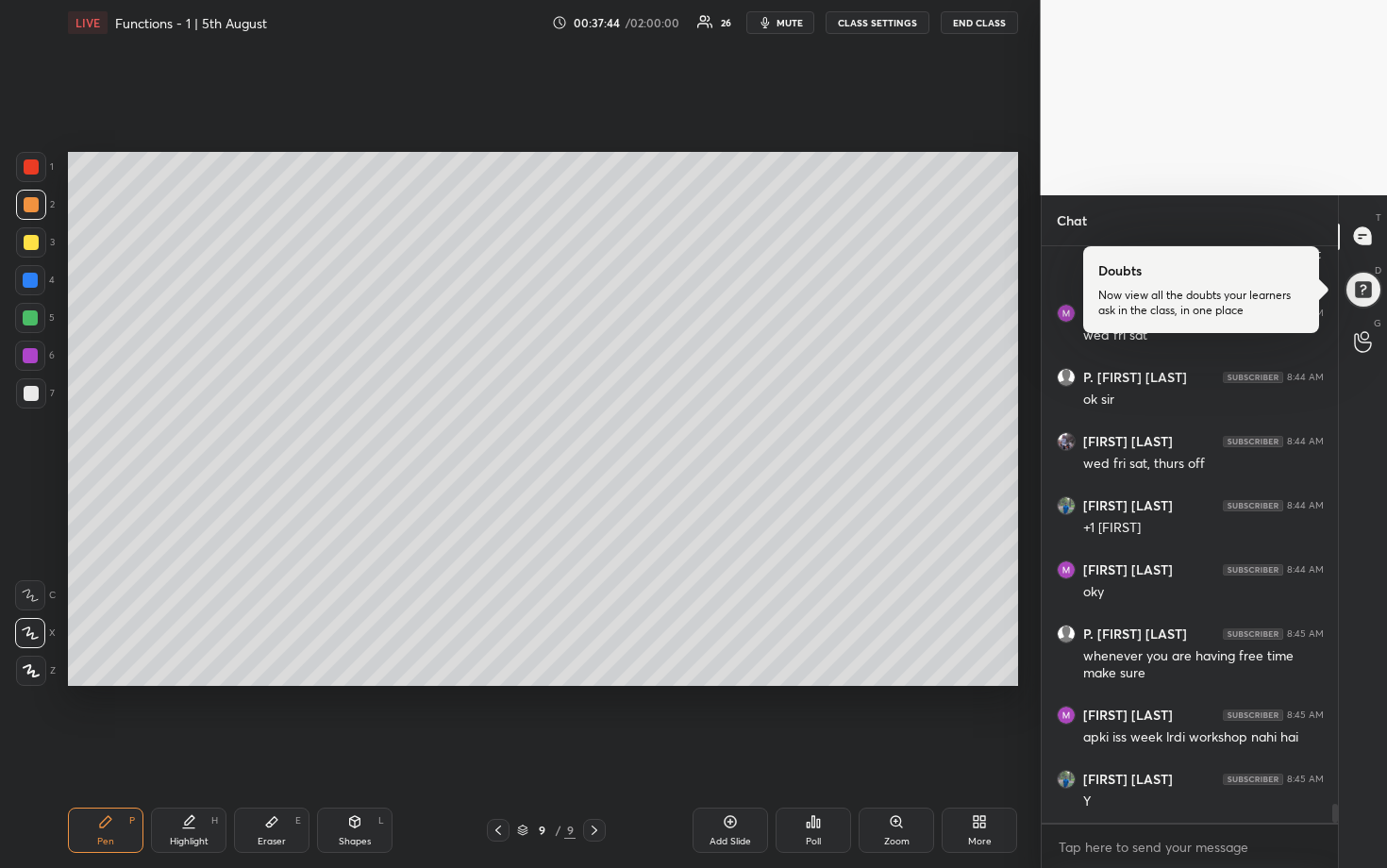 scroll, scrollTop: 16844, scrollLeft: 0, axis: vertical 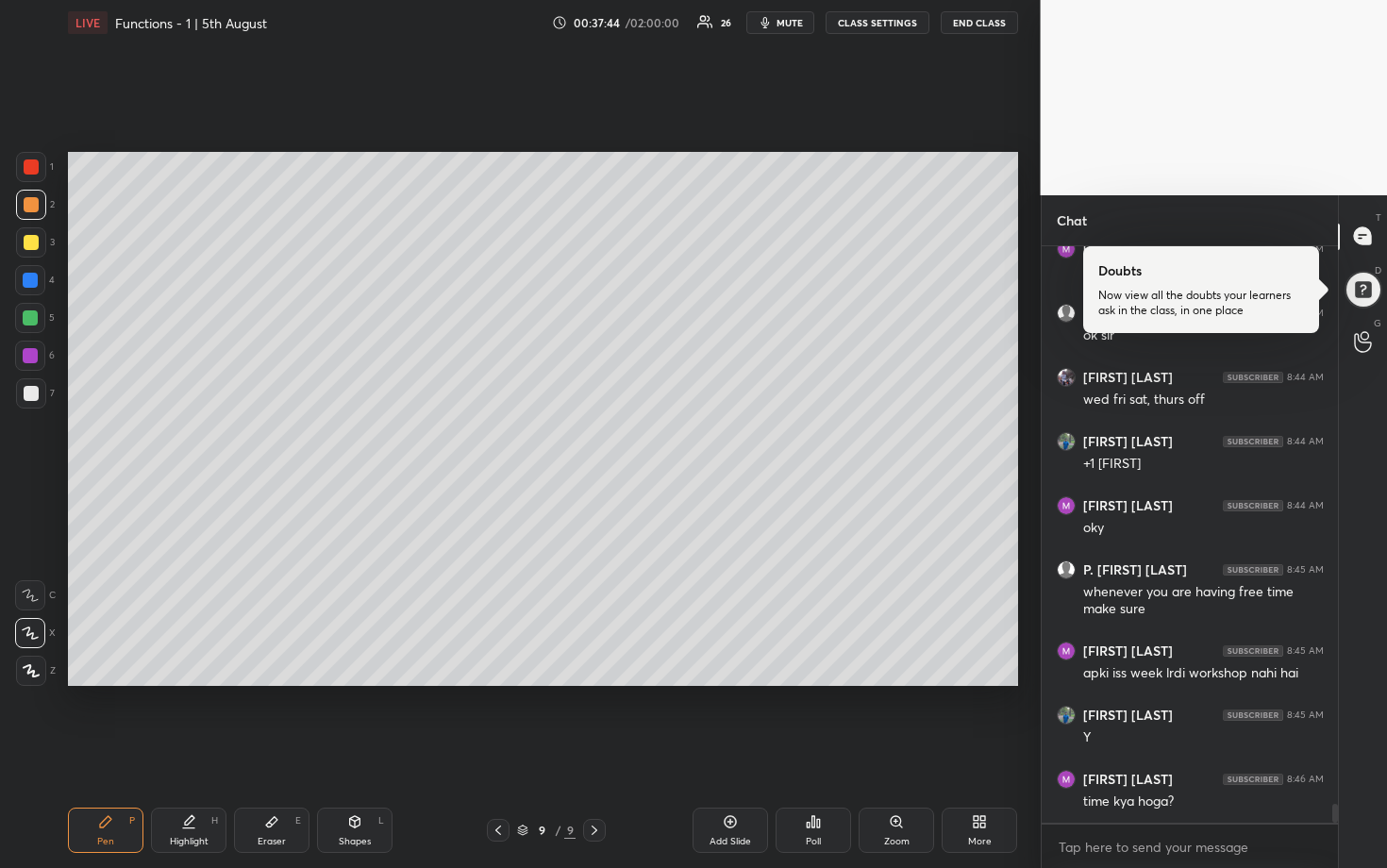 click at bounding box center (31, 393) 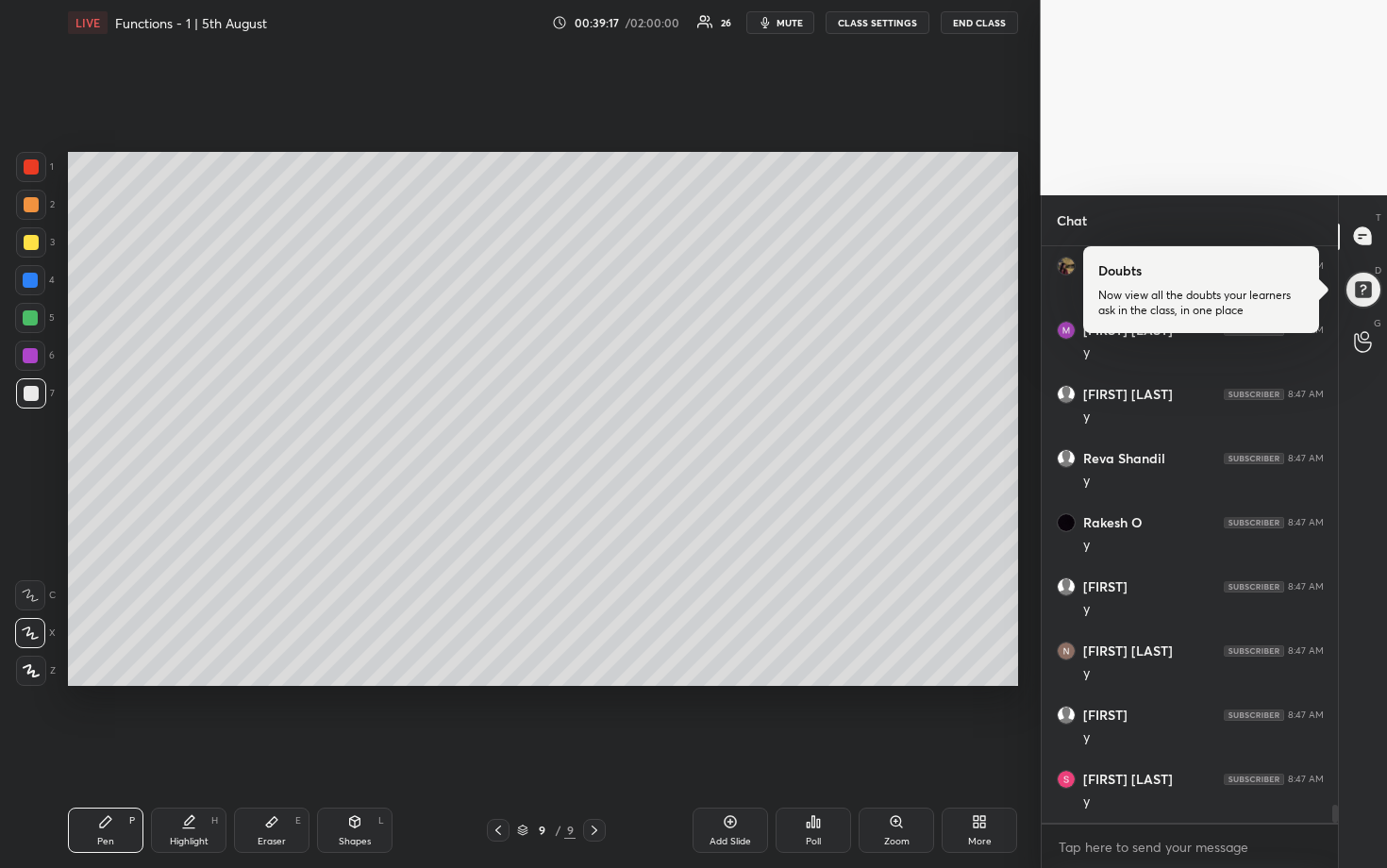 scroll, scrollTop: 18191, scrollLeft: 0, axis: vertical 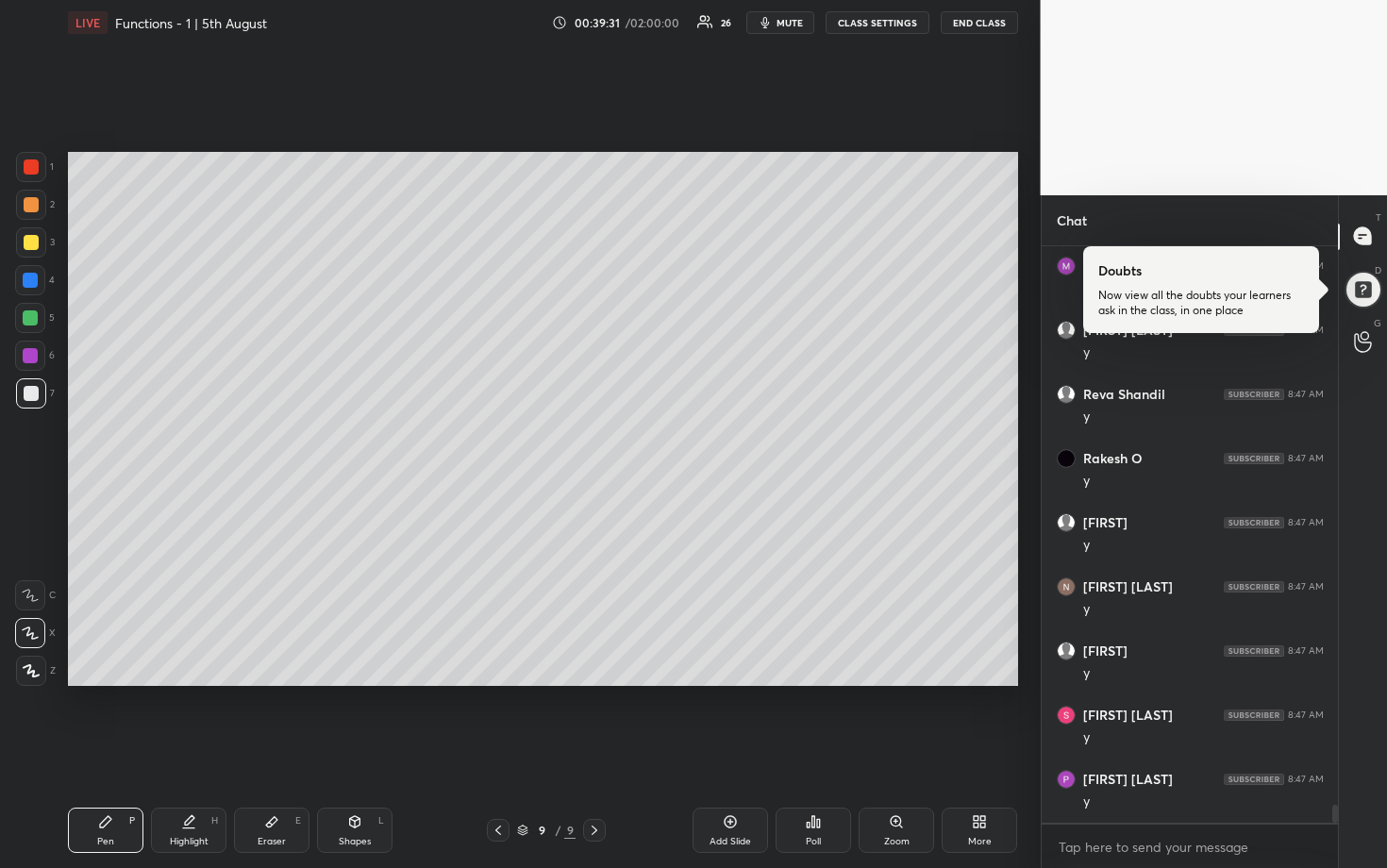click at bounding box center [30, 356] 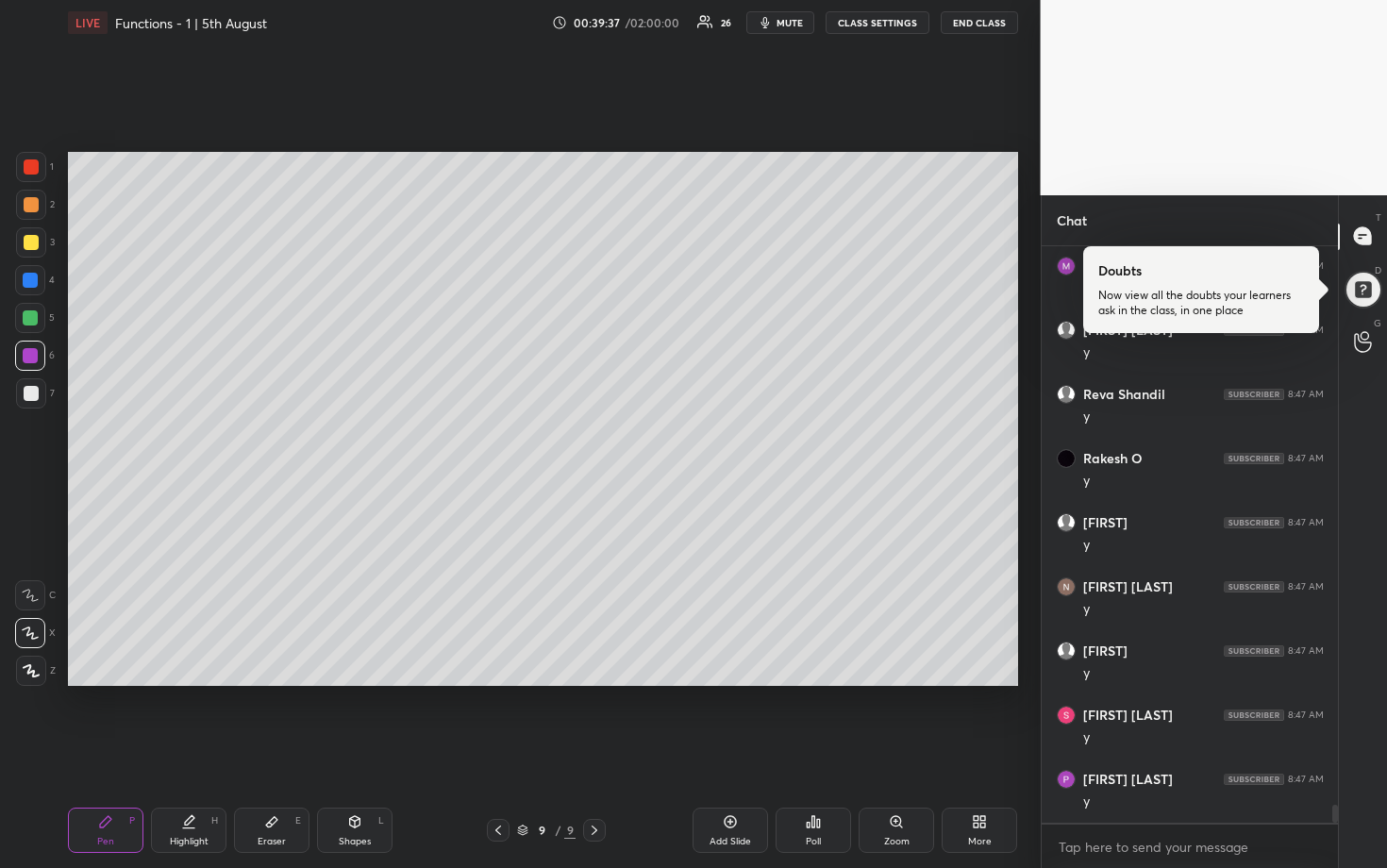 click at bounding box center [30, 318] 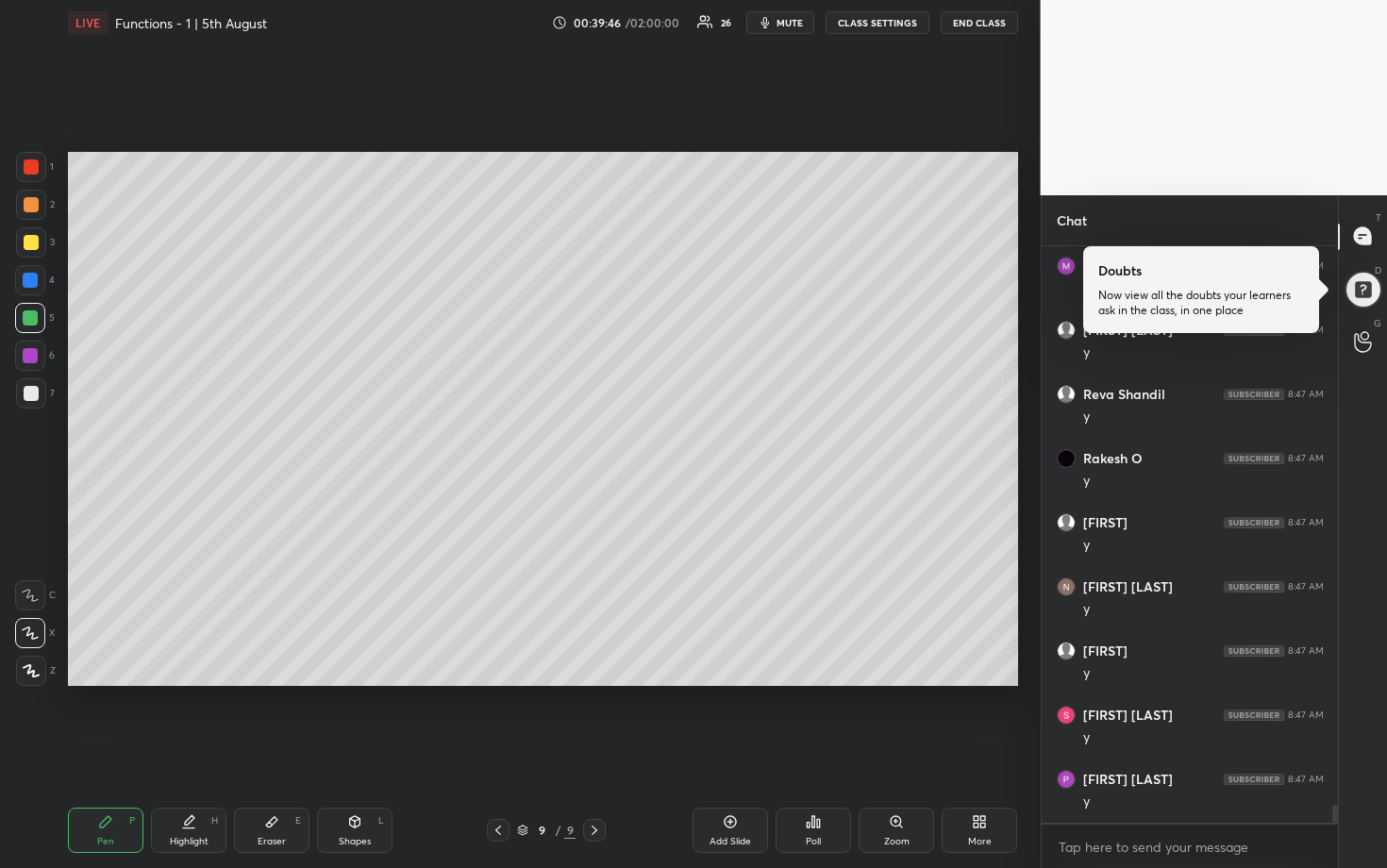 drag, startPoint x: 28, startPoint y: 395, endPoint x: 43, endPoint y: 400, distance: 15.811388 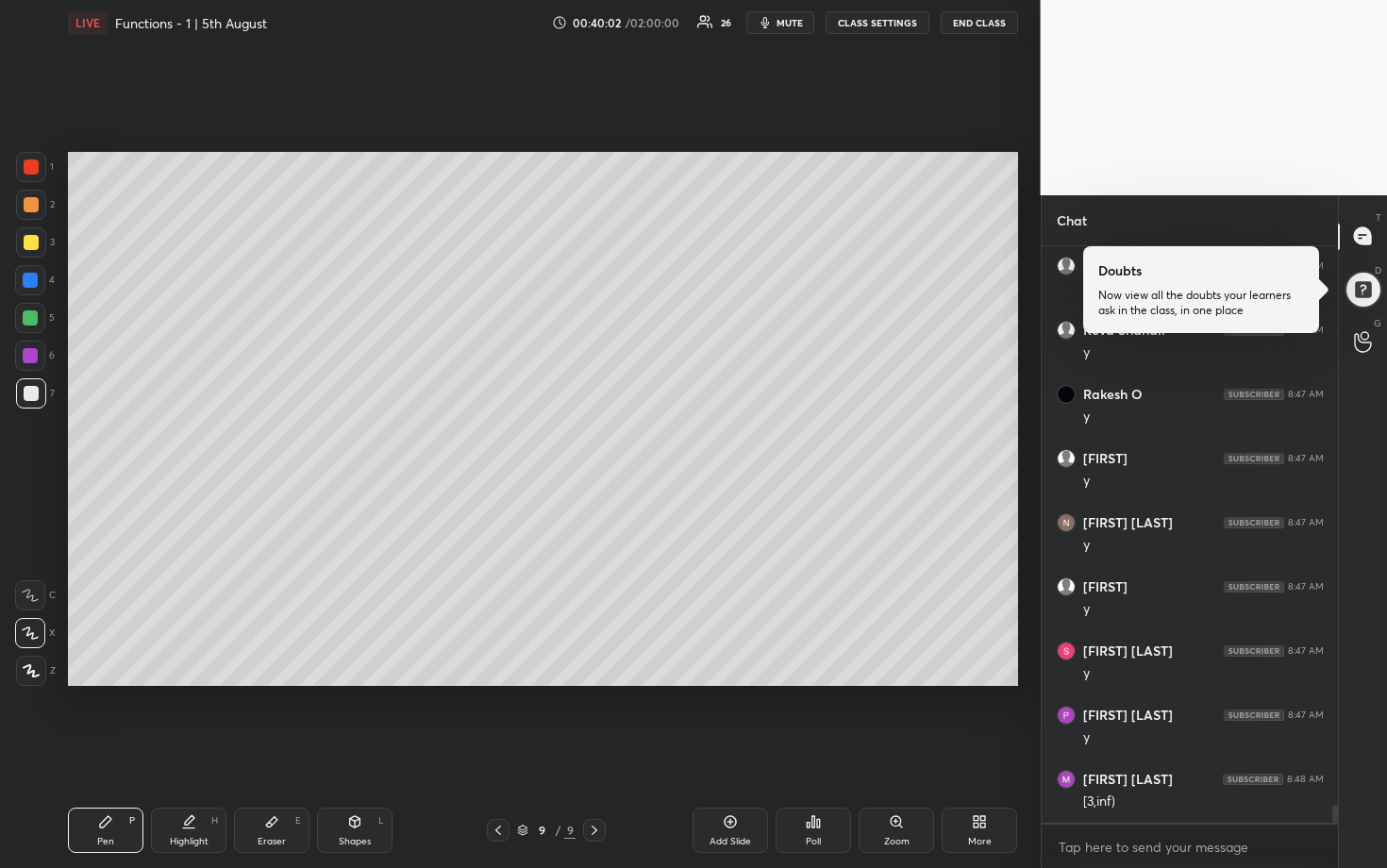 scroll, scrollTop: 18320, scrollLeft: 0, axis: vertical 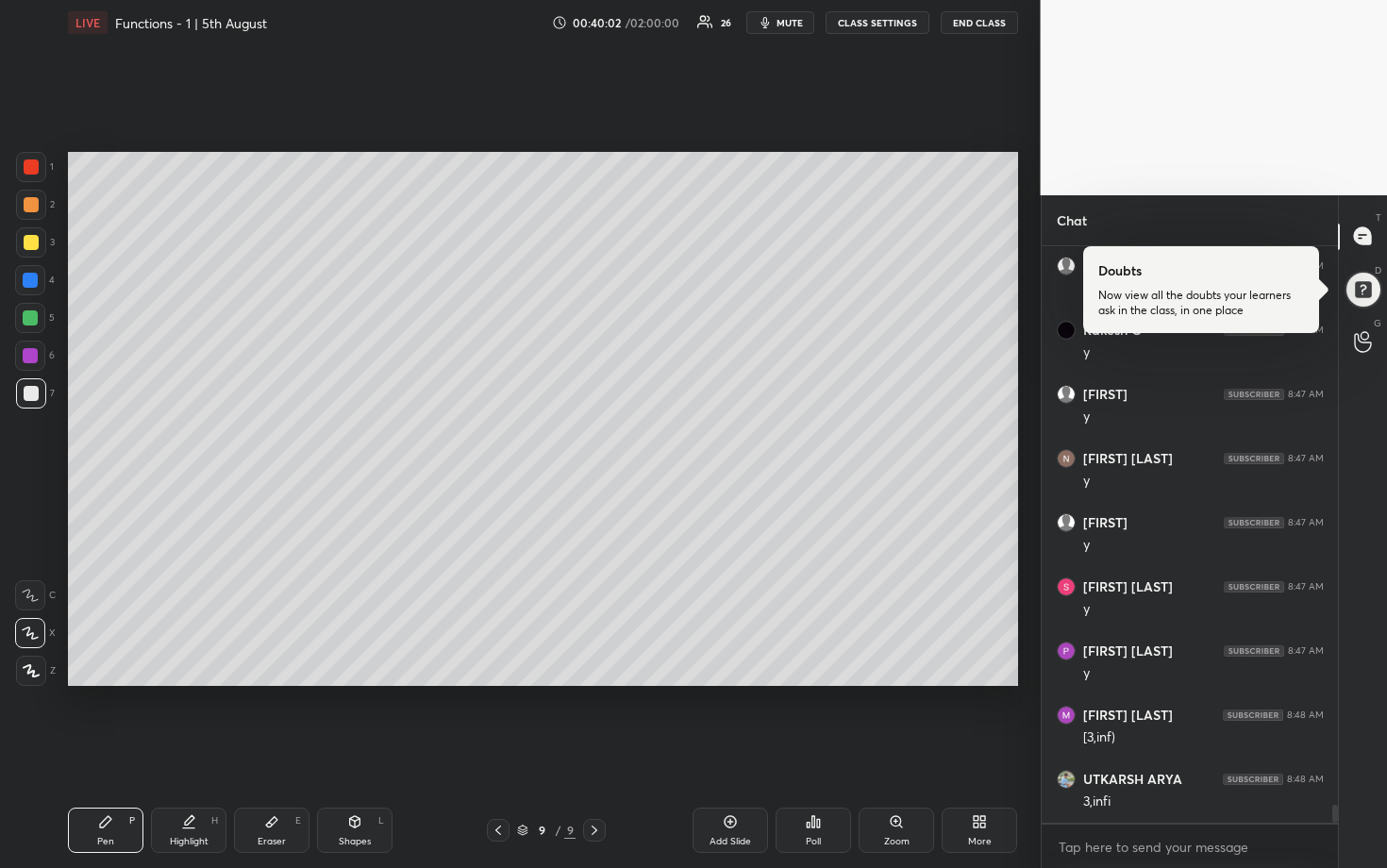 drag, startPoint x: 33, startPoint y: 288, endPoint x: 61, endPoint y: 291, distance: 28.160256 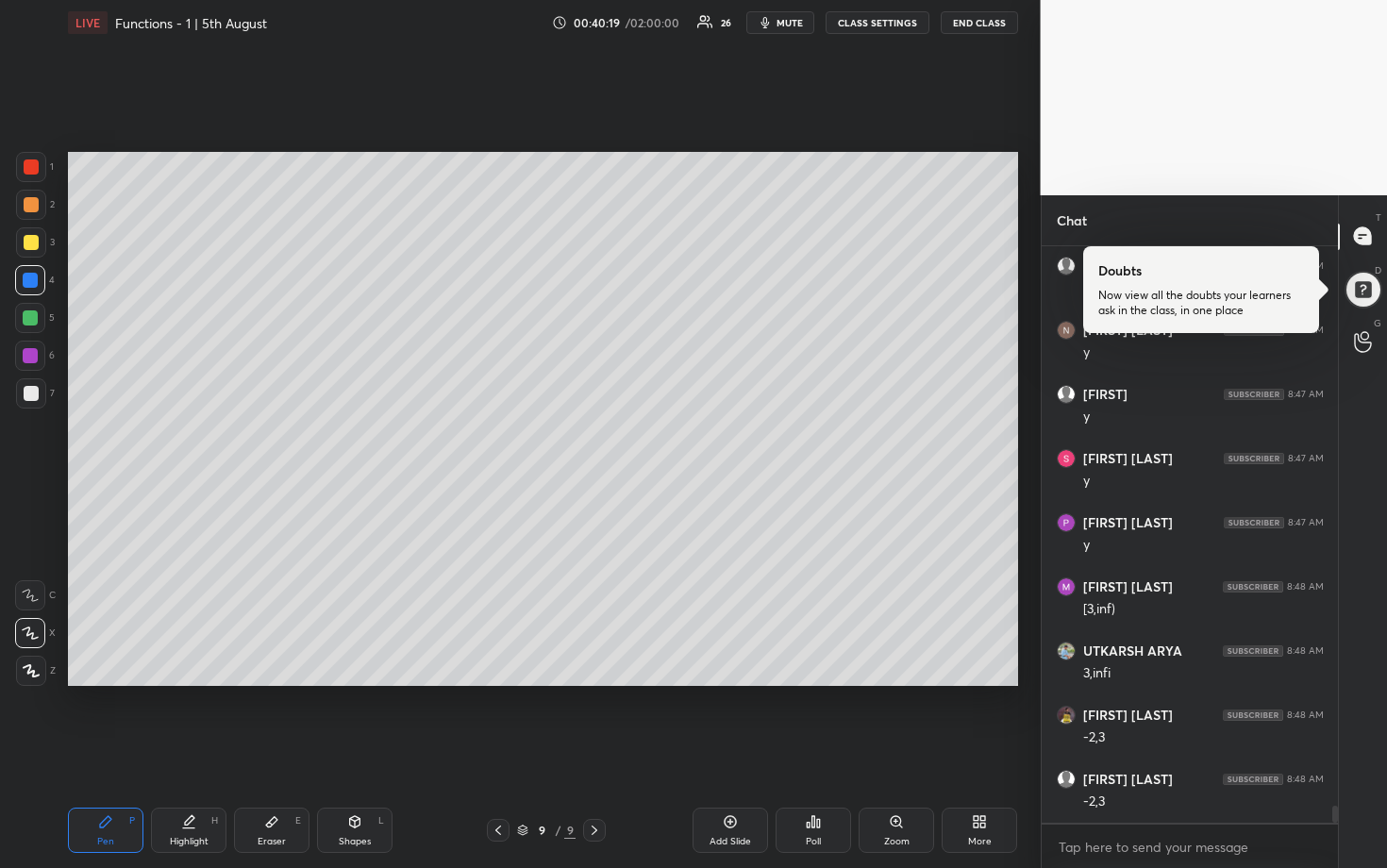scroll, scrollTop: 18512, scrollLeft: 0, axis: vertical 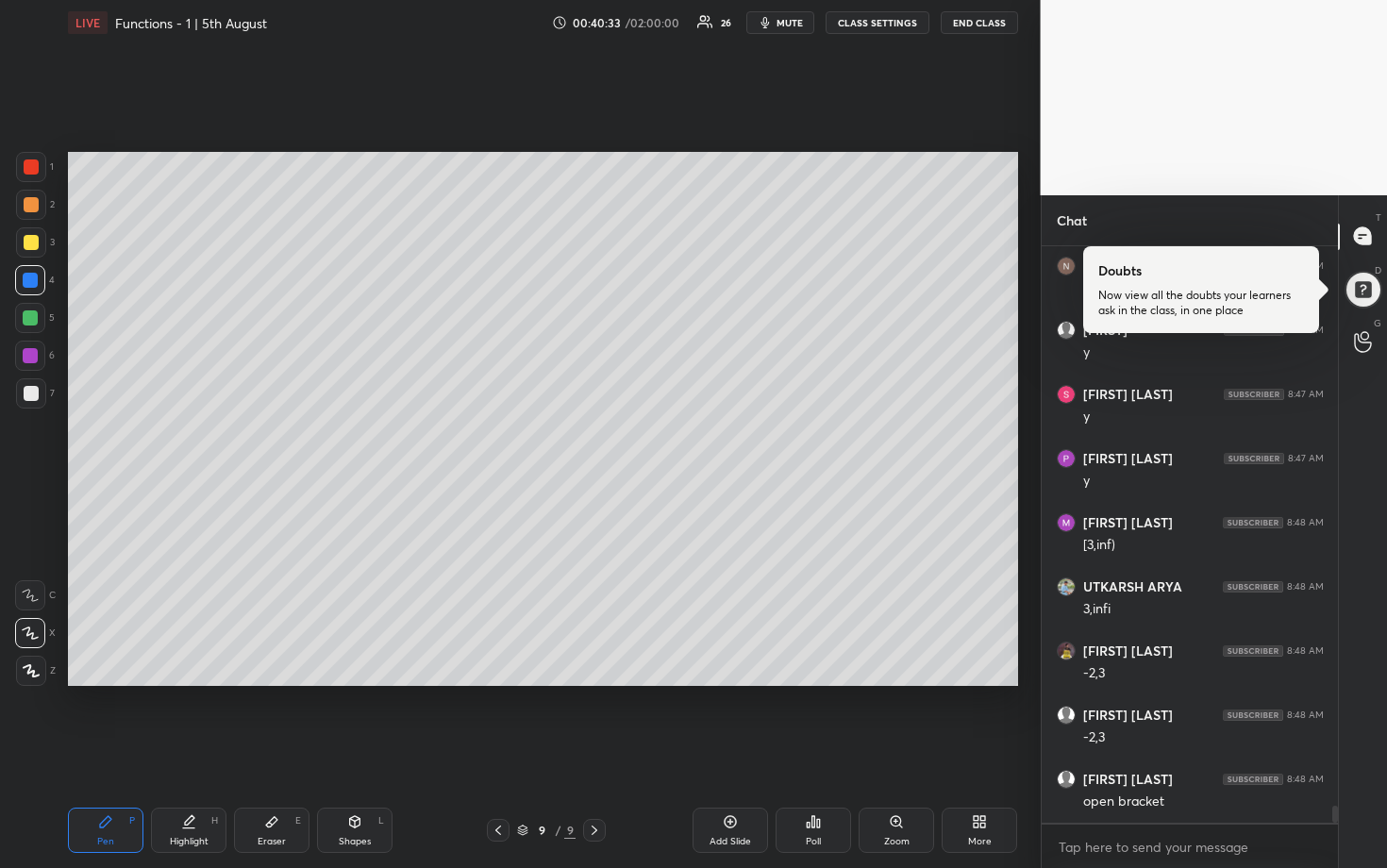 click at bounding box center [30, 318] 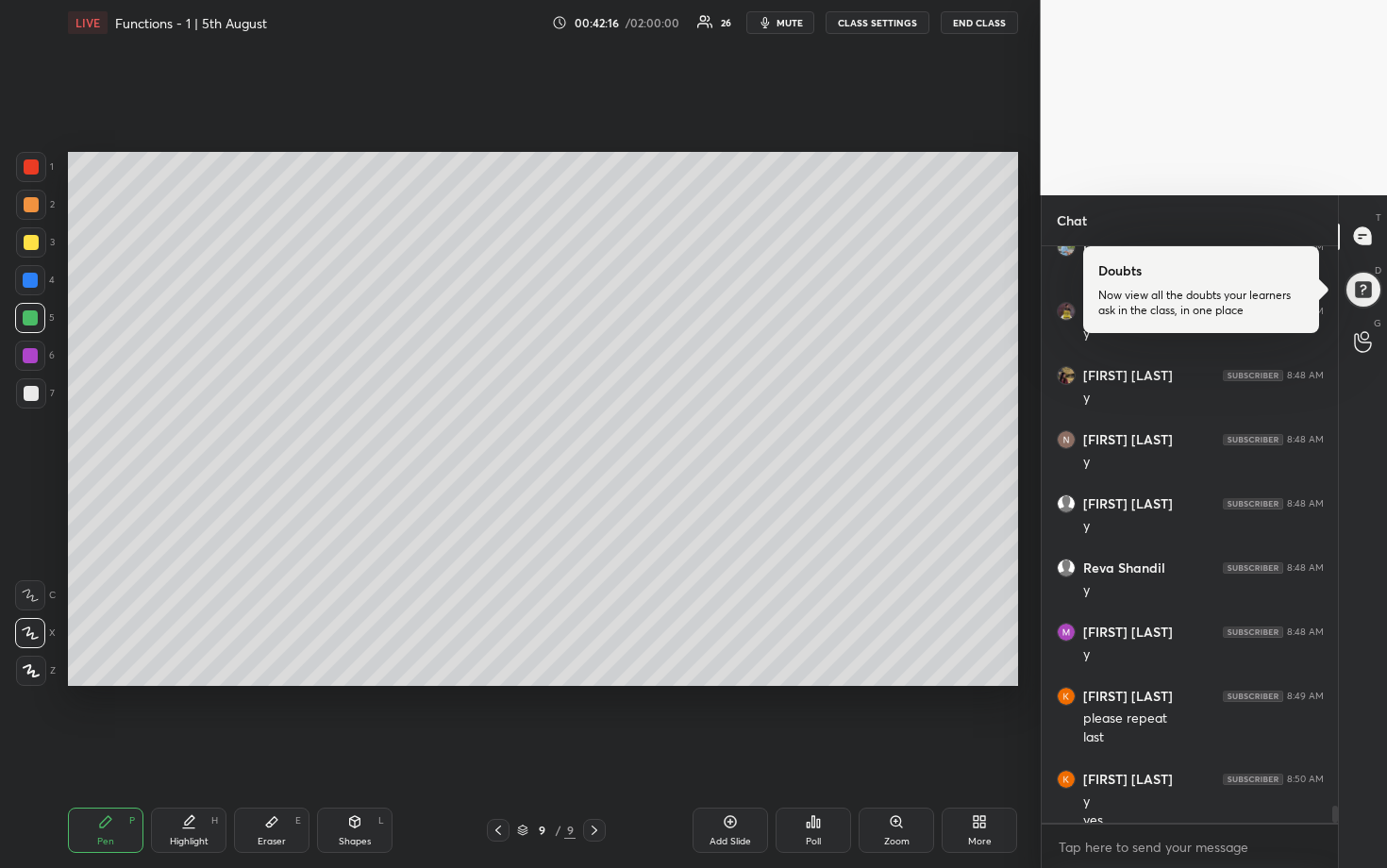 scroll, scrollTop: 19255, scrollLeft: 0, axis: vertical 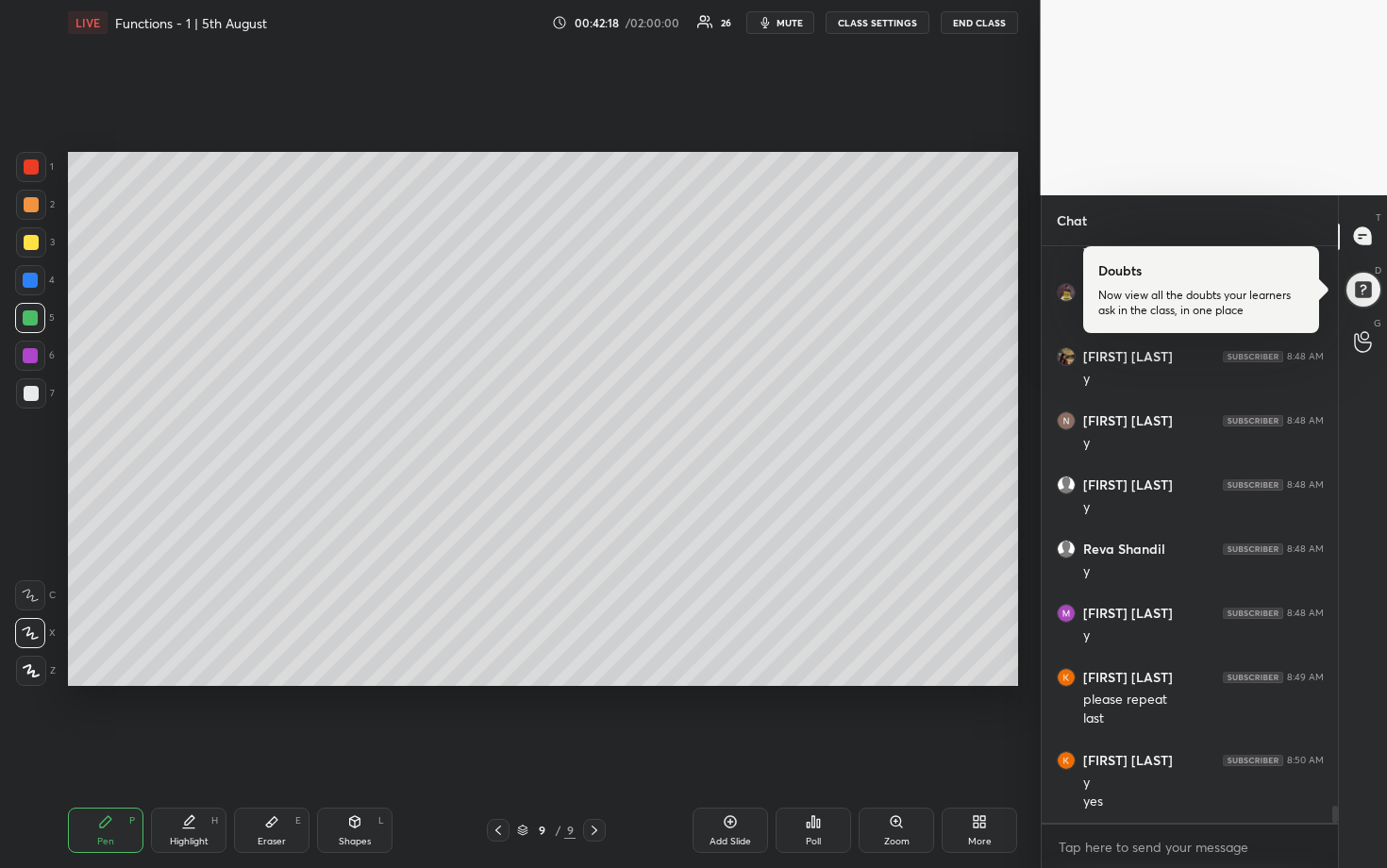 click on "Add Slide" at bounding box center [730, 830] 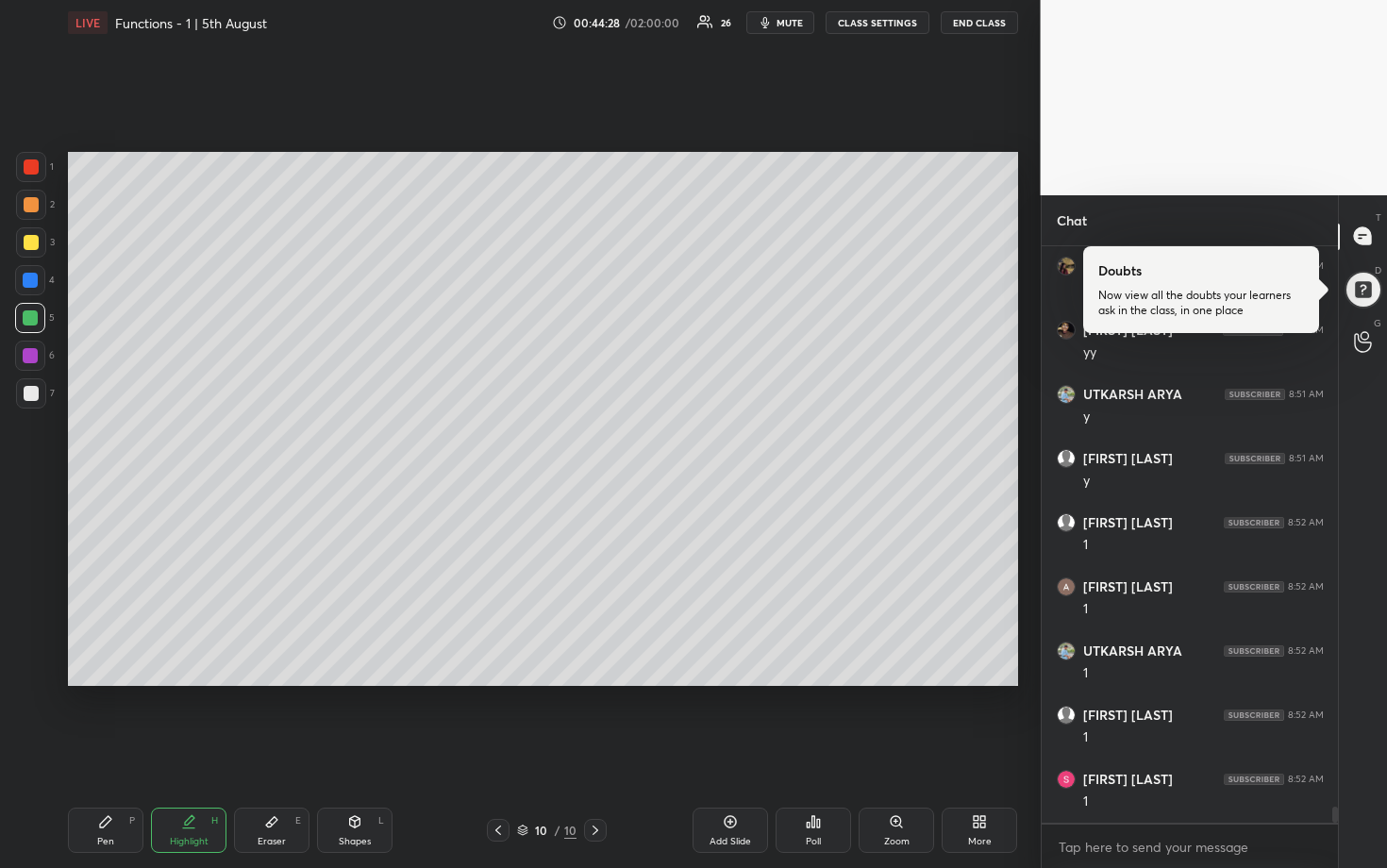 scroll, scrollTop: 20218, scrollLeft: 0, axis: vertical 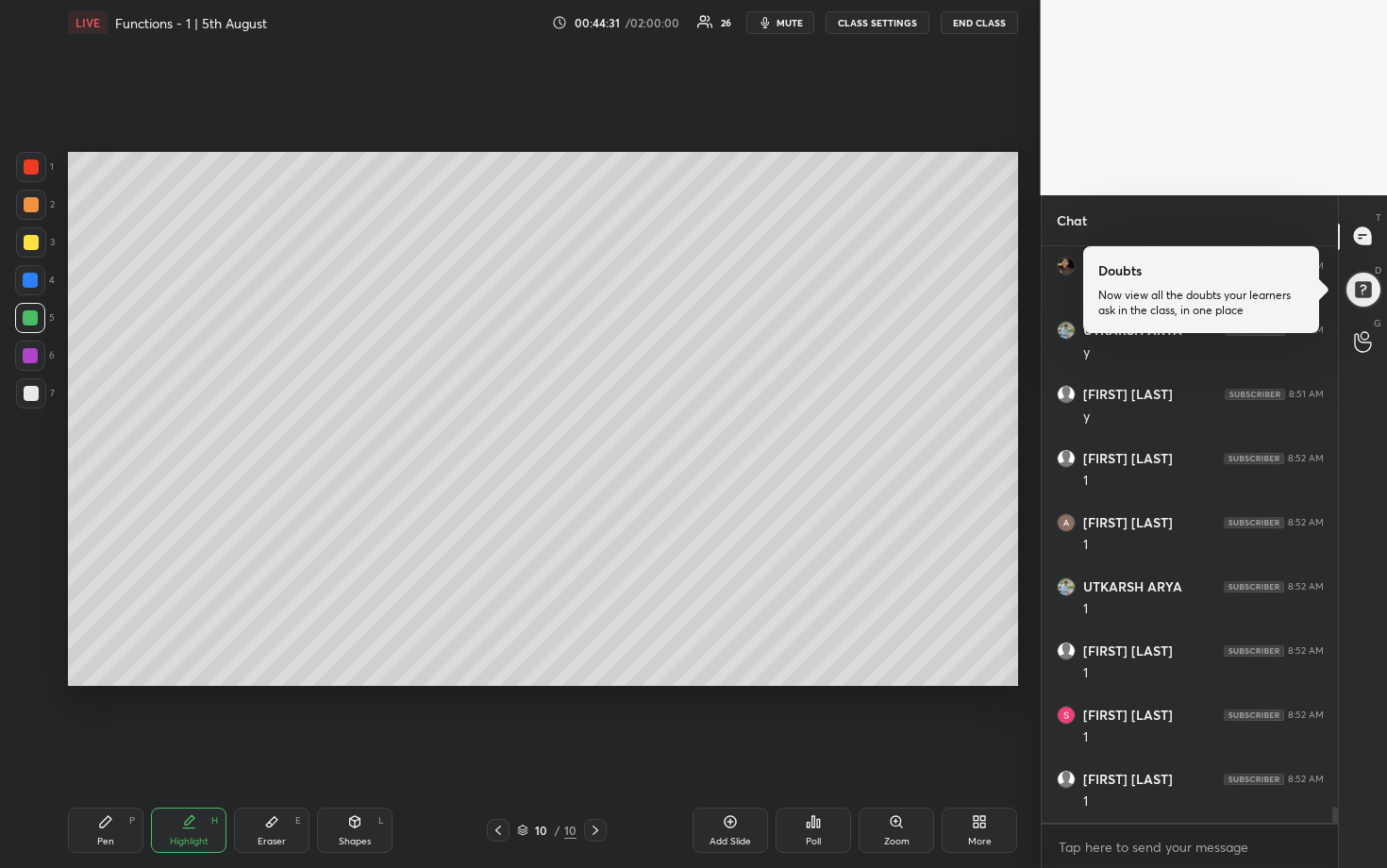click at bounding box center (30, 280) 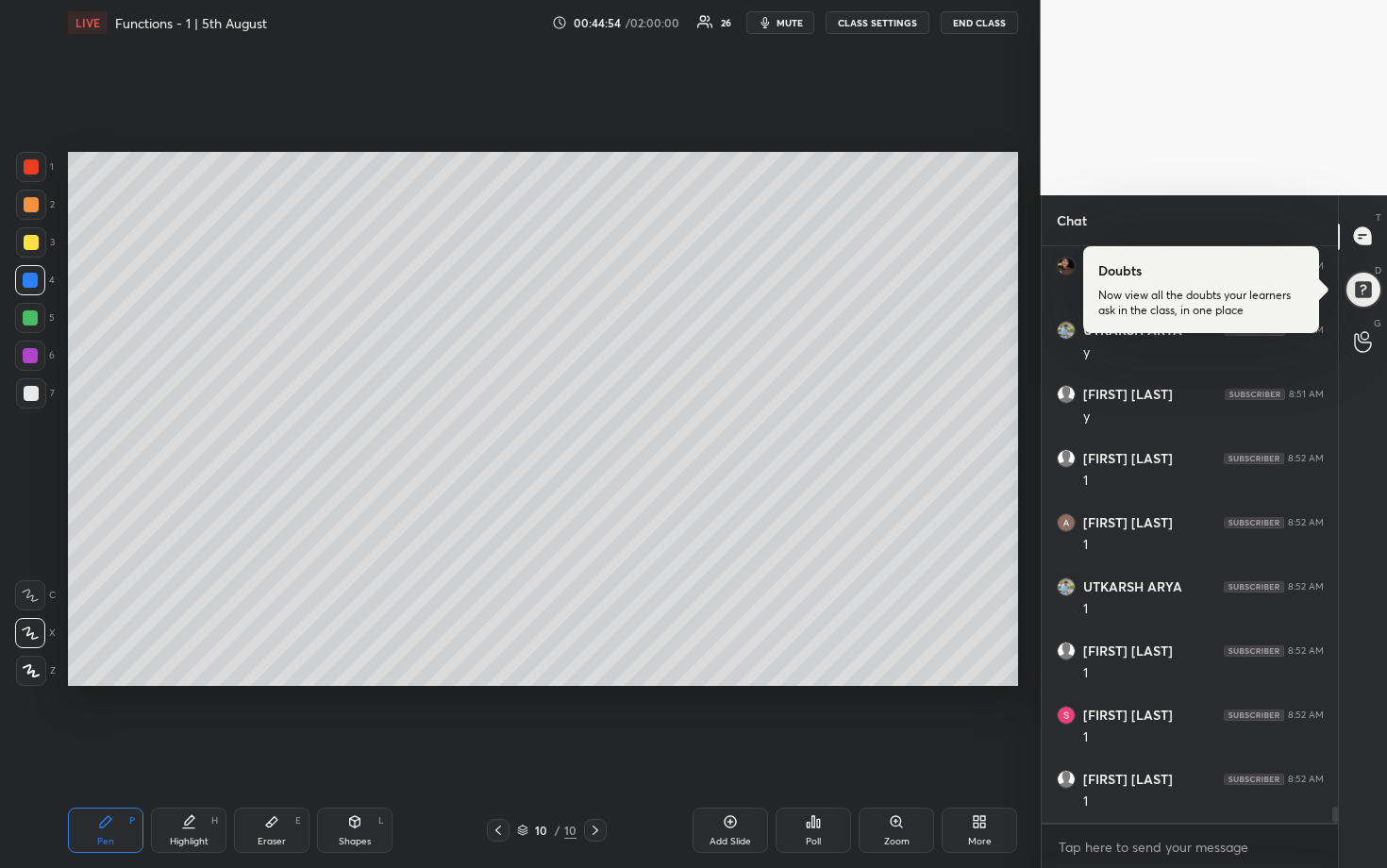 click at bounding box center [31, 205] 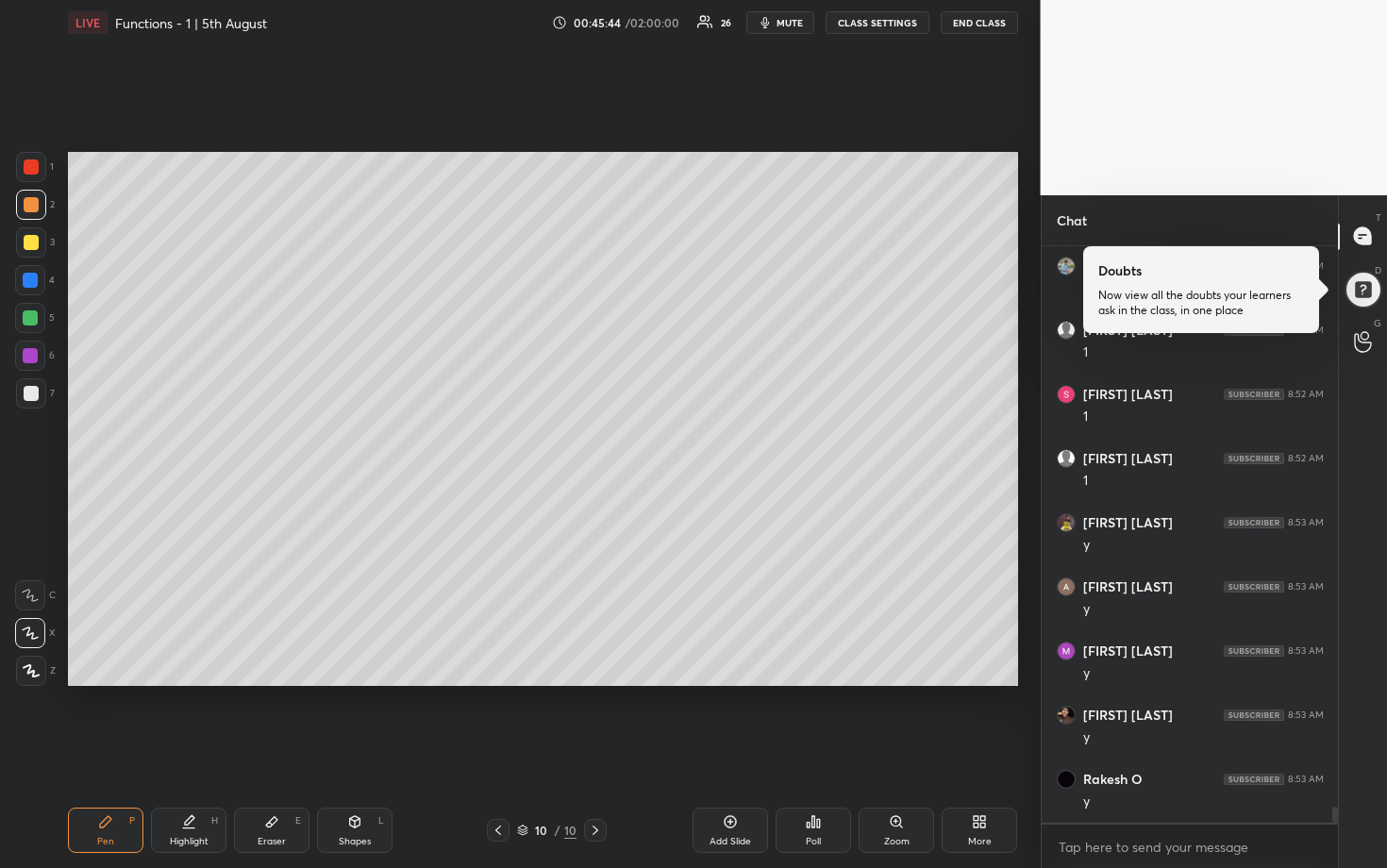 scroll, scrollTop: 20603, scrollLeft: 0, axis: vertical 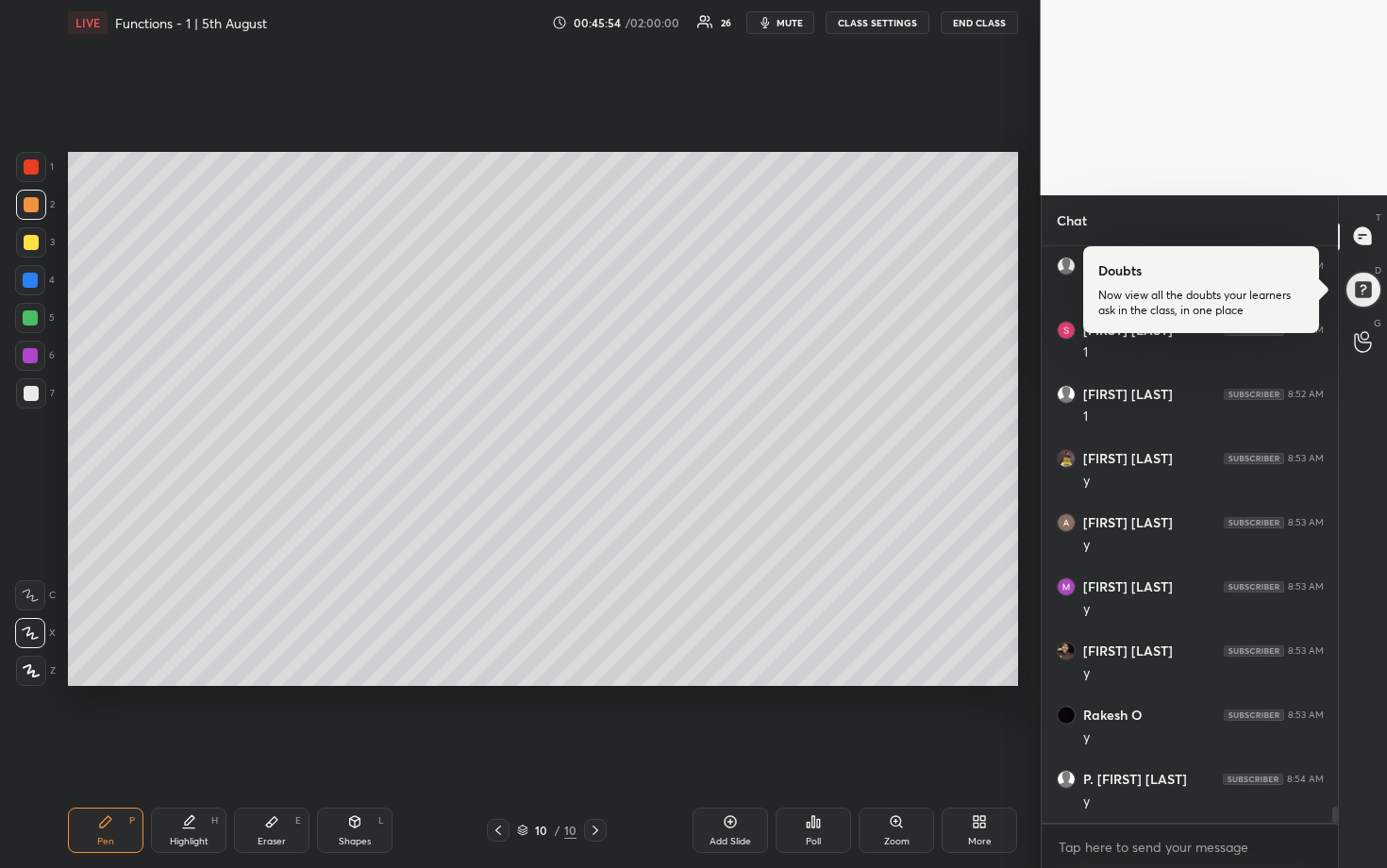 click at bounding box center [30, 356] 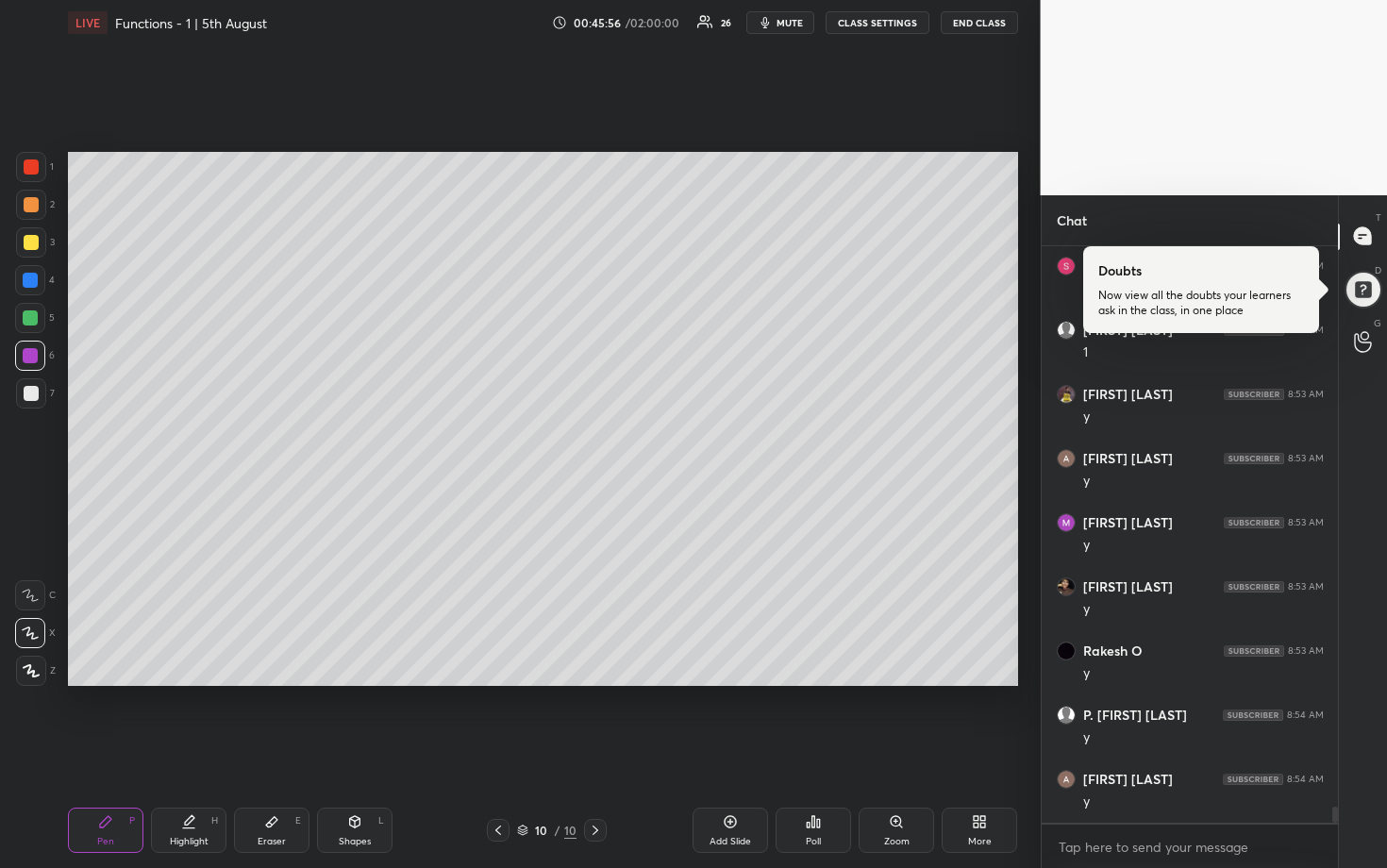scroll, scrollTop: 20731, scrollLeft: 0, axis: vertical 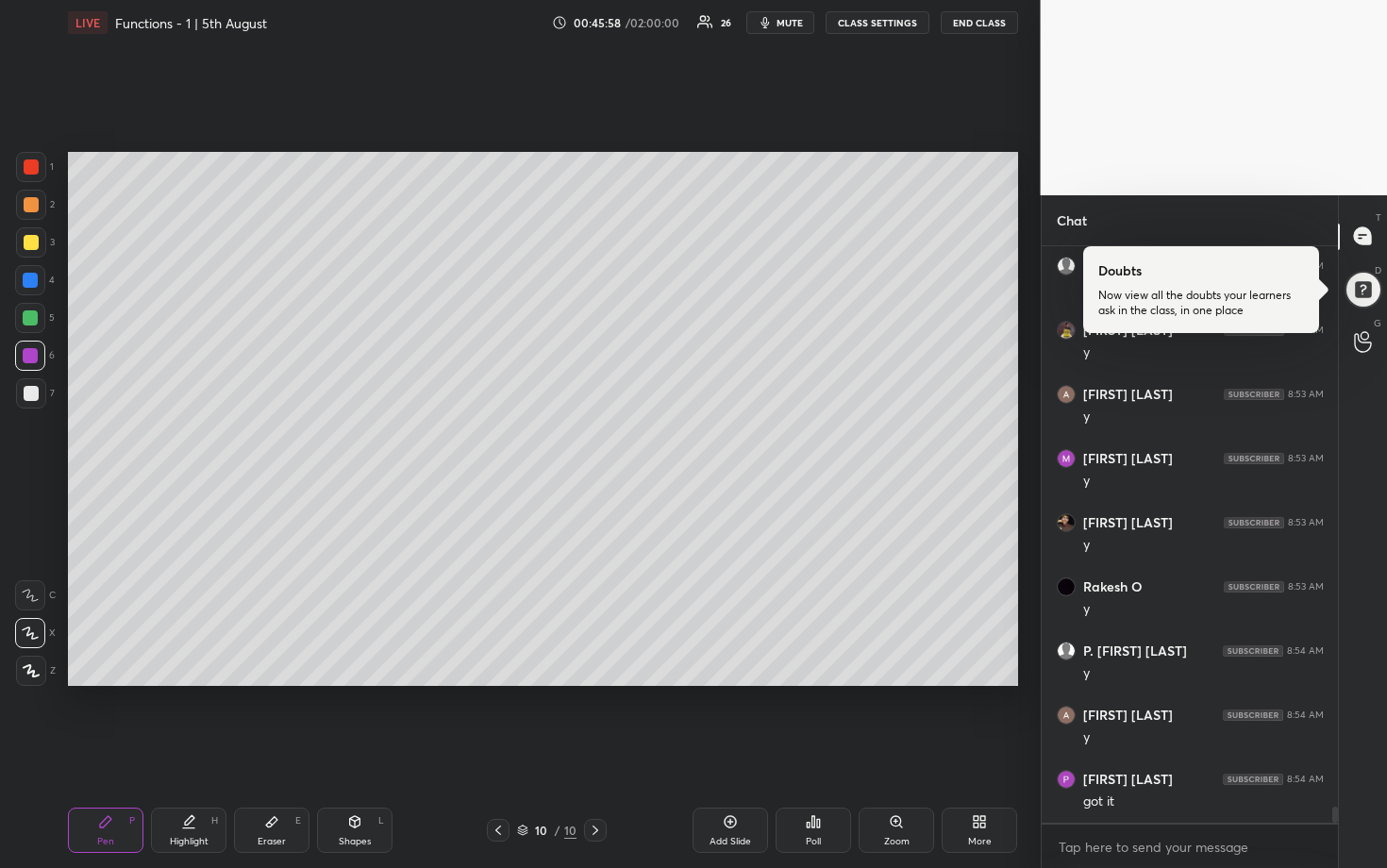 click at bounding box center (30, 318) 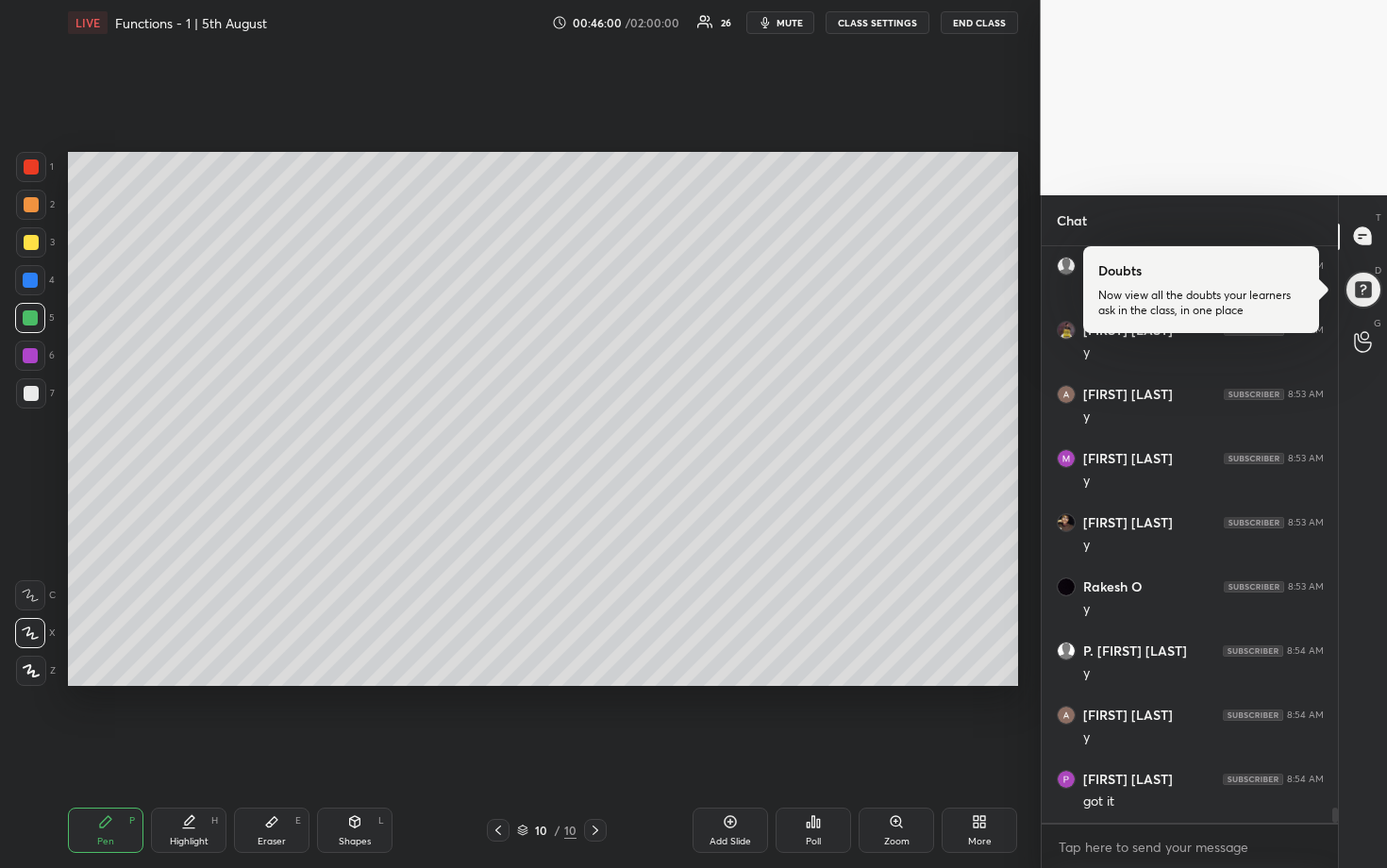 scroll, scrollTop: 20795, scrollLeft: 0, axis: vertical 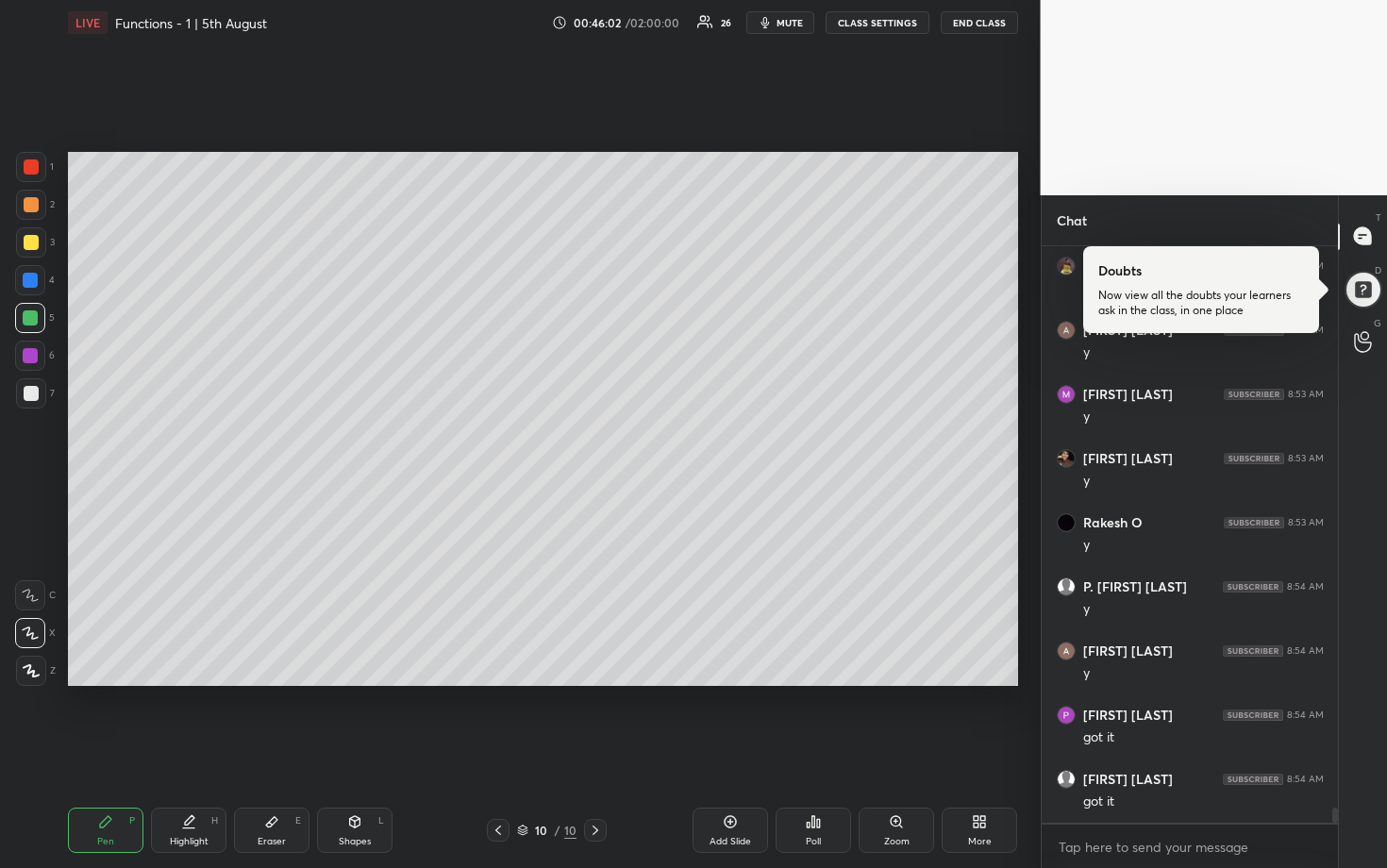 click at bounding box center (30, 280) 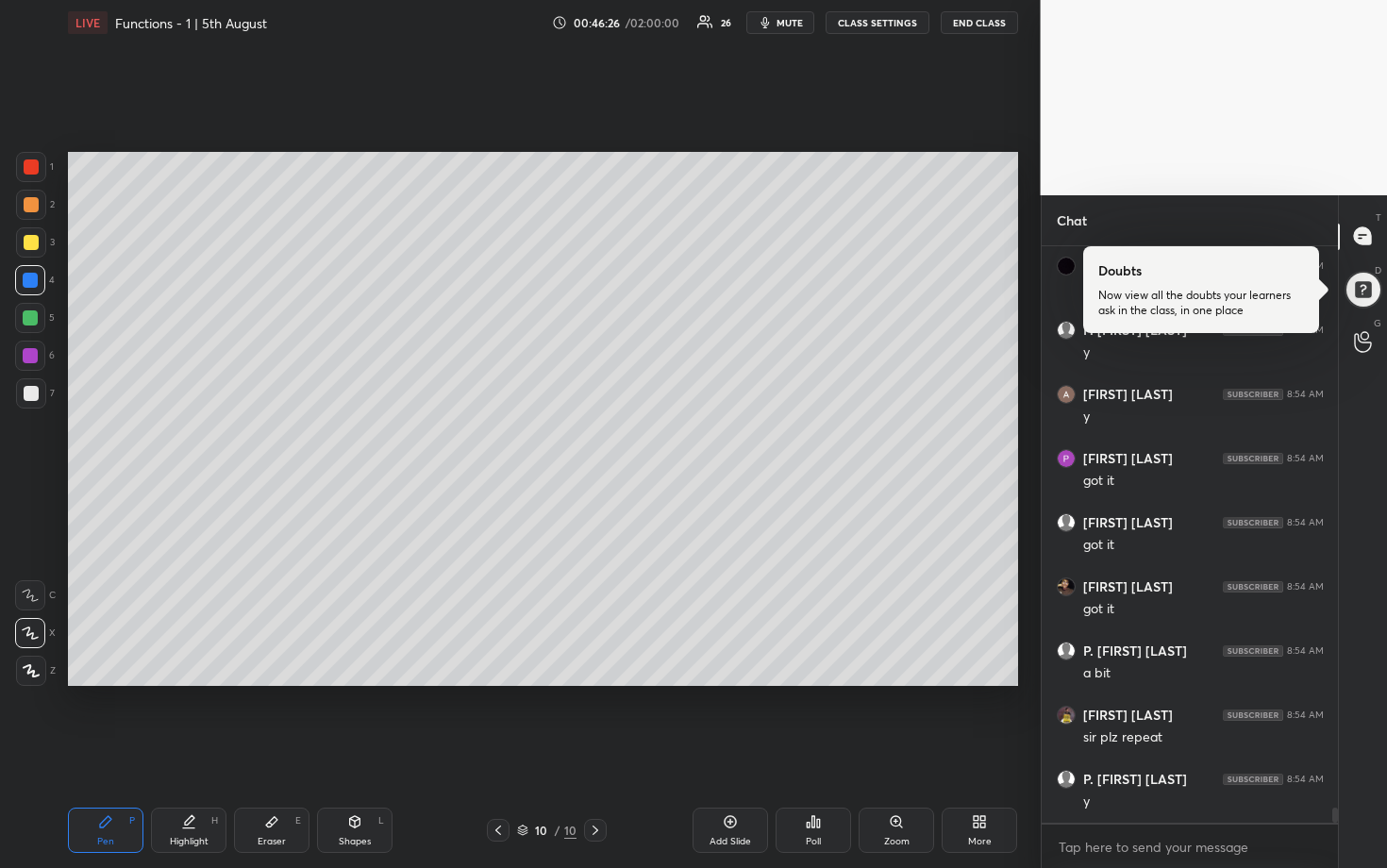 scroll, scrollTop: 21116, scrollLeft: 0, axis: vertical 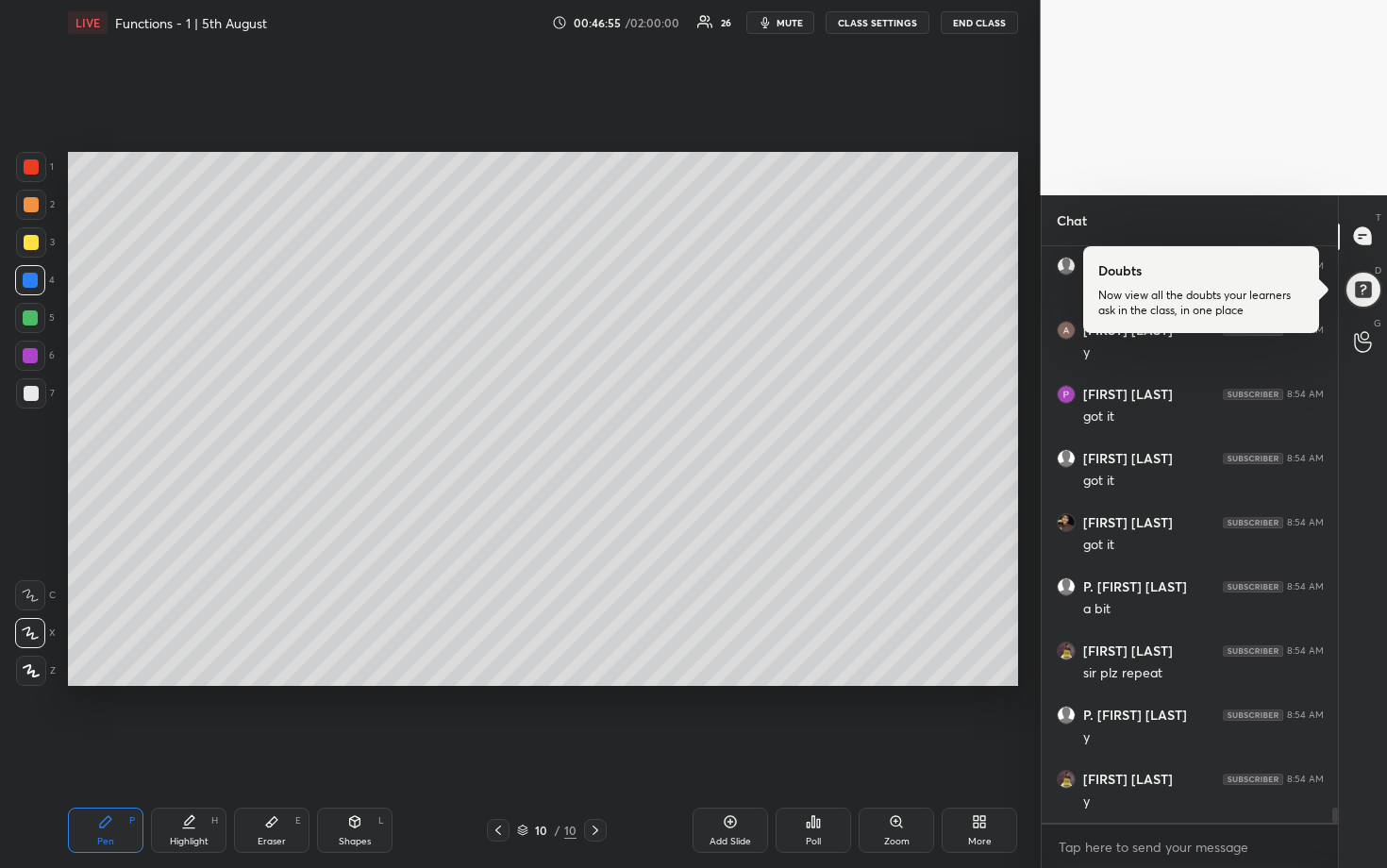 click at bounding box center (31, 393) 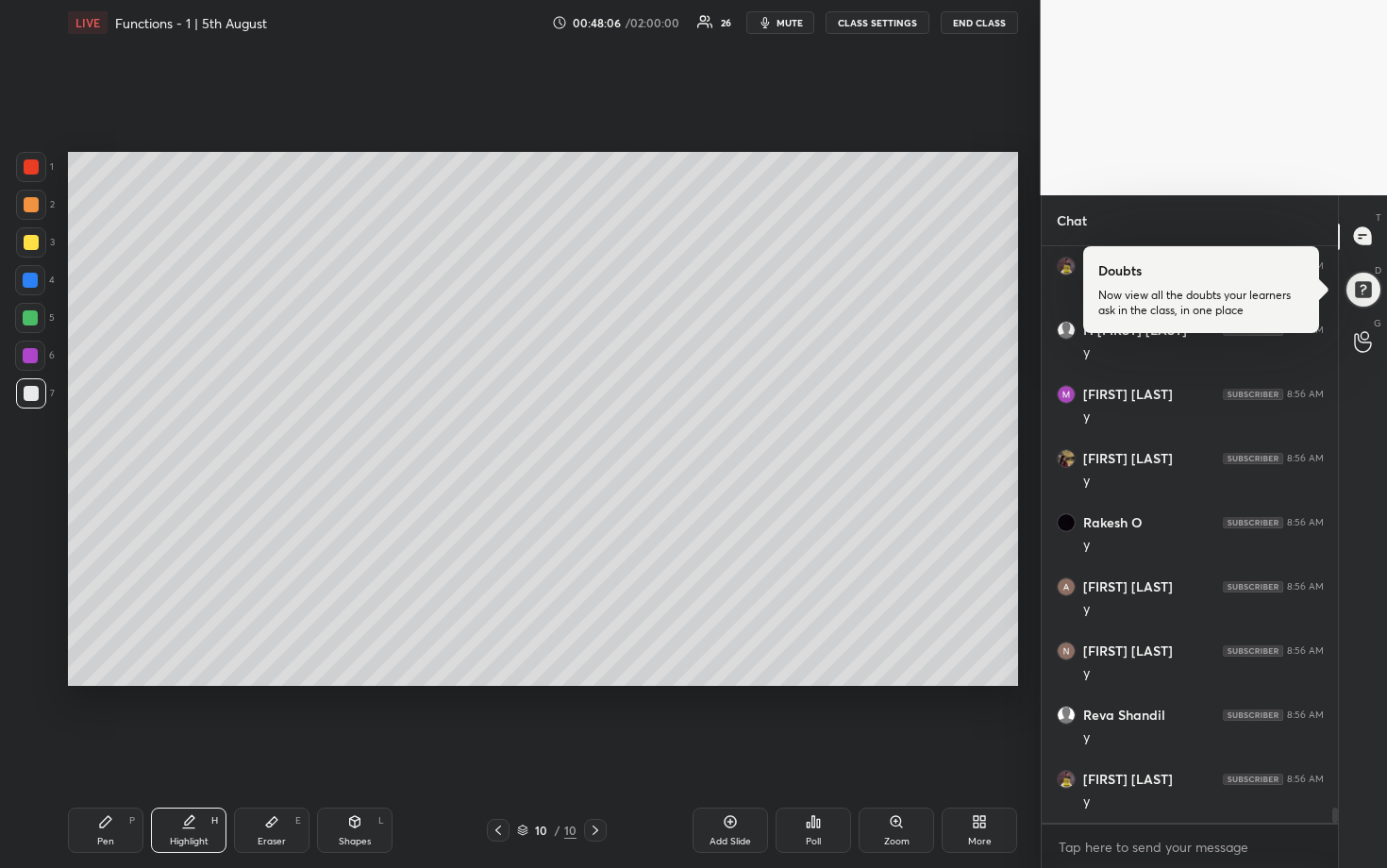 scroll, scrollTop: 21905, scrollLeft: 0, axis: vertical 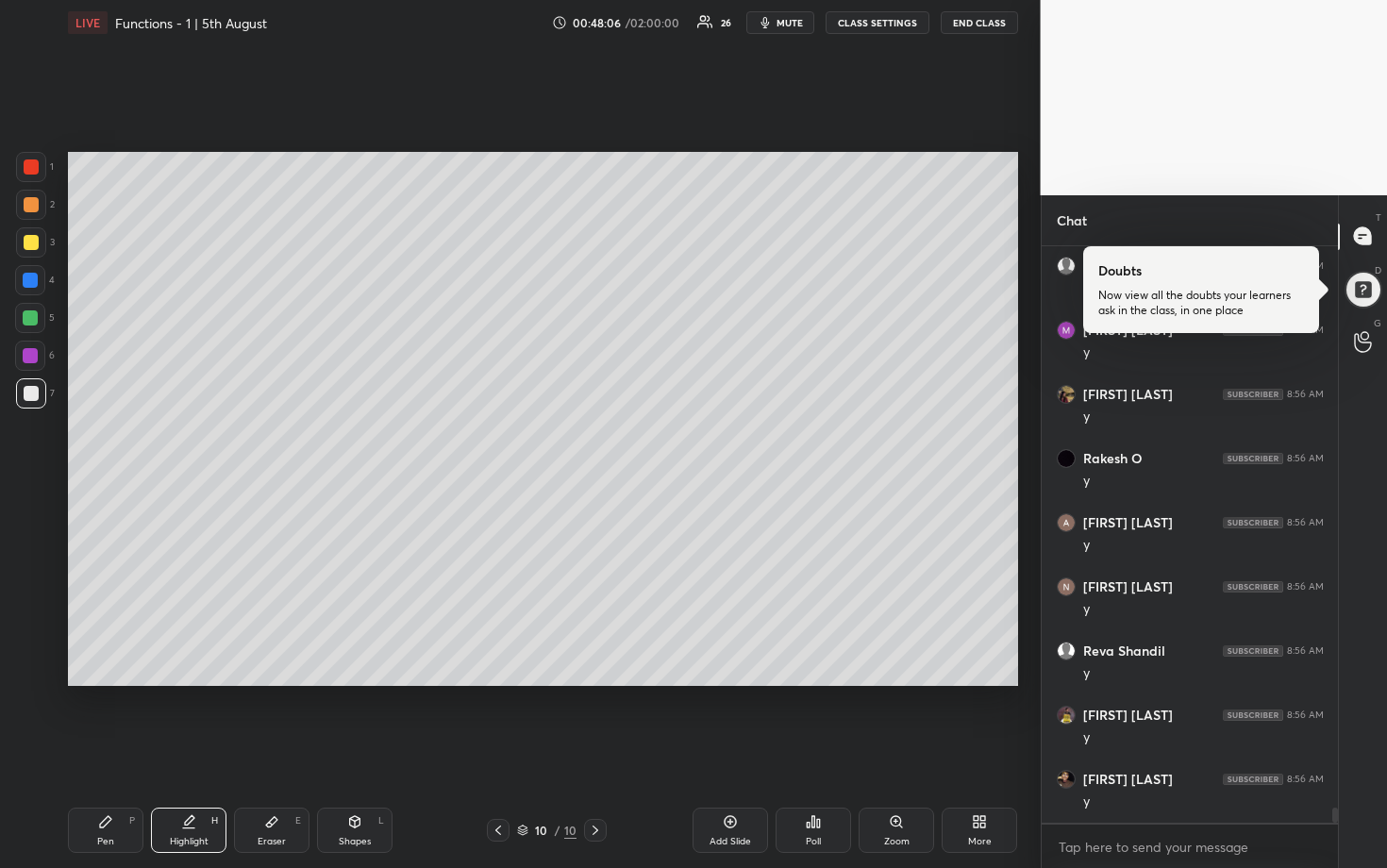 click 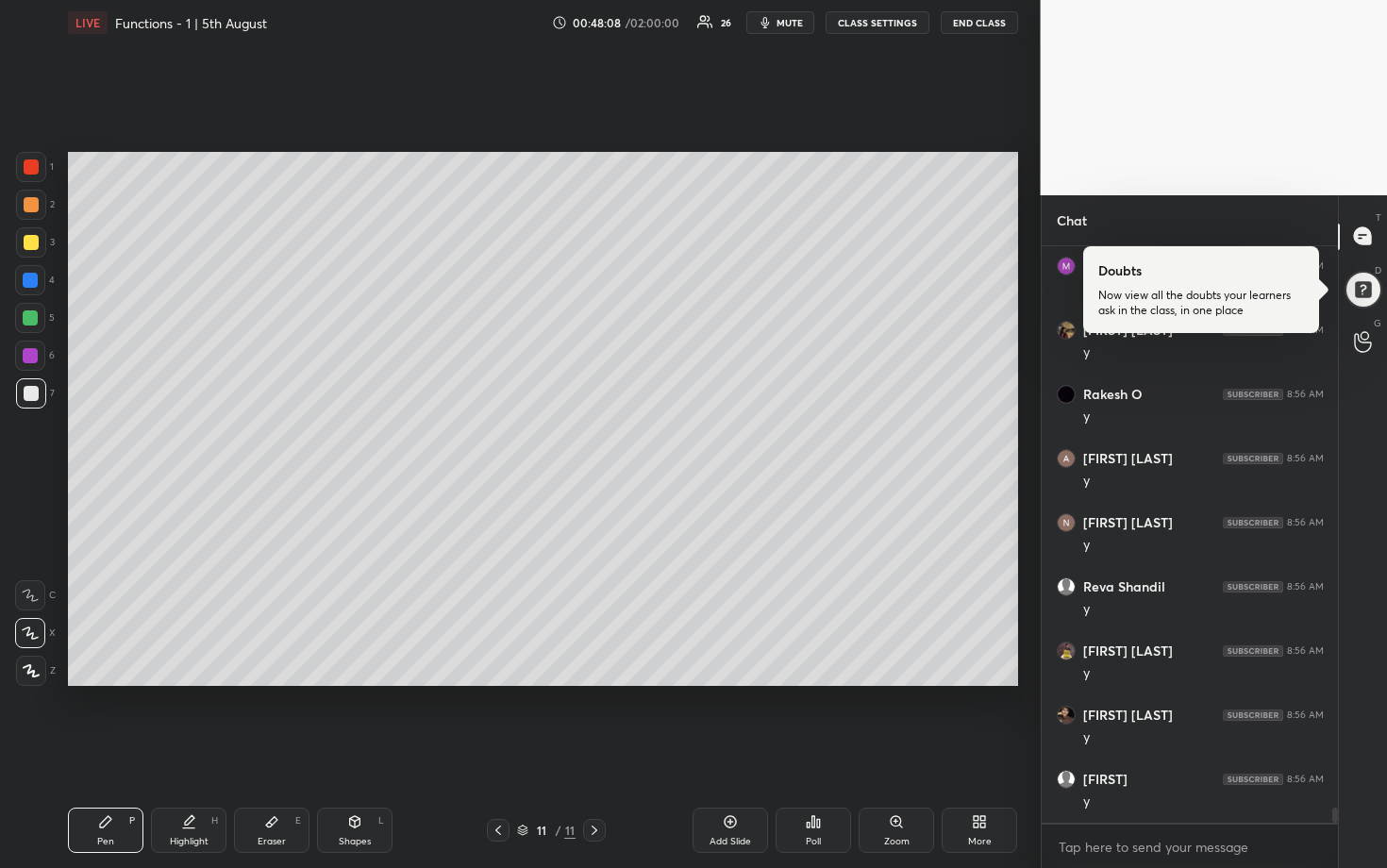 scroll, scrollTop: 22033, scrollLeft: 0, axis: vertical 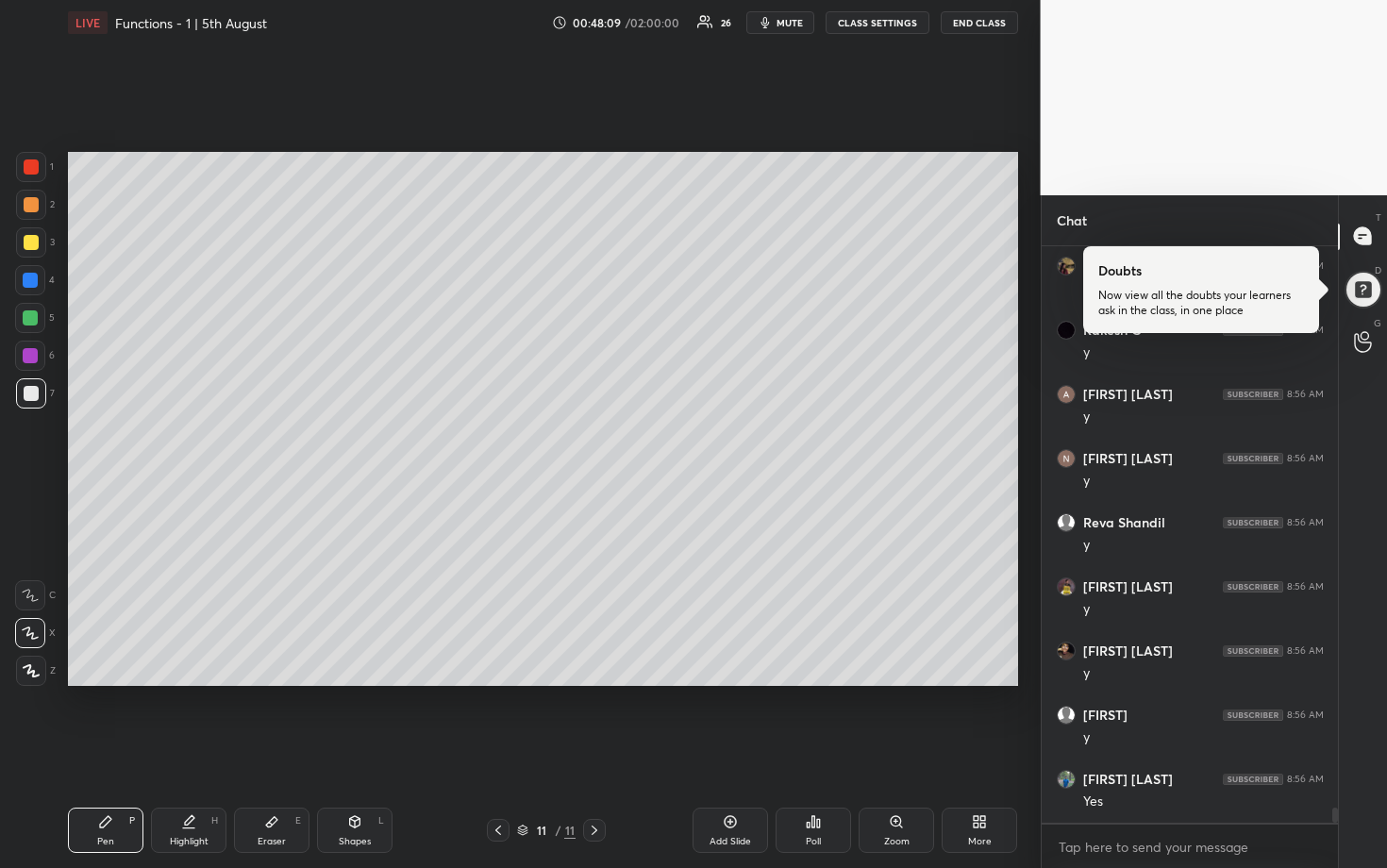 click at bounding box center (30, 318) 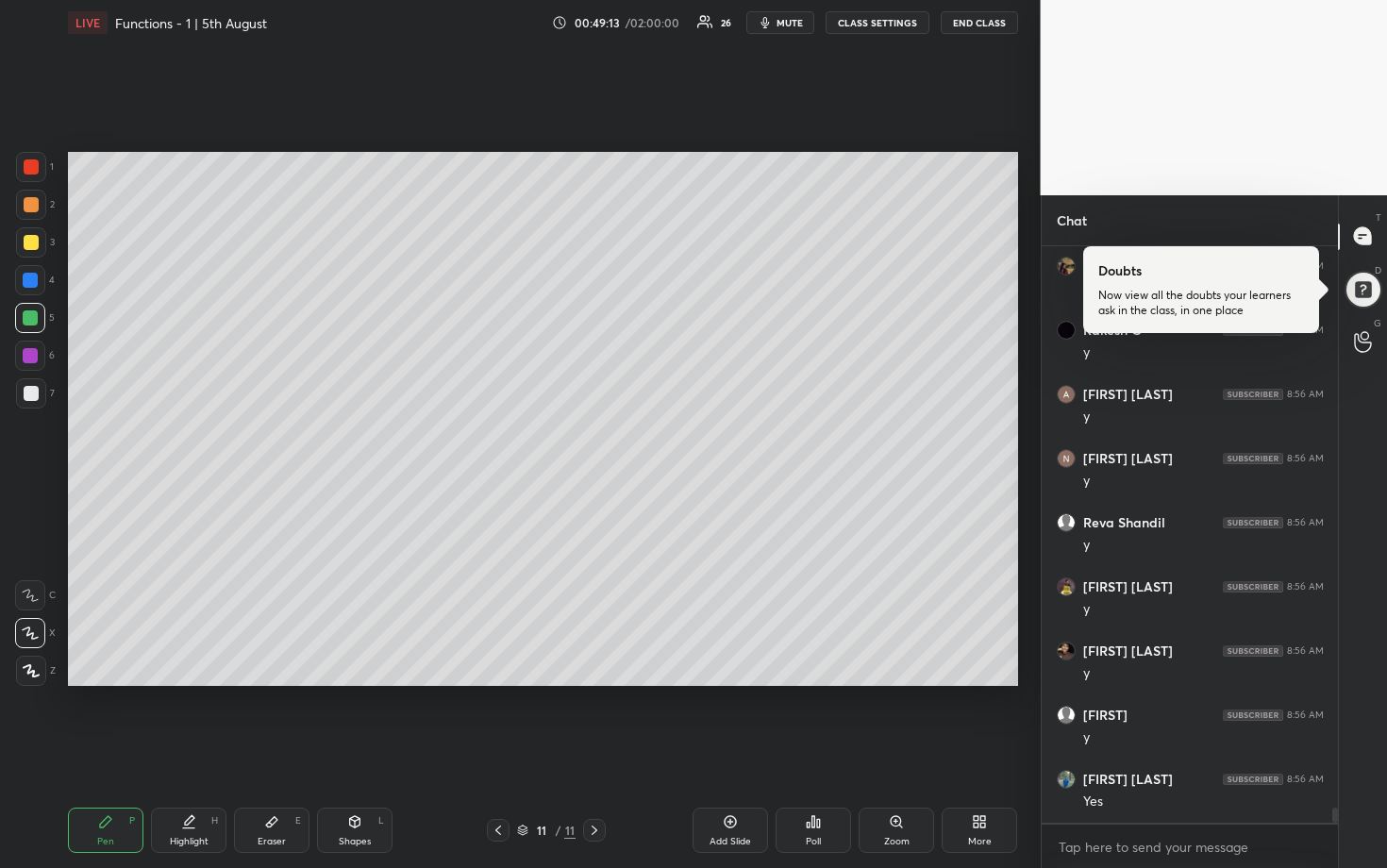click 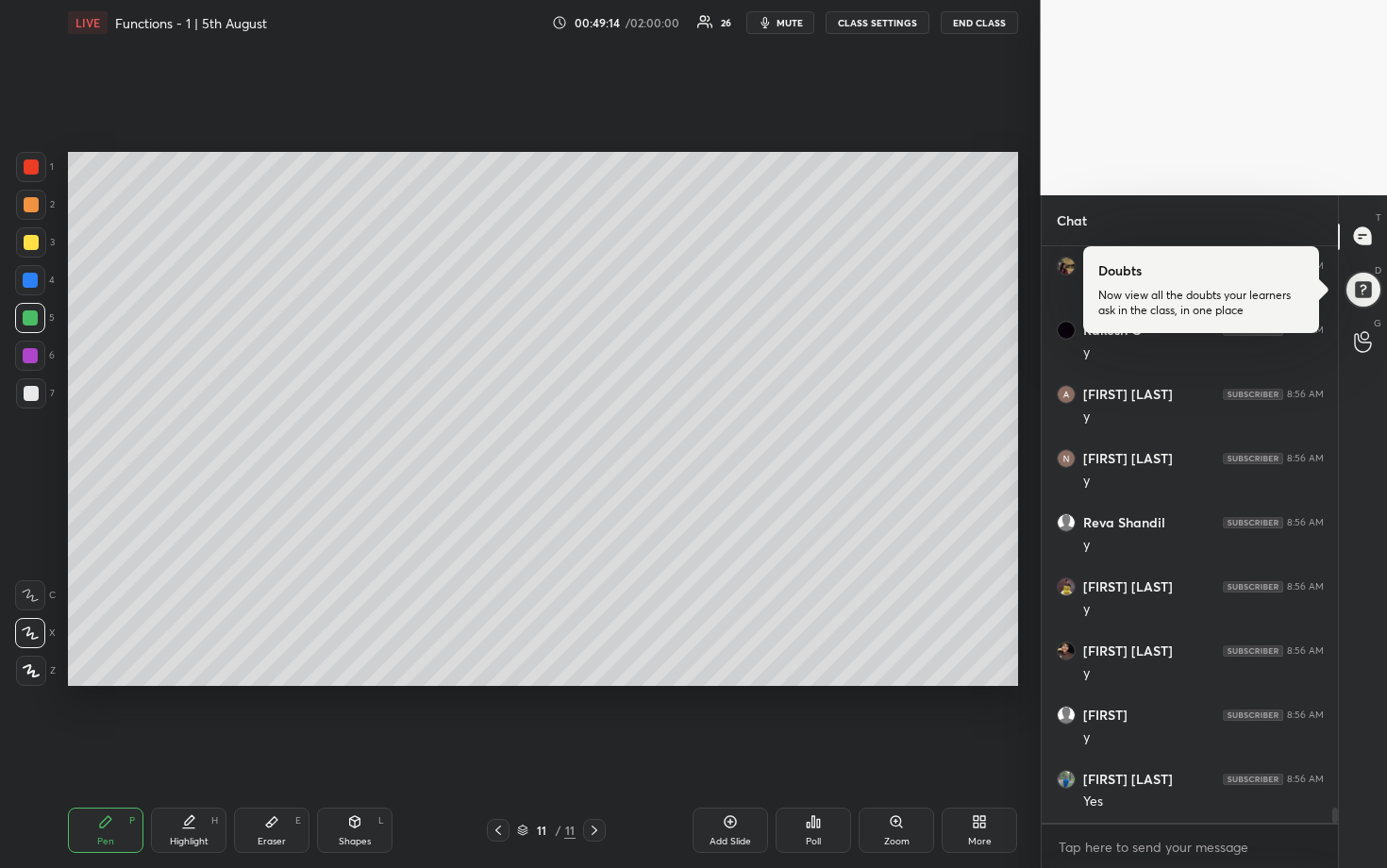 click 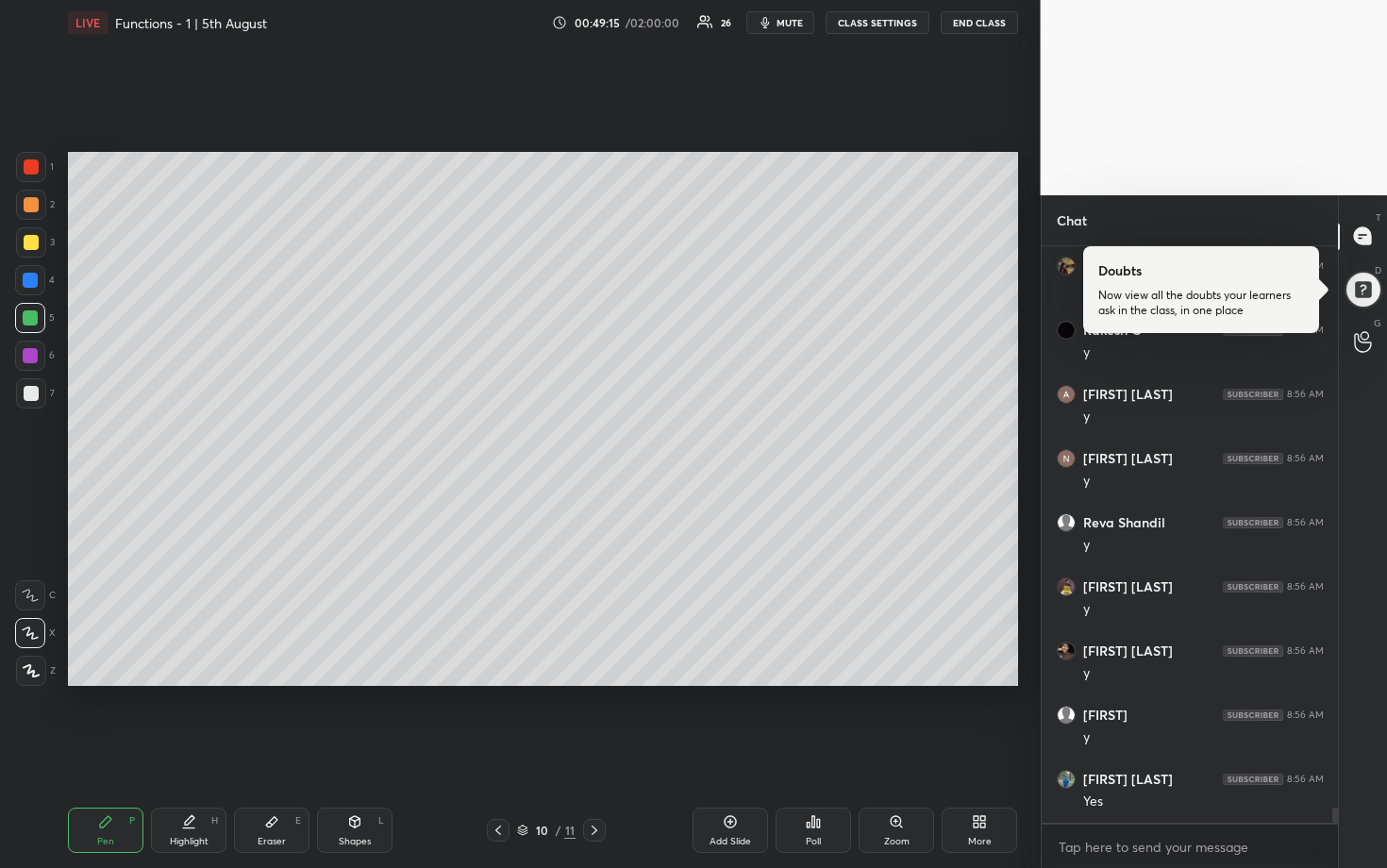 click on "Add Slide" at bounding box center (730, 830) 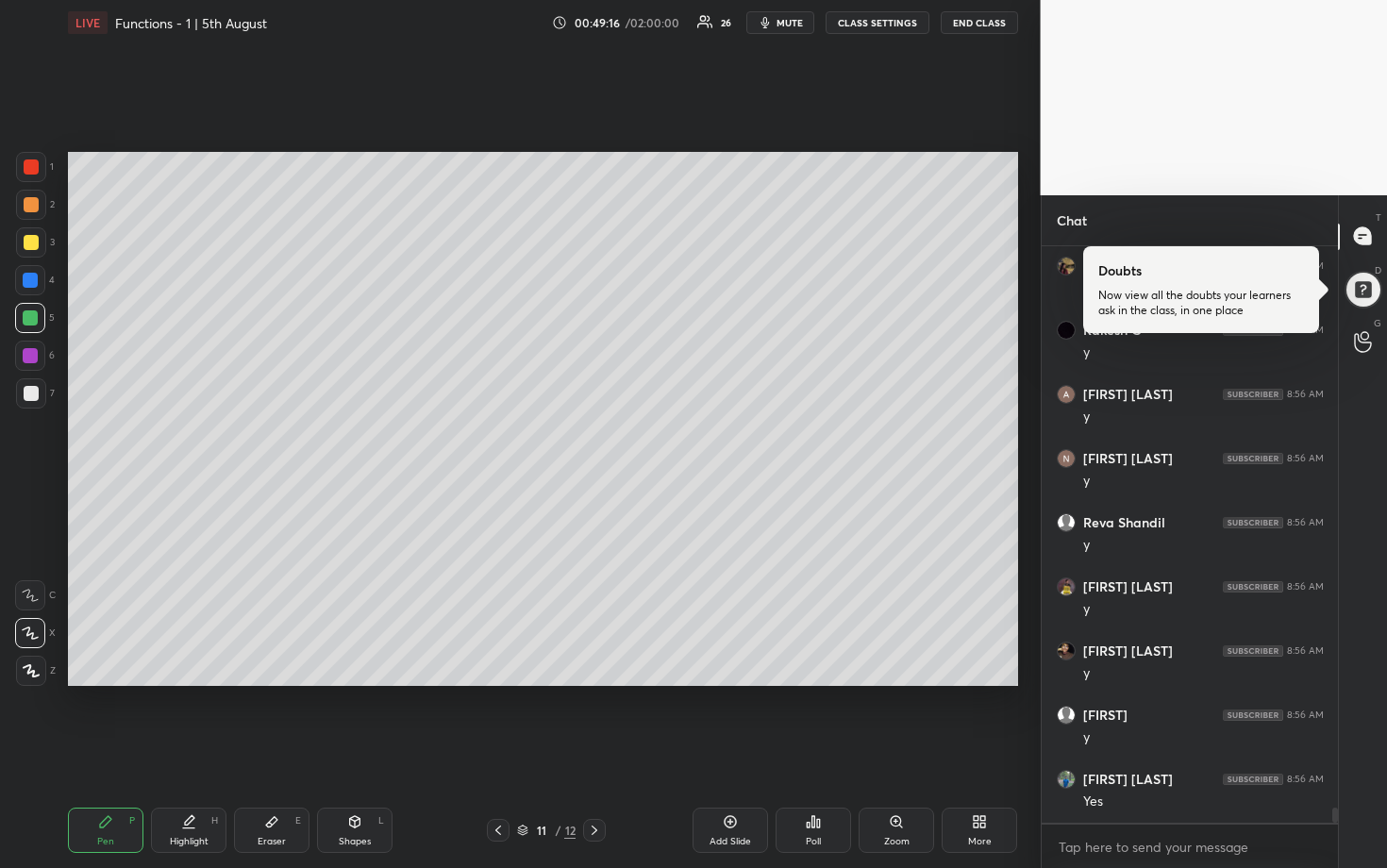 click at bounding box center [31, 393] 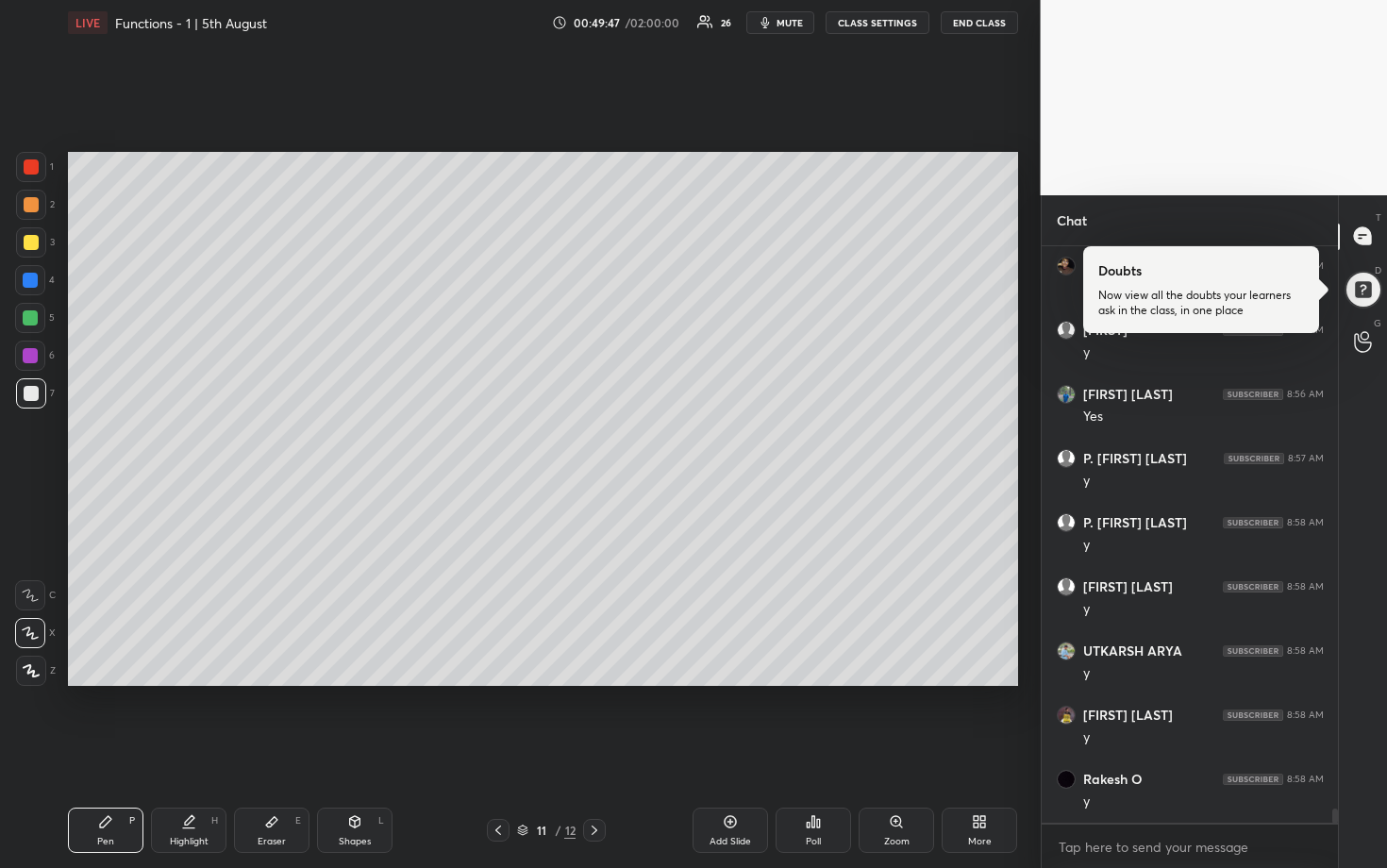 scroll, scrollTop: 22482, scrollLeft: 0, axis: vertical 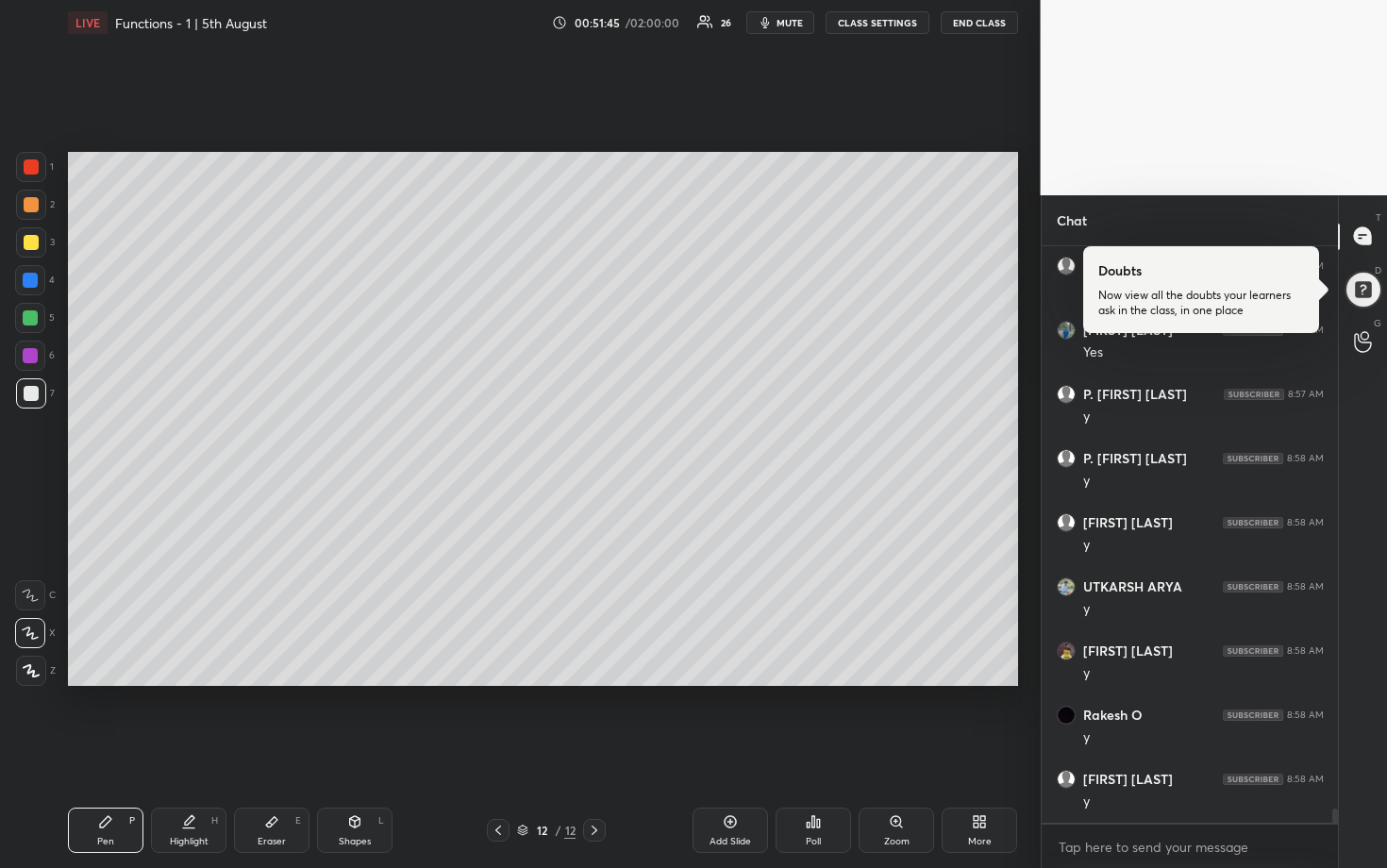 click at bounding box center (30, 280) 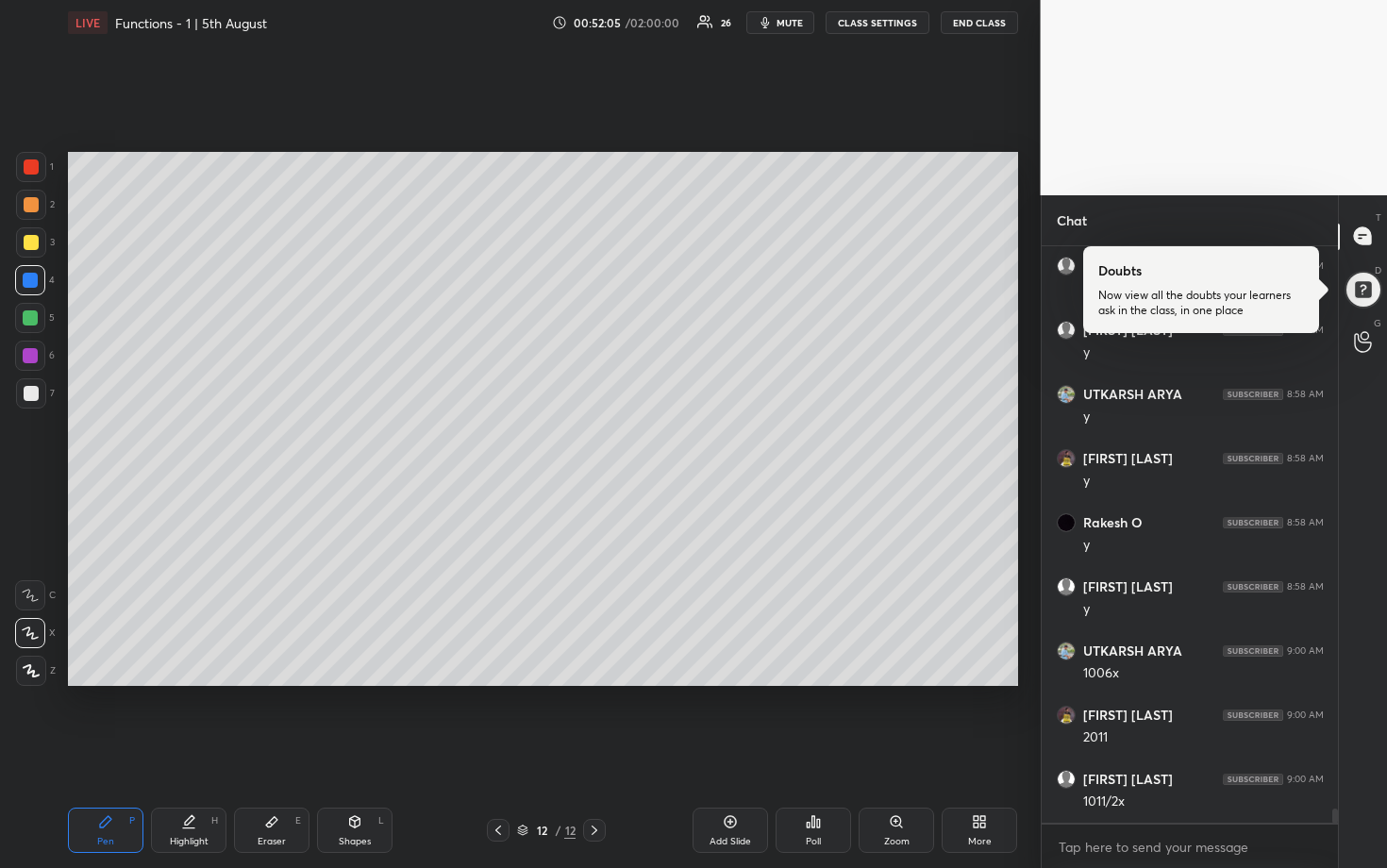 scroll, scrollTop: 22739, scrollLeft: 0, axis: vertical 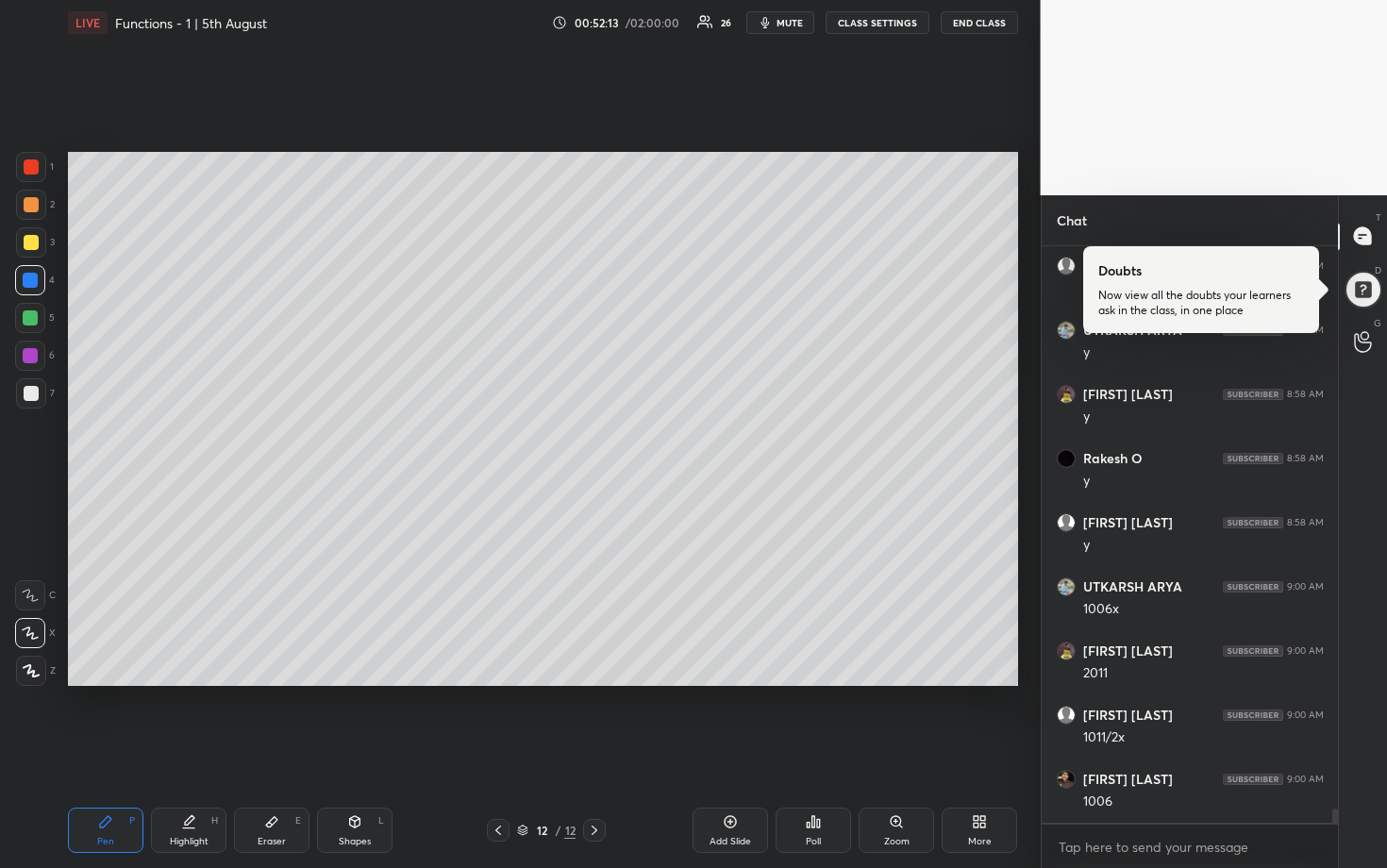 click at bounding box center (31, 393) 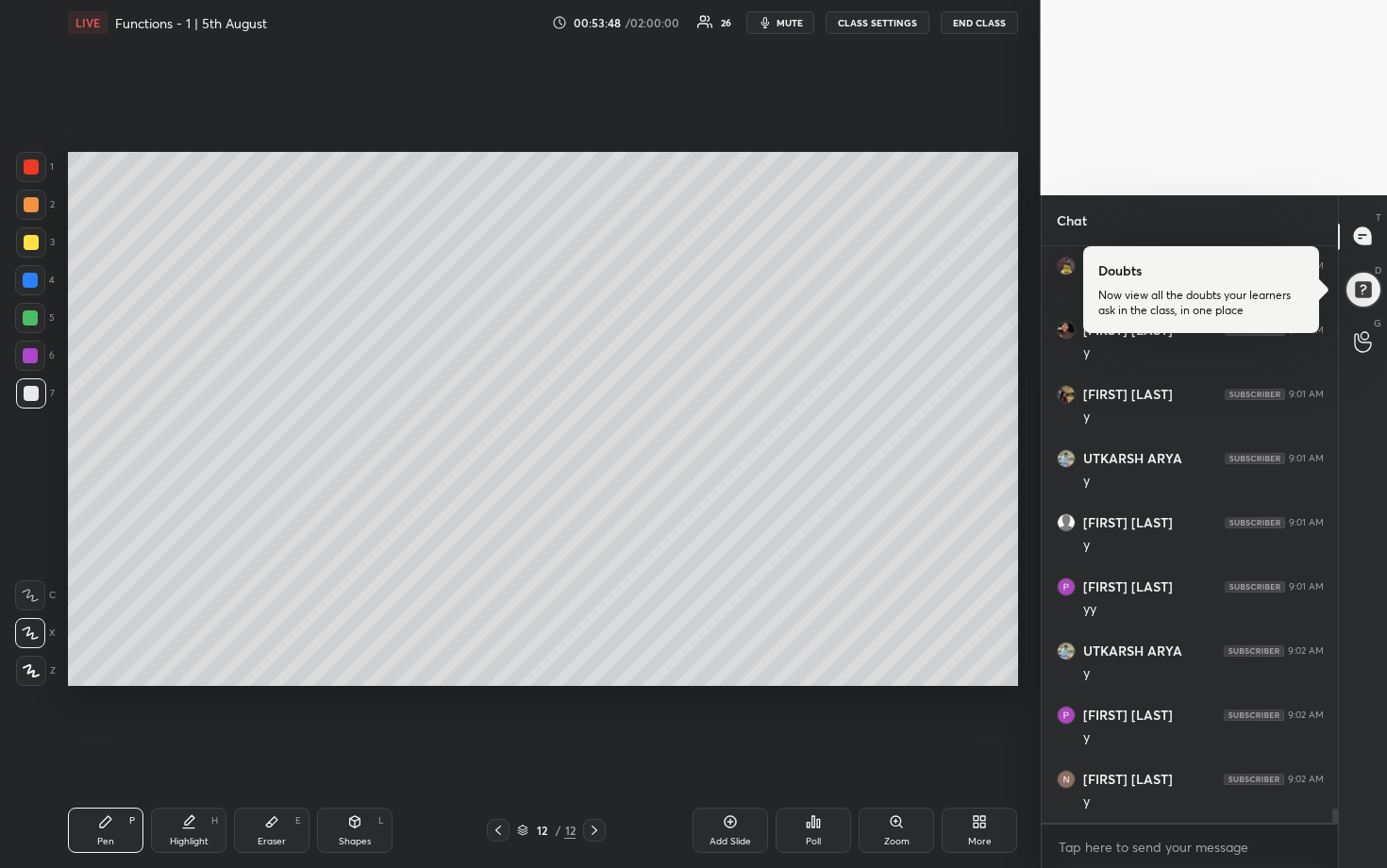 scroll, scrollTop: 23784, scrollLeft: 0, axis: vertical 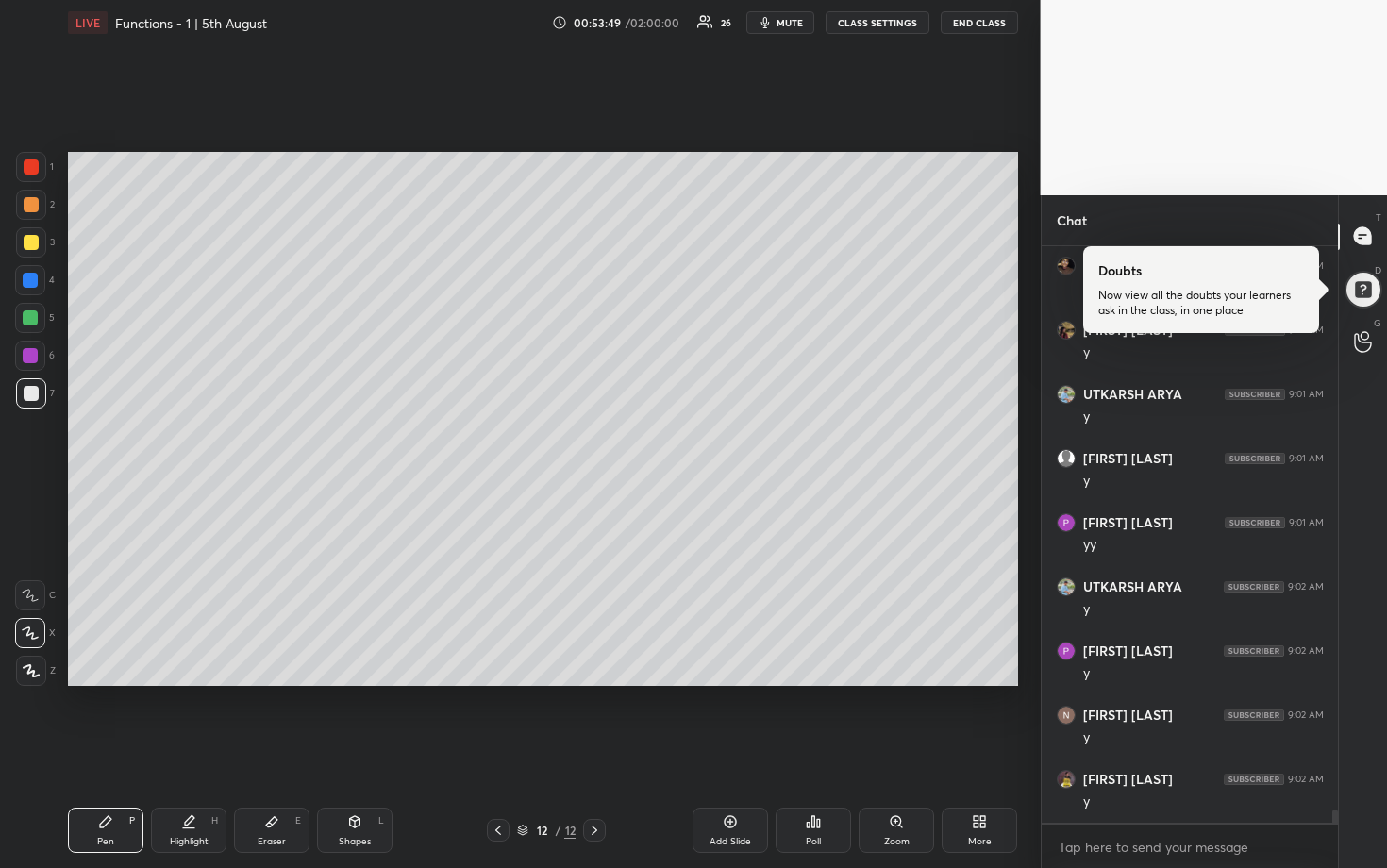 click at bounding box center [30, 280] 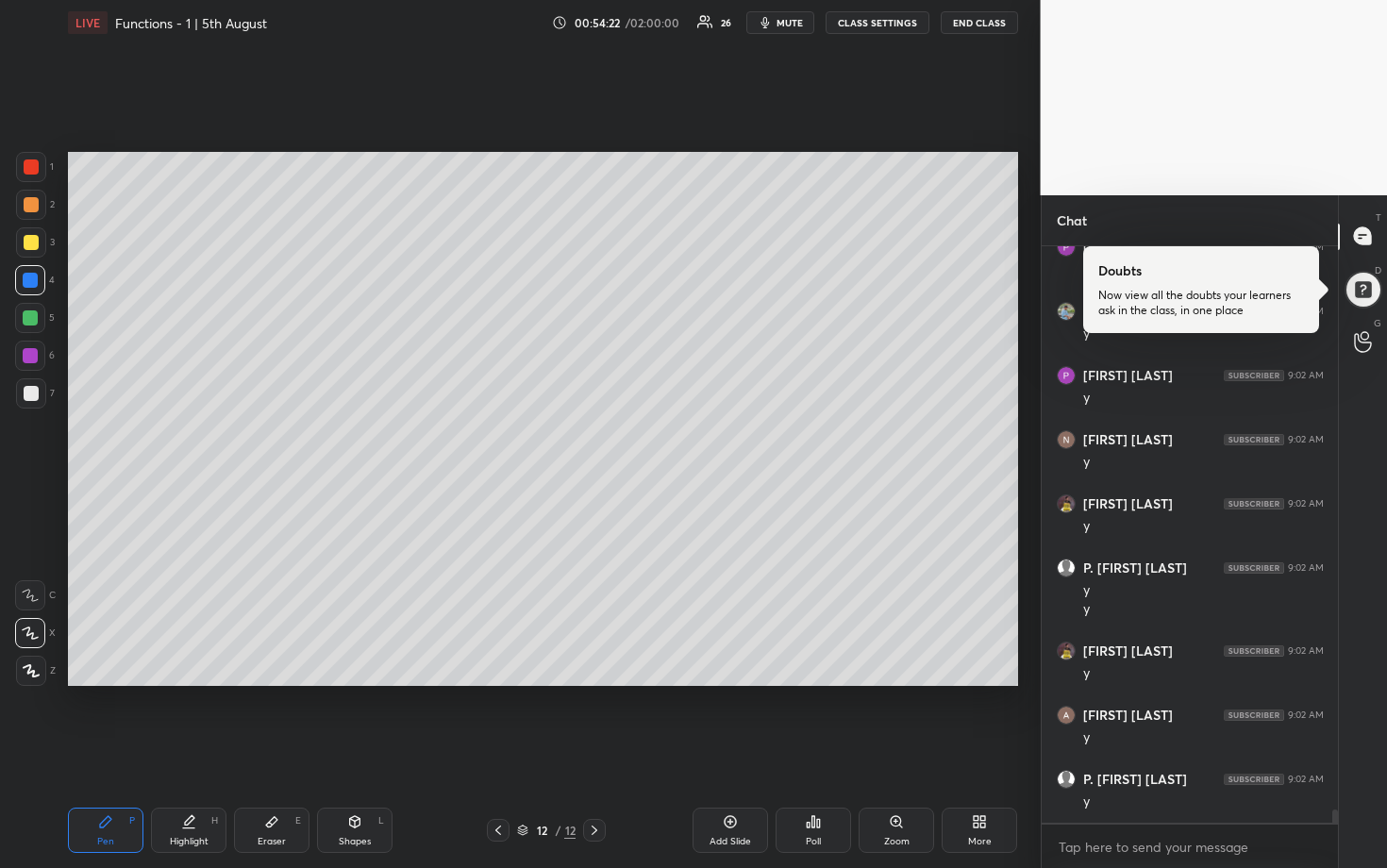 scroll, scrollTop: 24124, scrollLeft: 0, axis: vertical 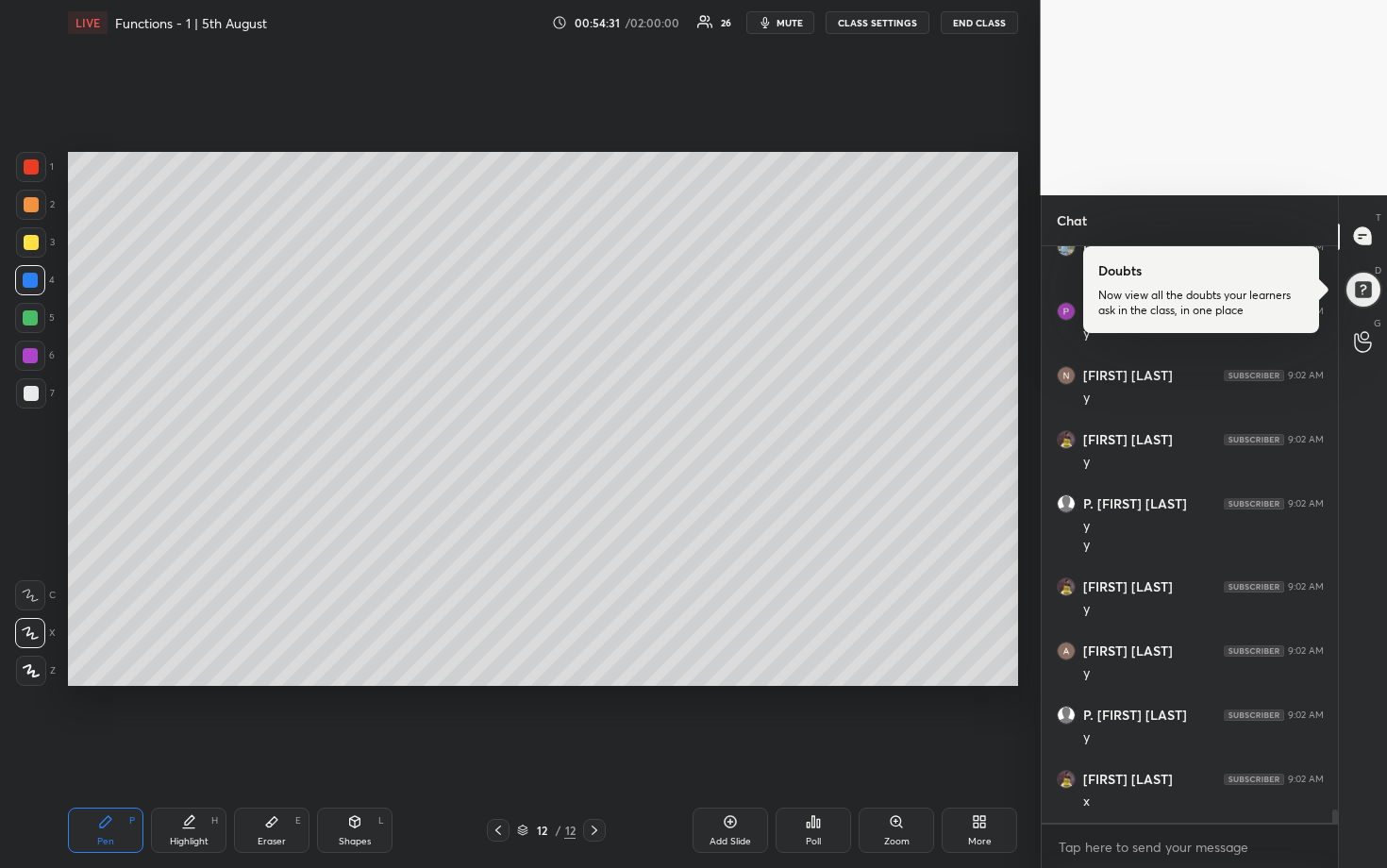 click at bounding box center [31, 205] 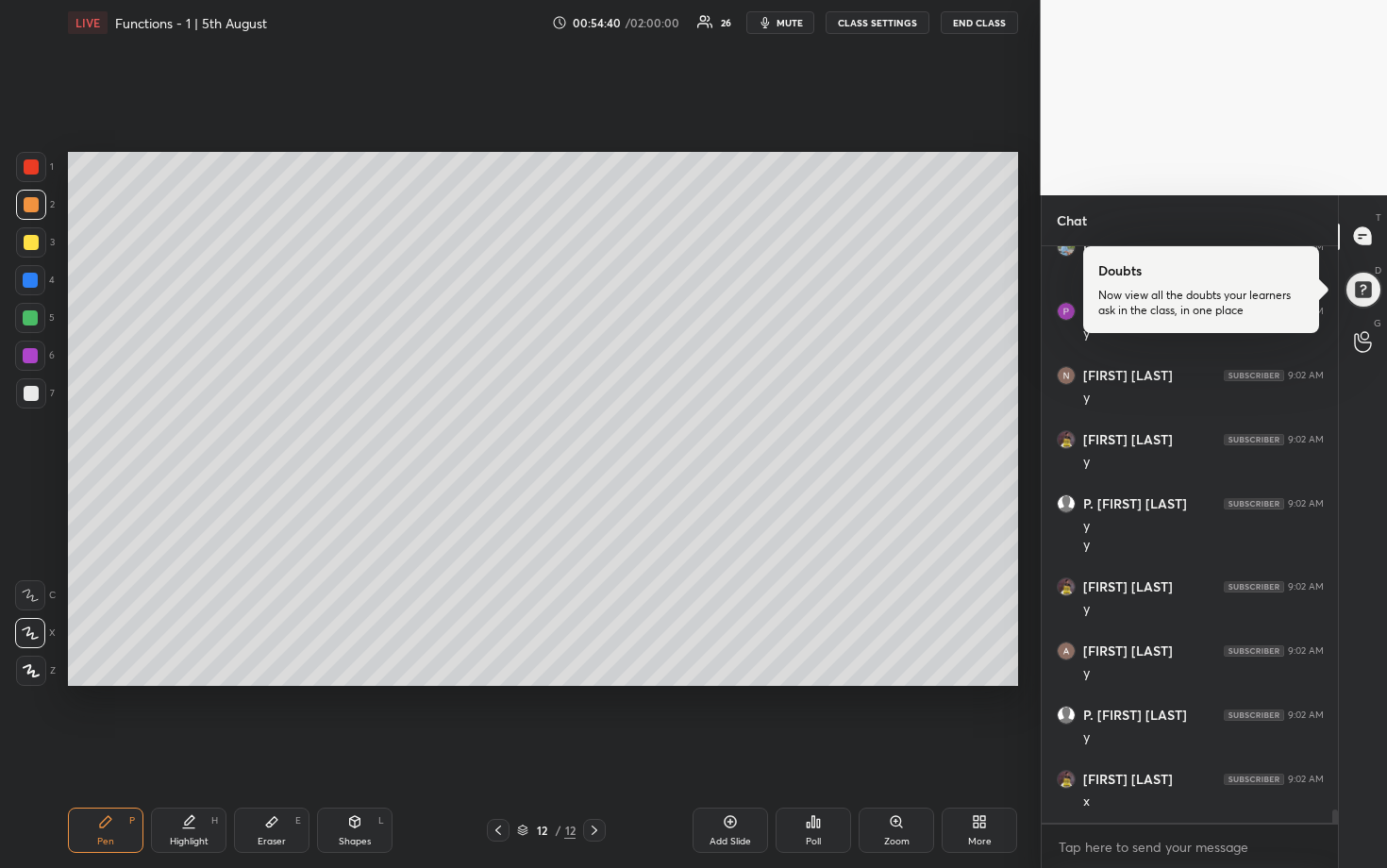 drag, startPoint x: 27, startPoint y: 165, endPoint x: 64, endPoint y: 172, distance: 37.656341 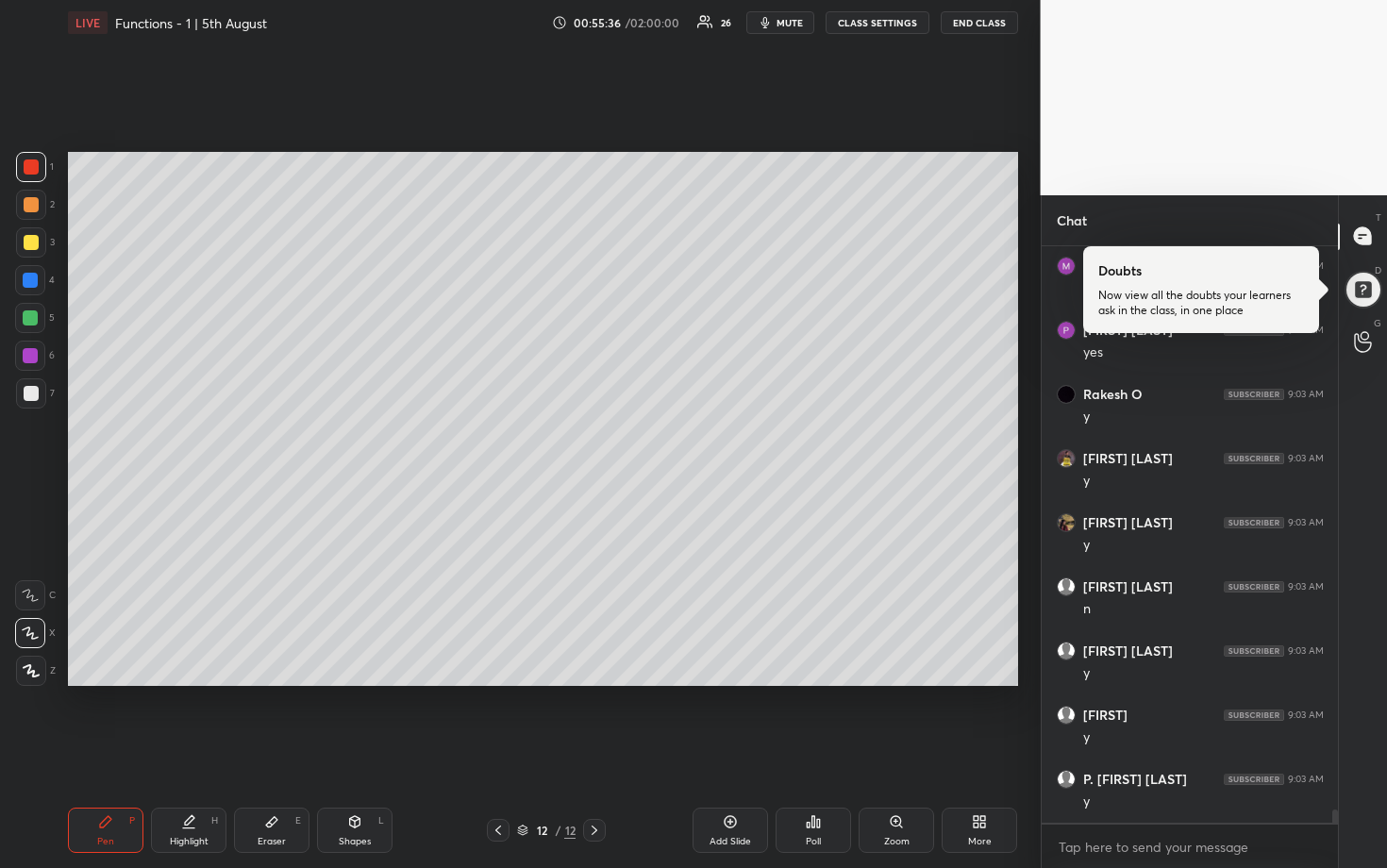 scroll, scrollTop: 25471, scrollLeft: 0, axis: vertical 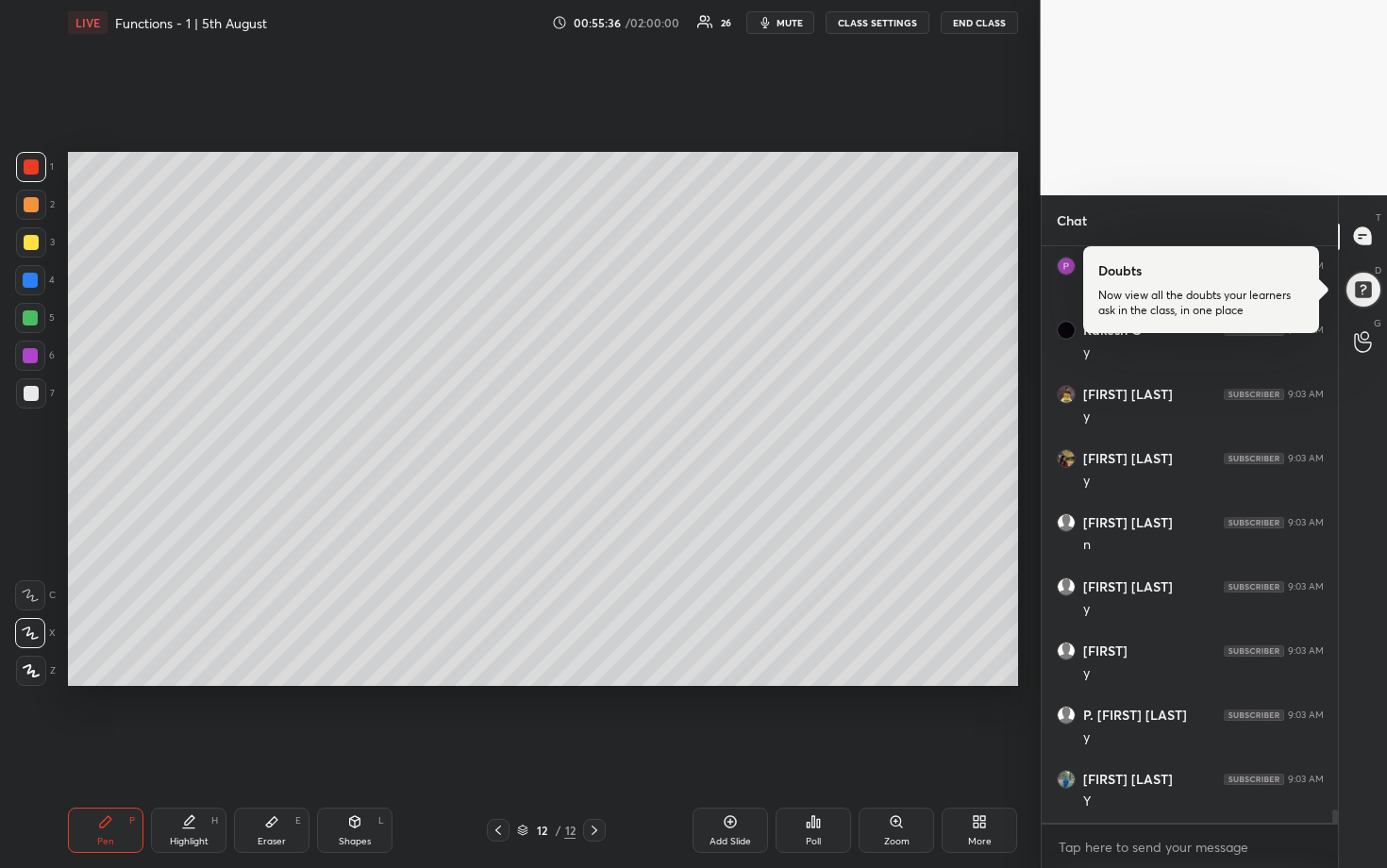 click on "Add Slide" at bounding box center (730, 830) 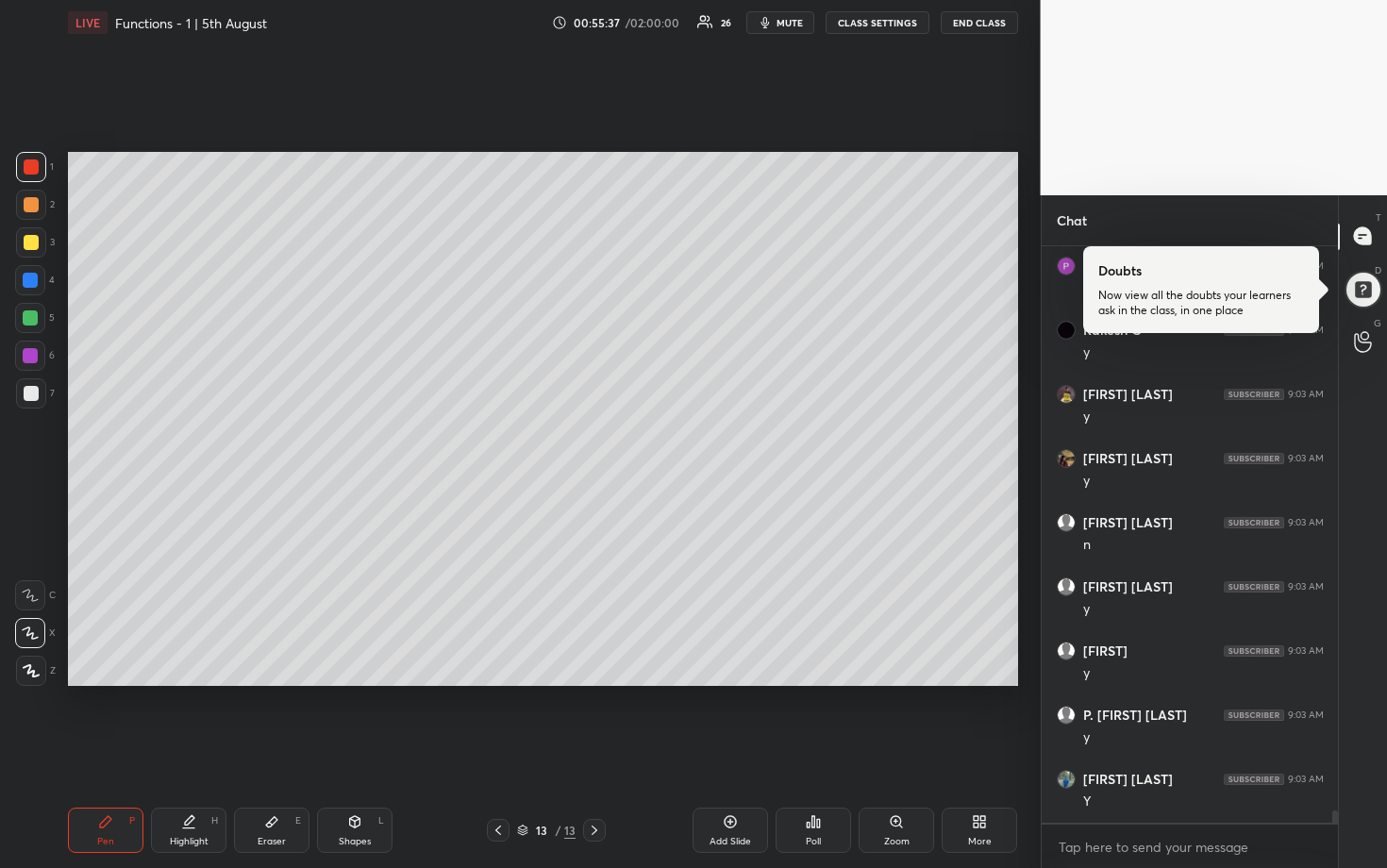 scroll, scrollTop: 25535, scrollLeft: 0, axis: vertical 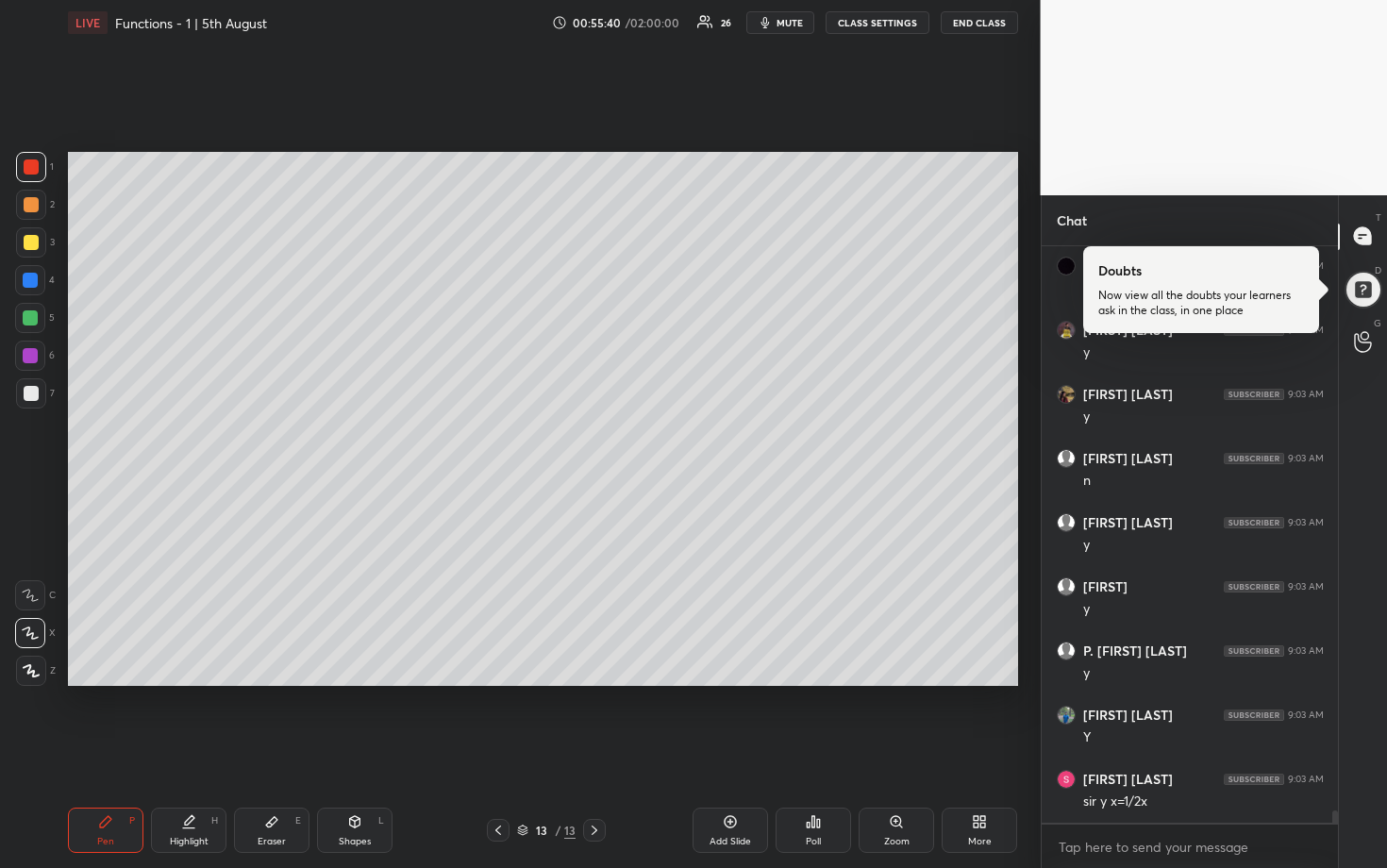 click at bounding box center [30, 318] 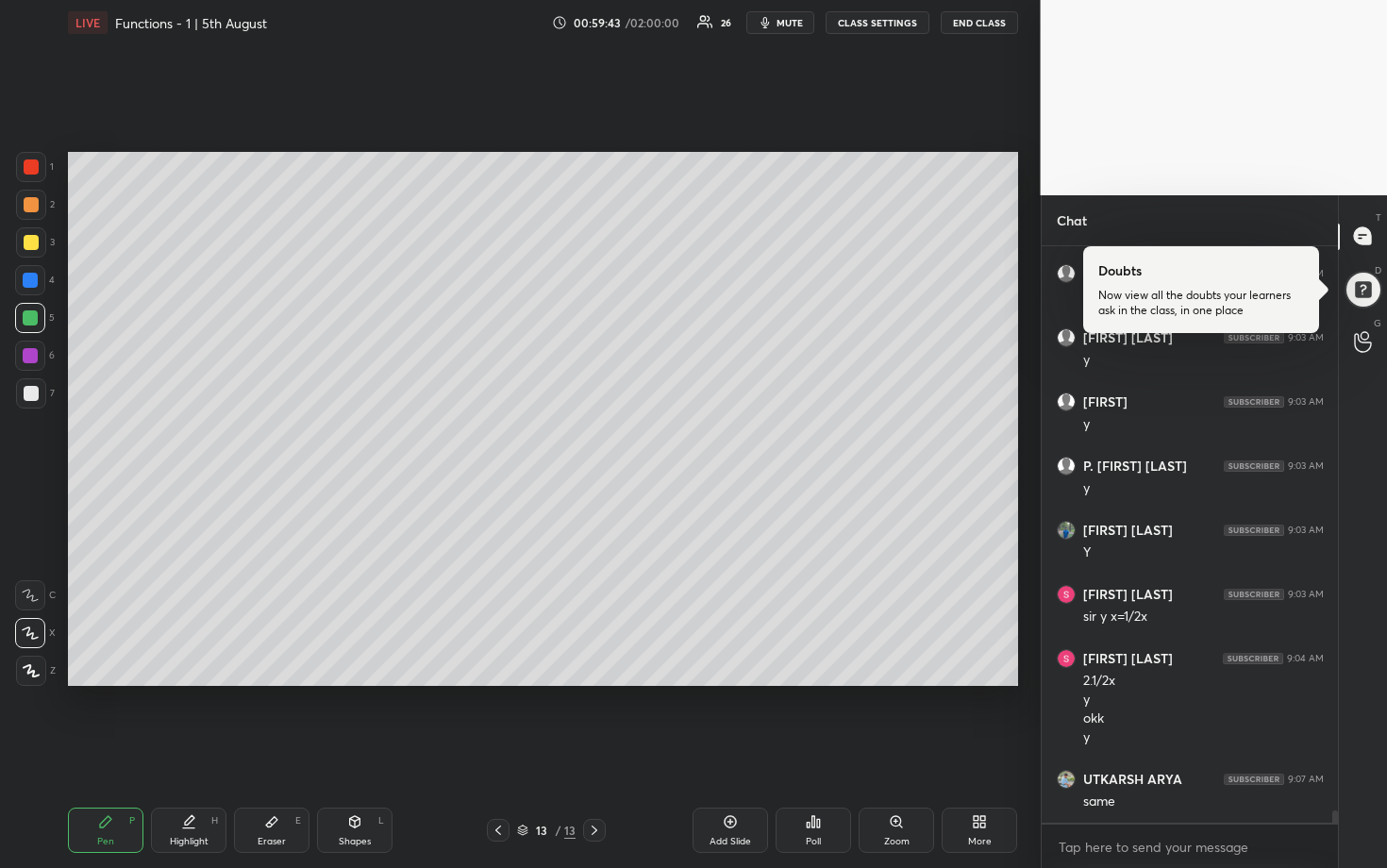 scroll, scrollTop: 25784, scrollLeft: 0, axis: vertical 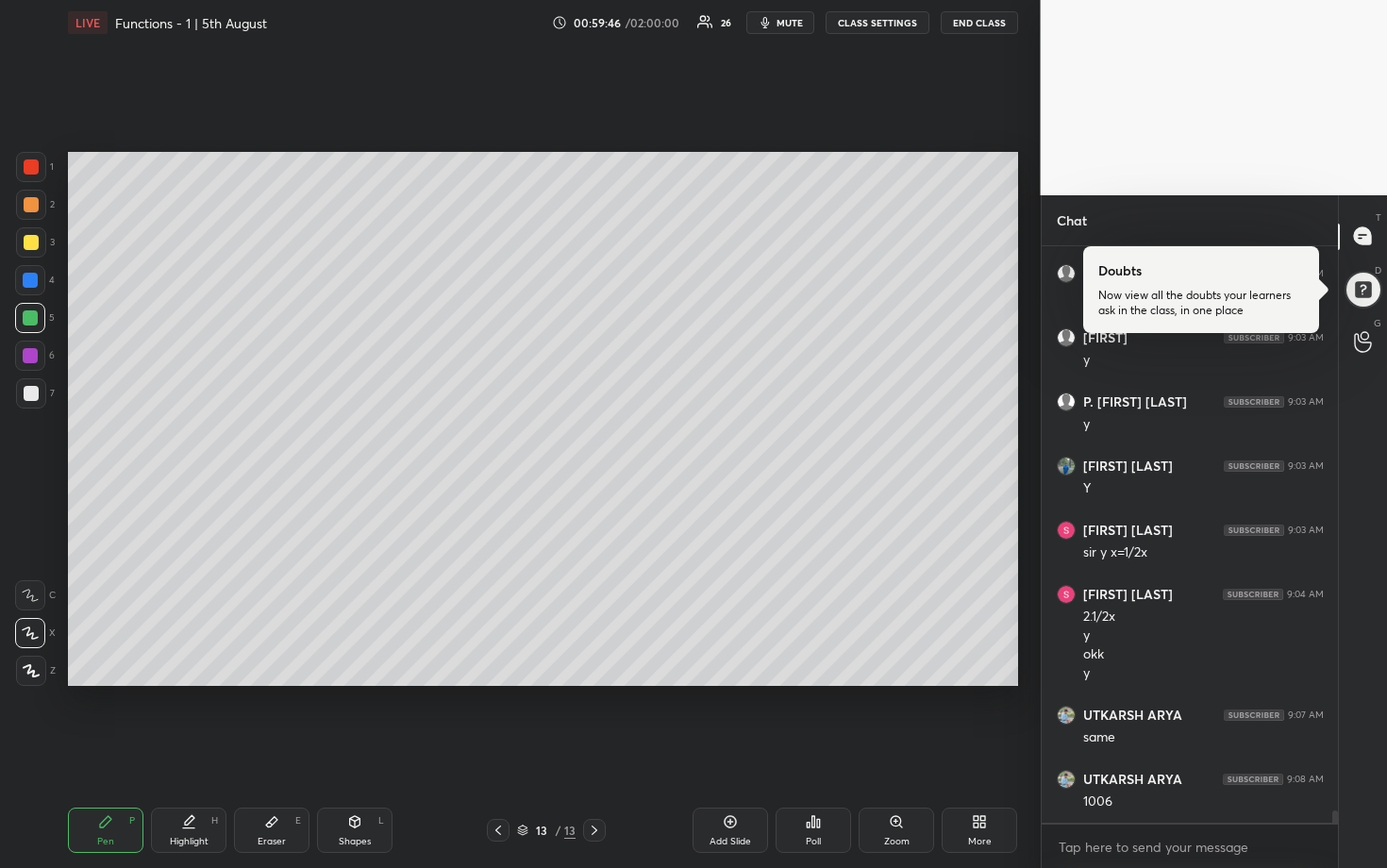 click at bounding box center (31, 242) 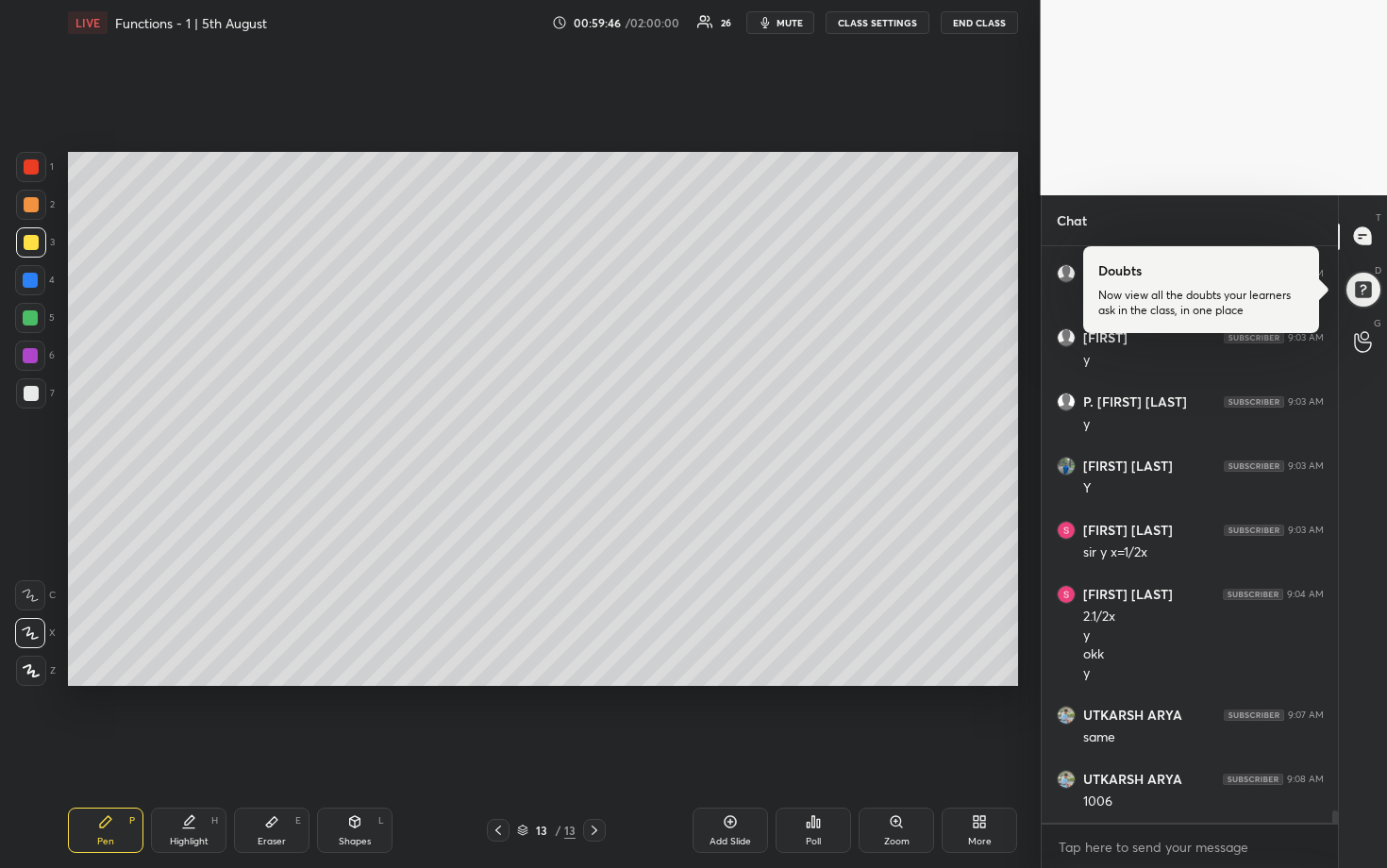 click at bounding box center [30, 318] 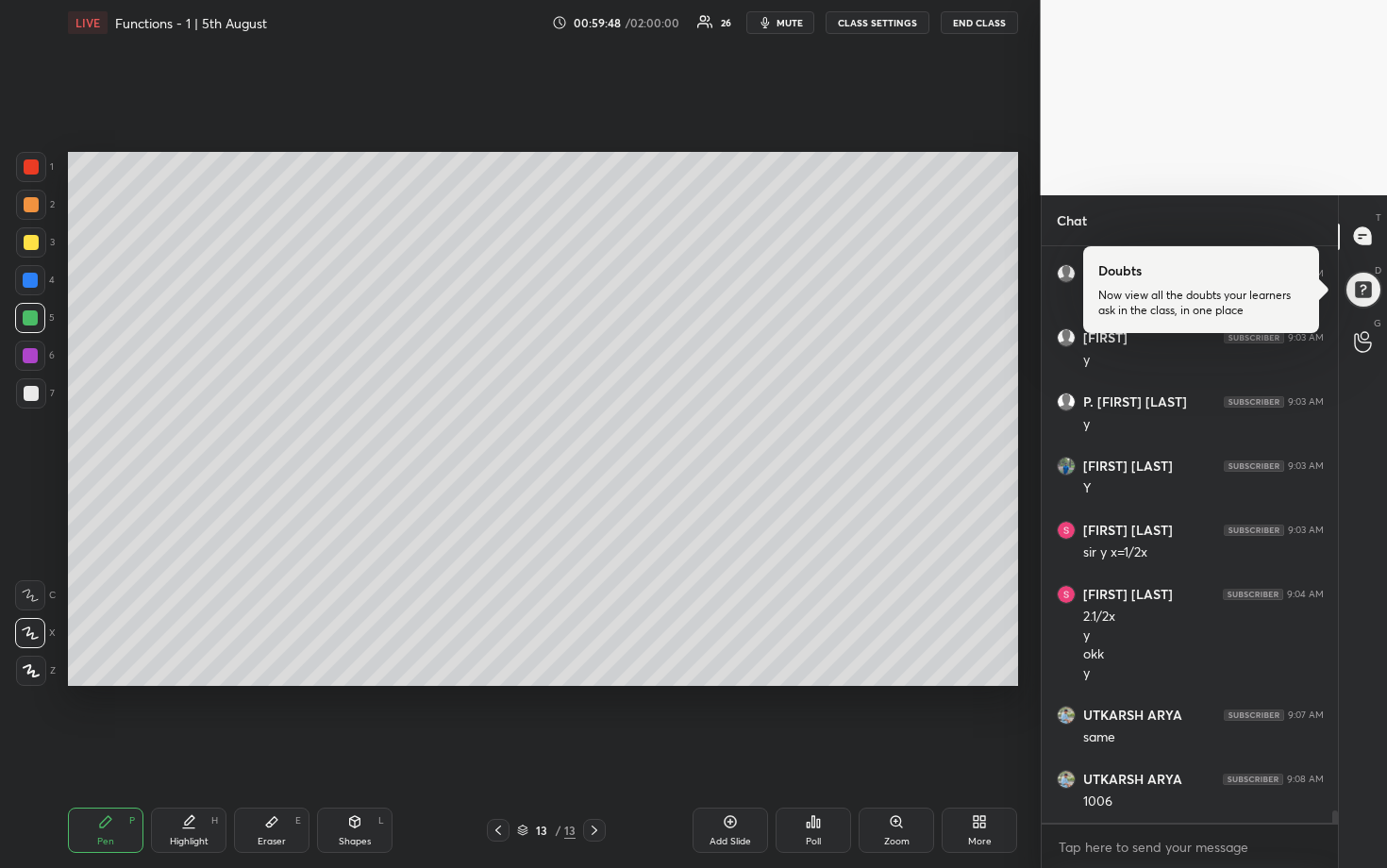 click at bounding box center (31, 393) 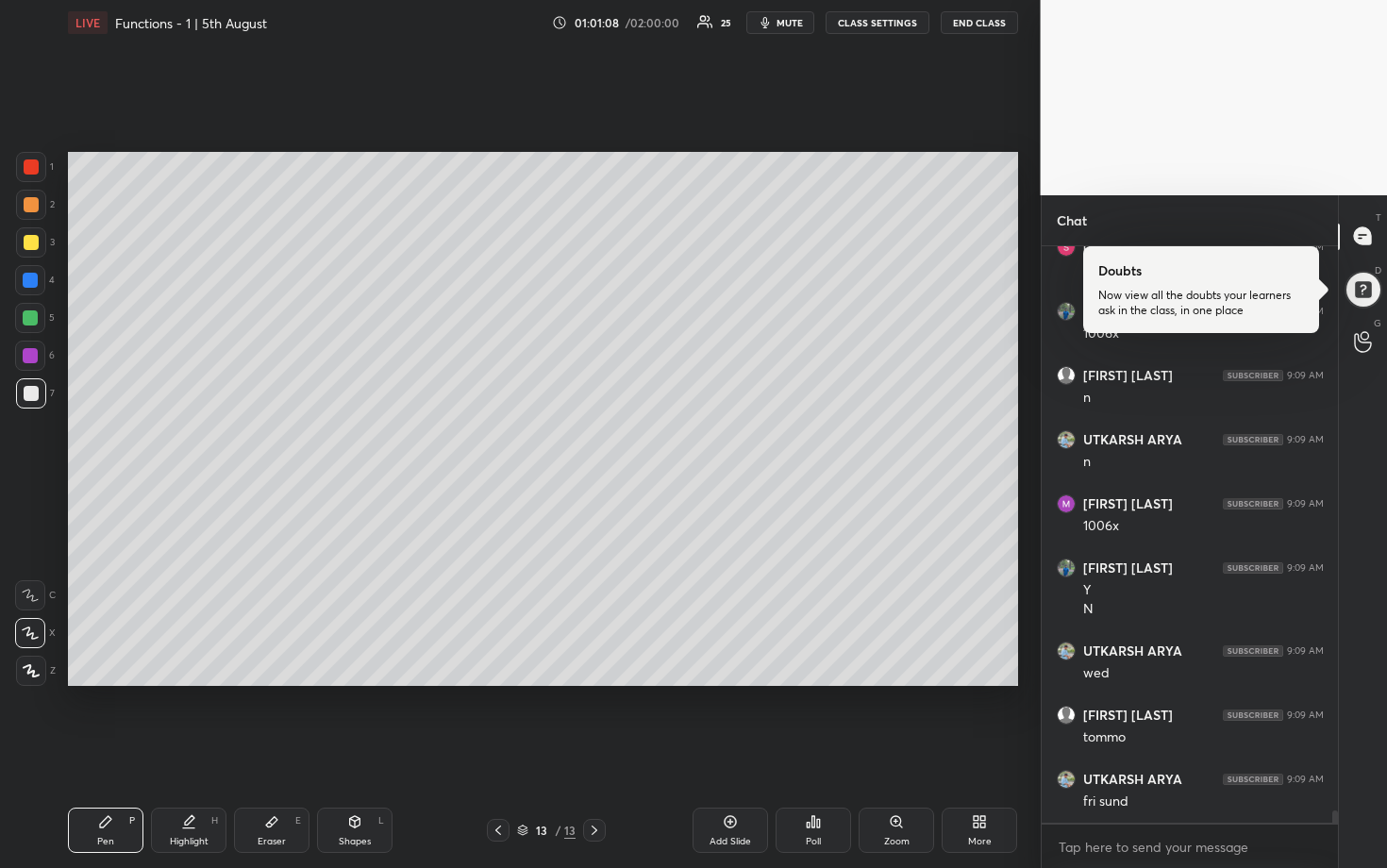 scroll, scrollTop: 26637, scrollLeft: 0, axis: vertical 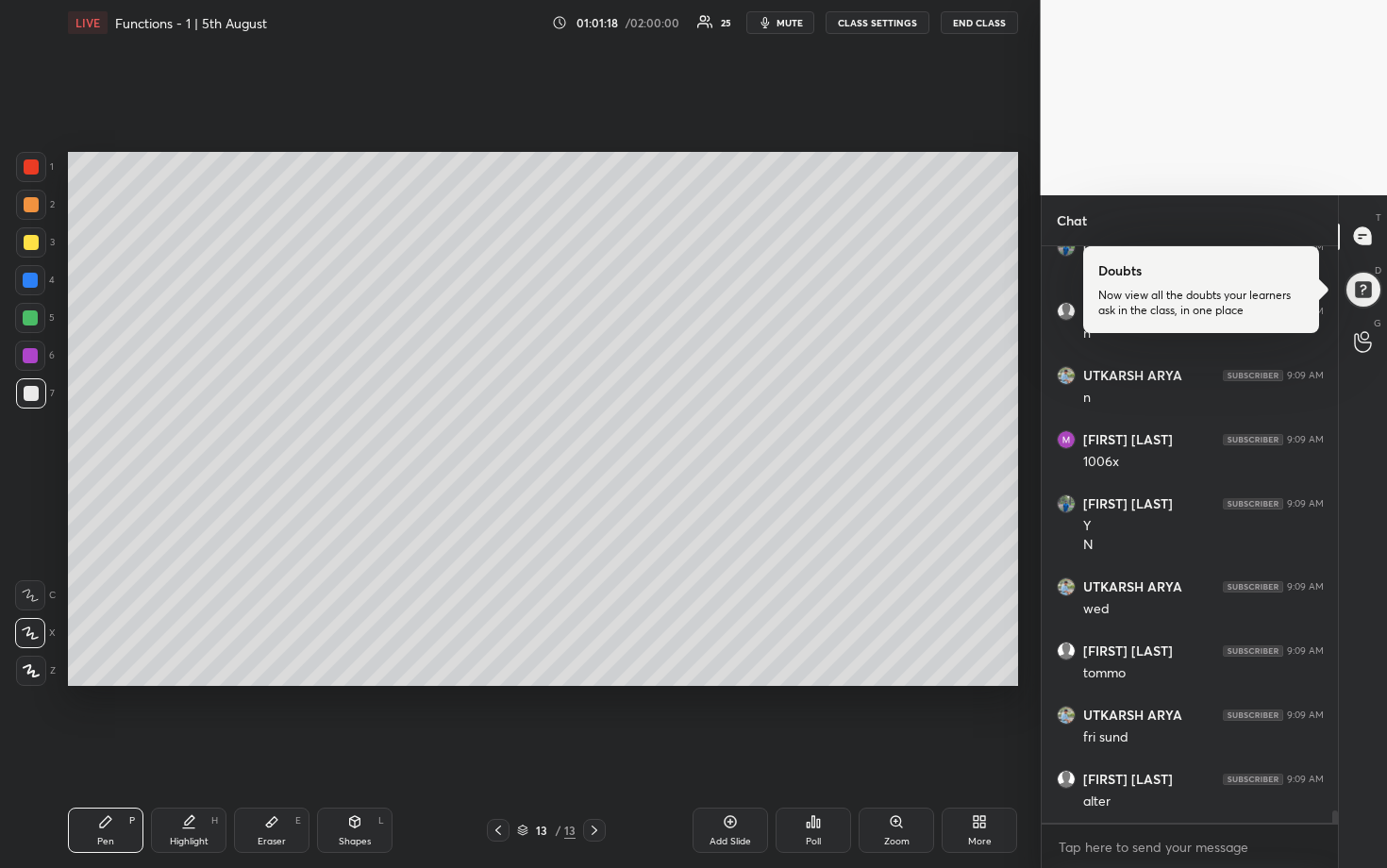click at bounding box center [31, 242] 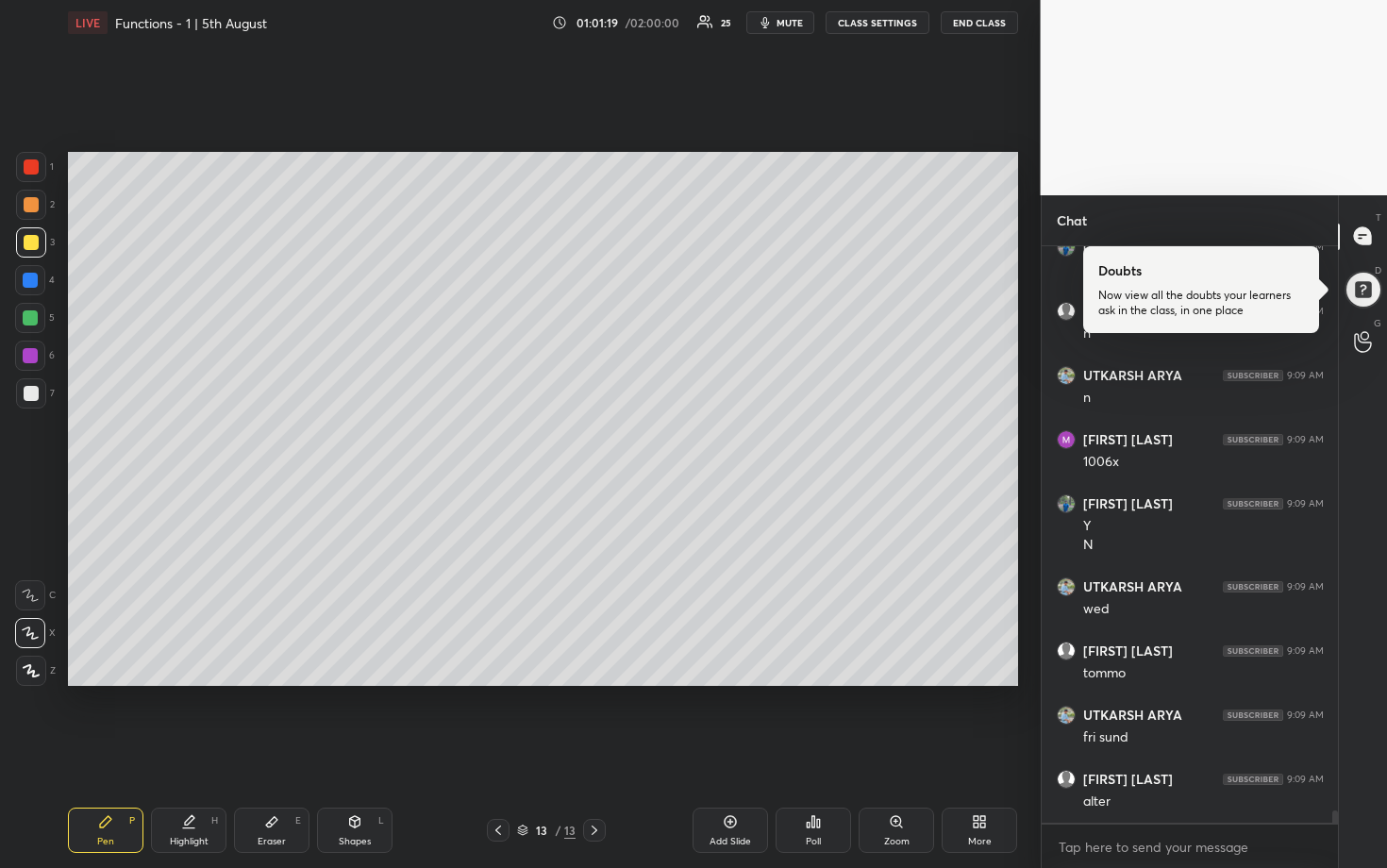click at bounding box center (31, 205) 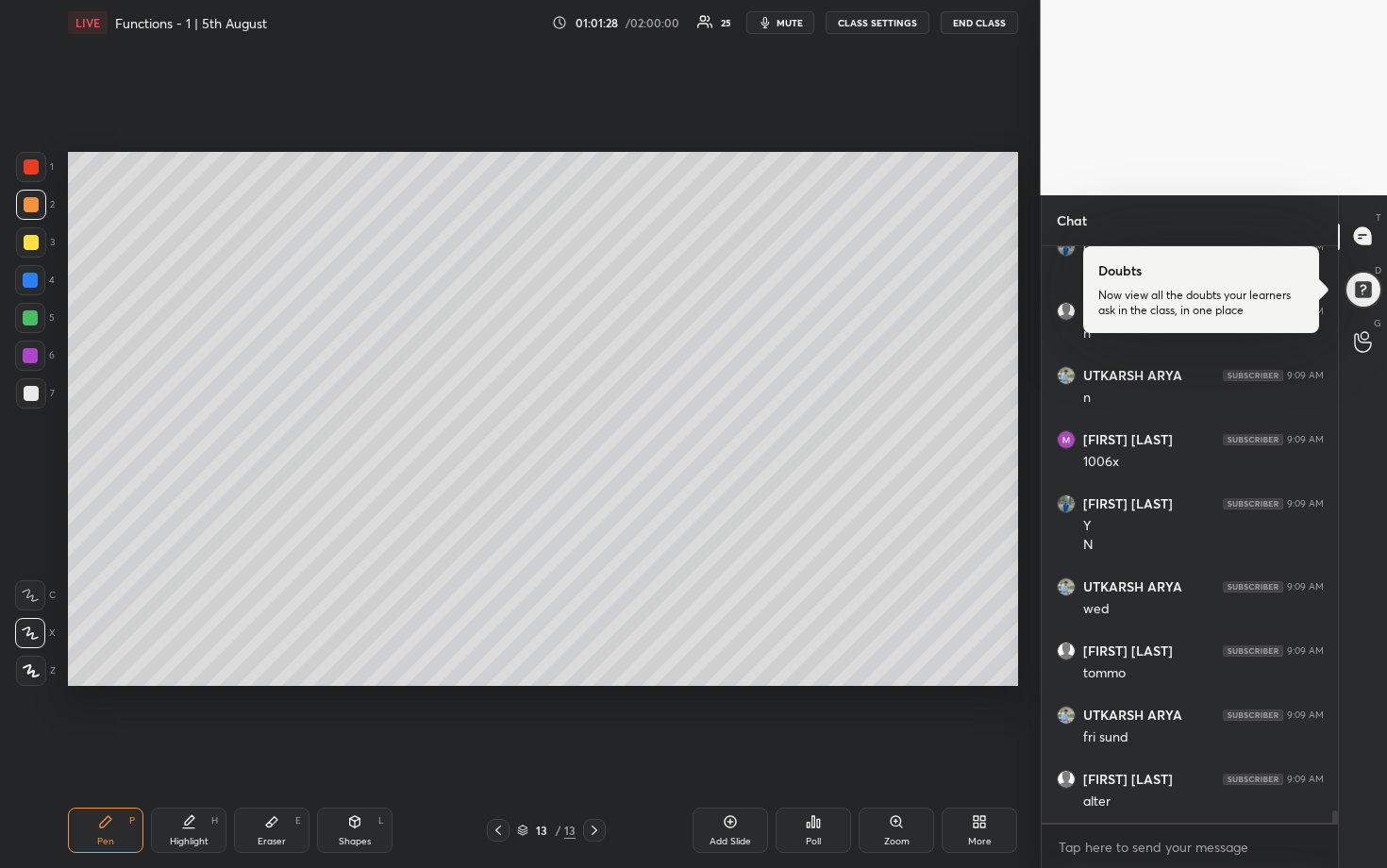 scroll, scrollTop: 26701, scrollLeft: 0, axis: vertical 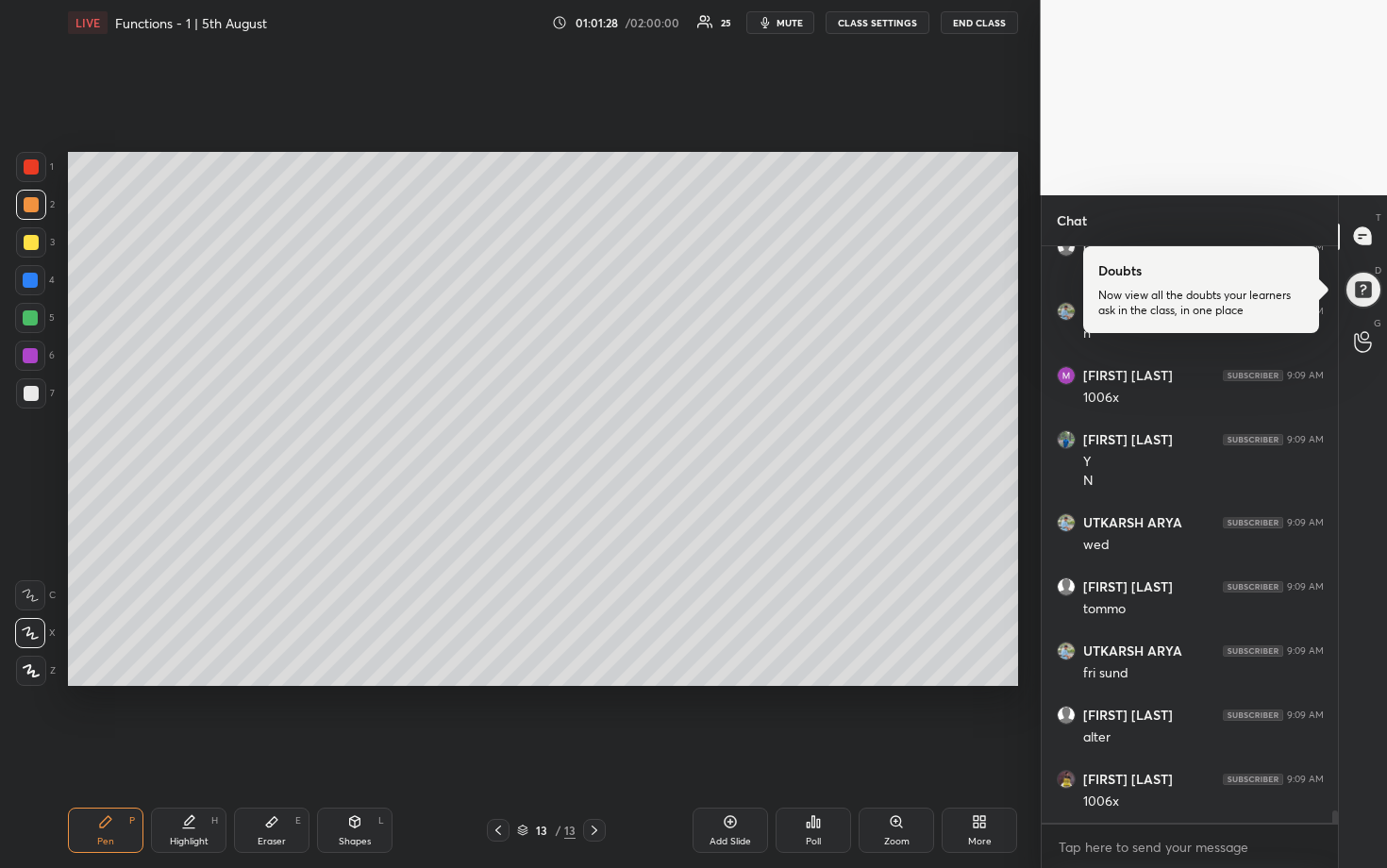 drag, startPoint x: 28, startPoint y: 382, endPoint x: 38, endPoint y: 368, distance: 17.204651 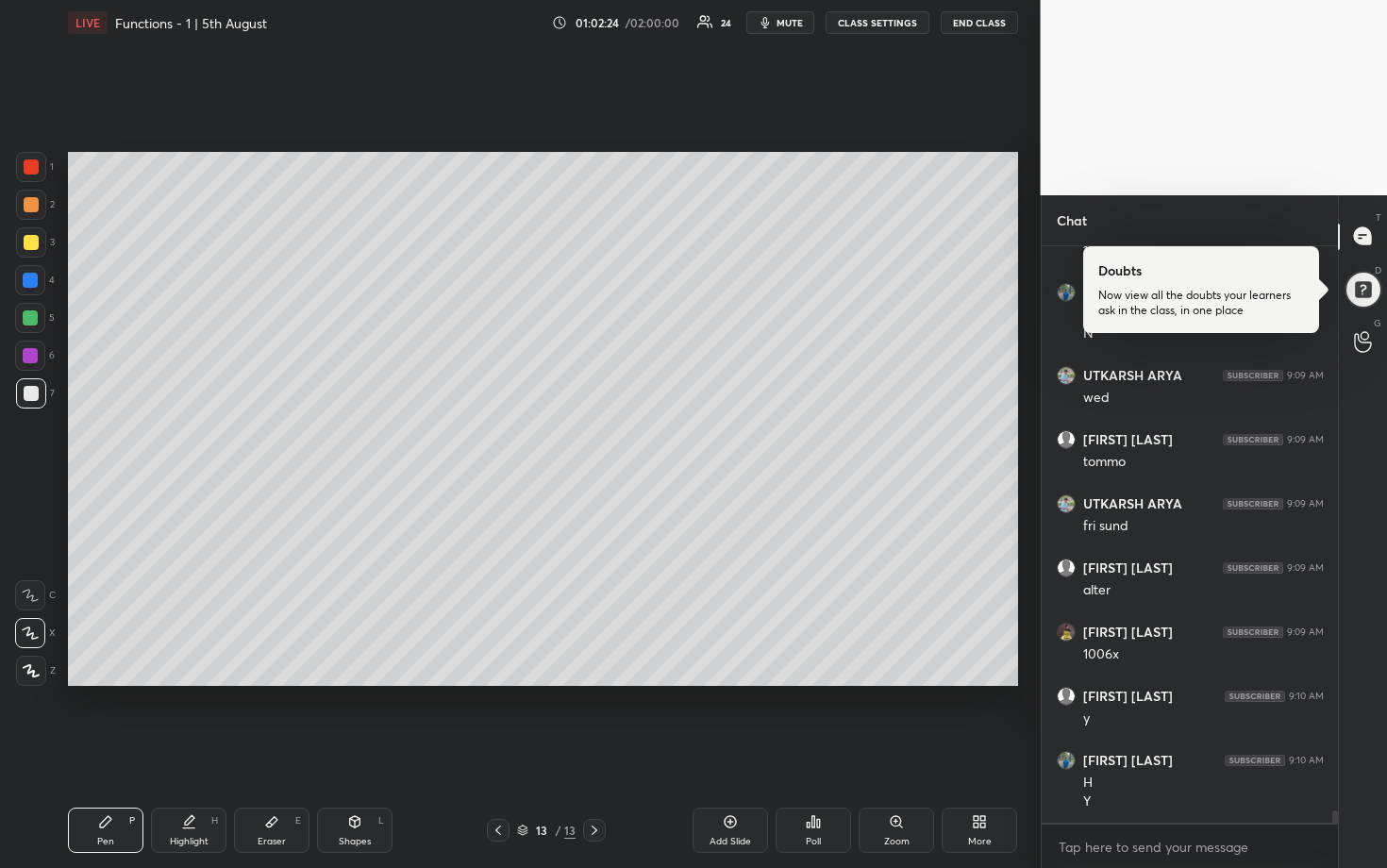 scroll, scrollTop: 26913, scrollLeft: 0, axis: vertical 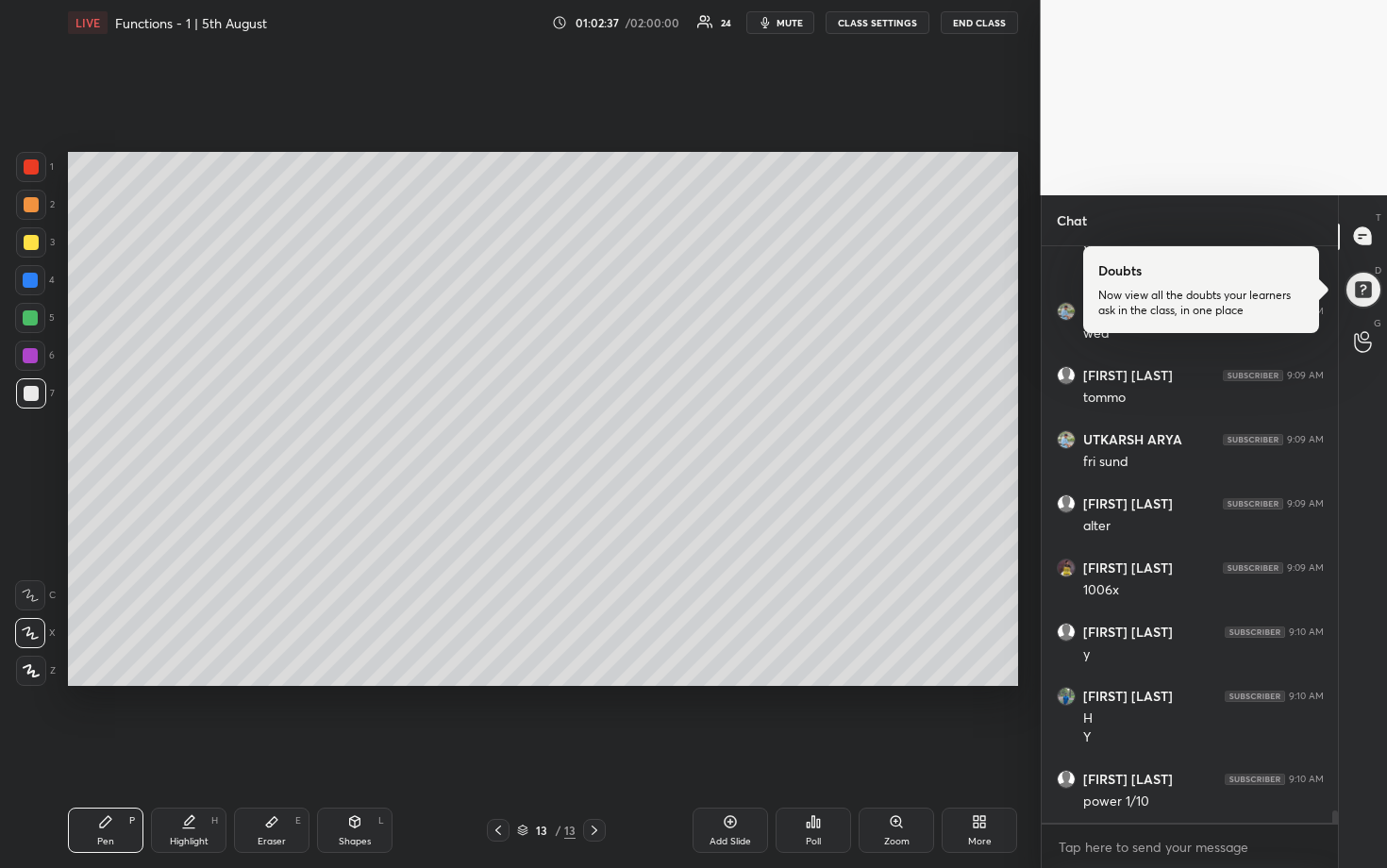 click at bounding box center (30, 280) 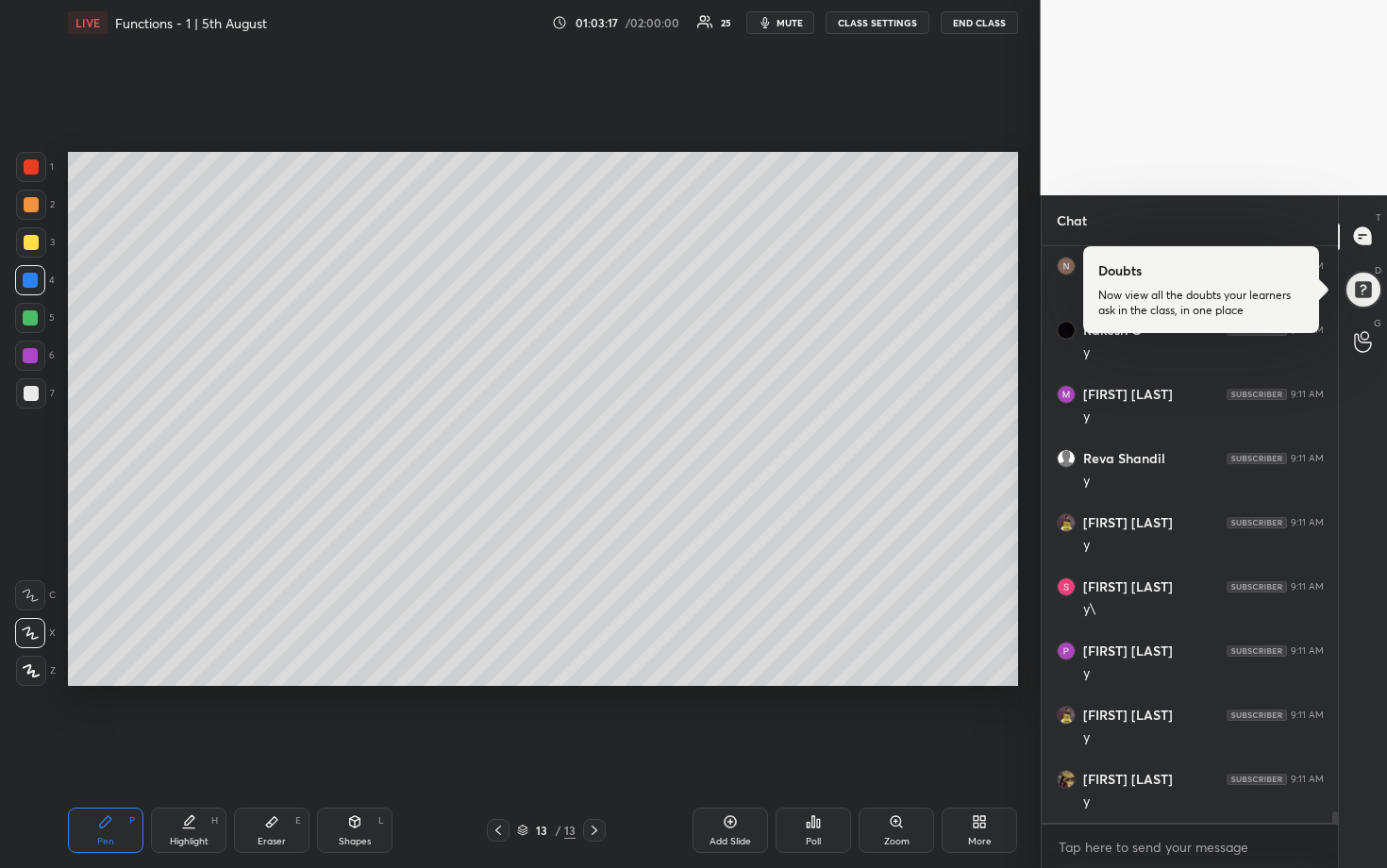 scroll, scrollTop: 27747, scrollLeft: 0, axis: vertical 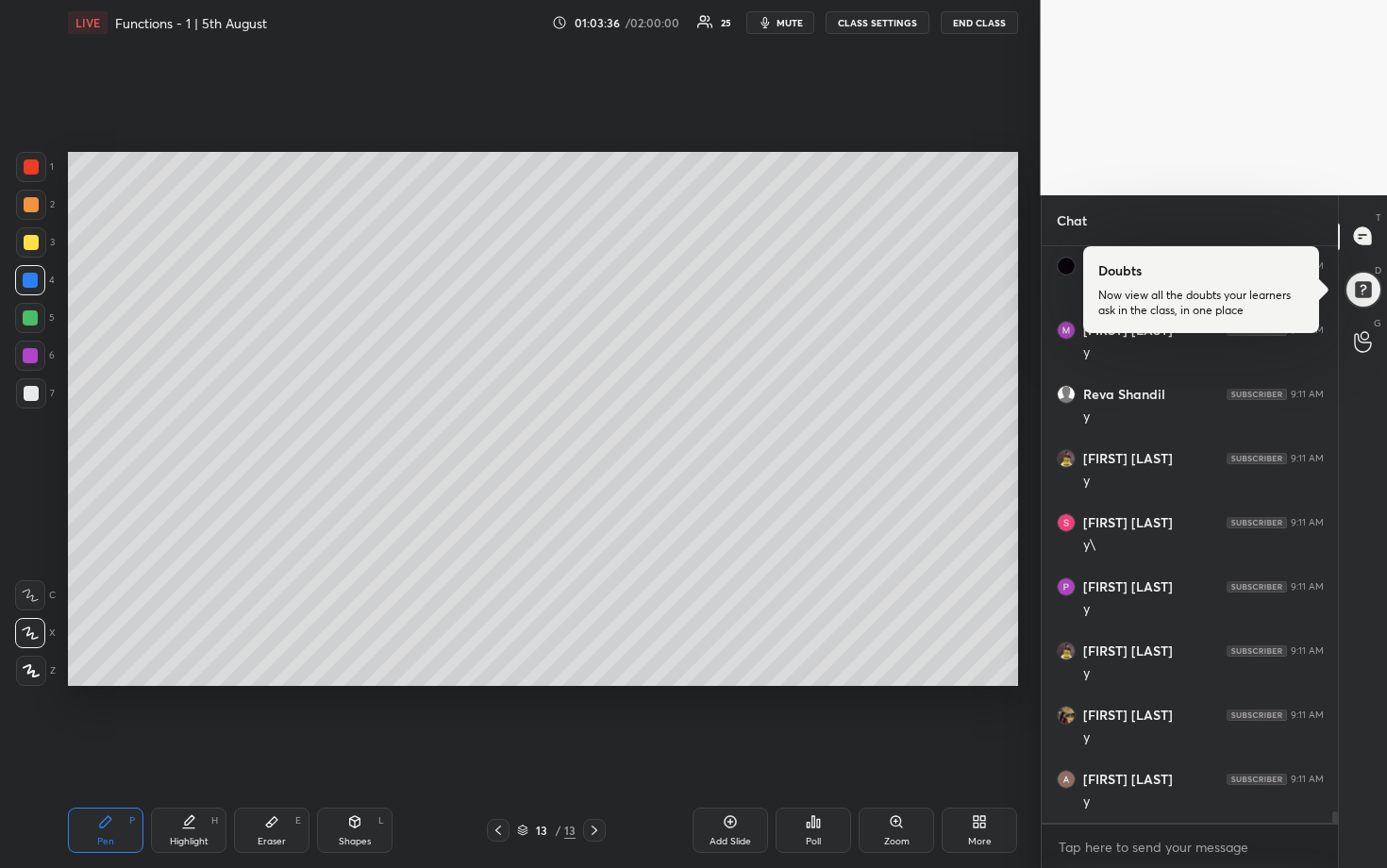 click 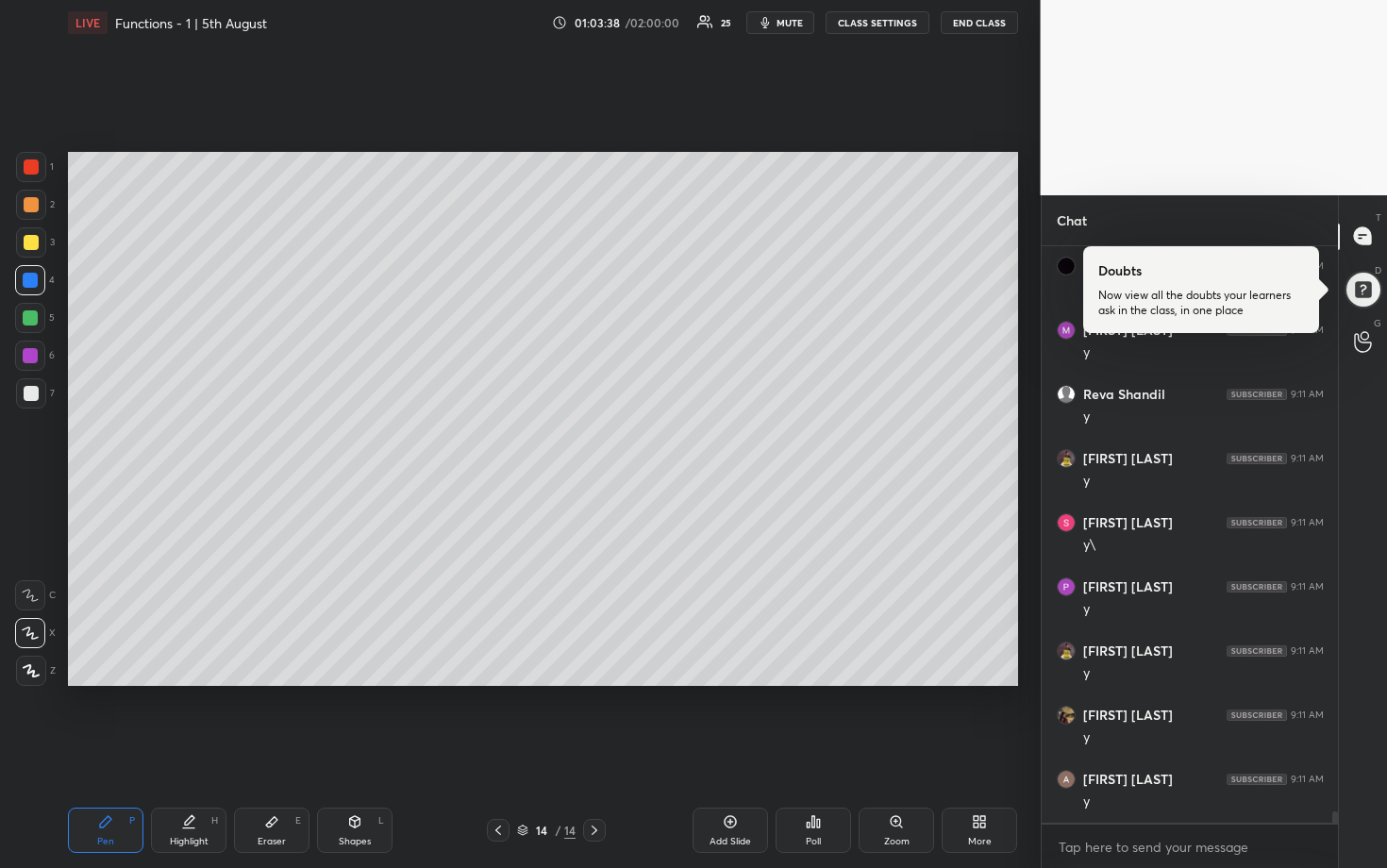 drag, startPoint x: 28, startPoint y: 391, endPoint x: 57, endPoint y: 362, distance: 41.012193 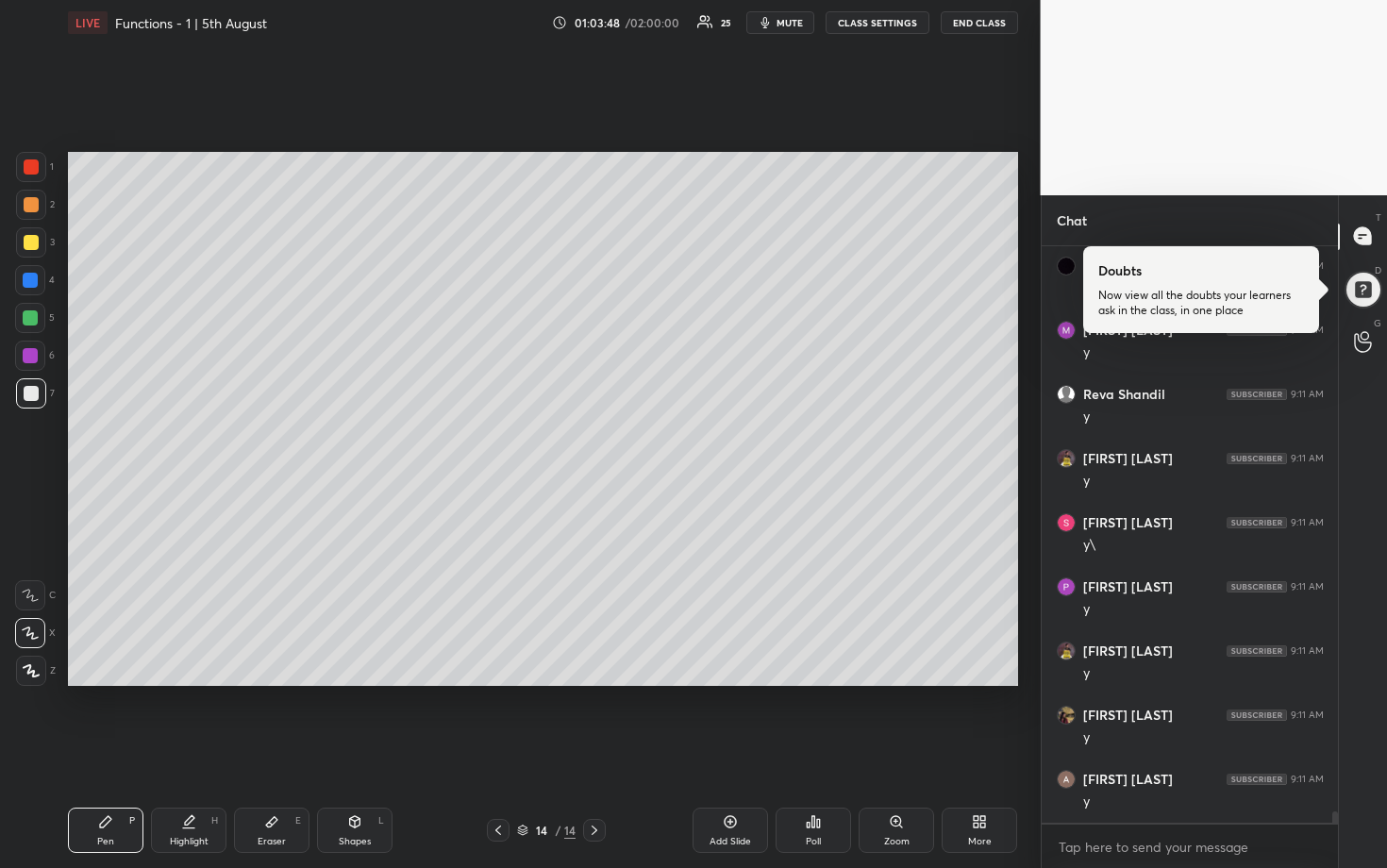 drag, startPoint x: 31, startPoint y: 286, endPoint x: 64, endPoint y: 281, distance: 33.37664 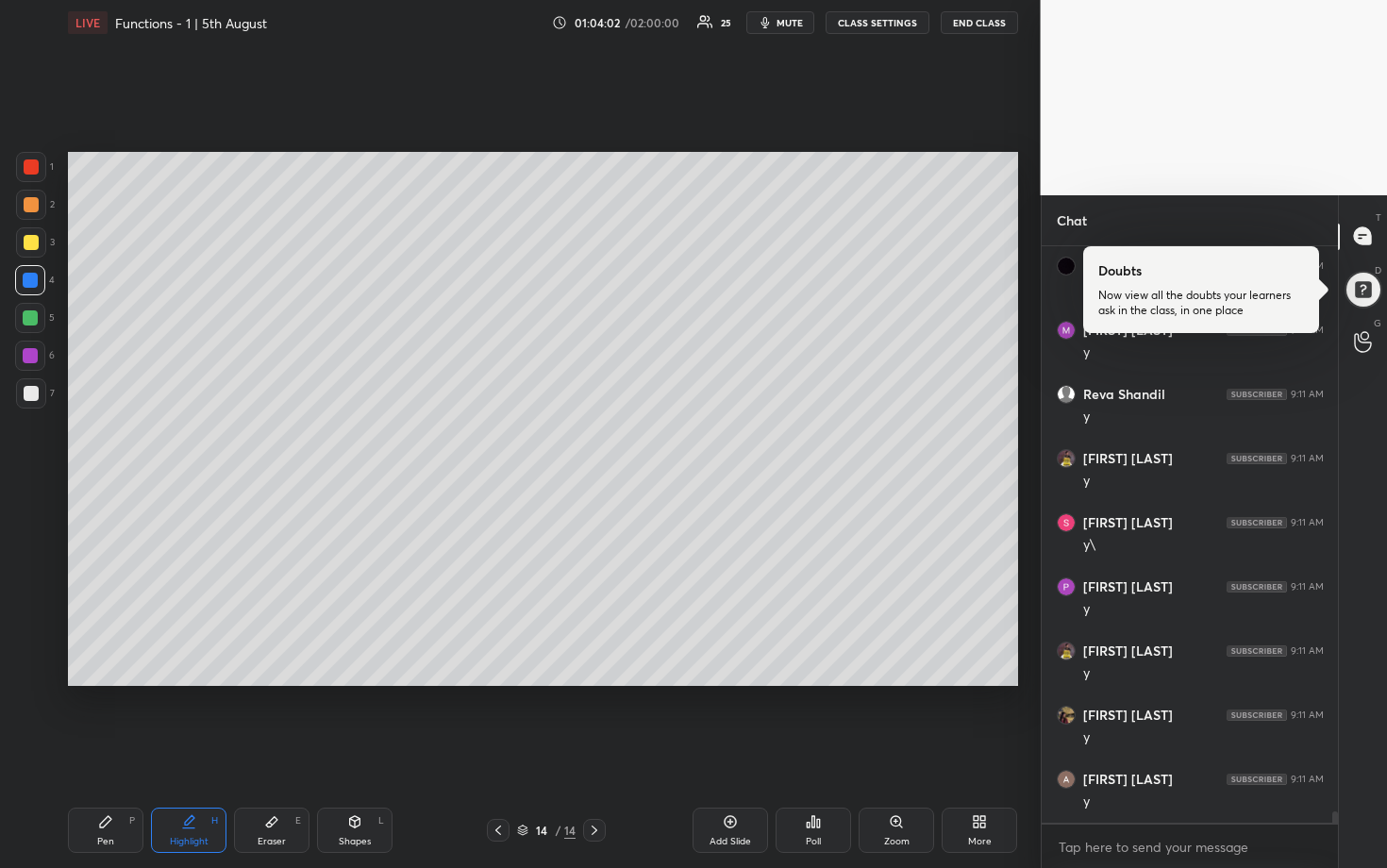 scroll, scrollTop: 27811, scrollLeft: 0, axis: vertical 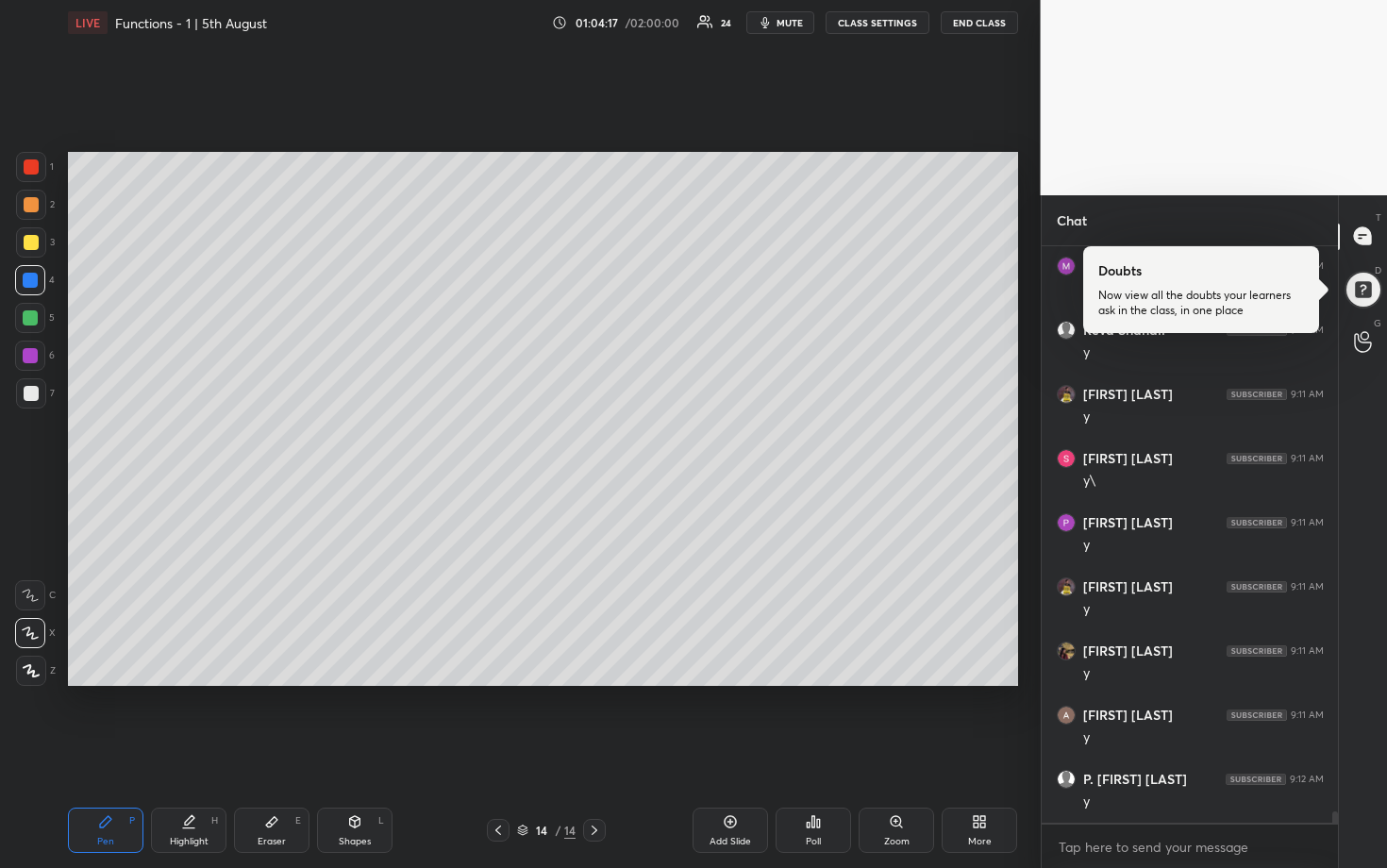 click at bounding box center (31, 393) 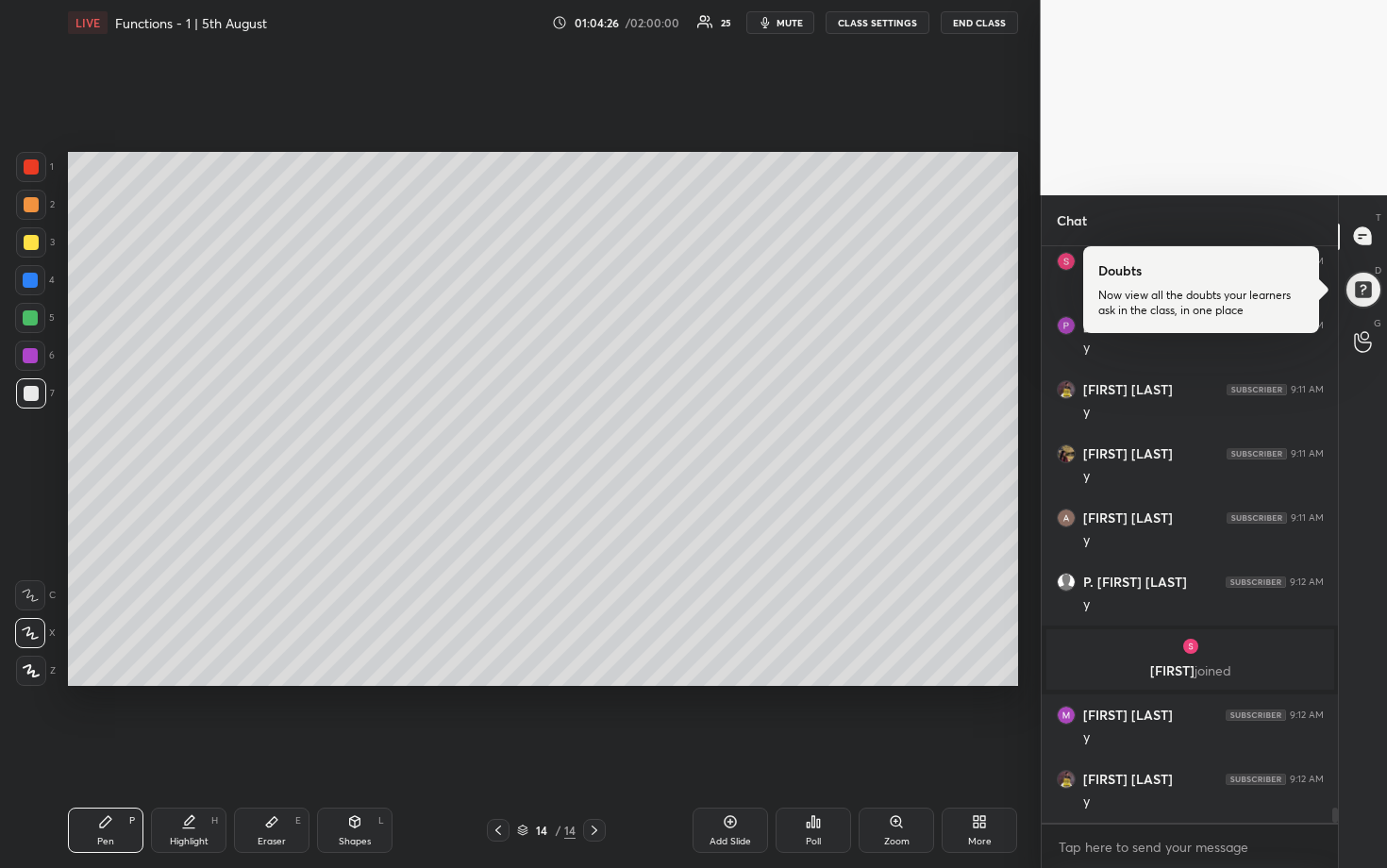 scroll, scrollTop: 22074, scrollLeft: 0, axis: vertical 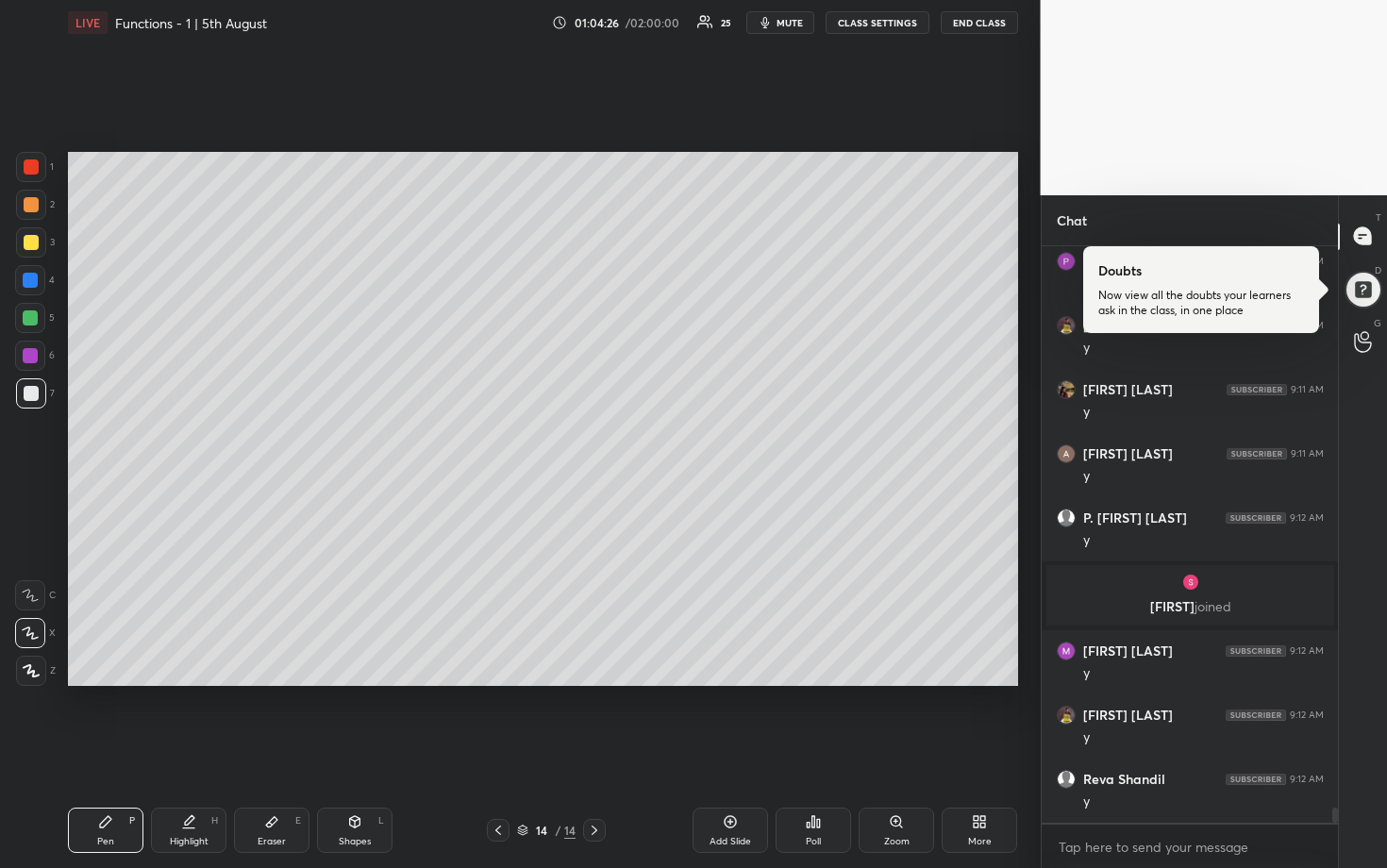 click at bounding box center [30, 318] 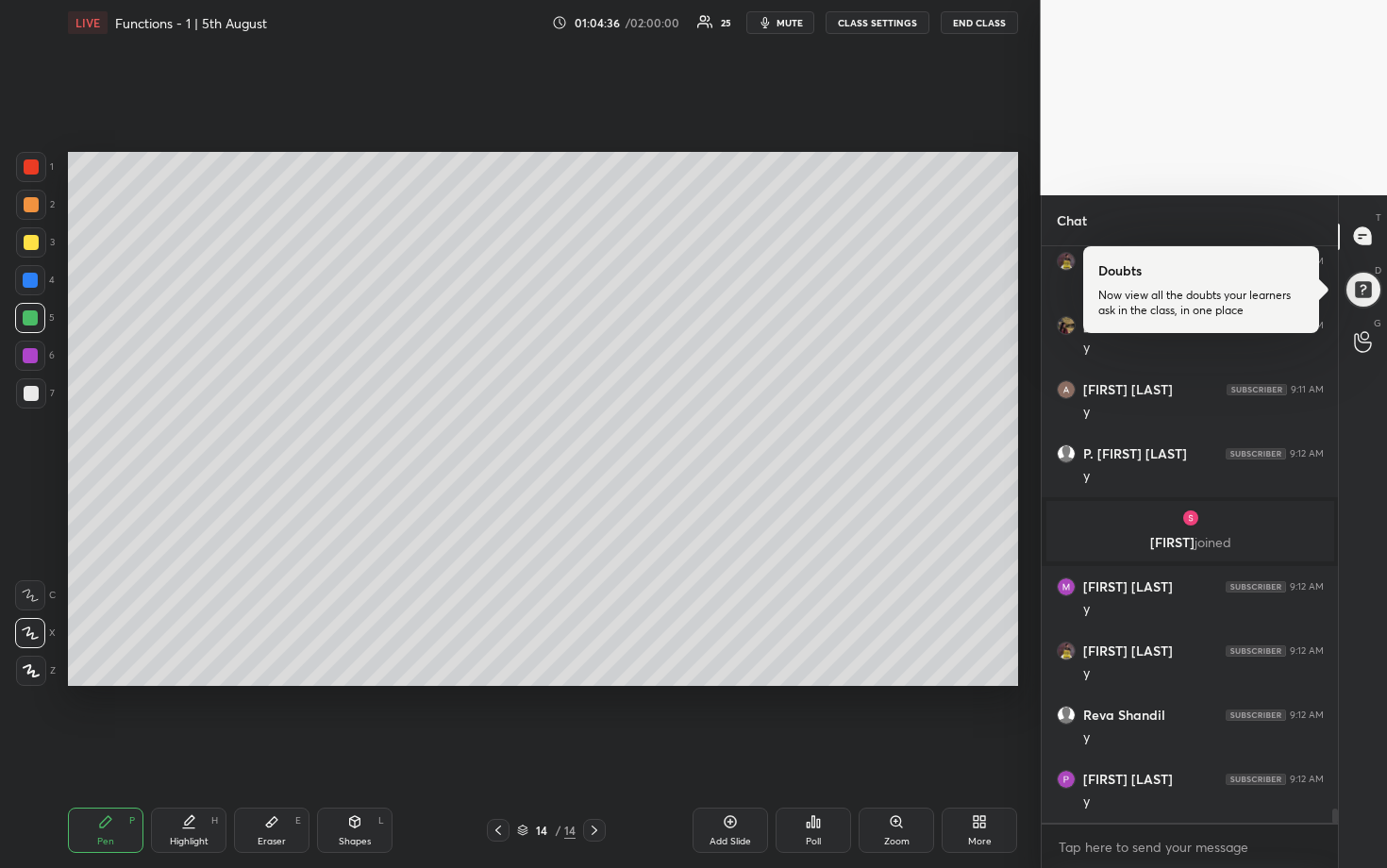 scroll, scrollTop: 22202, scrollLeft: 0, axis: vertical 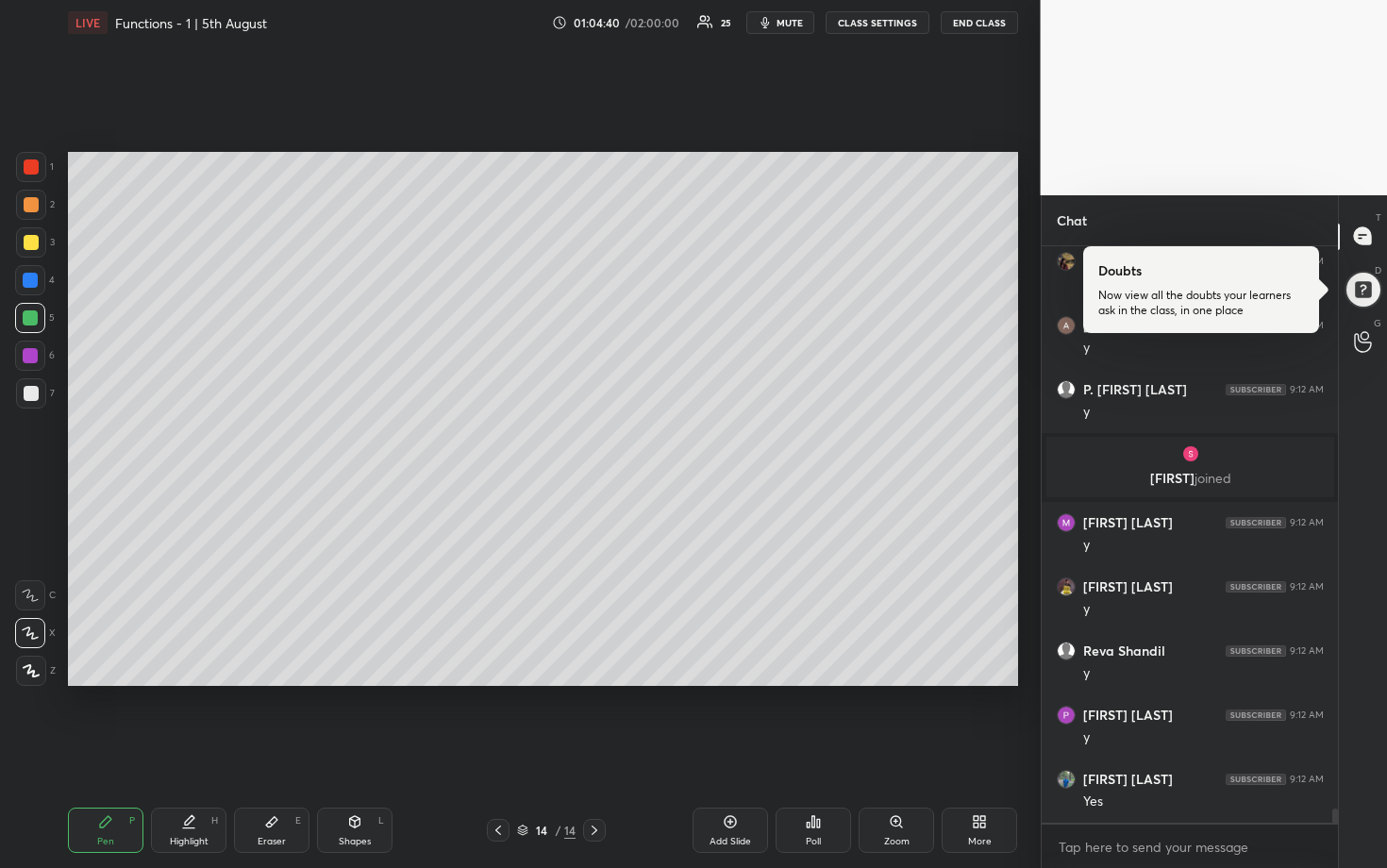 click at bounding box center (31, 393) 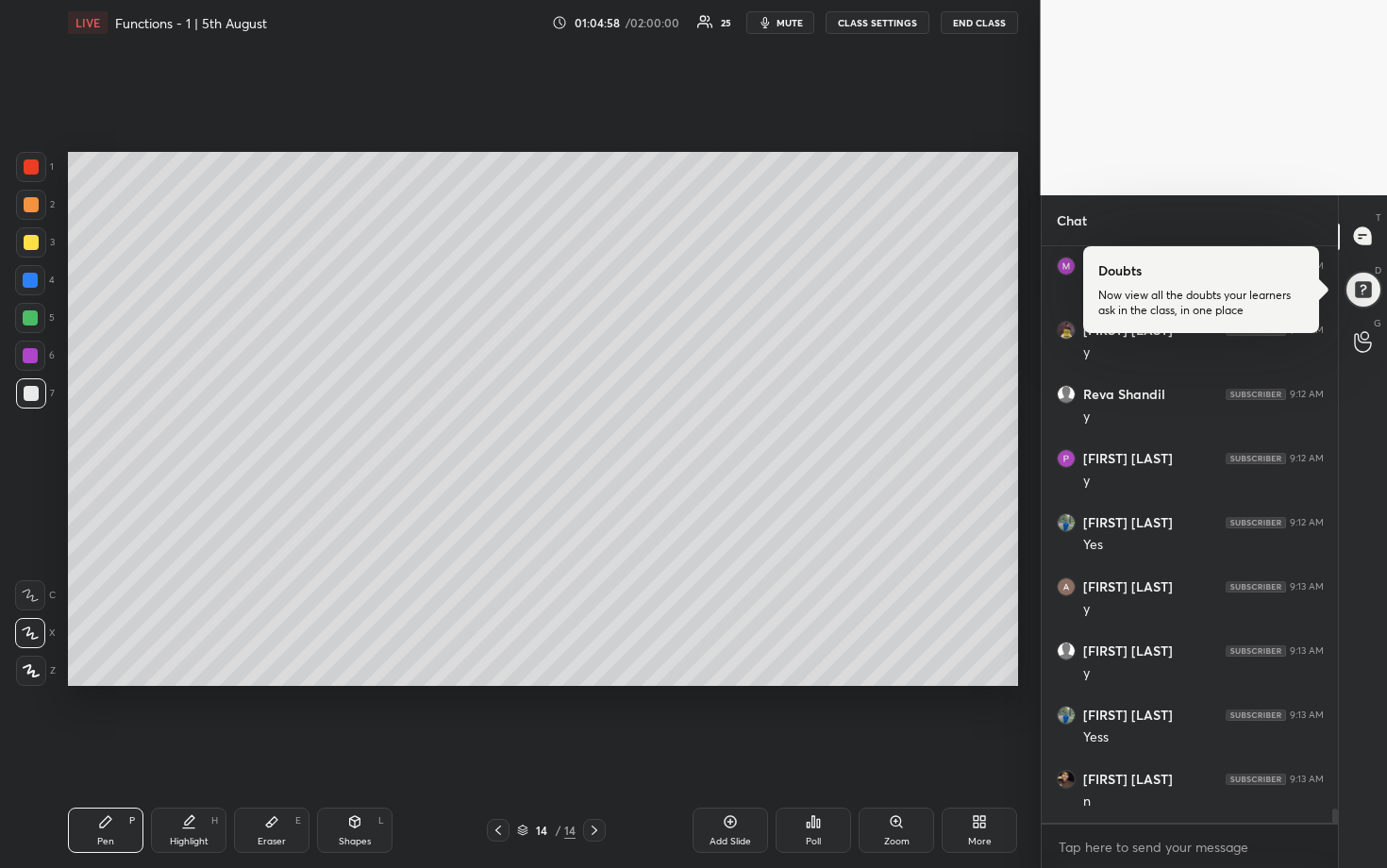 scroll, scrollTop: 22523, scrollLeft: 0, axis: vertical 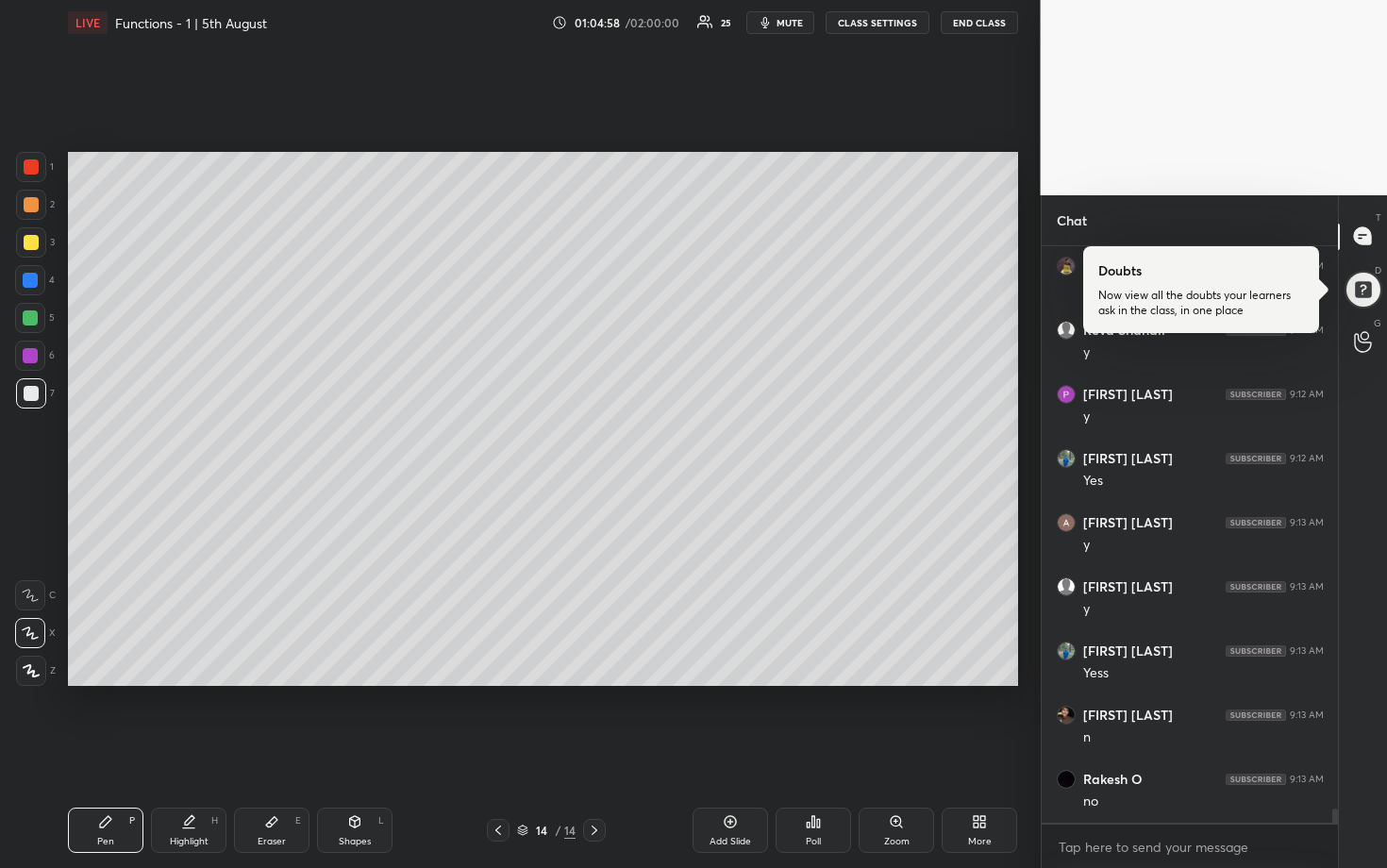 click 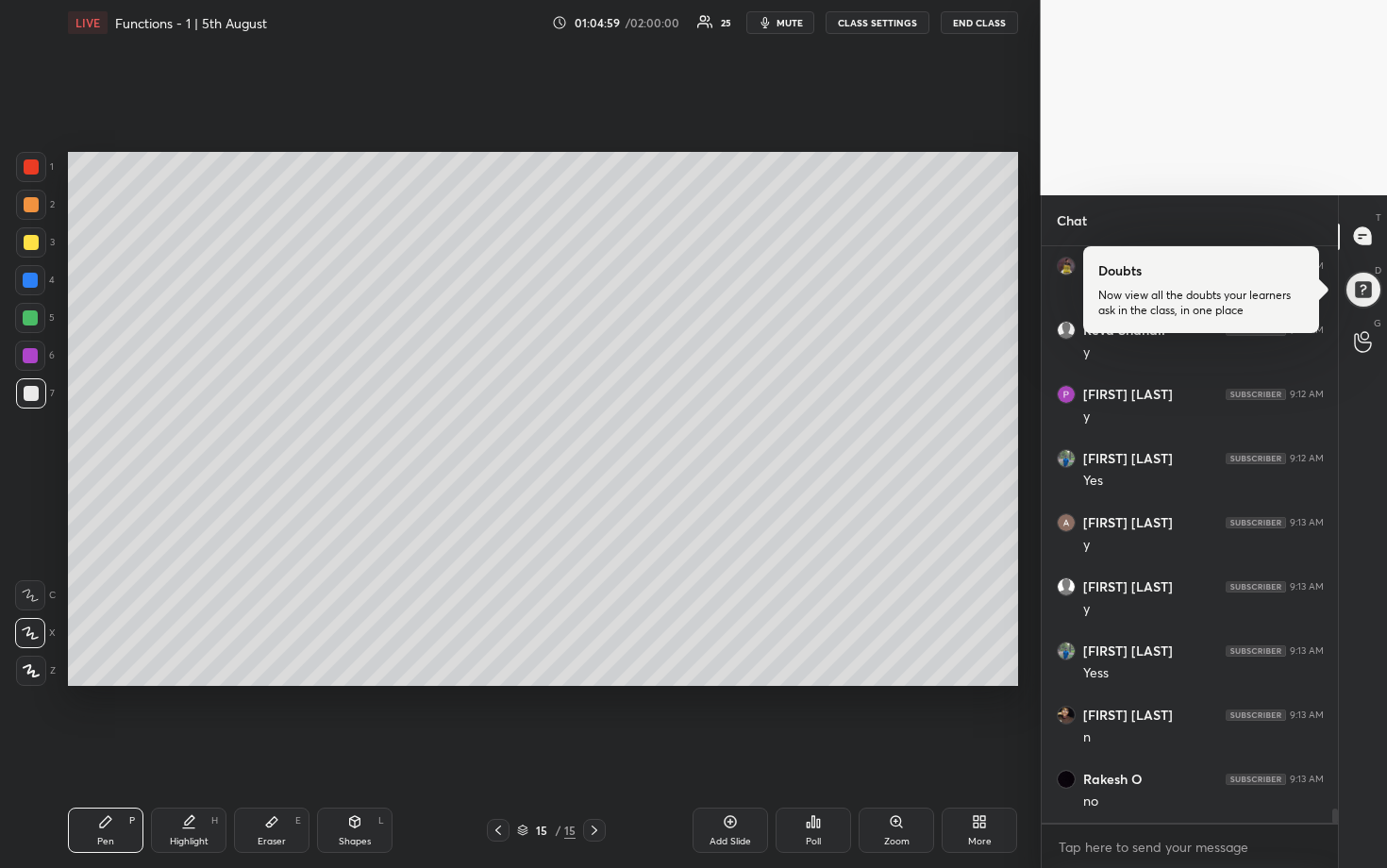 scroll, scrollTop: 22587, scrollLeft: 0, axis: vertical 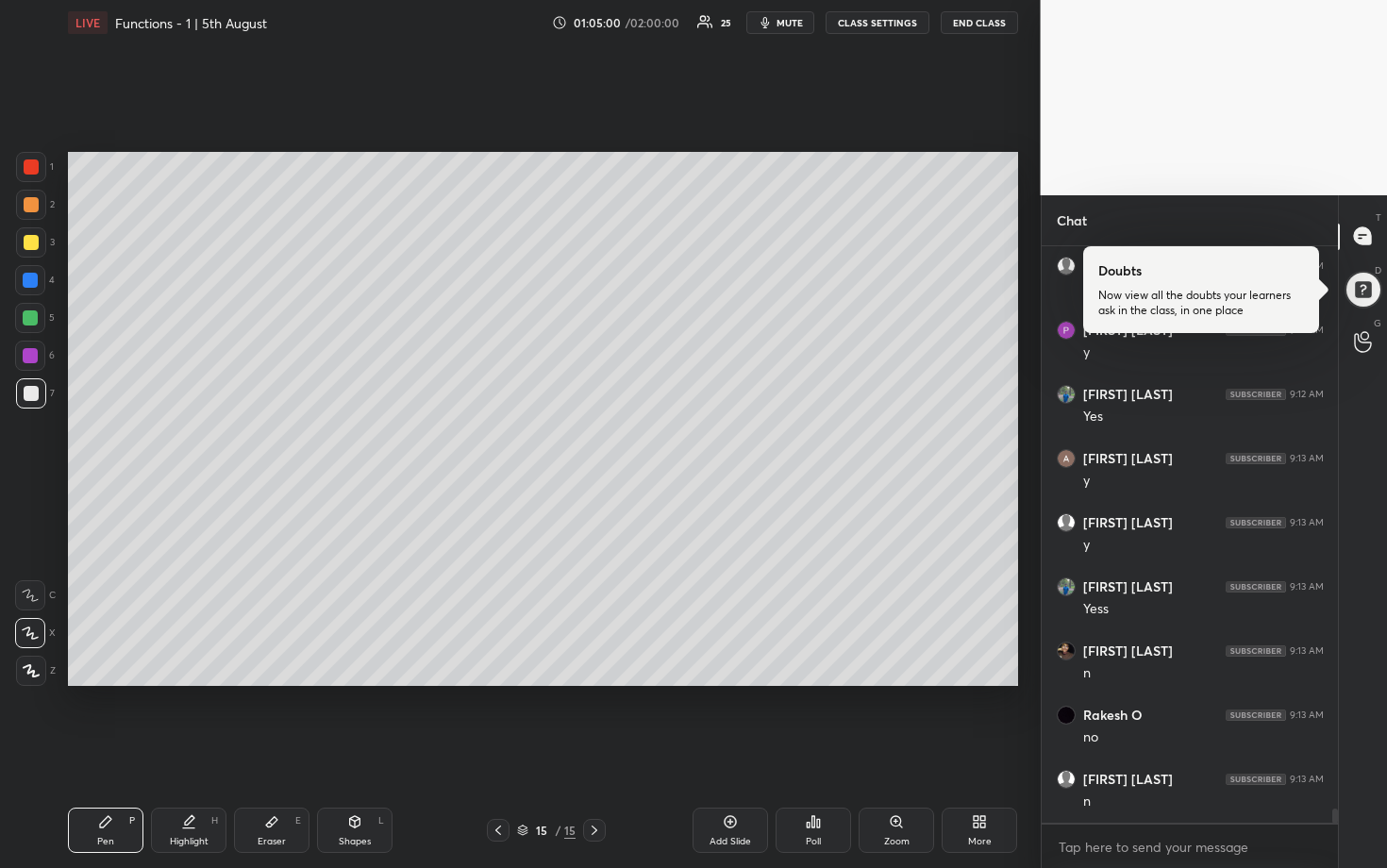 drag, startPoint x: 39, startPoint y: 319, endPoint x: 57, endPoint y: 303, distance: 24.083189 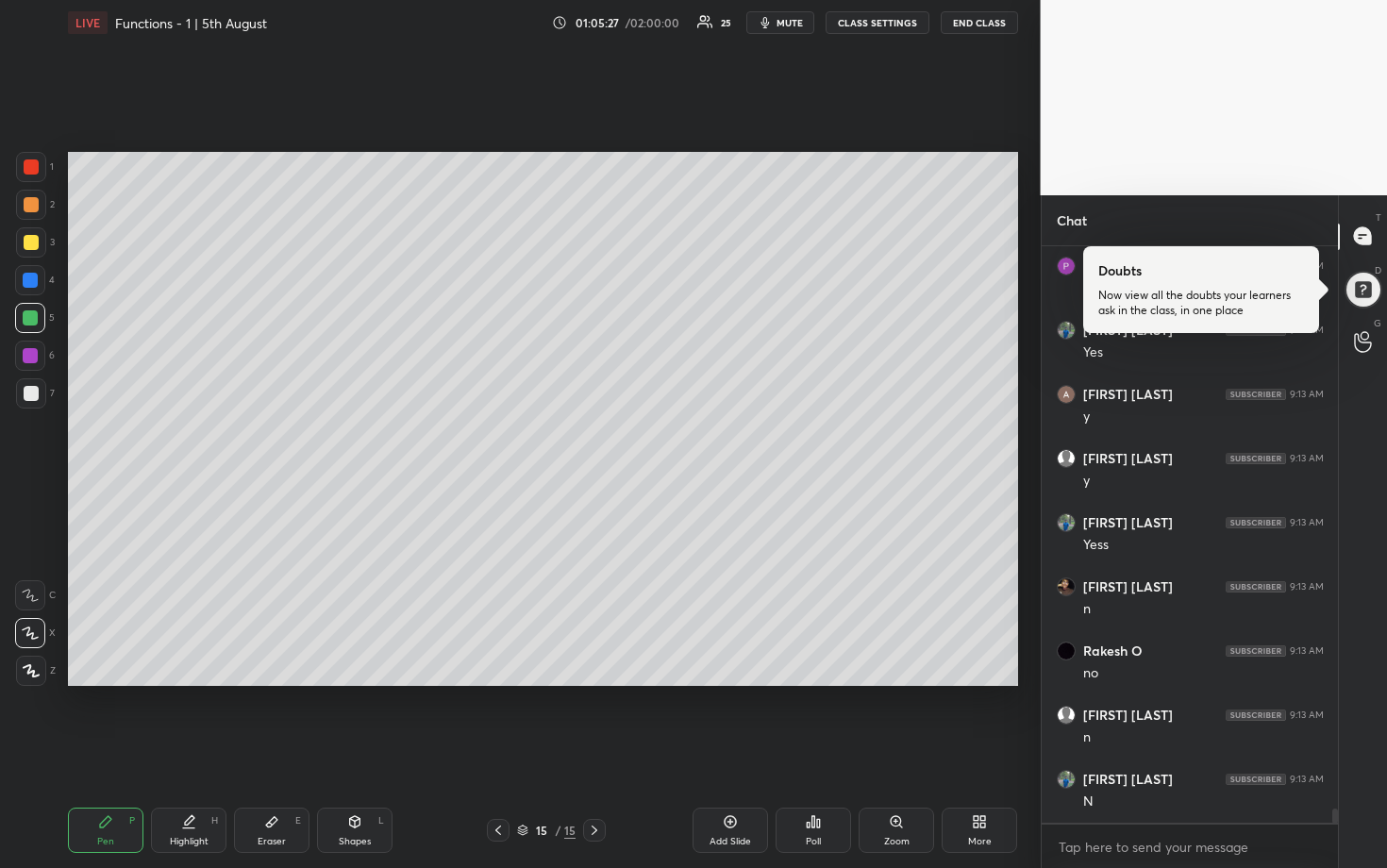 scroll, scrollTop: 22749, scrollLeft: 0, axis: vertical 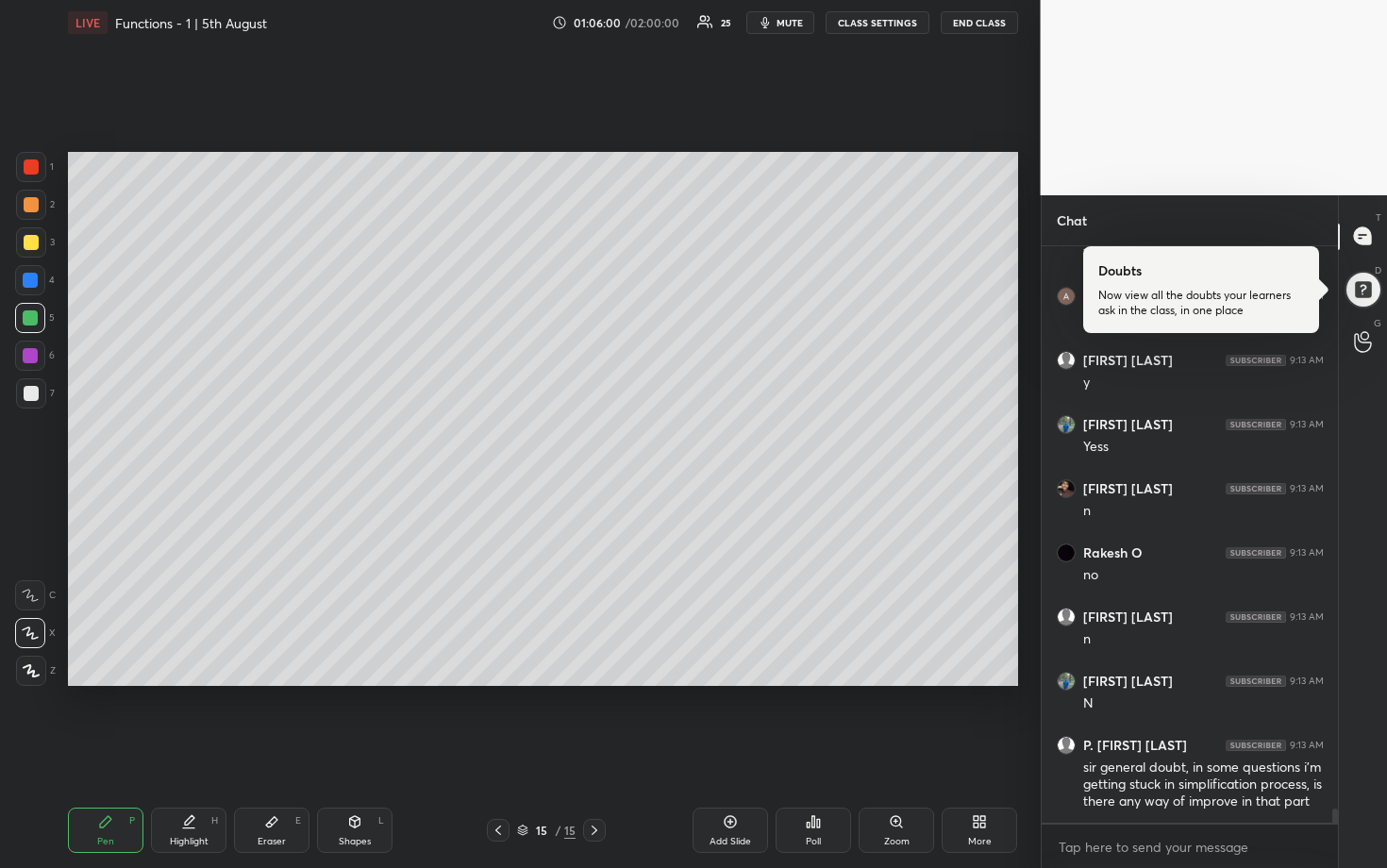 click at bounding box center [31, 205] 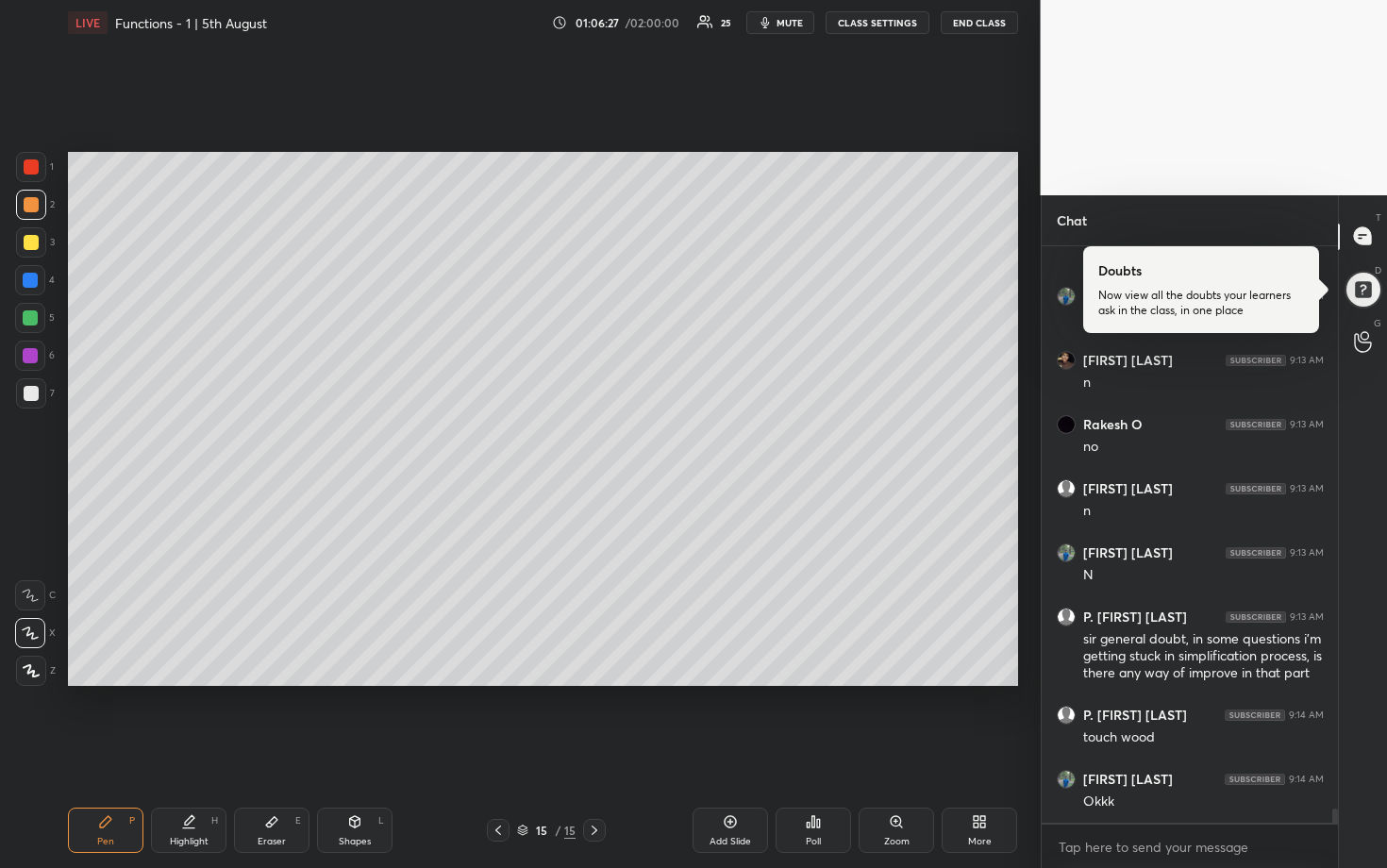 scroll, scrollTop: 22942, scrollLeft: 0, axis: vertical 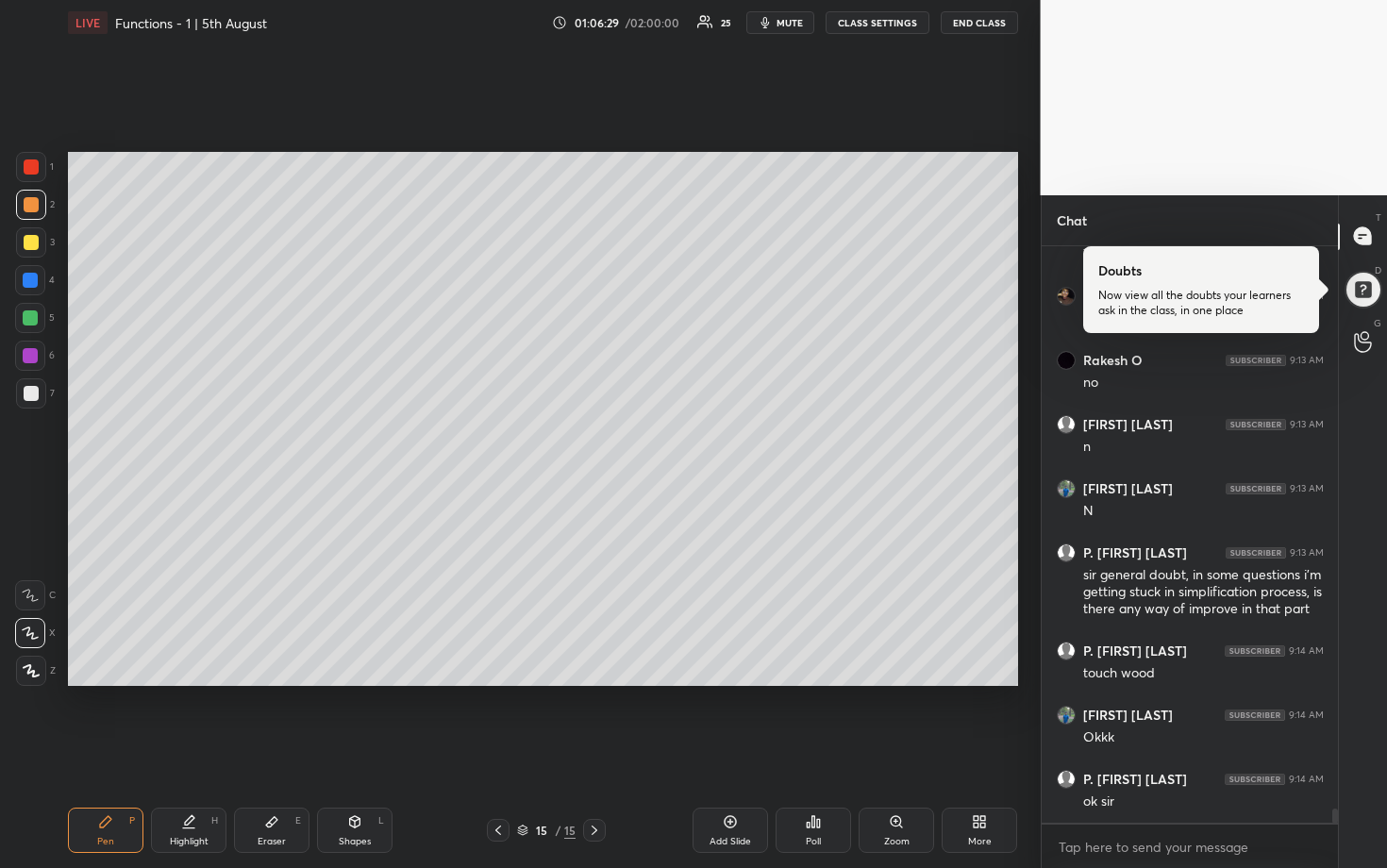 click at bounding box center [31, 393] 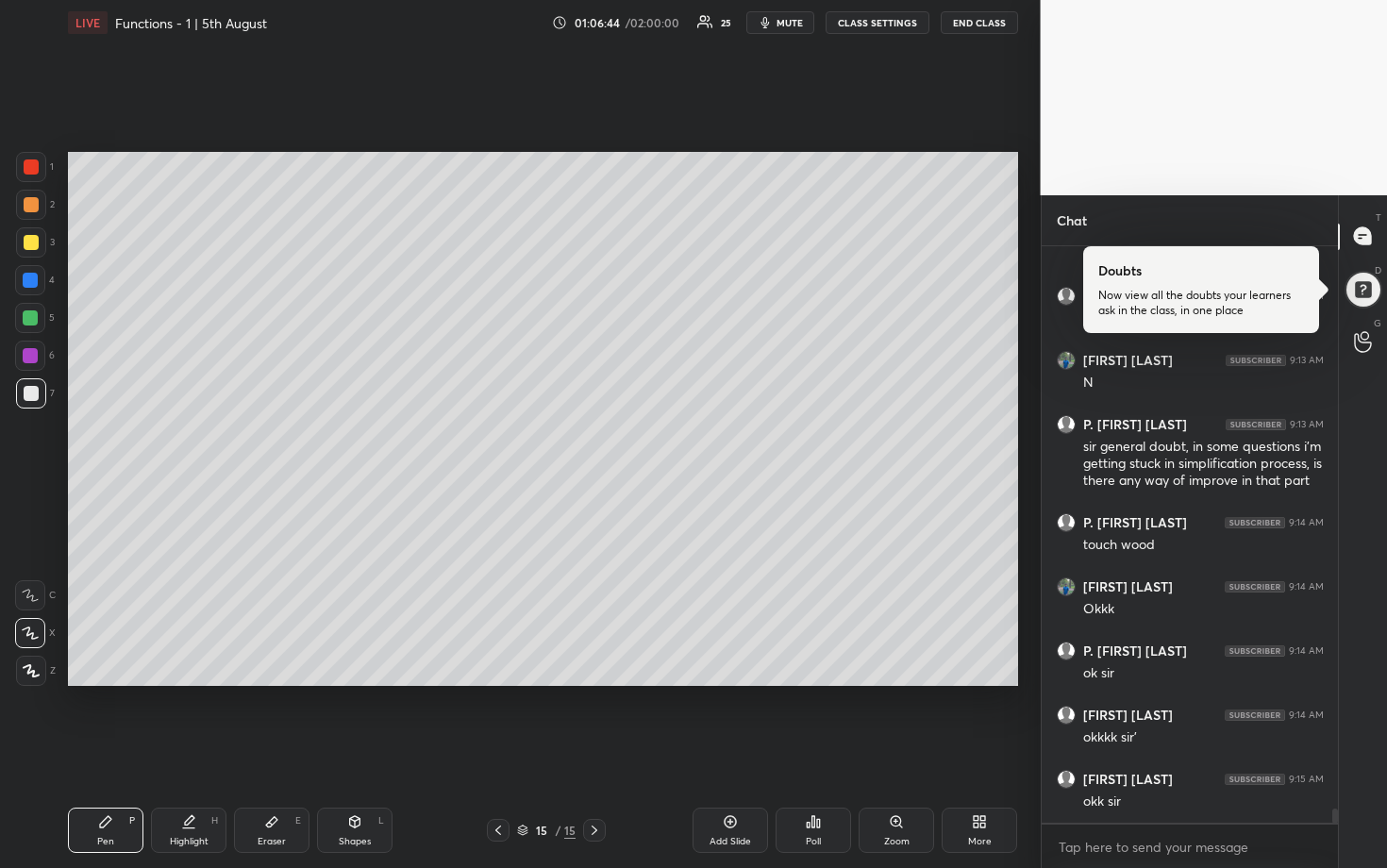 scroll, scrollTop: 23134, scrollLeft: 0, axis: vertical 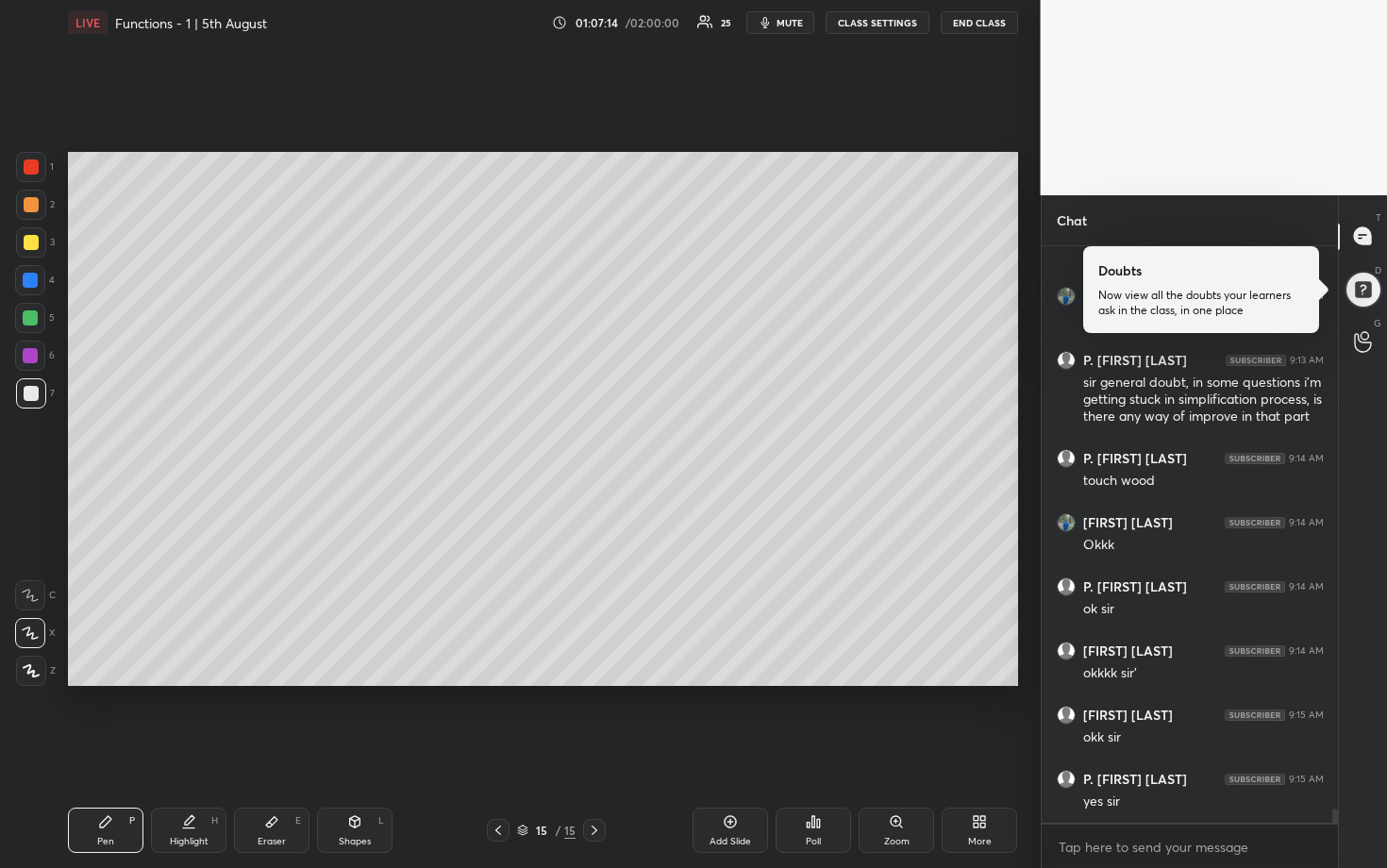 click on "1 2 3 4 5 6 7 R O A L C X Z Erase all   C X Z" at bounding box center [30, 419] 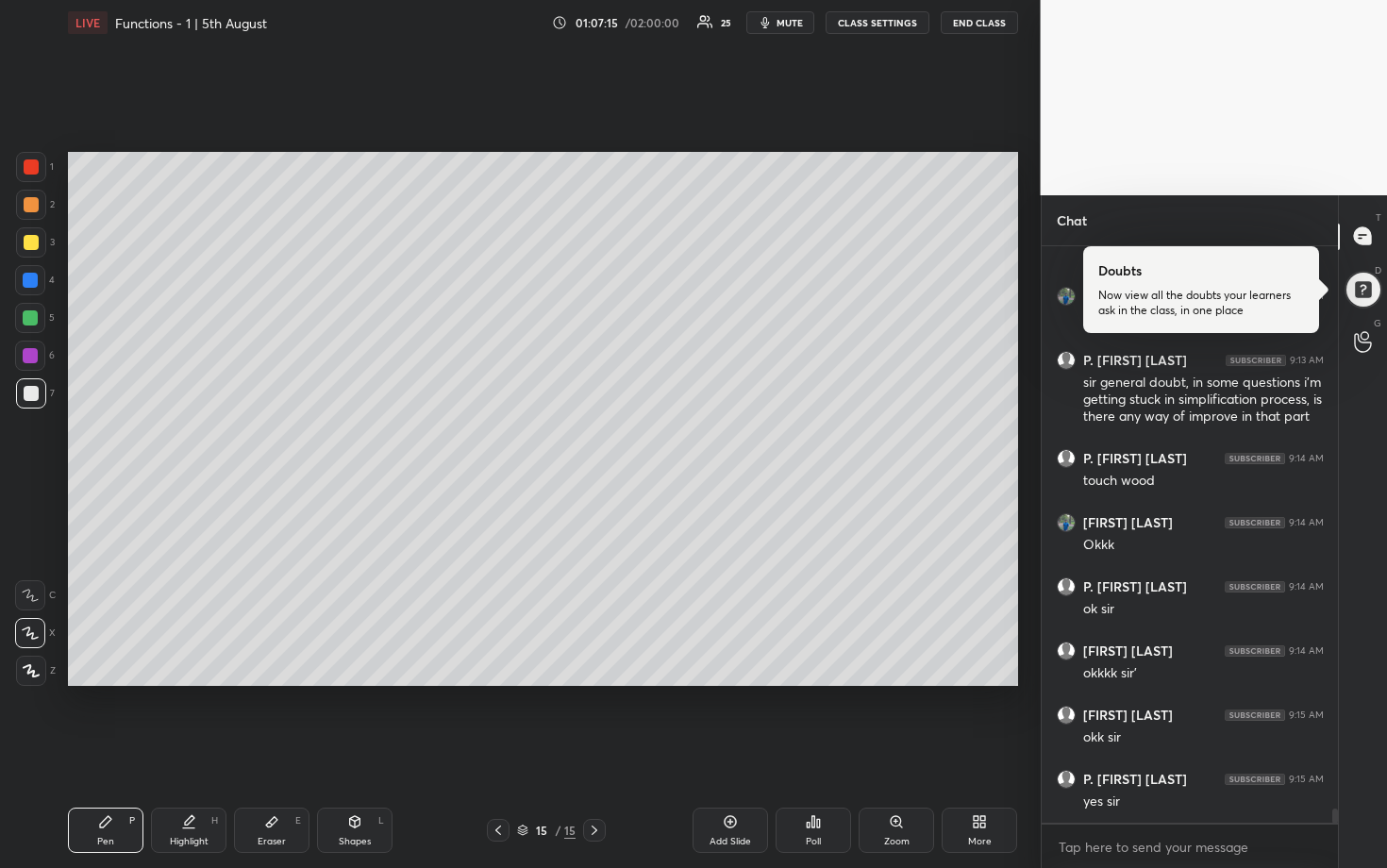 click at bounding box center (30, 318) 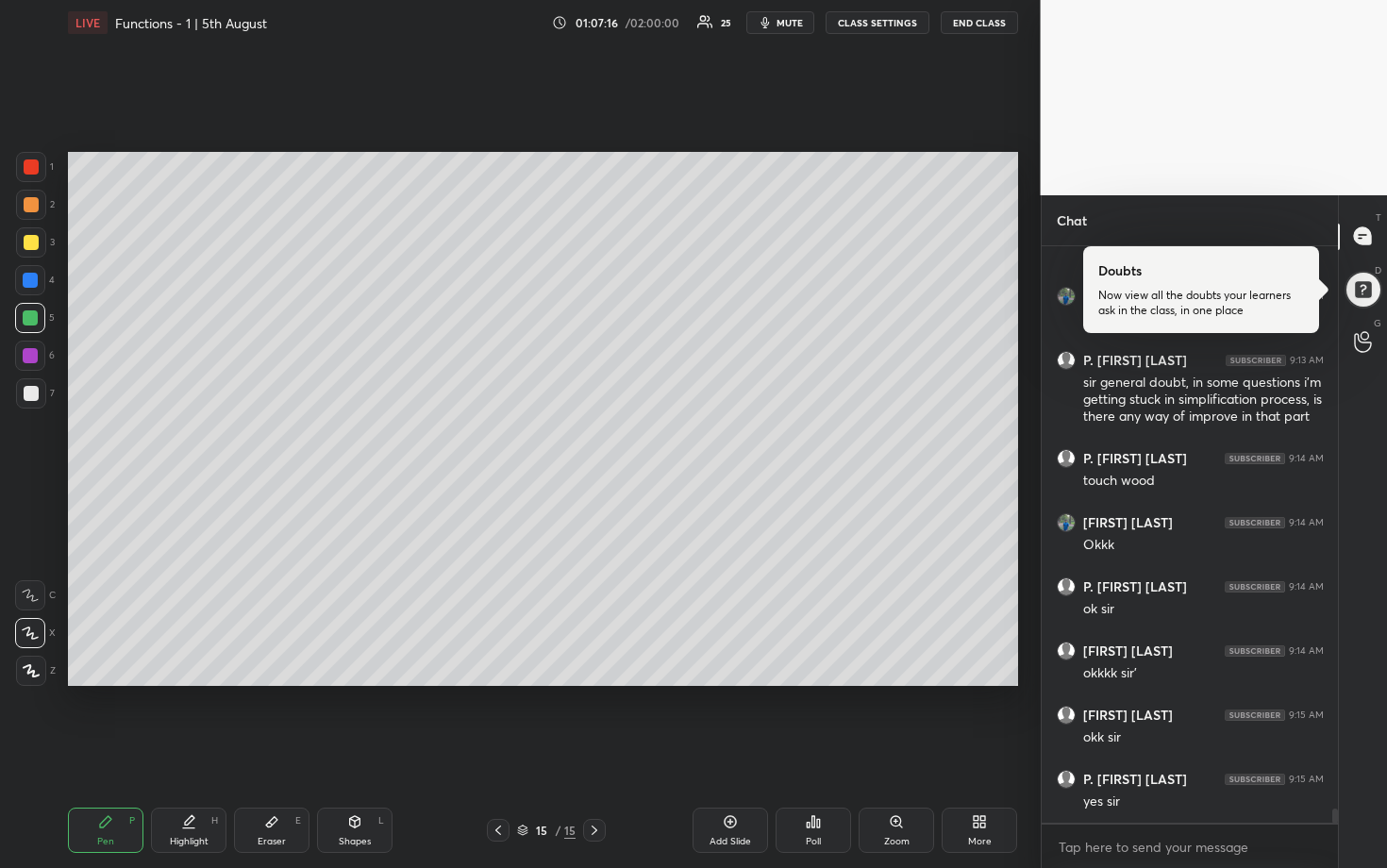 click at bounding box center (30, 356) 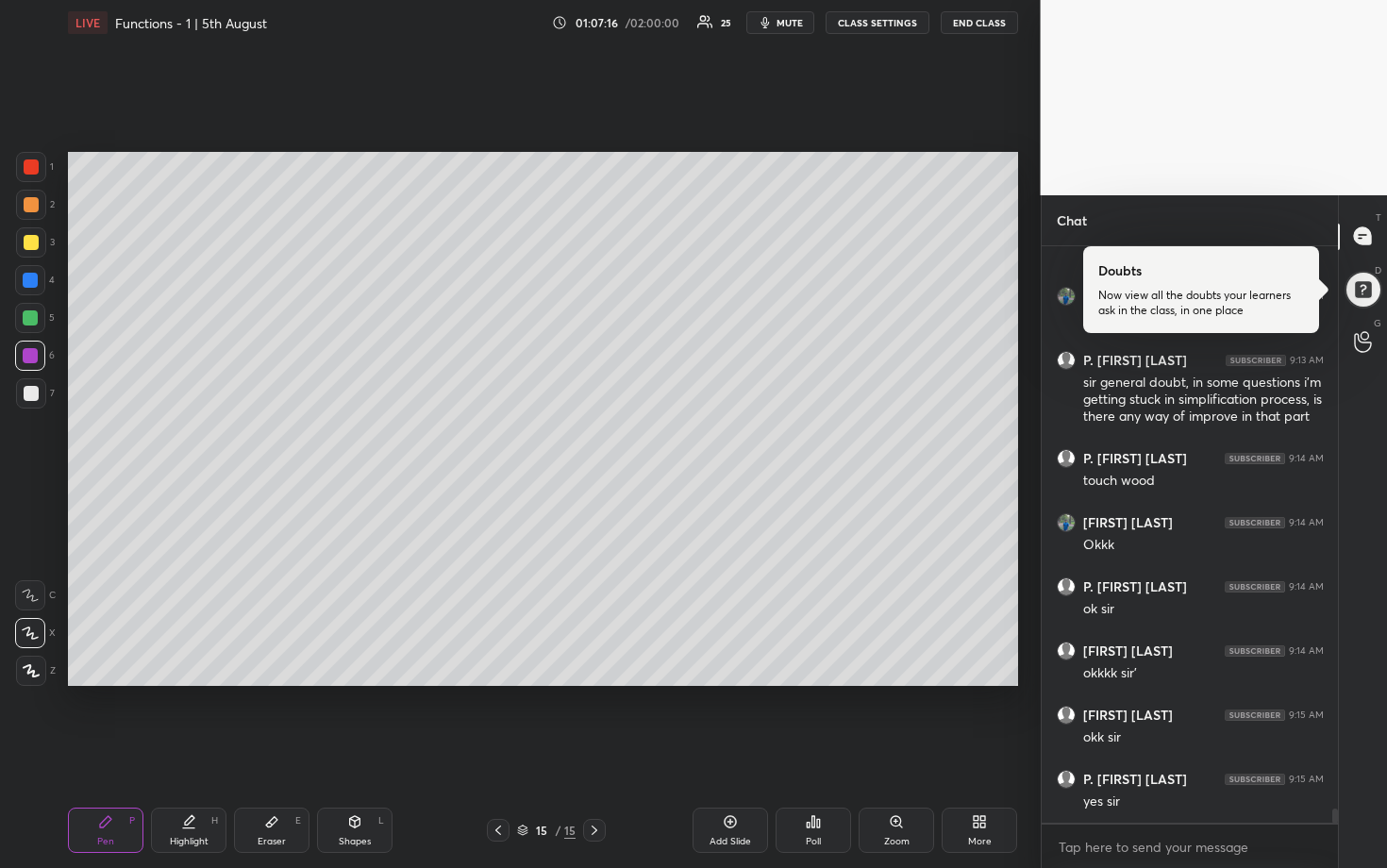 click at bounding box center [31, 393] 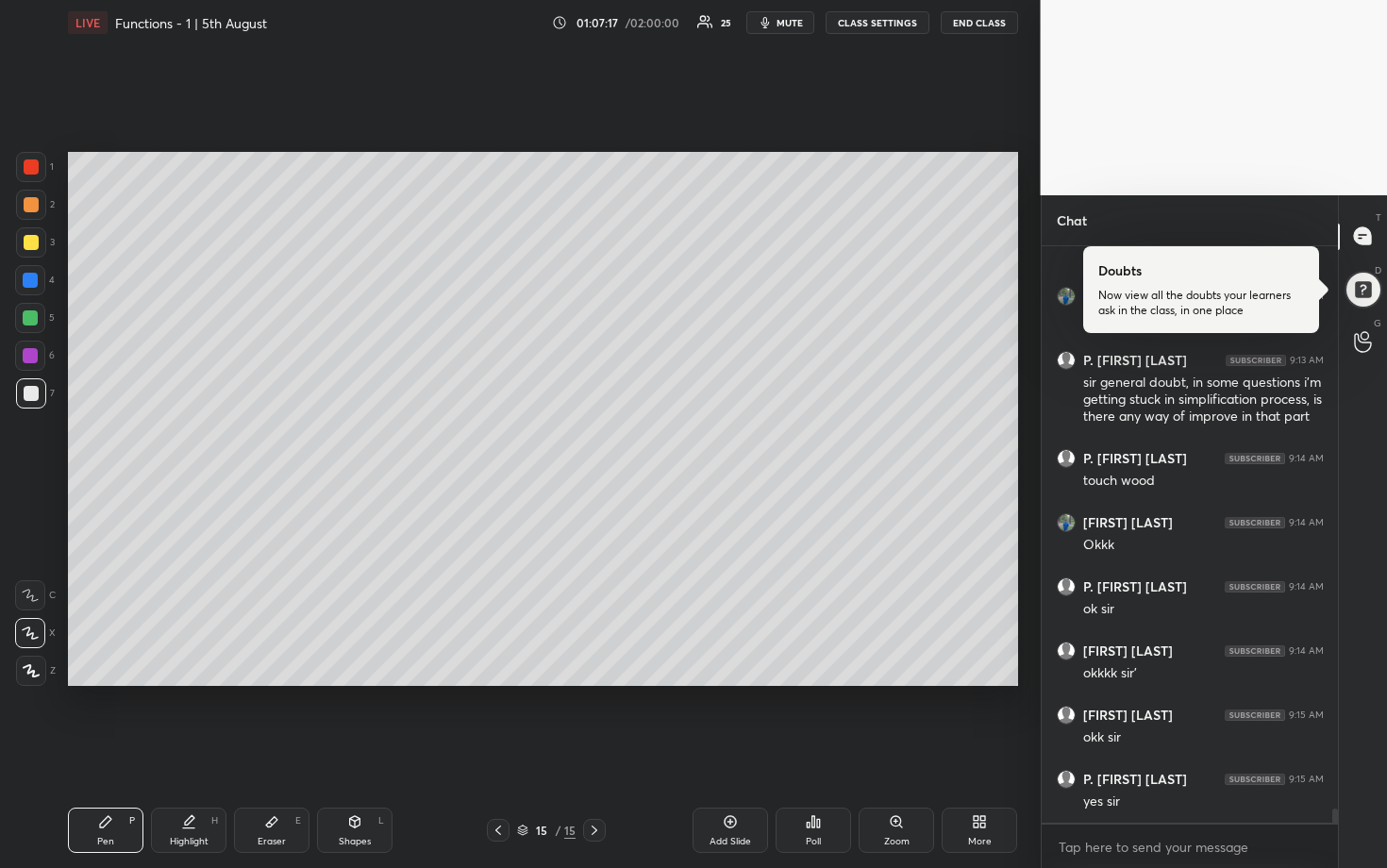 click at bounding box center [31, 242] 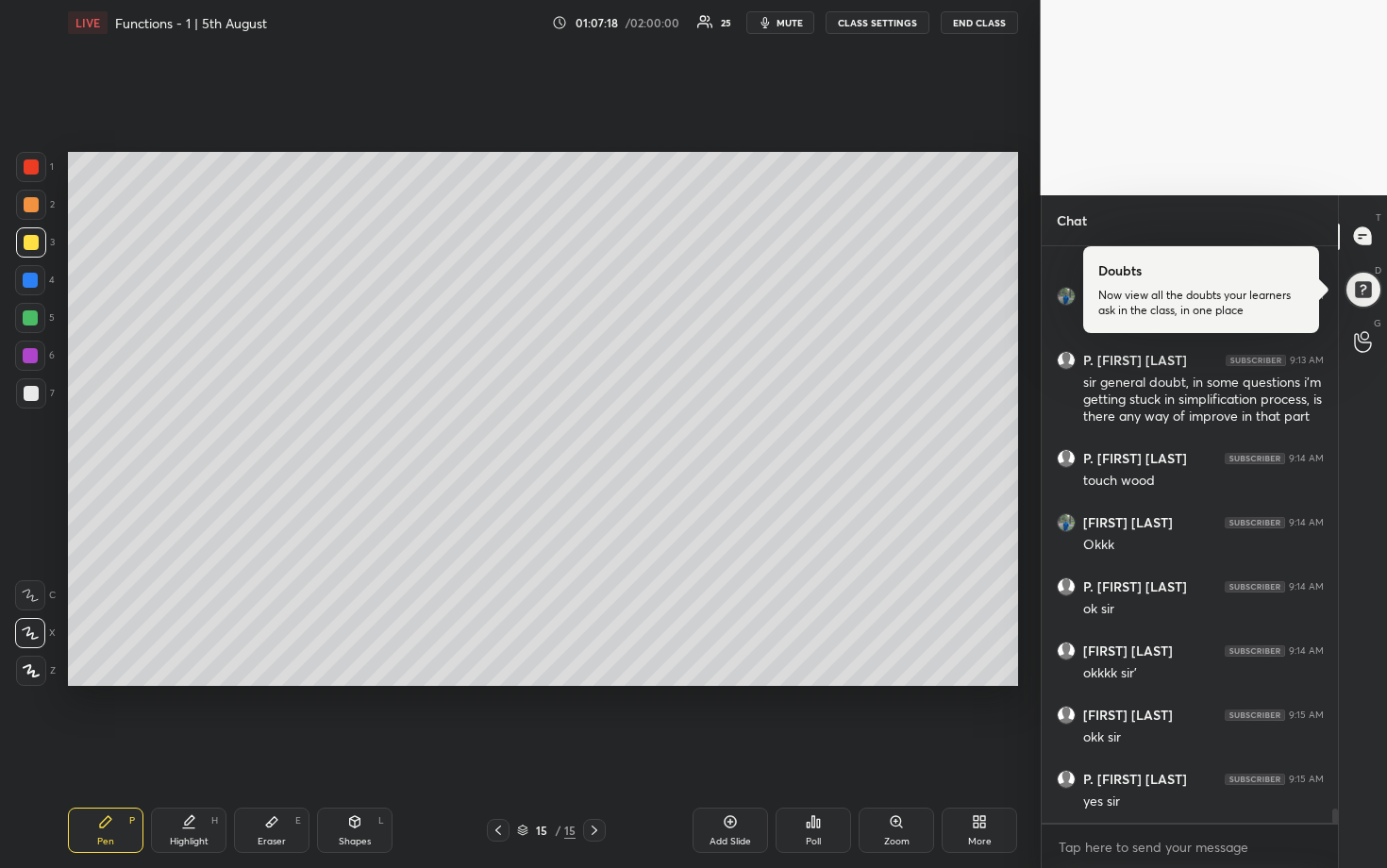click at bounding box center (31, 205) 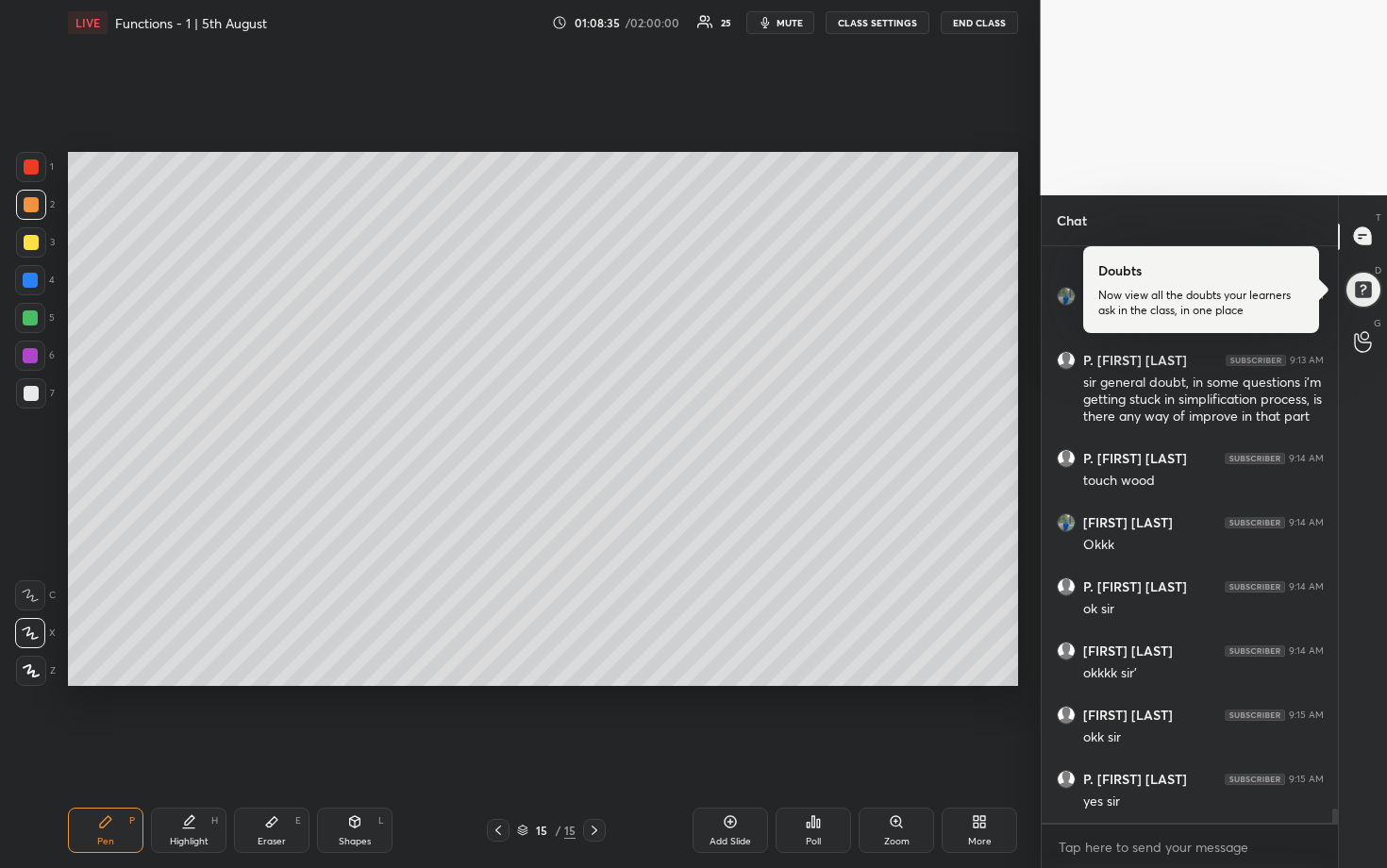 click on "mute" at bounding box center (790, 23) 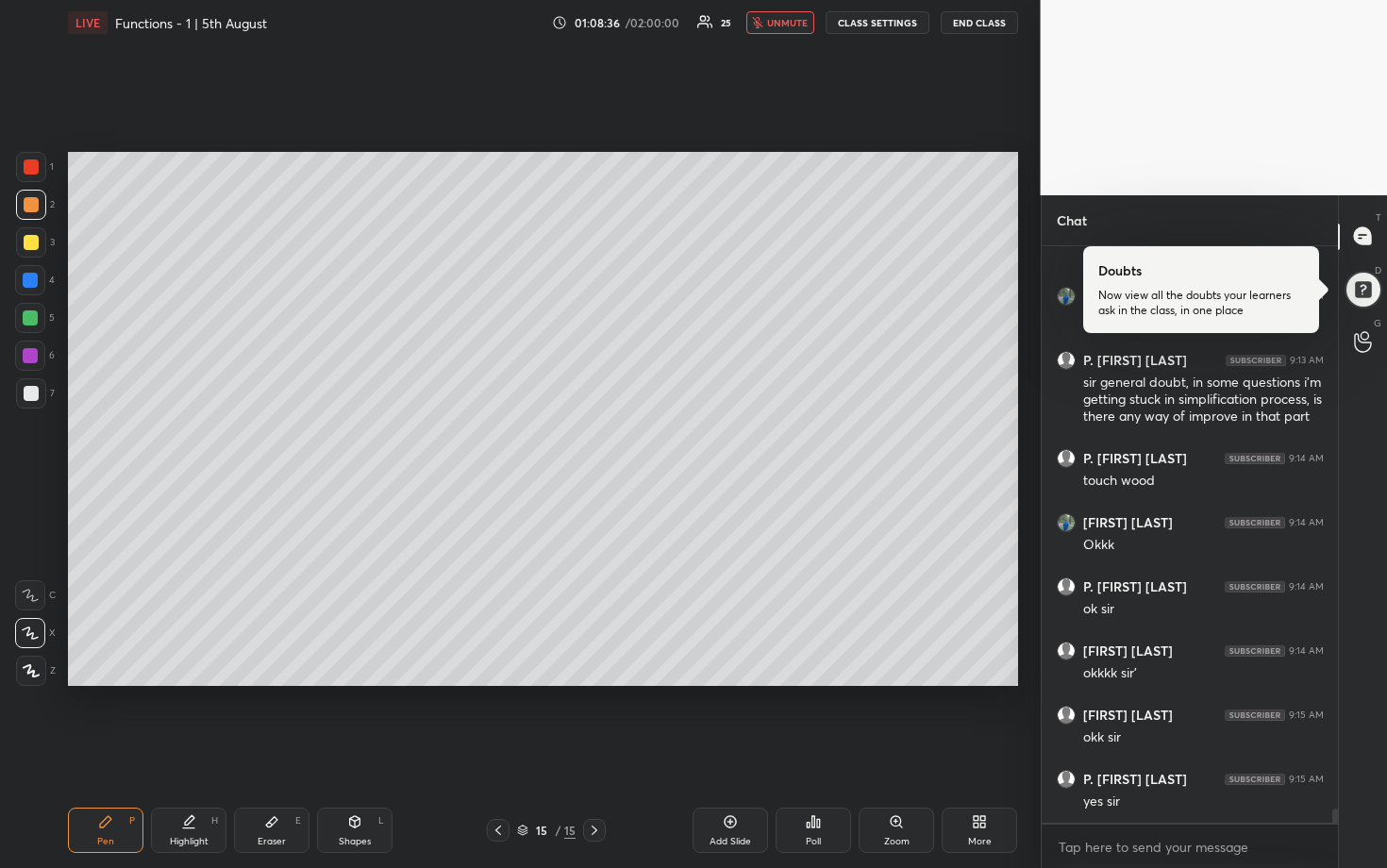 click on "END CLASS" at bounding box center (979, 23) 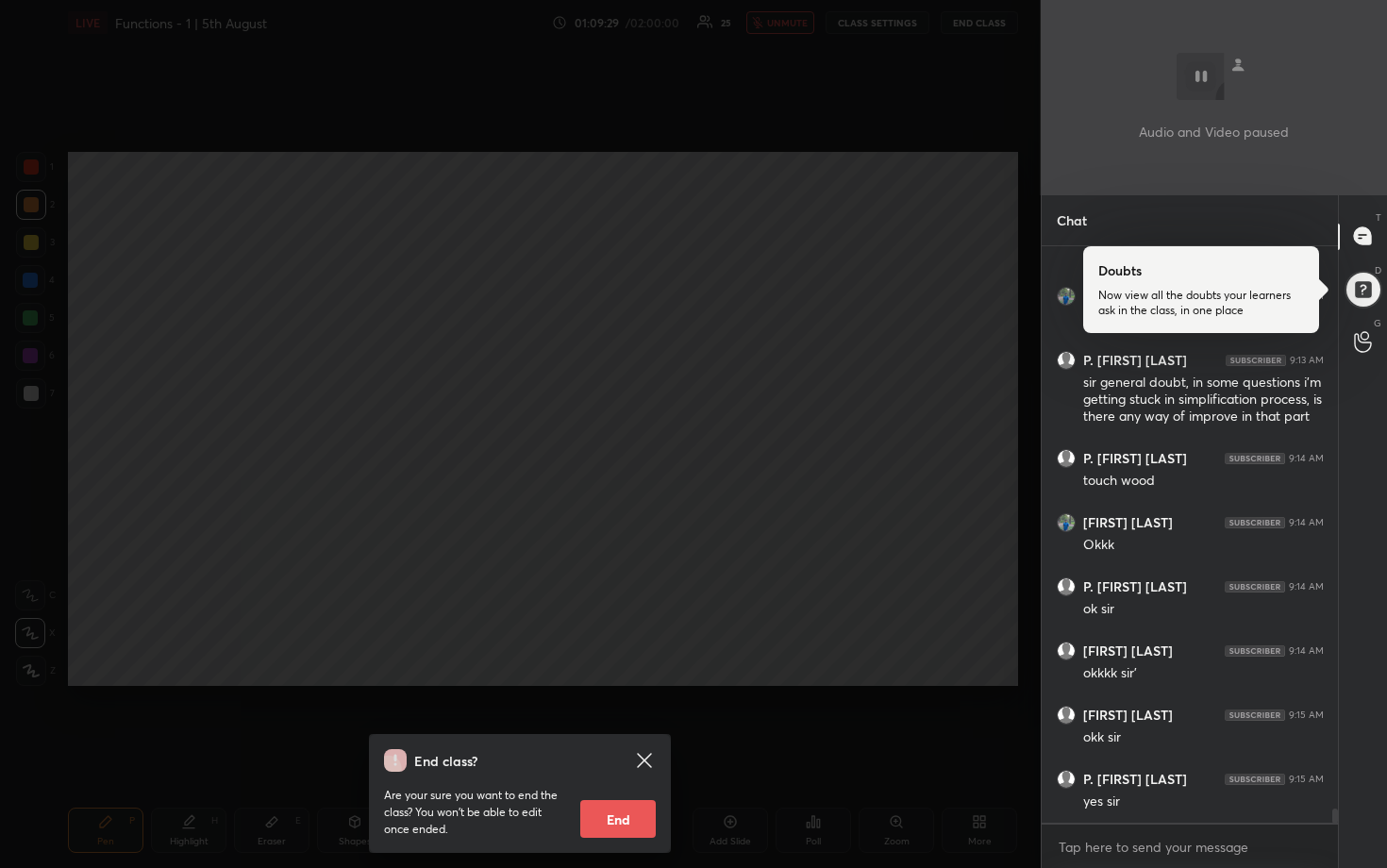 click on "End class? Are your sure you want to end the class? You won’t be able to edit once ended. End" at bounding box center [520, 434] 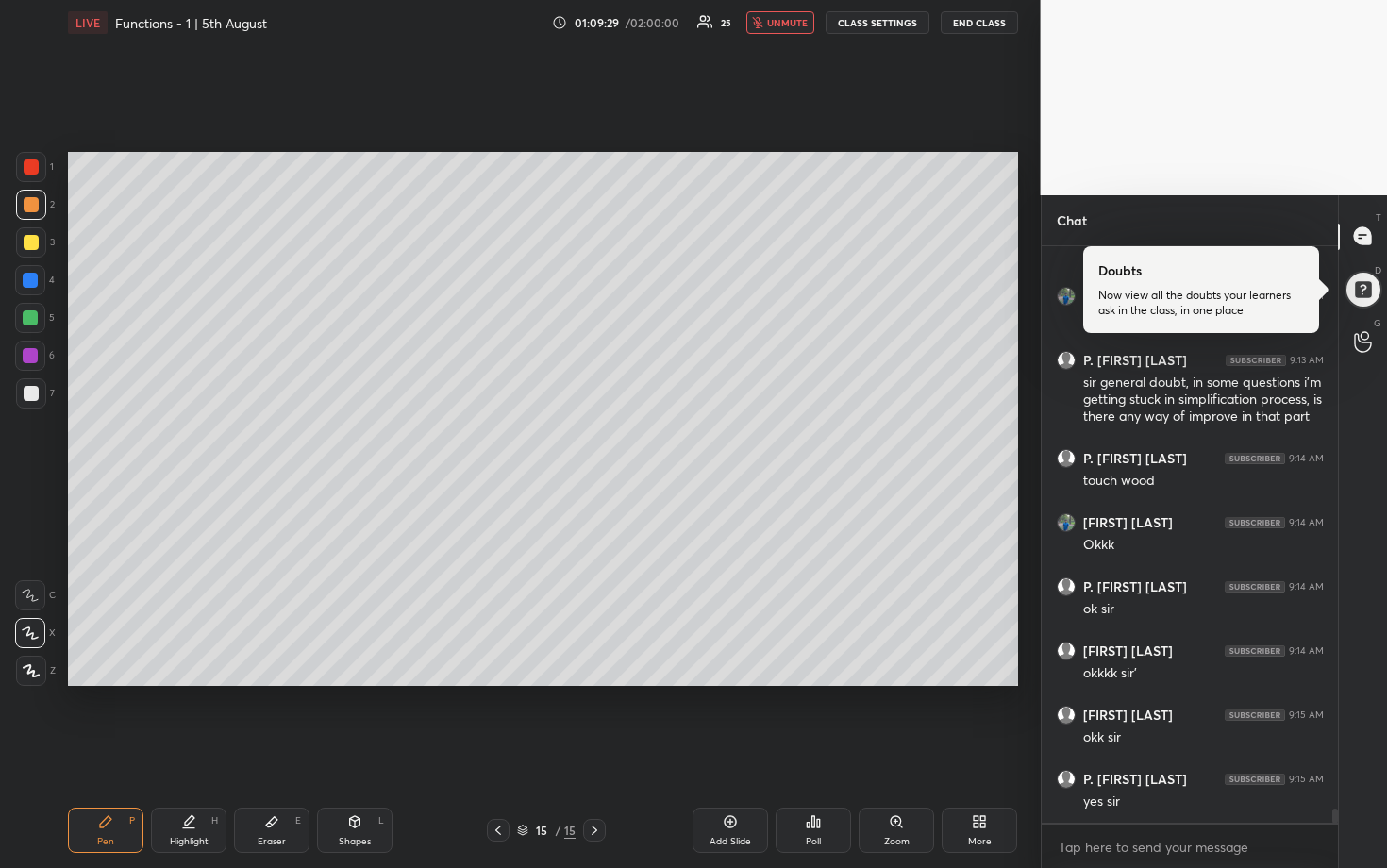 click at bounding box center [520, 434] 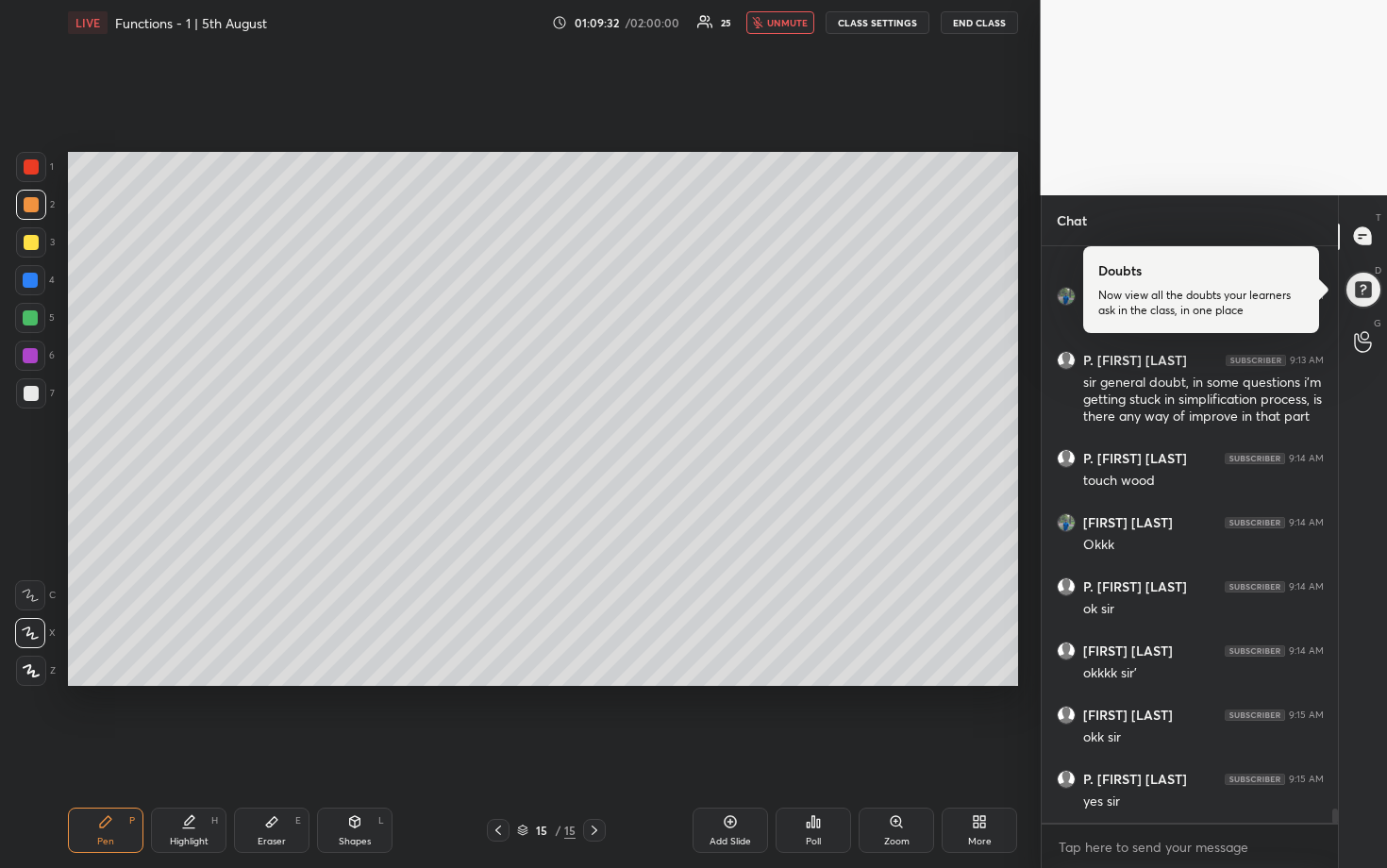 click on "unmute" at bounding box center (787, 23) 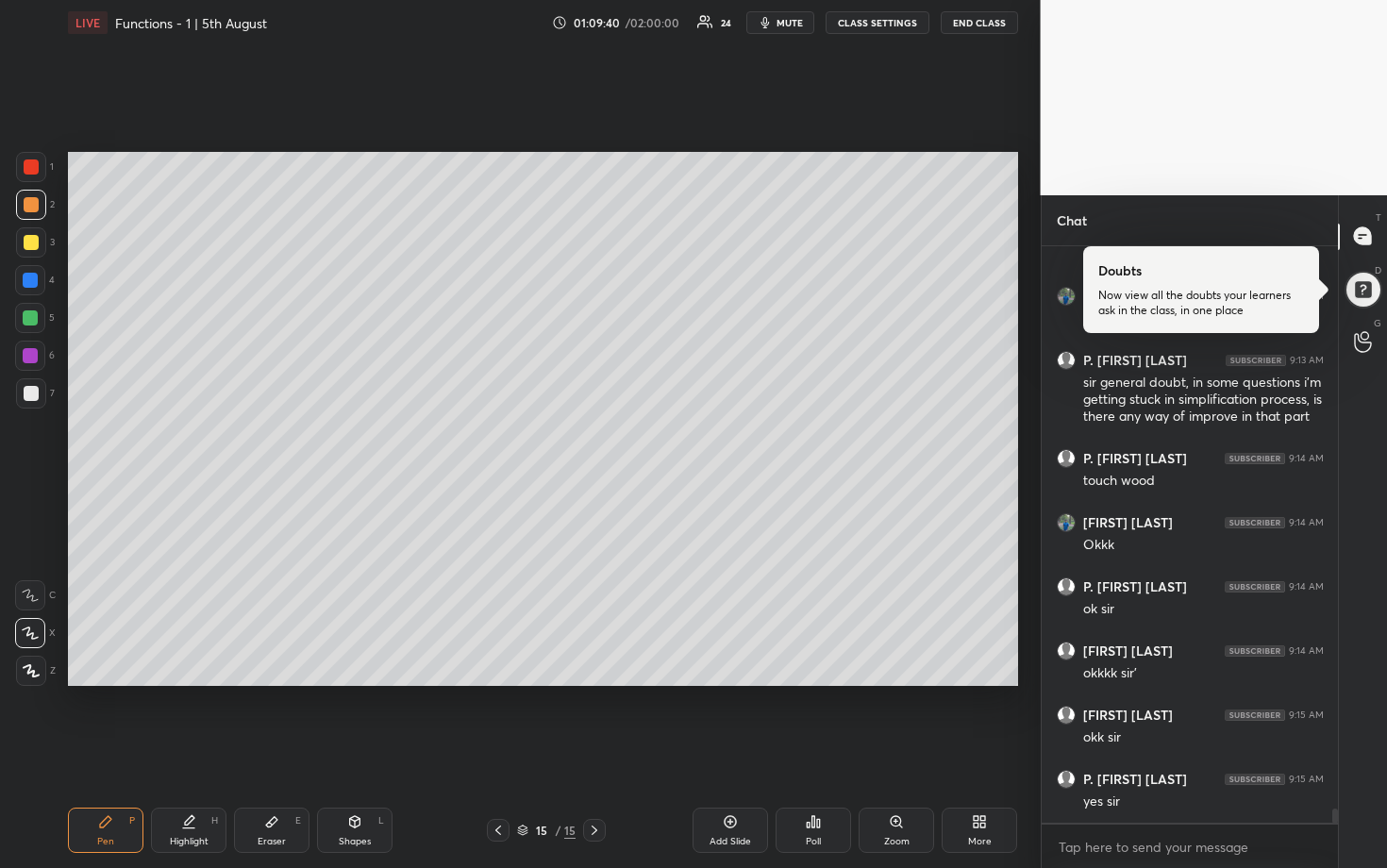 scroll, scrollTop: 23203, scrollLeft: 0, axis: vertical 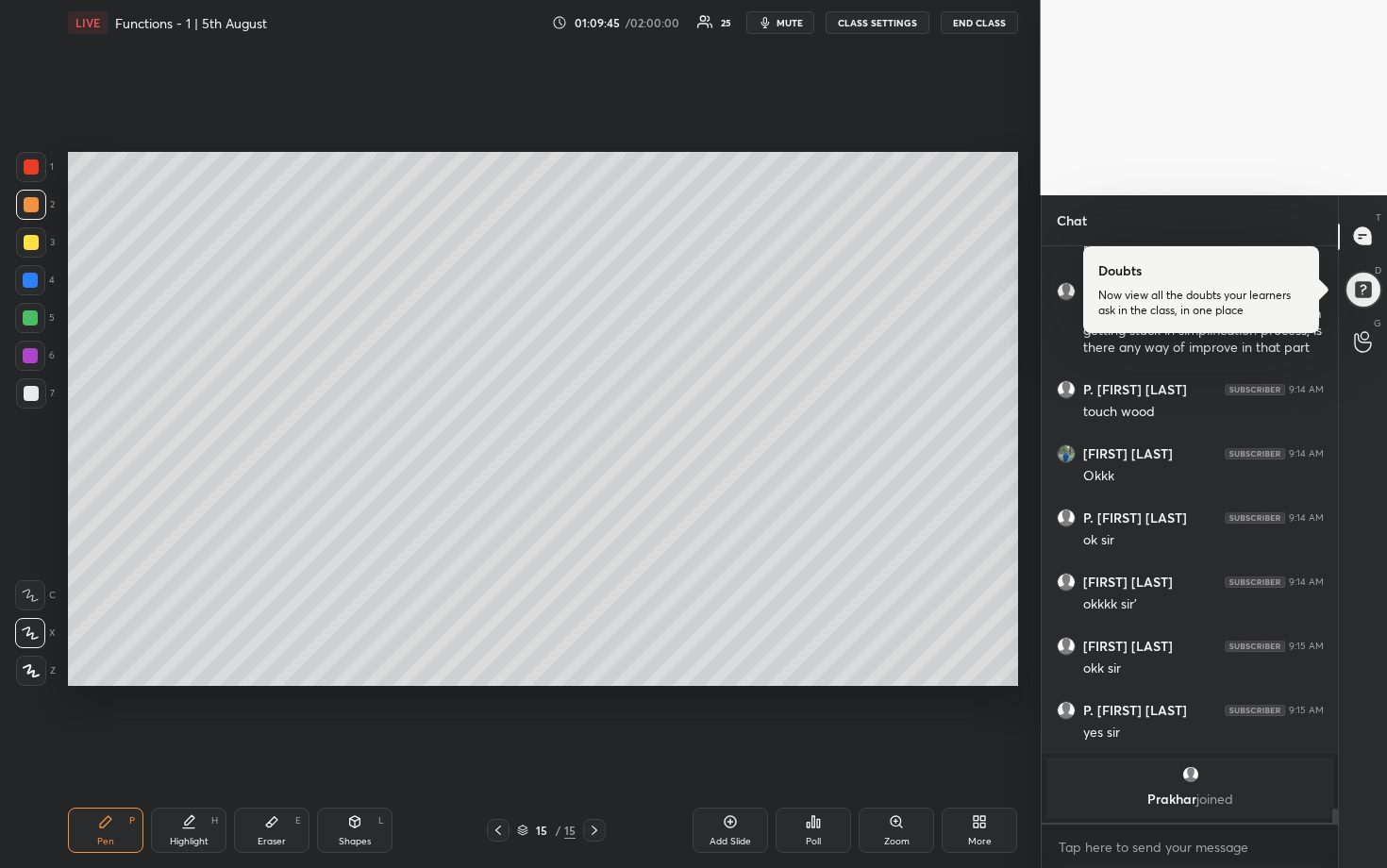 click at bounding box center [31, 393] 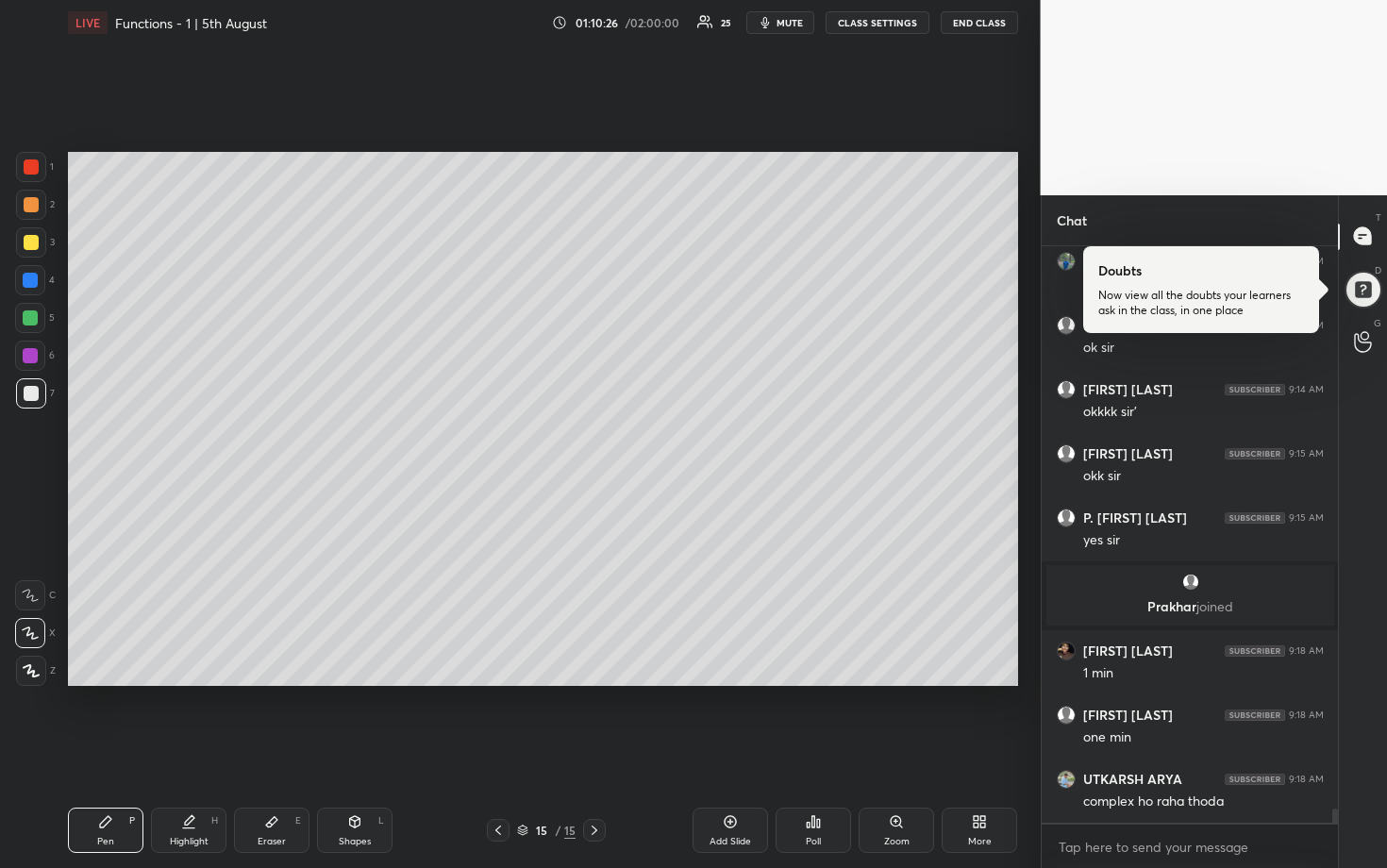 scroll, scrollTop: 23079, scrollLeft: 0, axis: vertical 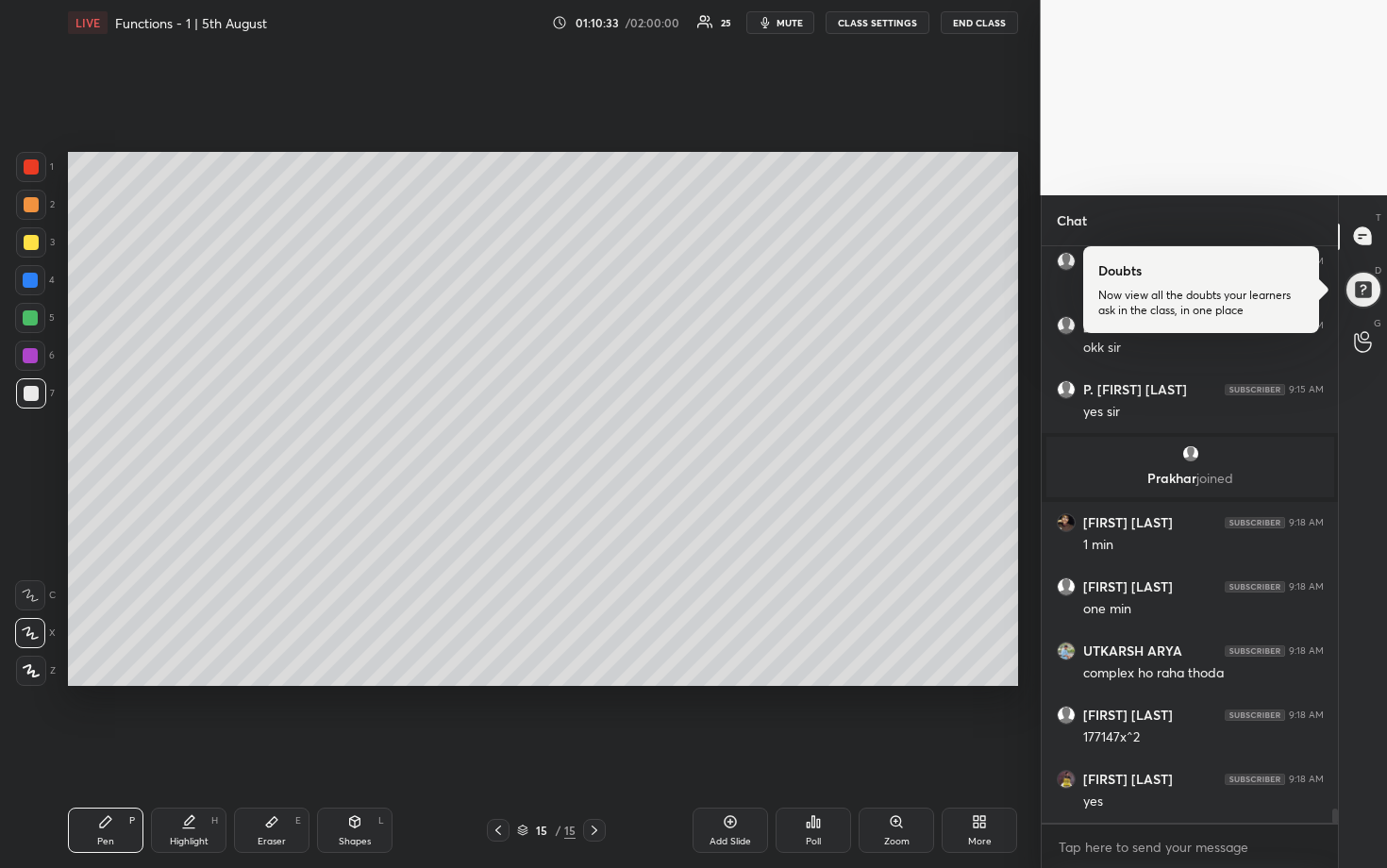 click at bounding box center [31, 205] 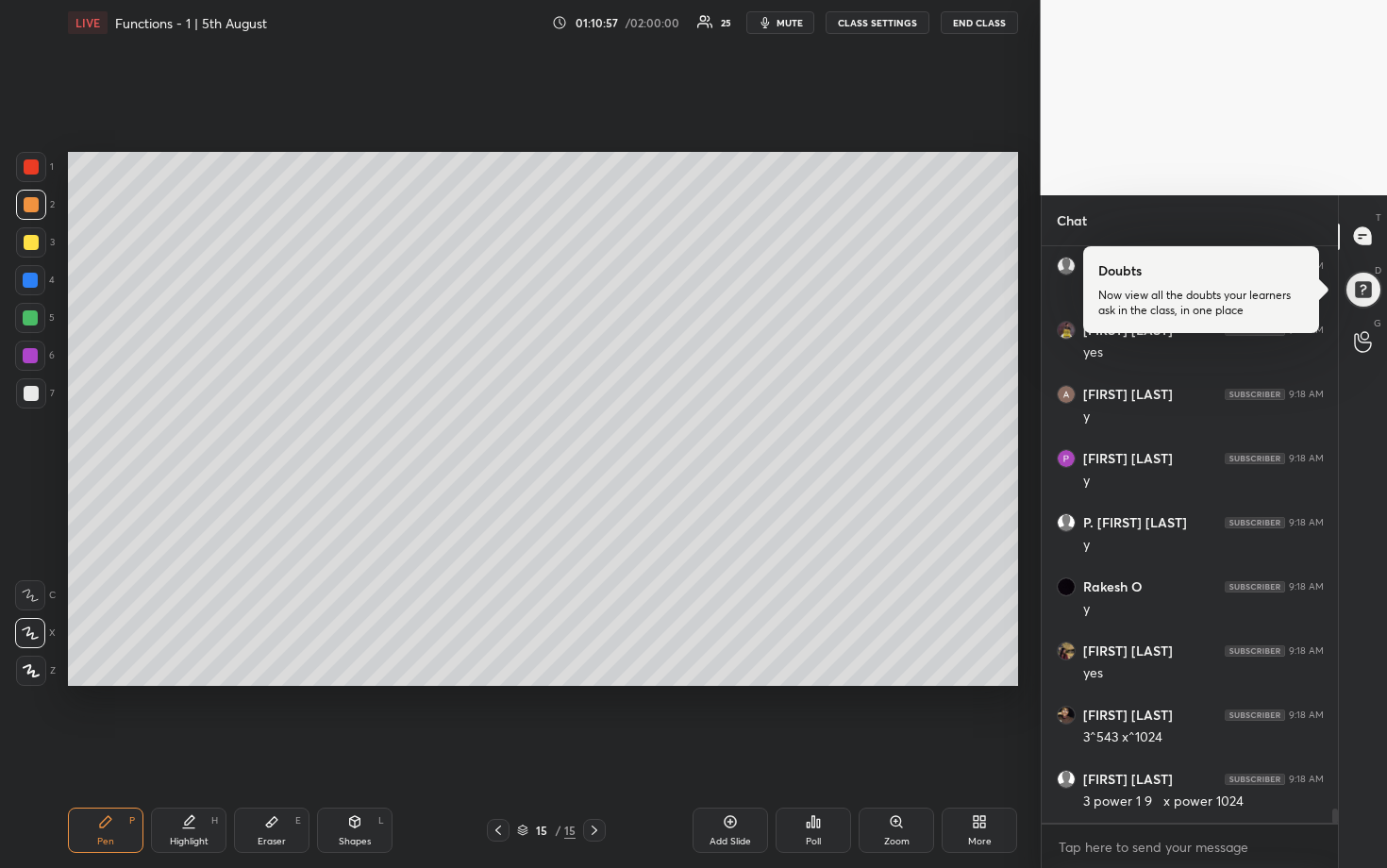 scroll, scrollTop: 23657, scrollLeft: 0, axis: vertical 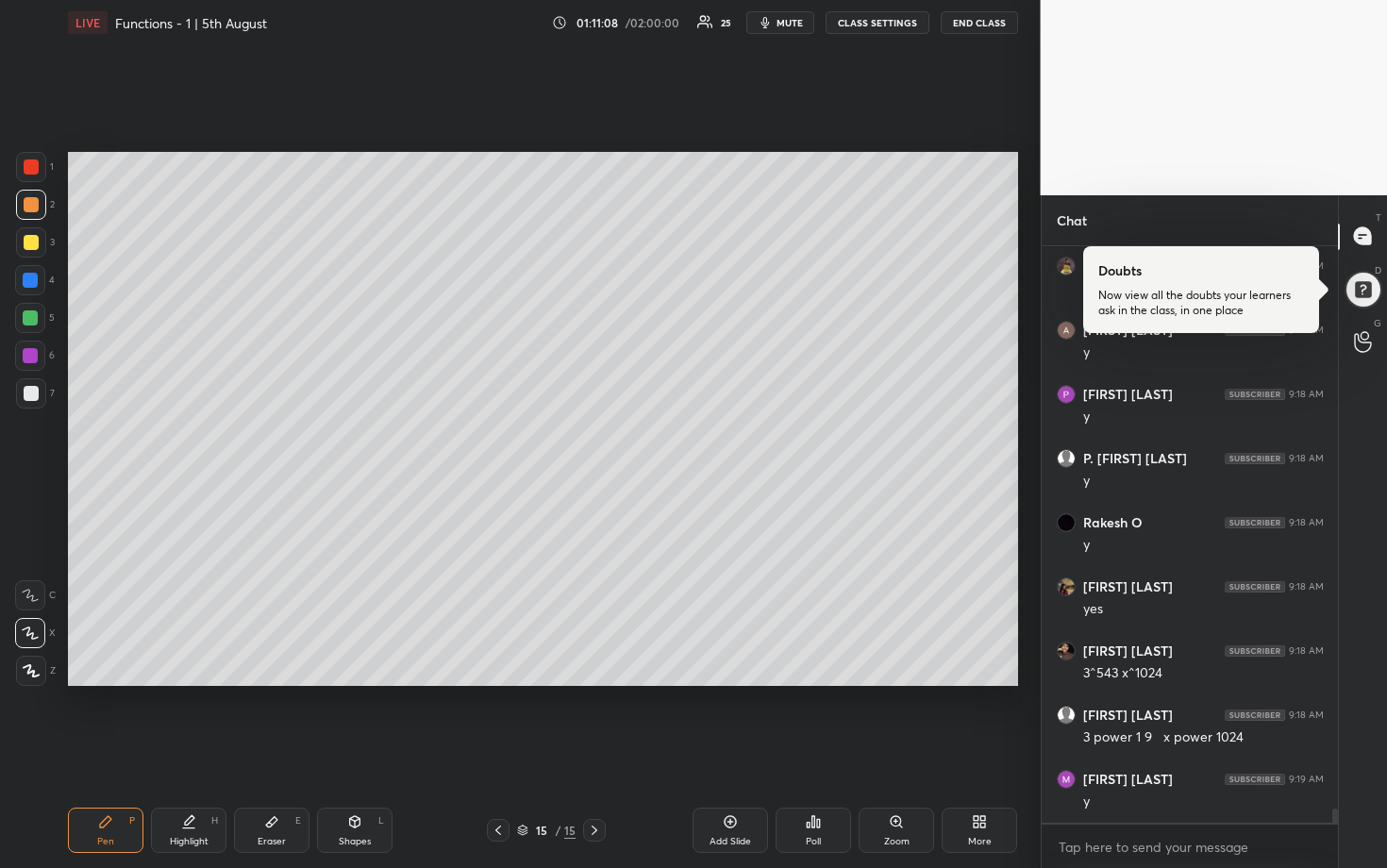 drag, startPoint x: 32, startPoint y: 282, endPoint x: 55, endPoint y: 282, distance: 23 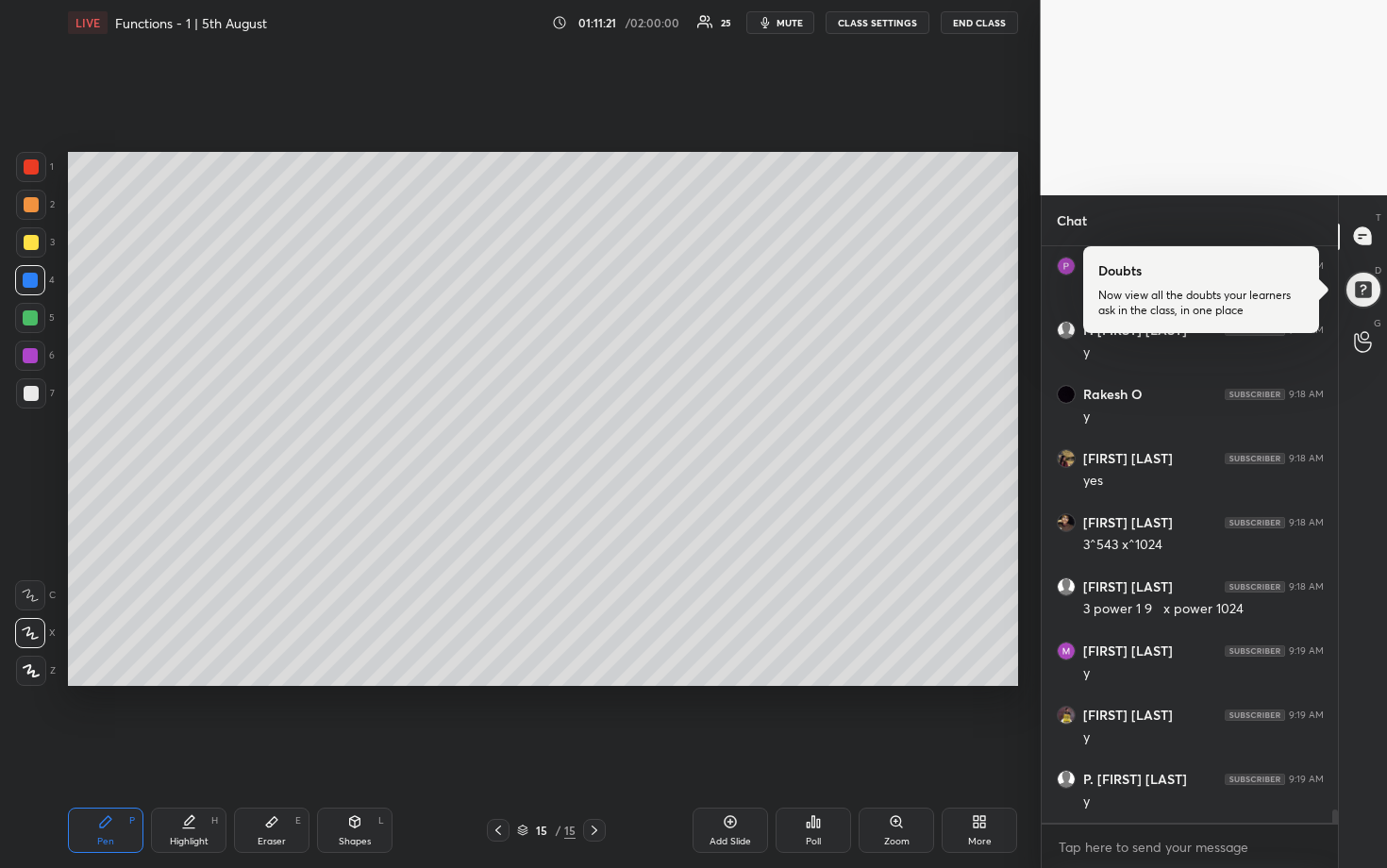 scroll, scrollTop: 23849, scrollLeft: 0, axis: vertical 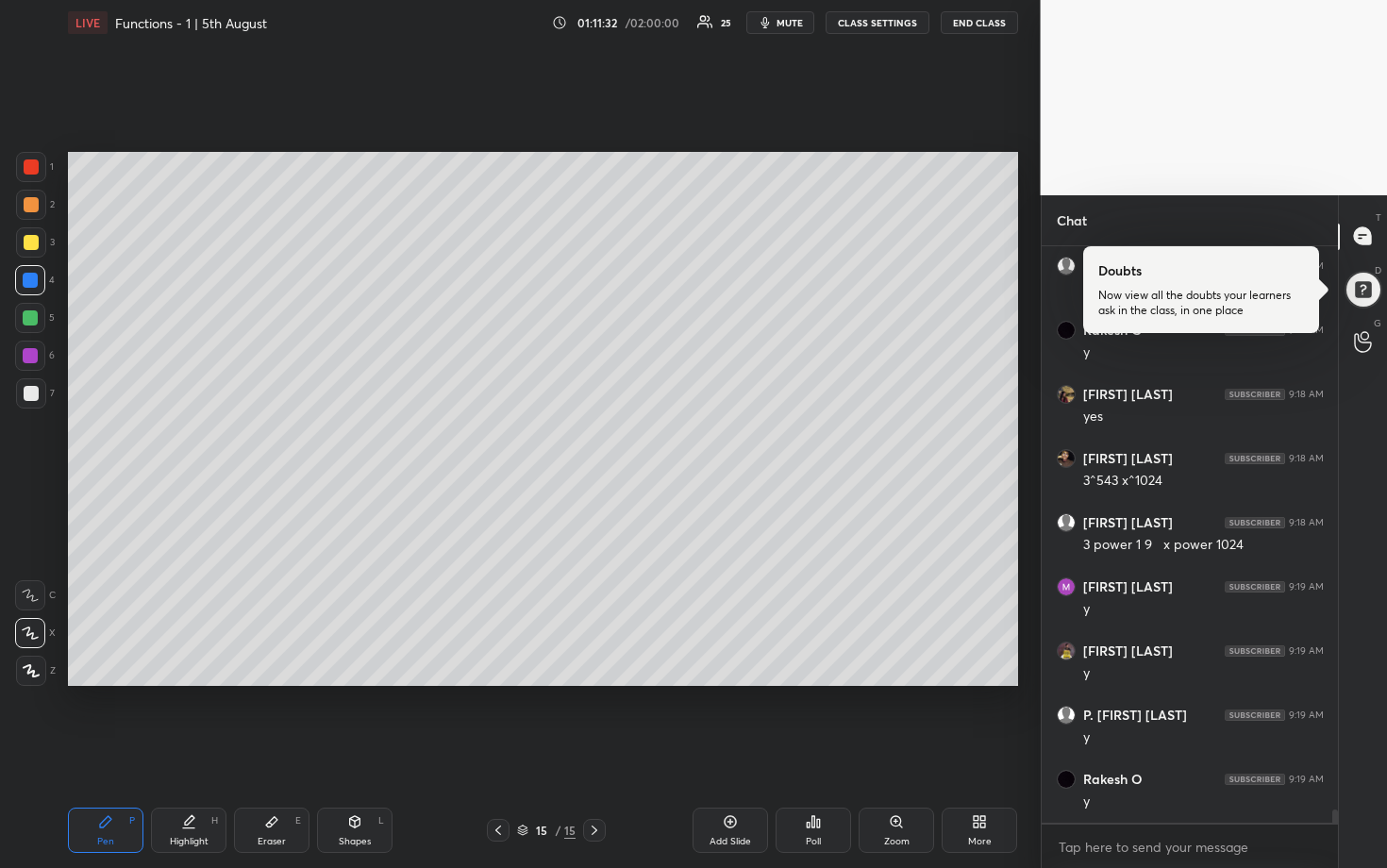click at bounding box center [31, 205] 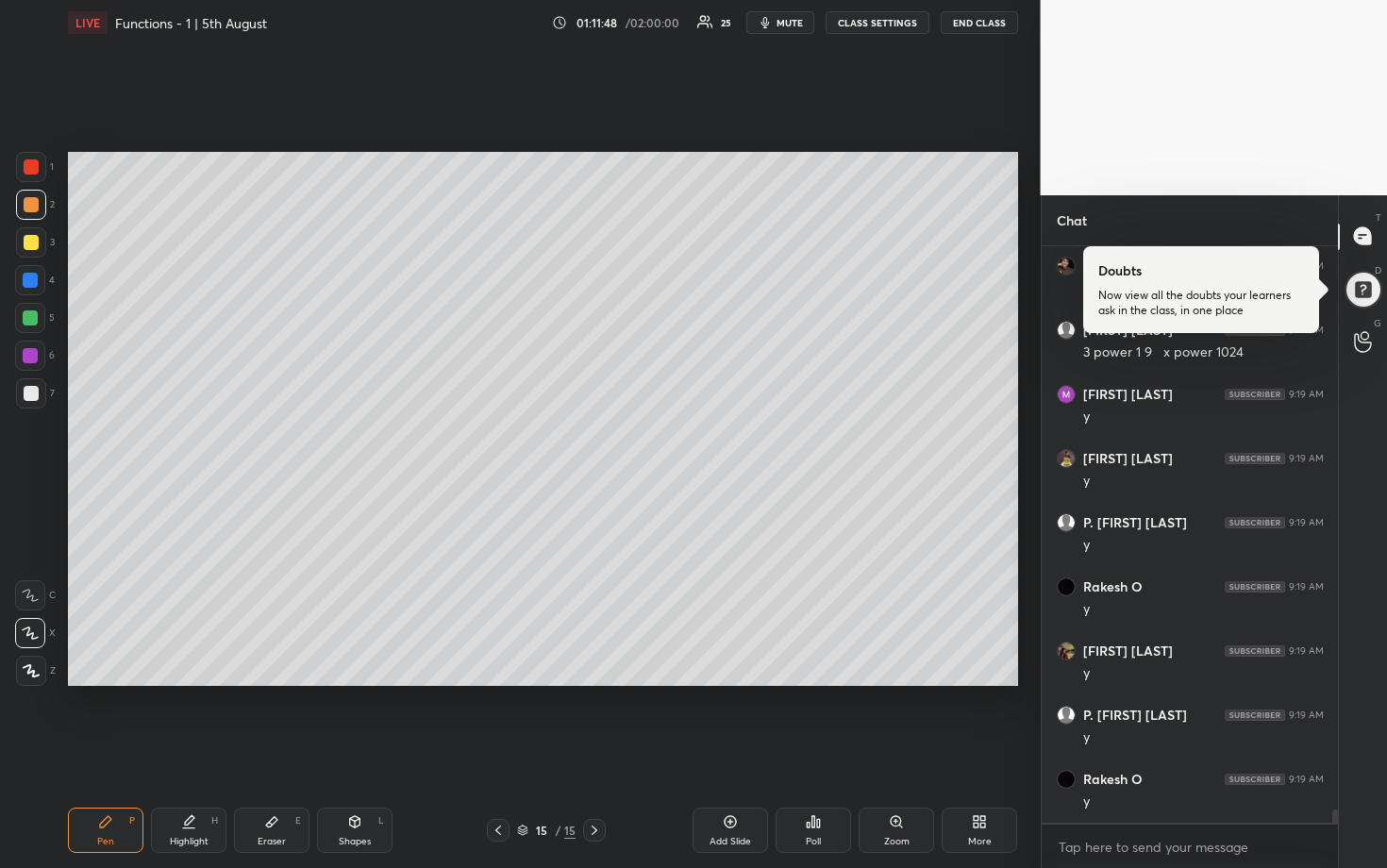 scroll, scrollTop: 24106, scrollLeft: 0, axis: vertical 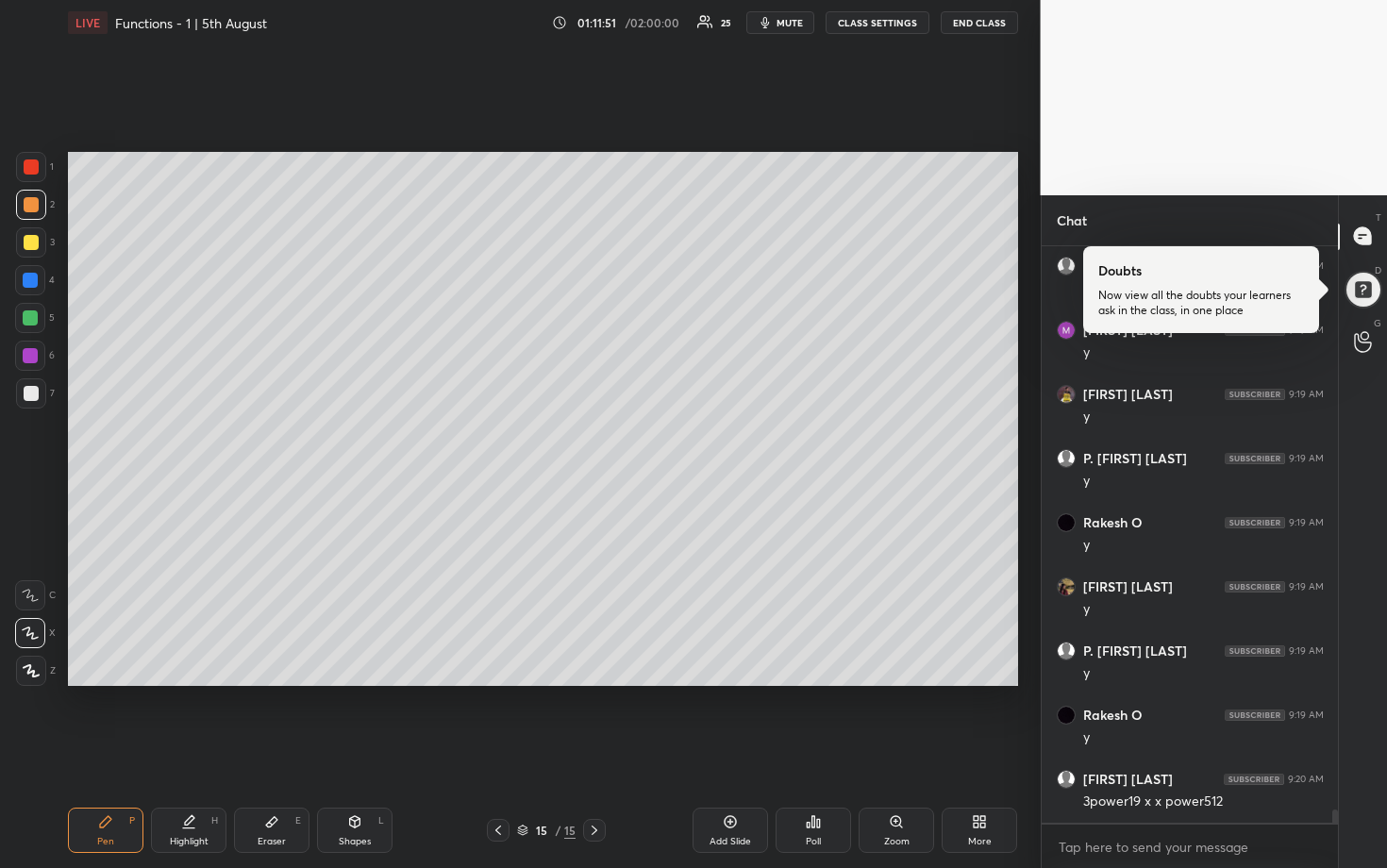 click at bounding box center [31, 393] 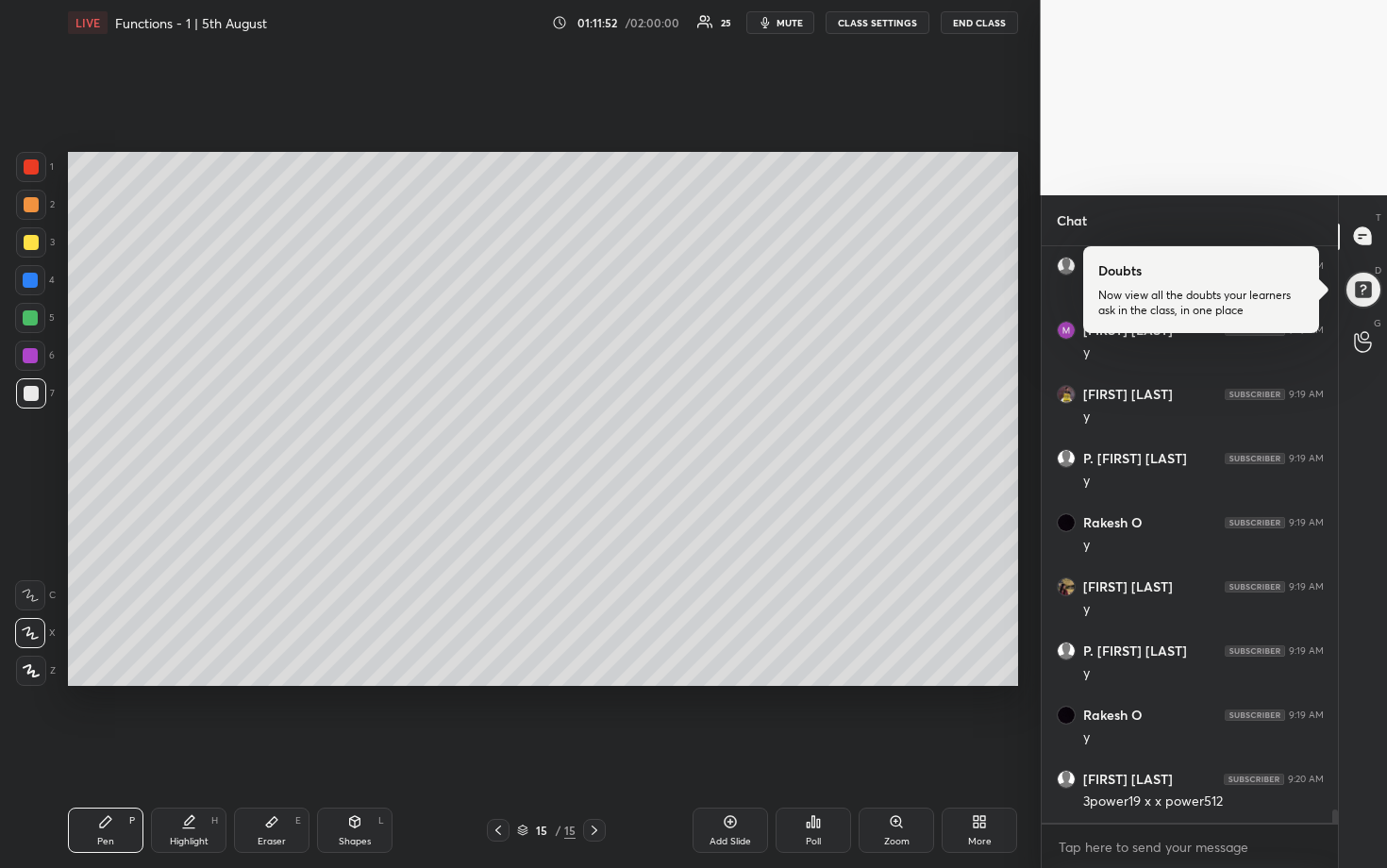 click at bounding box center (30, 280) 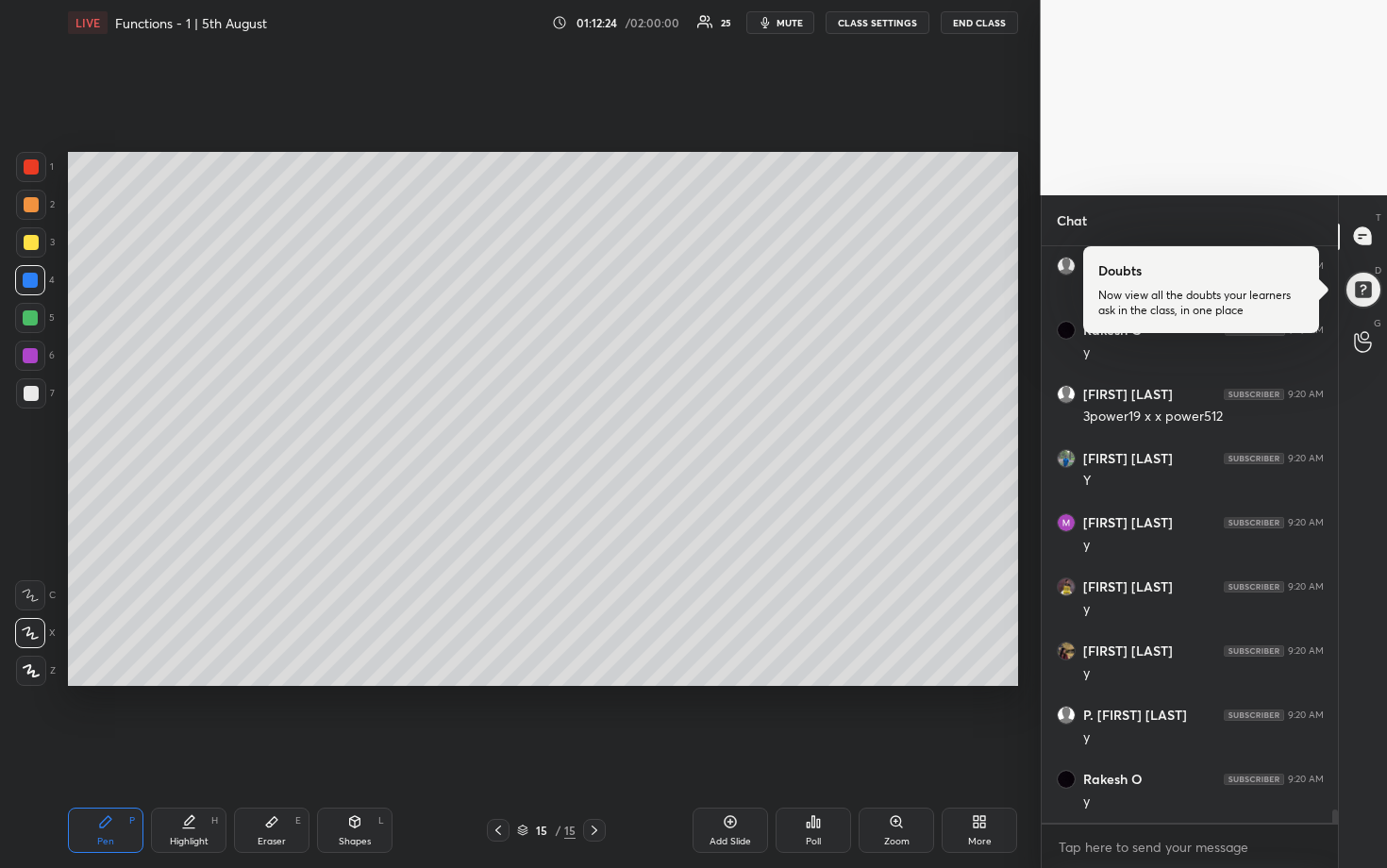 scroll, scrollTop: 24555, scrollLeft: 0, axis: vertical 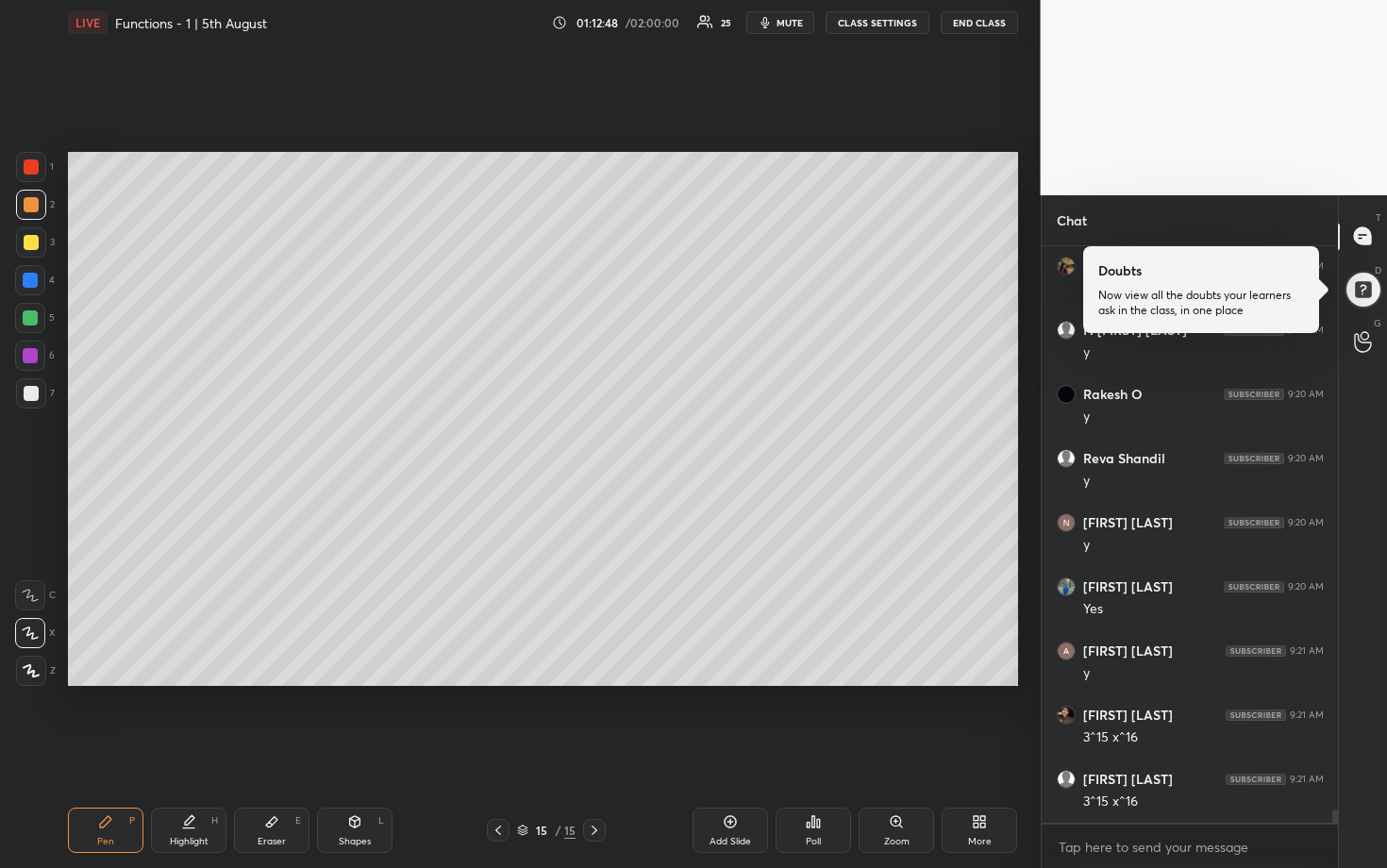 click at bounding box center [30, 280] 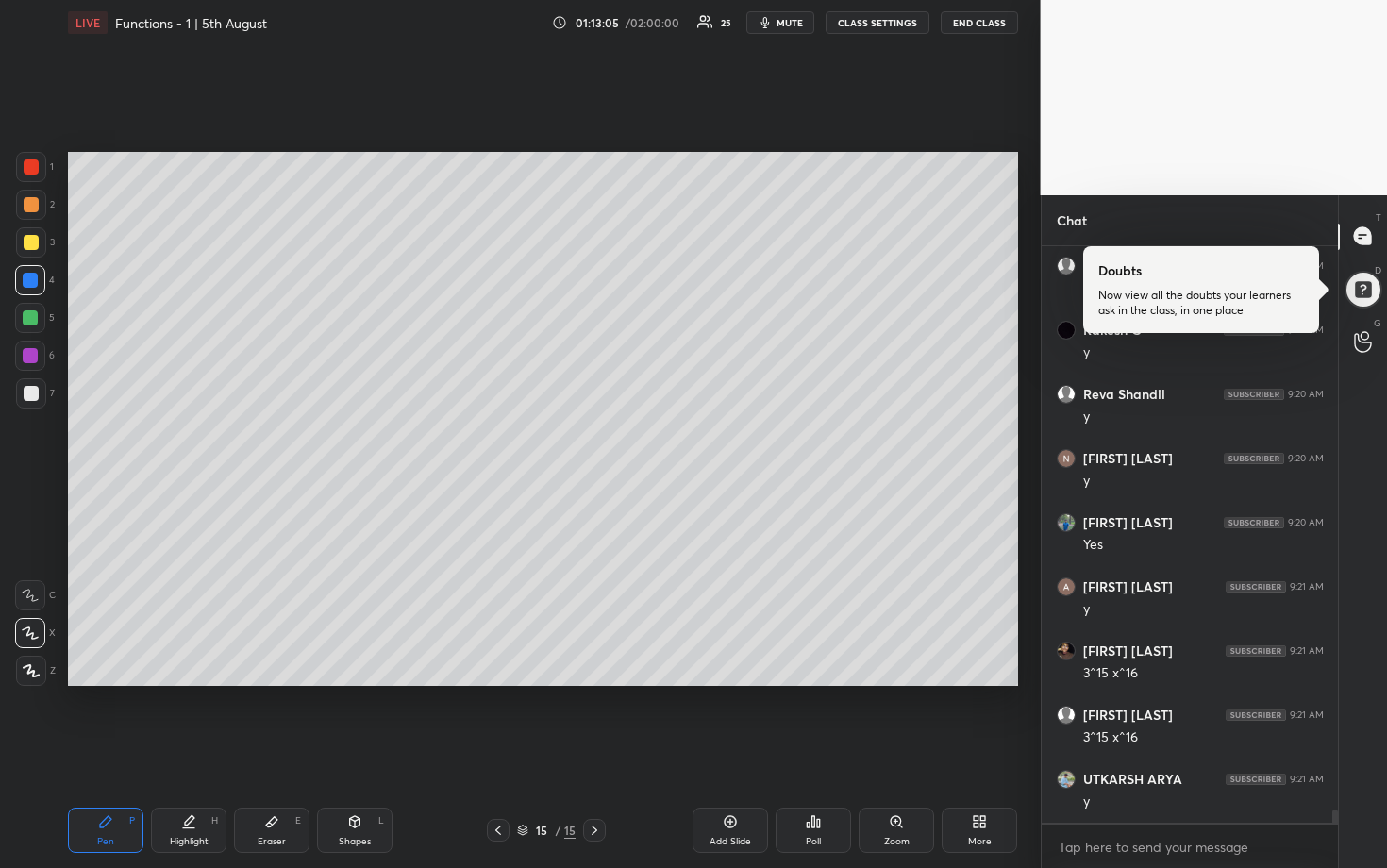 scroll, scrollTop: 25004, scrollLeft: 0, axis: vertical 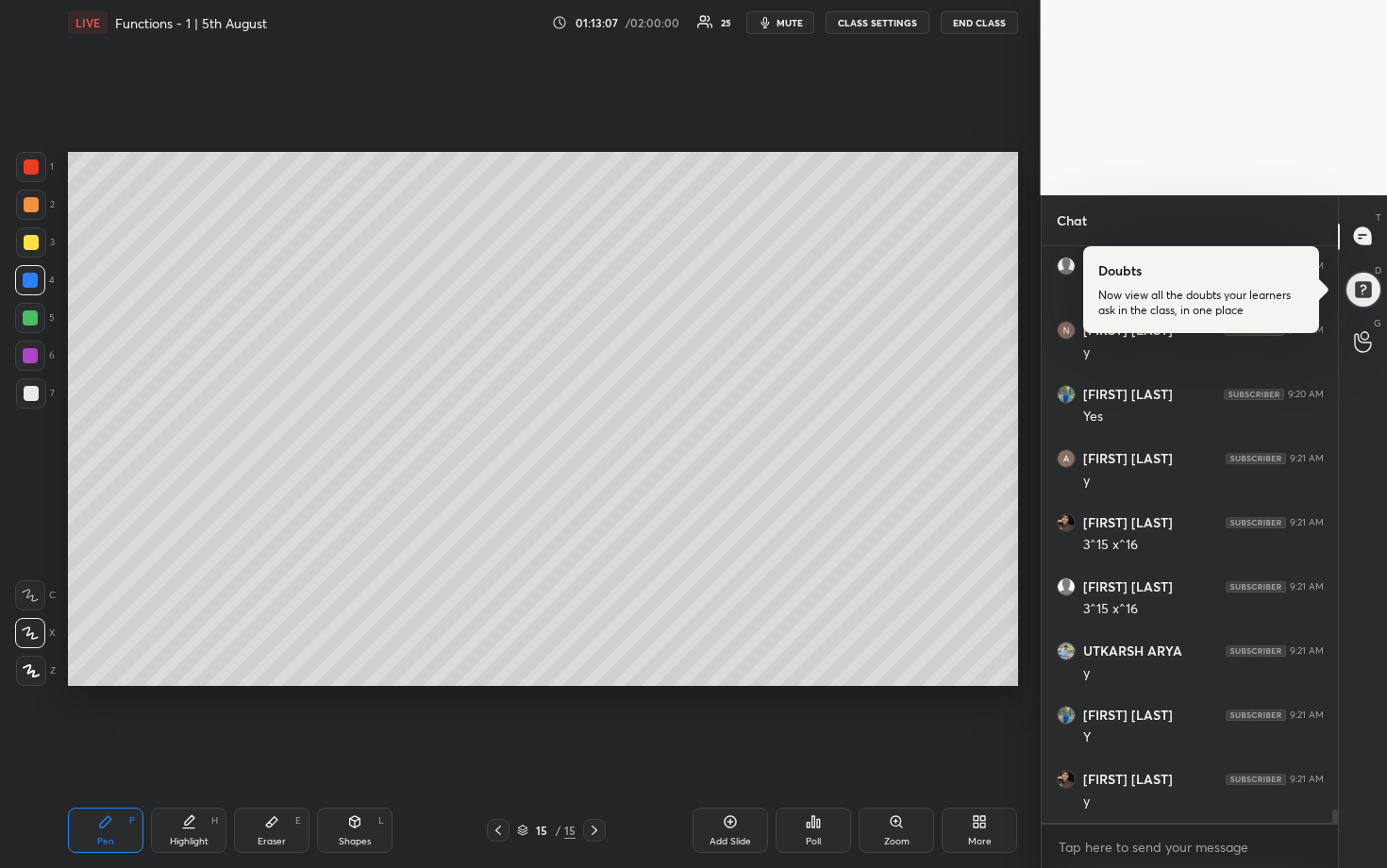click at bounding box center (31, 242) 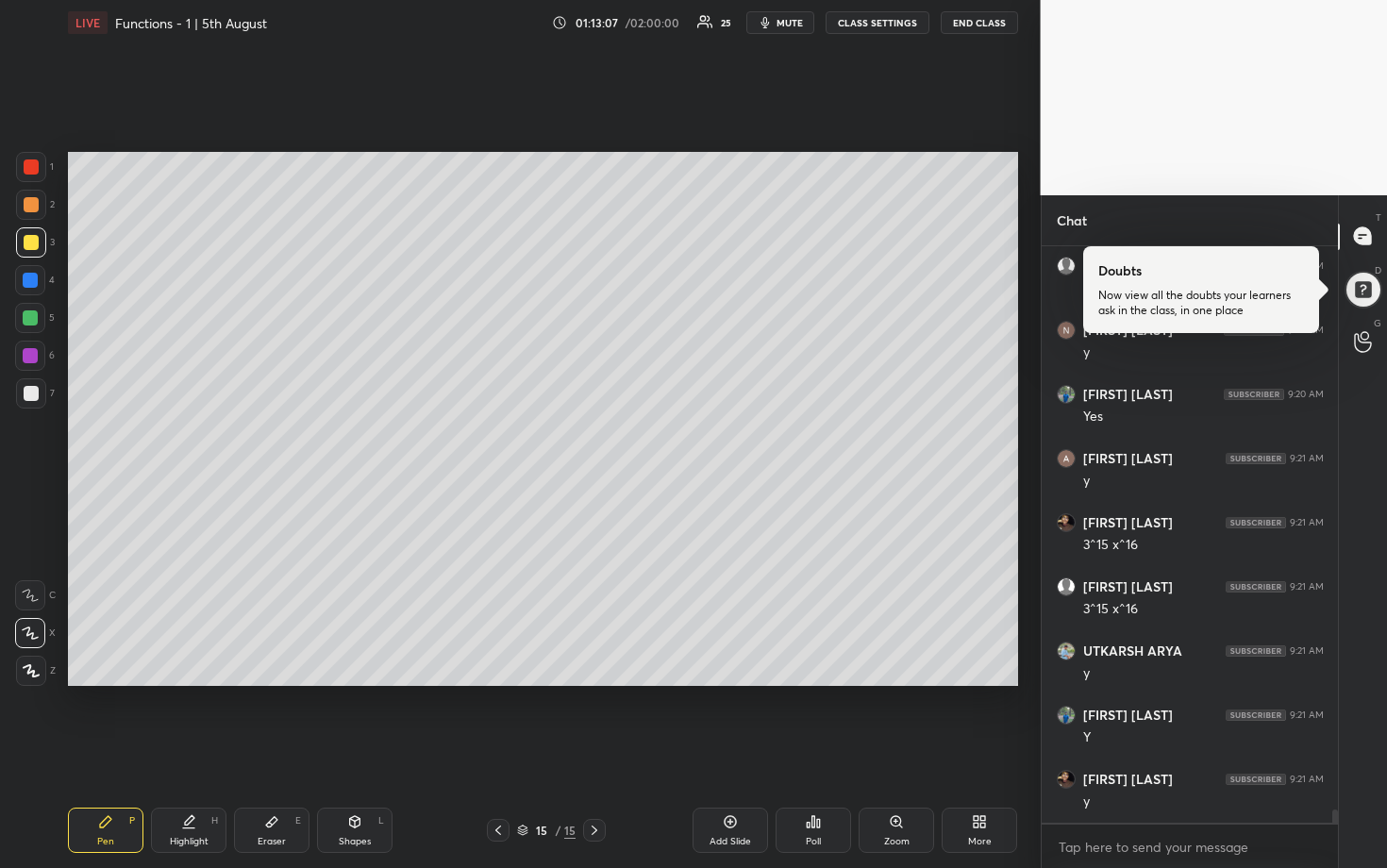 scroll, scrollTop: 25132, scrollLeft: 0, axis: vertical 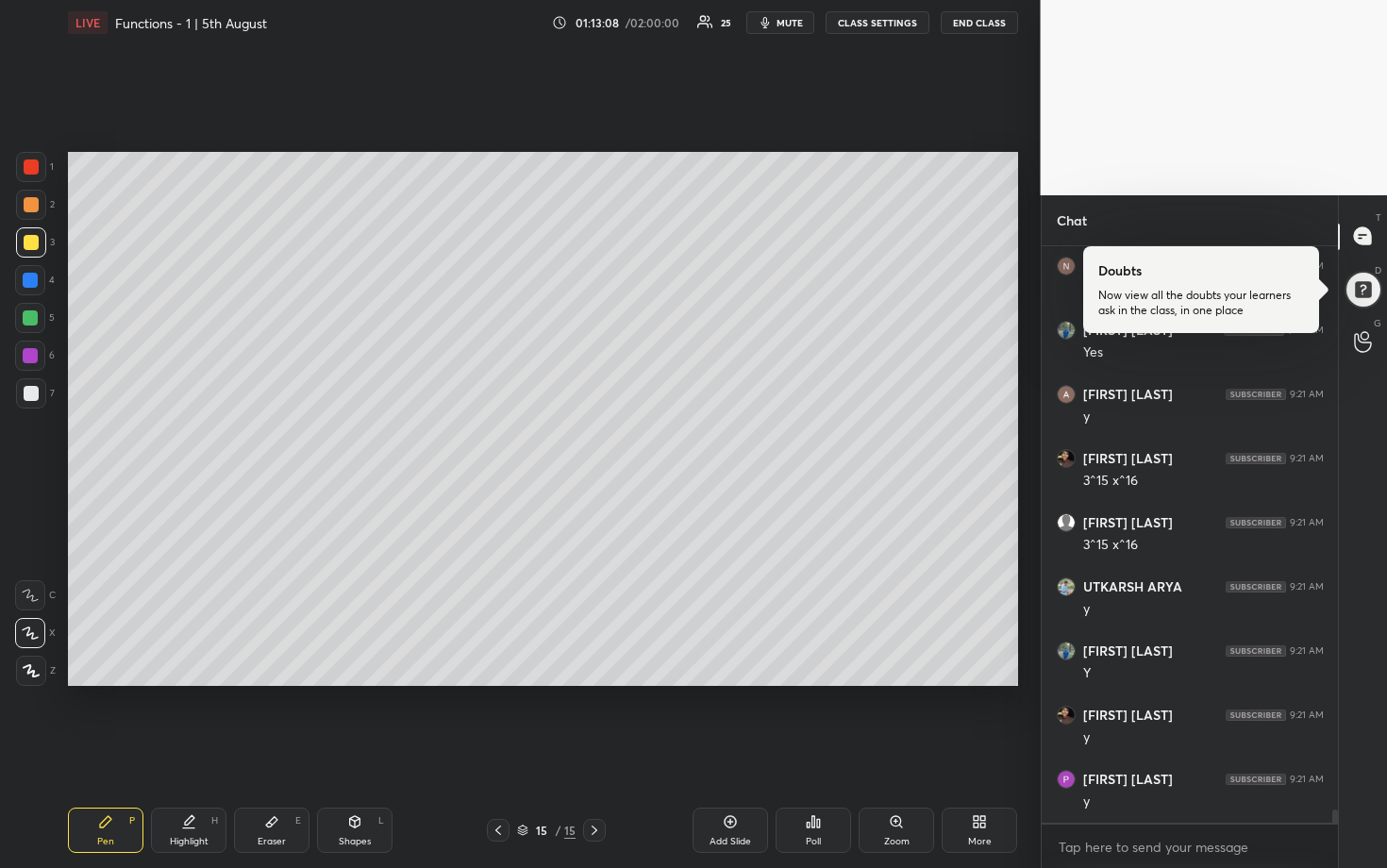 click at bounding box center (31, 393) 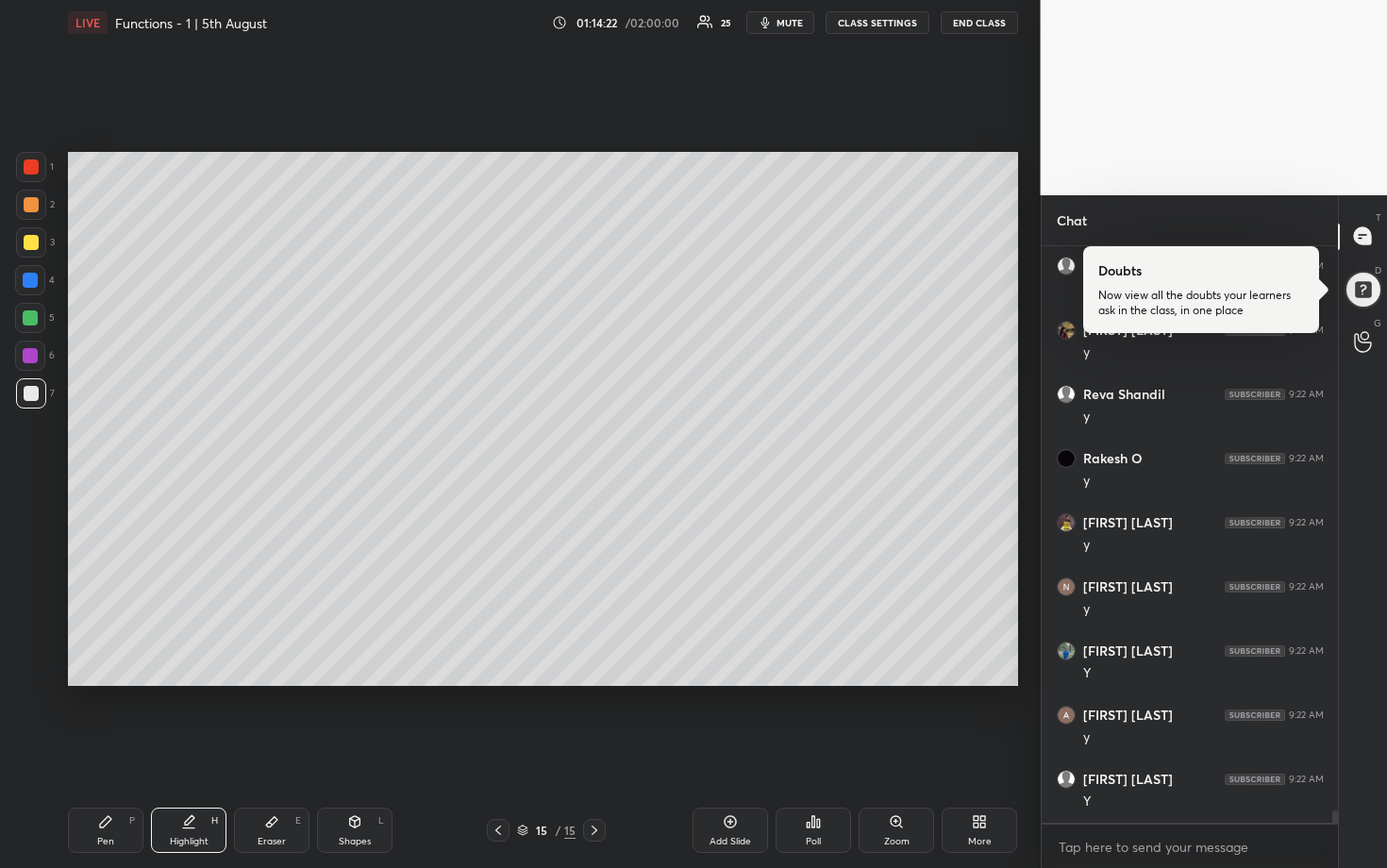 scroll, scrollTop: 25902, scrollLeft: 0, axis: vertical 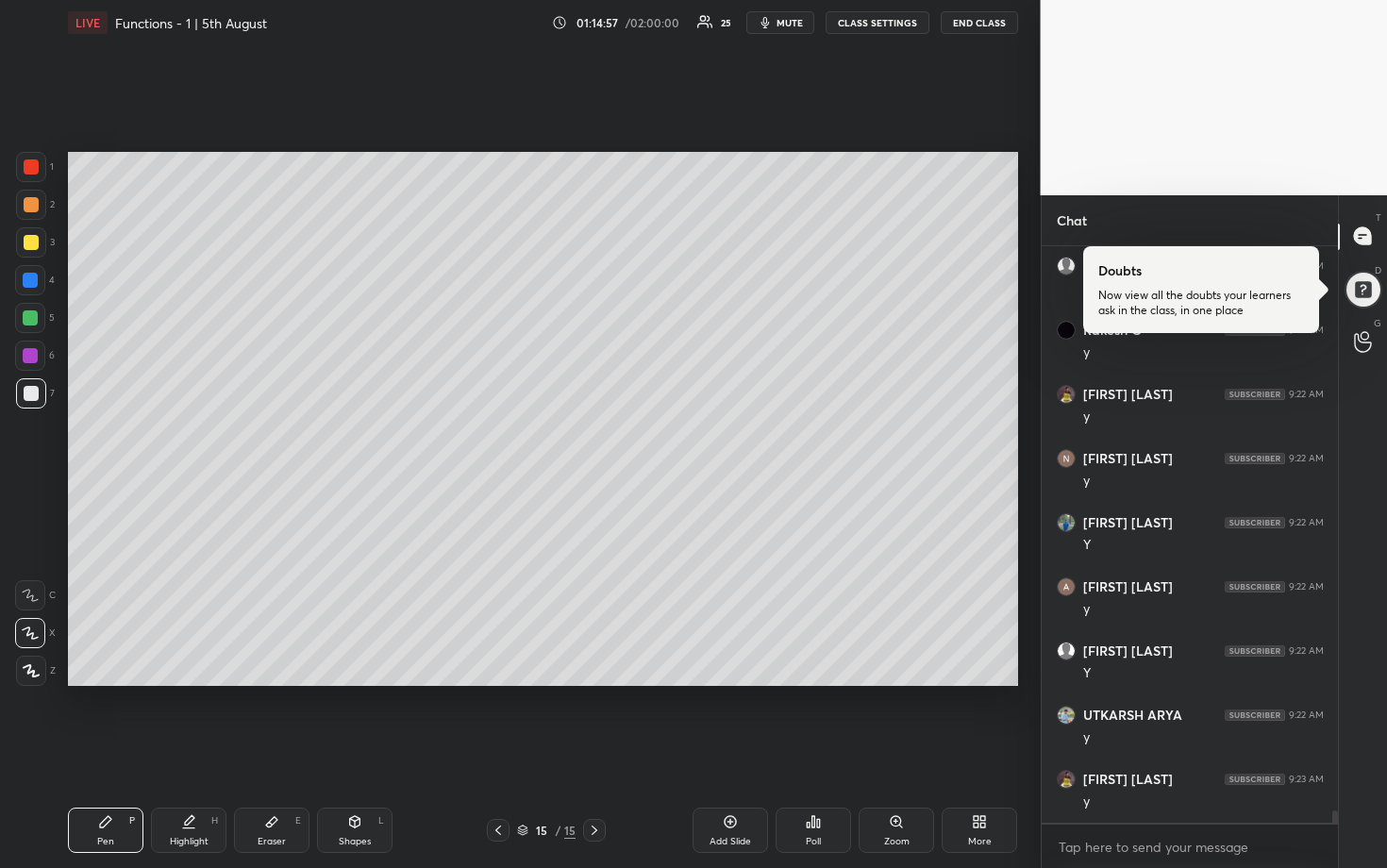 click at bounding box center [30, 318] 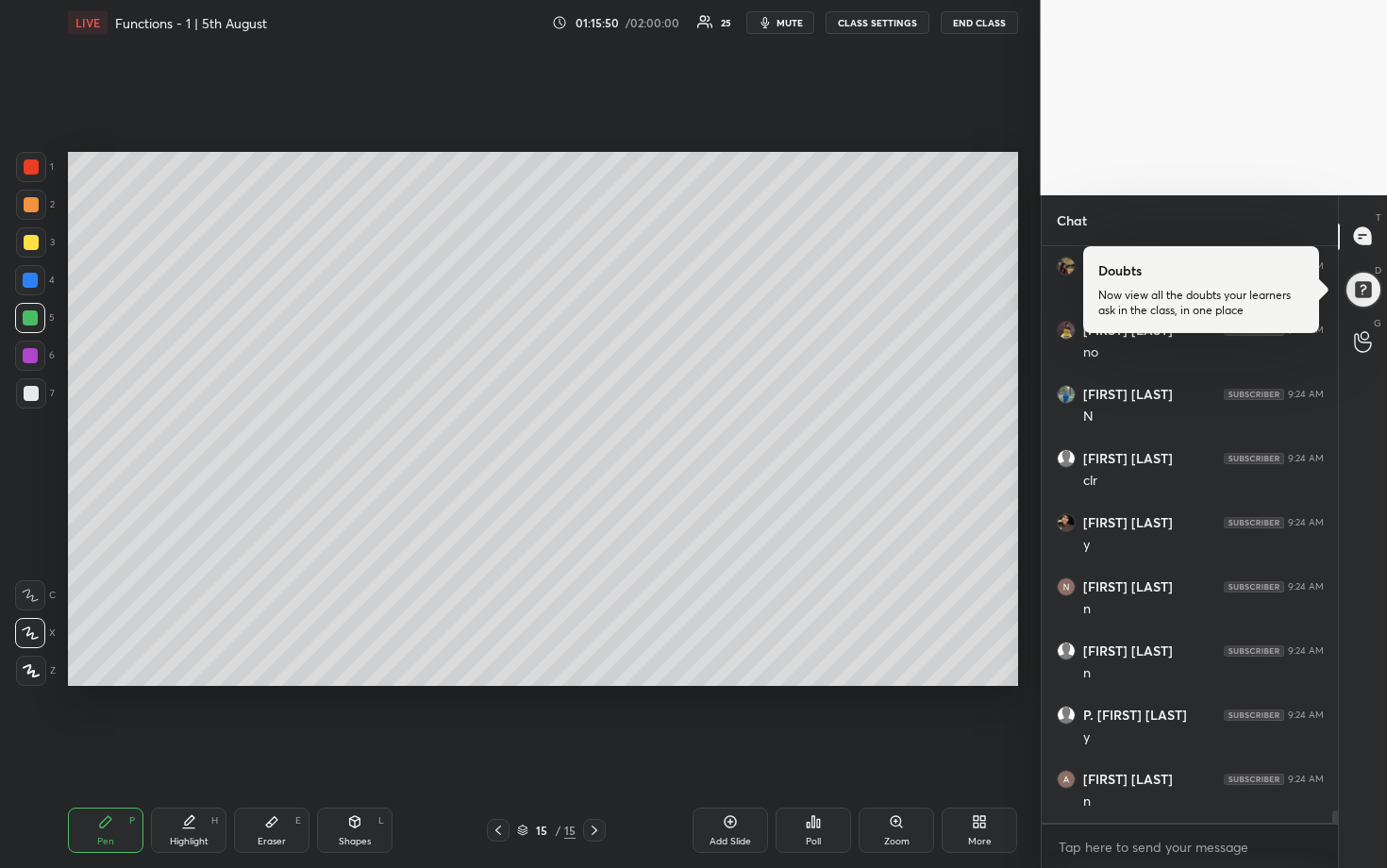 scroll, scrollTop: 27453, scrollLeft: 0, axis: vertical 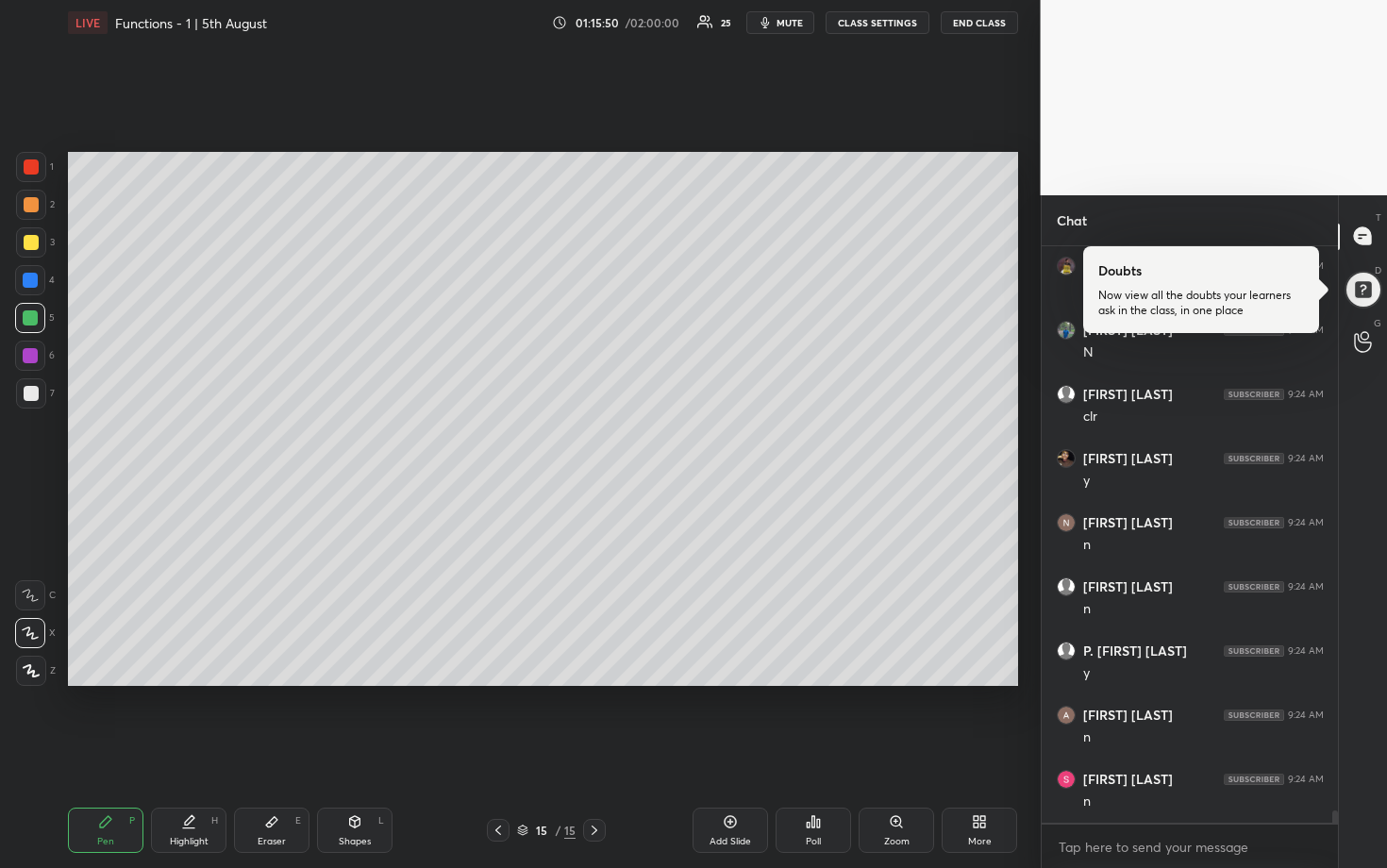 click on "Add Slide" at bounding box center (730, 830) 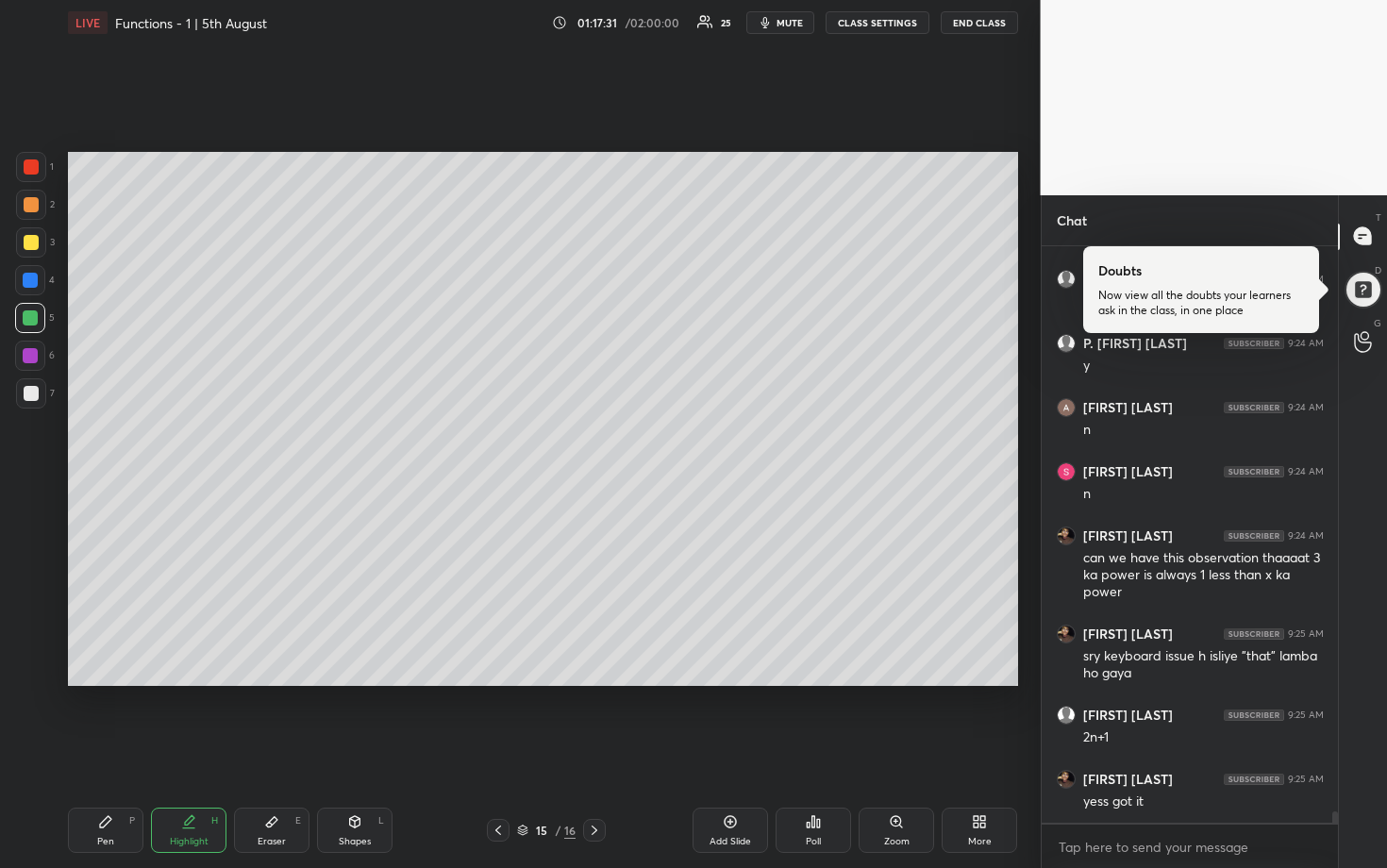 scroll, scrollTop: 27825, scrollLeft: 0, axis: vertical 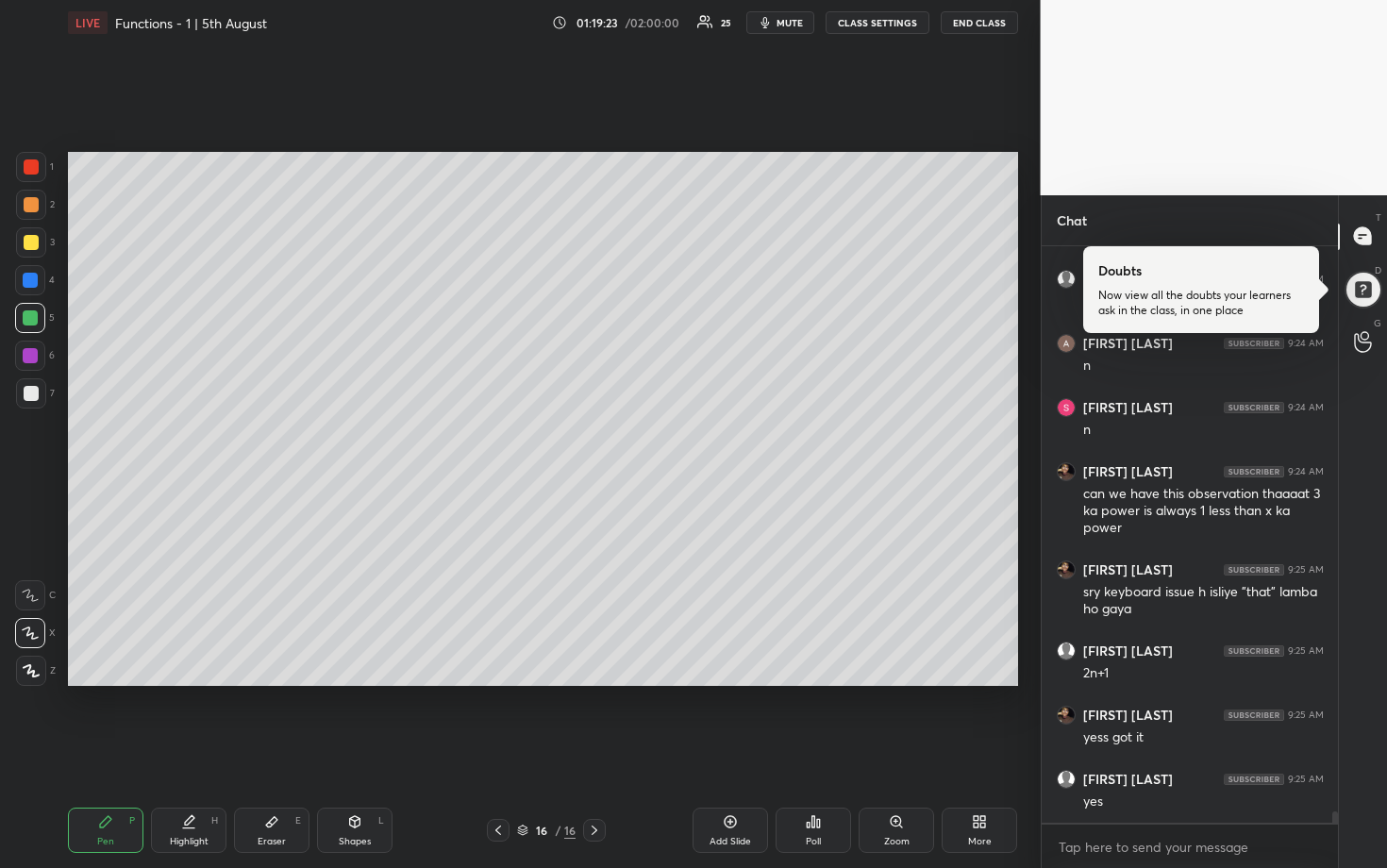 click at bounding box center [31, 393] 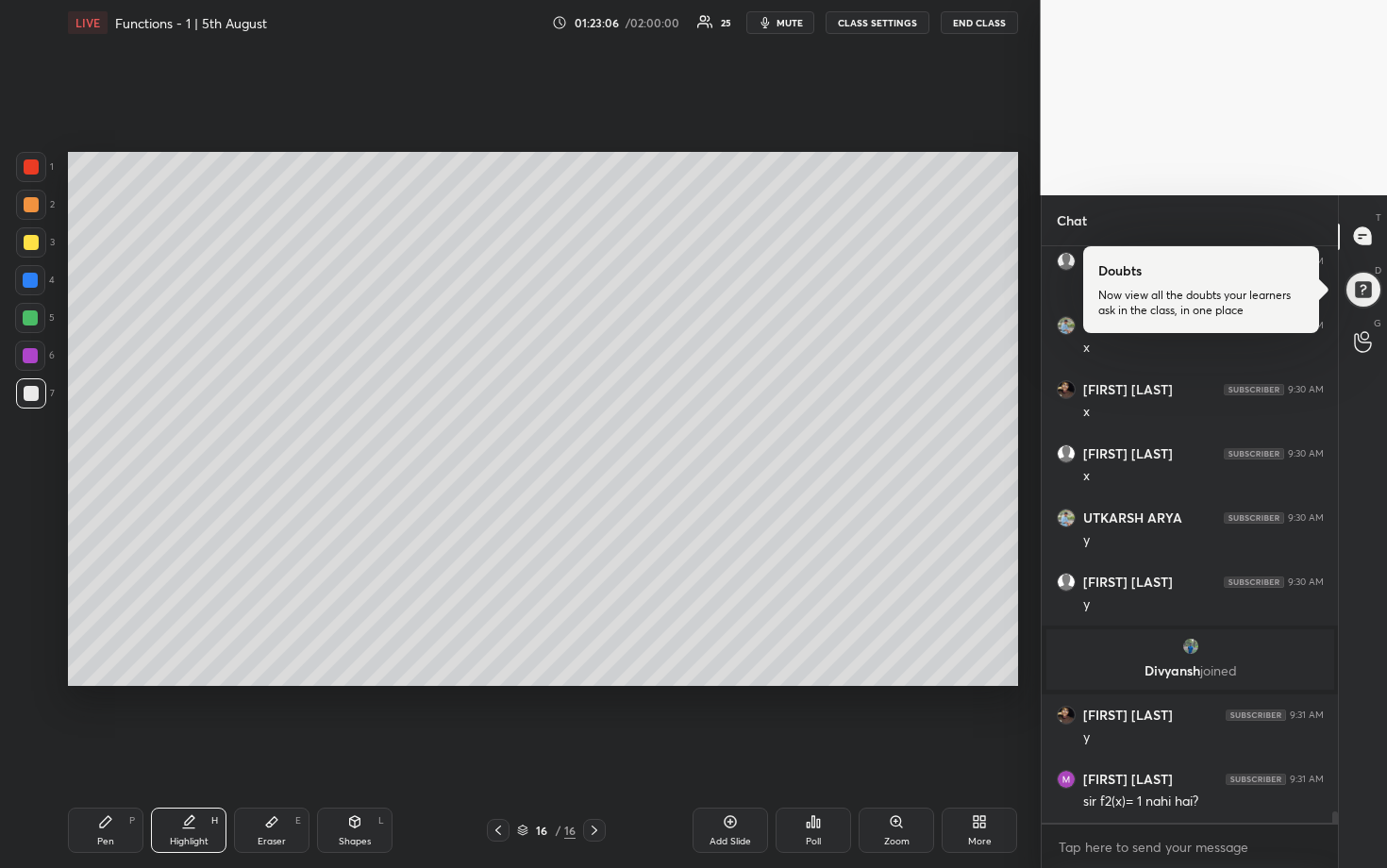 scroll, scrollTop: 27810, scrollLeft: 0, axis: vertical 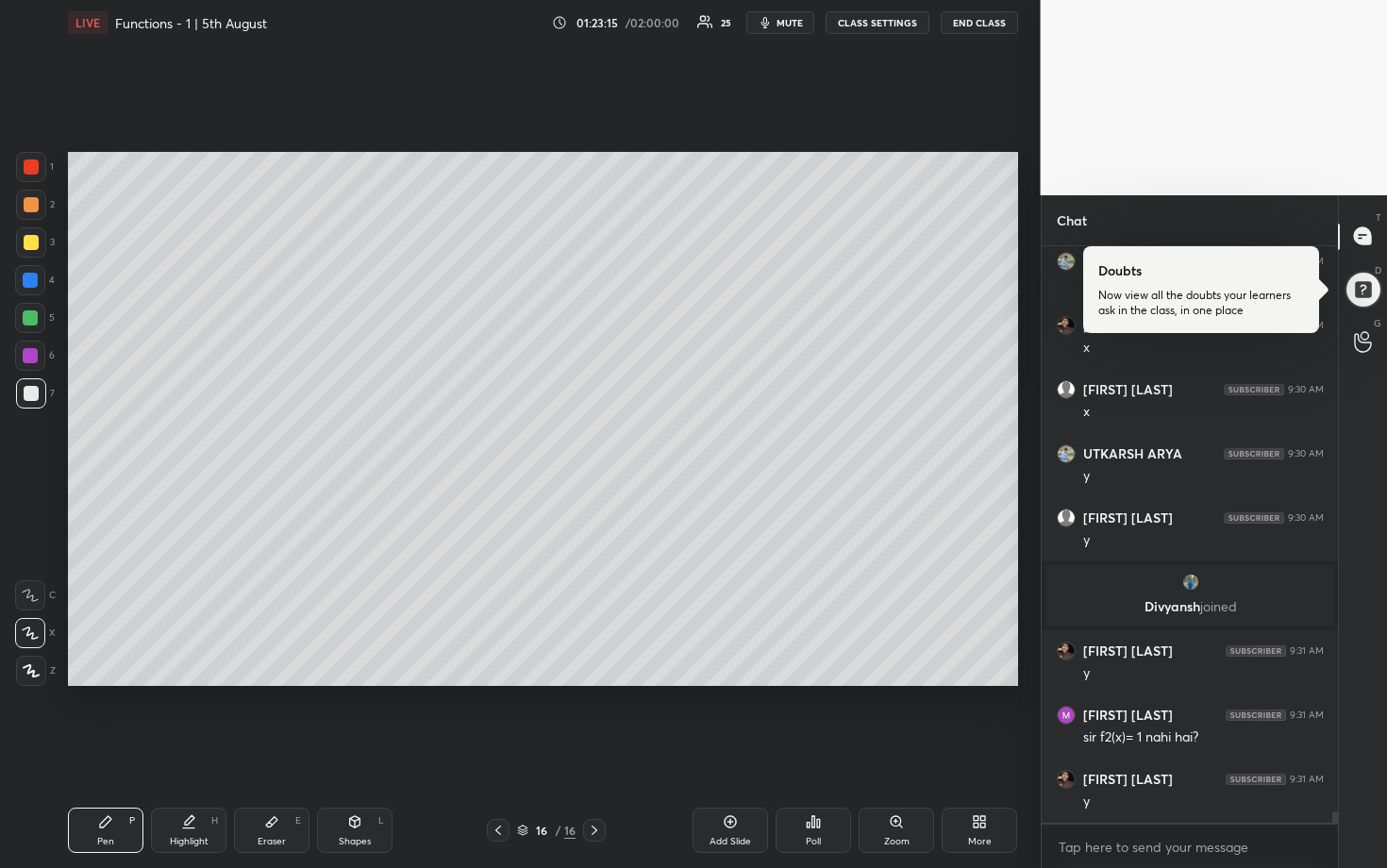 drag, startPoint x: 36, startPoint y: 317, endPoint x: 38, endPoint y: 292, distance: 25.079872 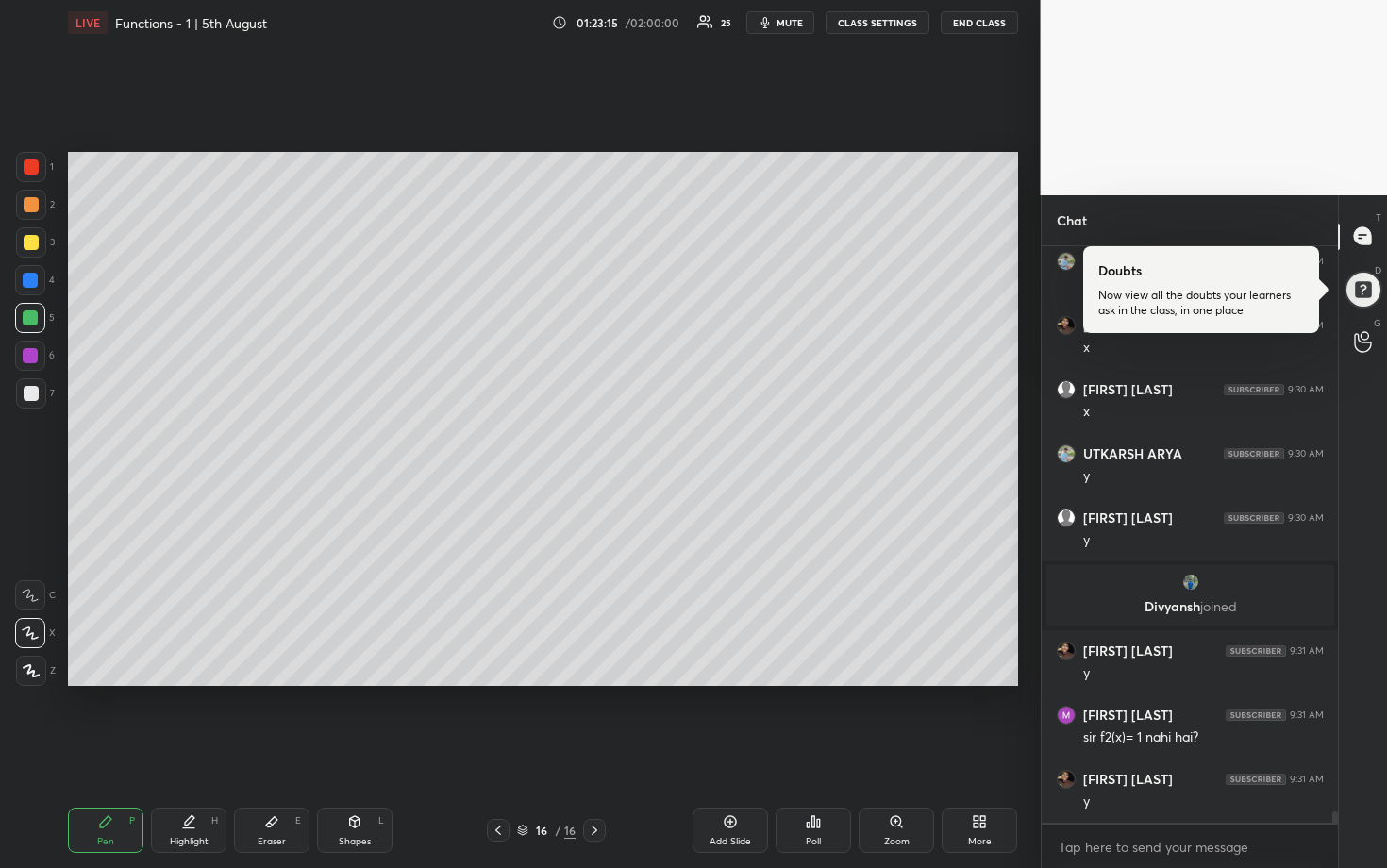 drag, startPoint x: 37, startPoint y: 286, endPoint x: 58, endPoint y: 291, distance: 21.587033 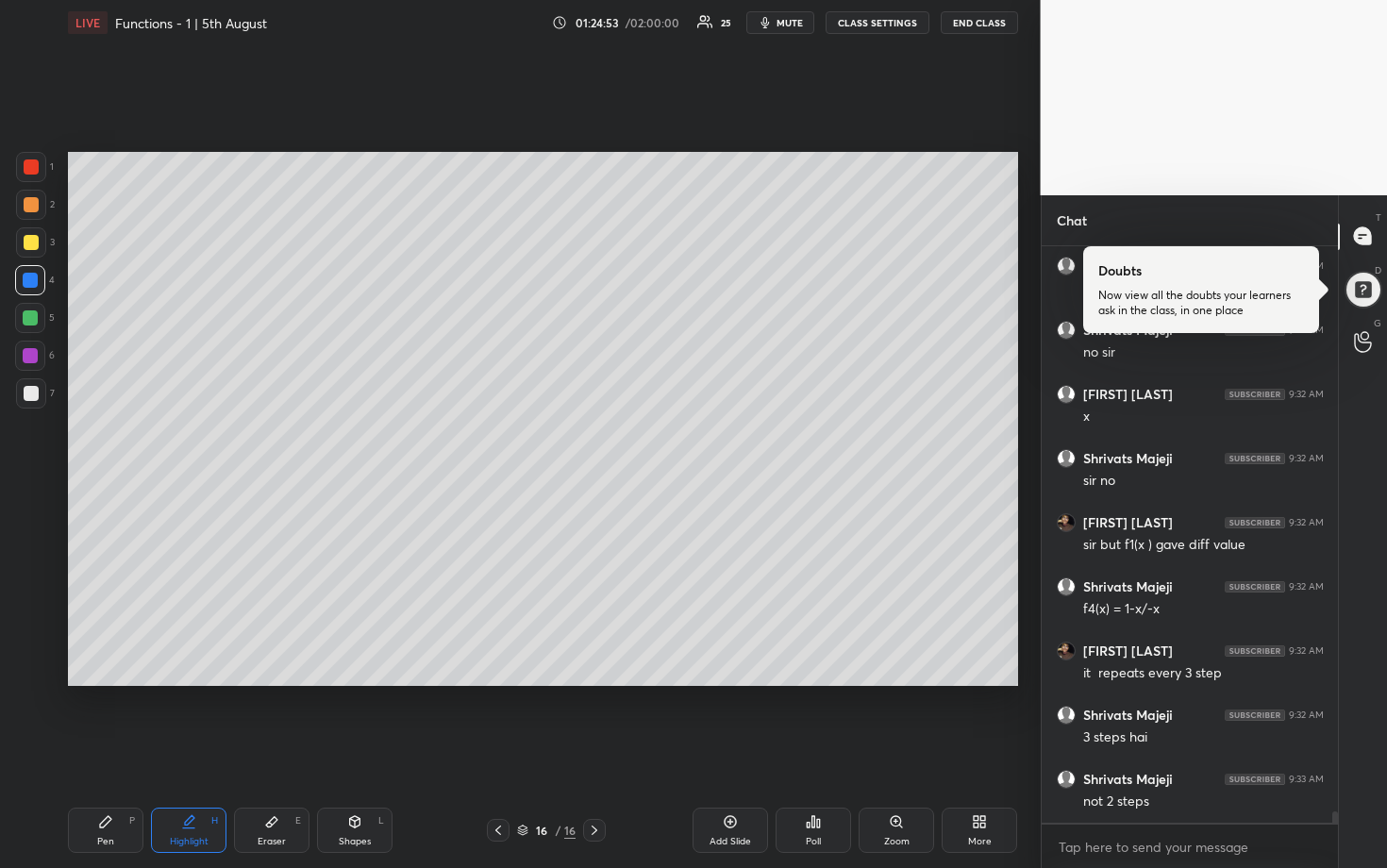 scroll, scrollTop: 28984, scrollLeft: 0, axis: vertical 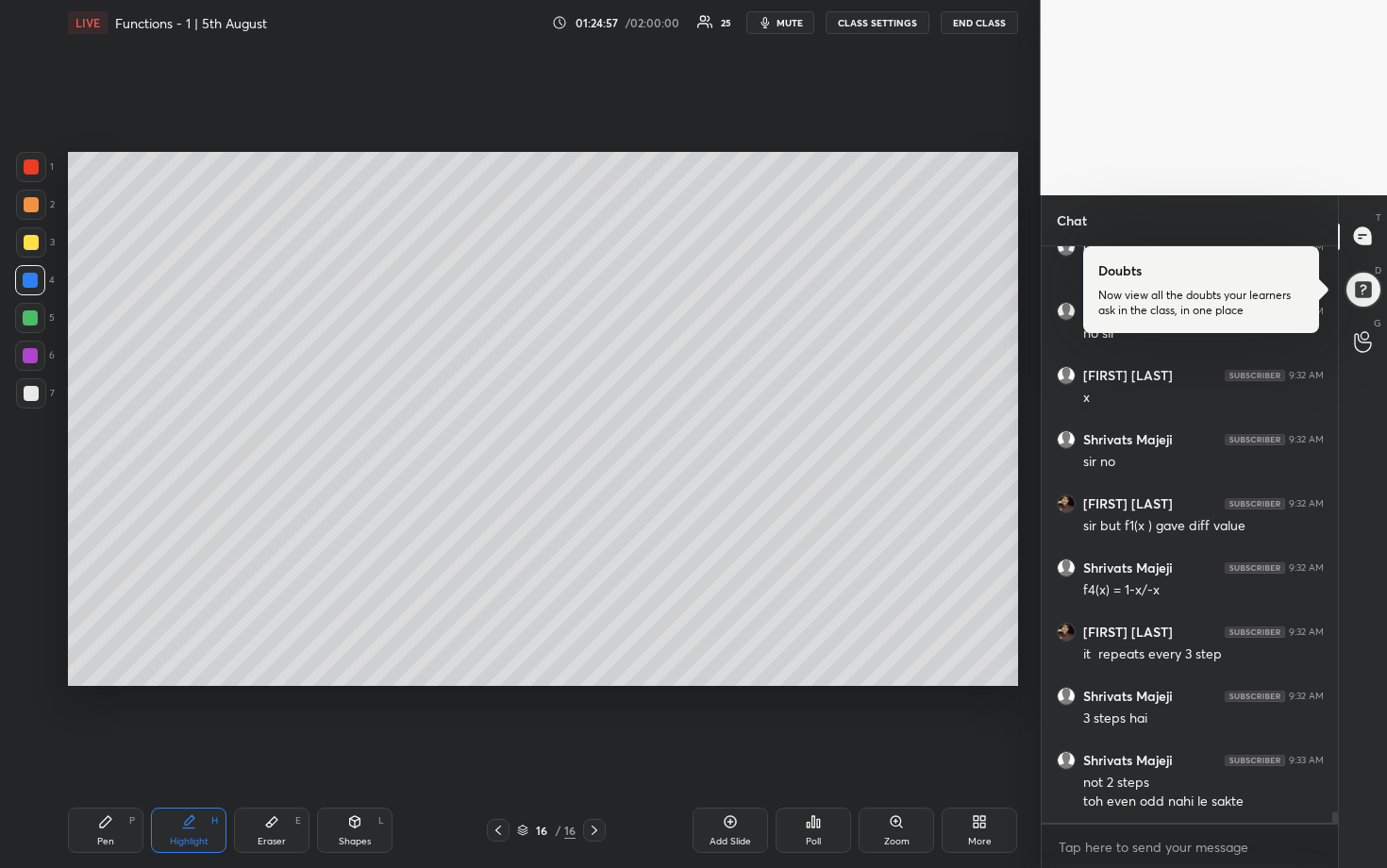 click at bounding box center [30, 356] 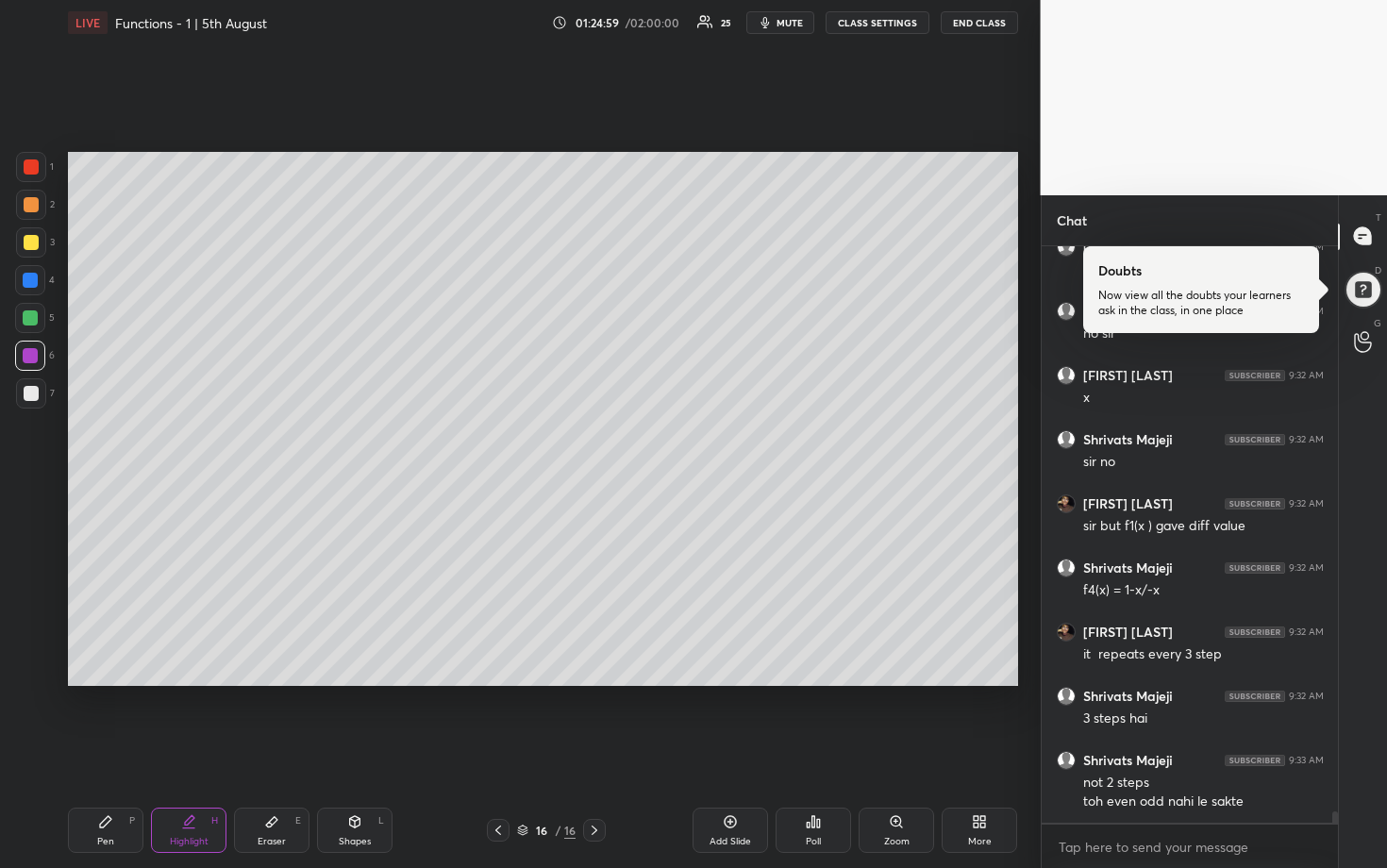 click at bounding box center [31, 167] 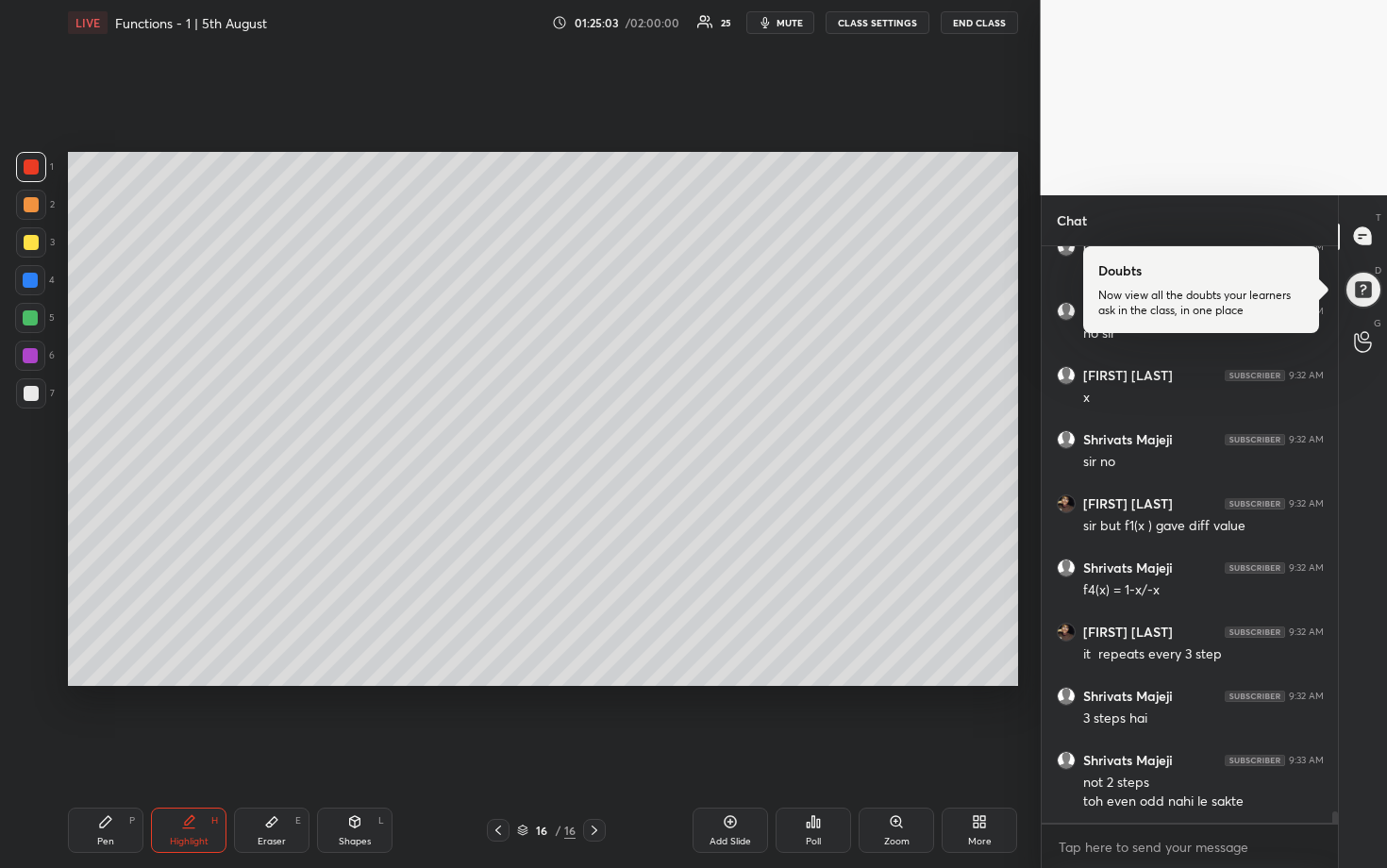 click on "Add Slide" at bounding box center [730, 830] 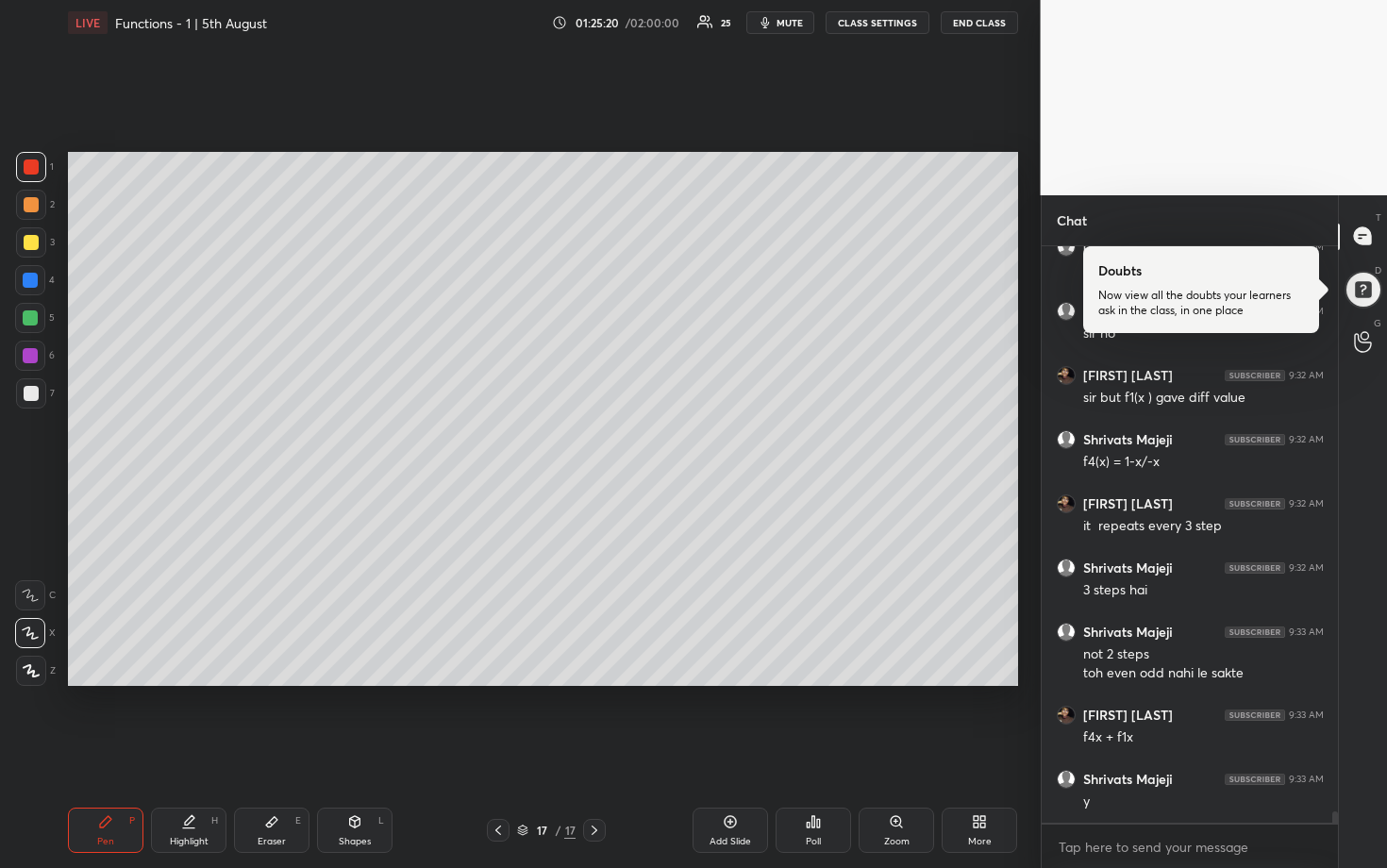 scroll, scrollTop: 29176, scrollLeft: 0, axis: vertical 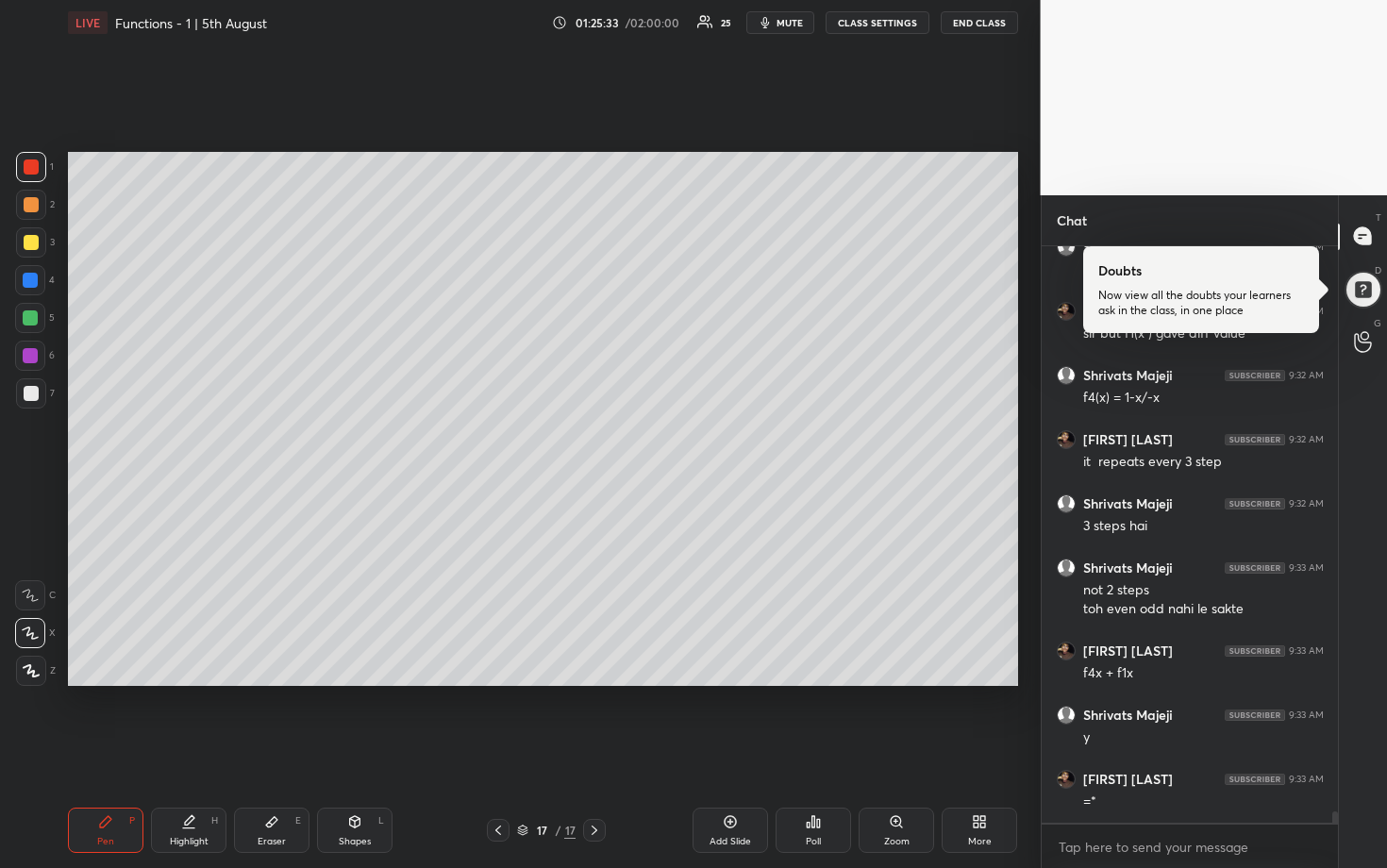 click at bounding box center (30, 356) 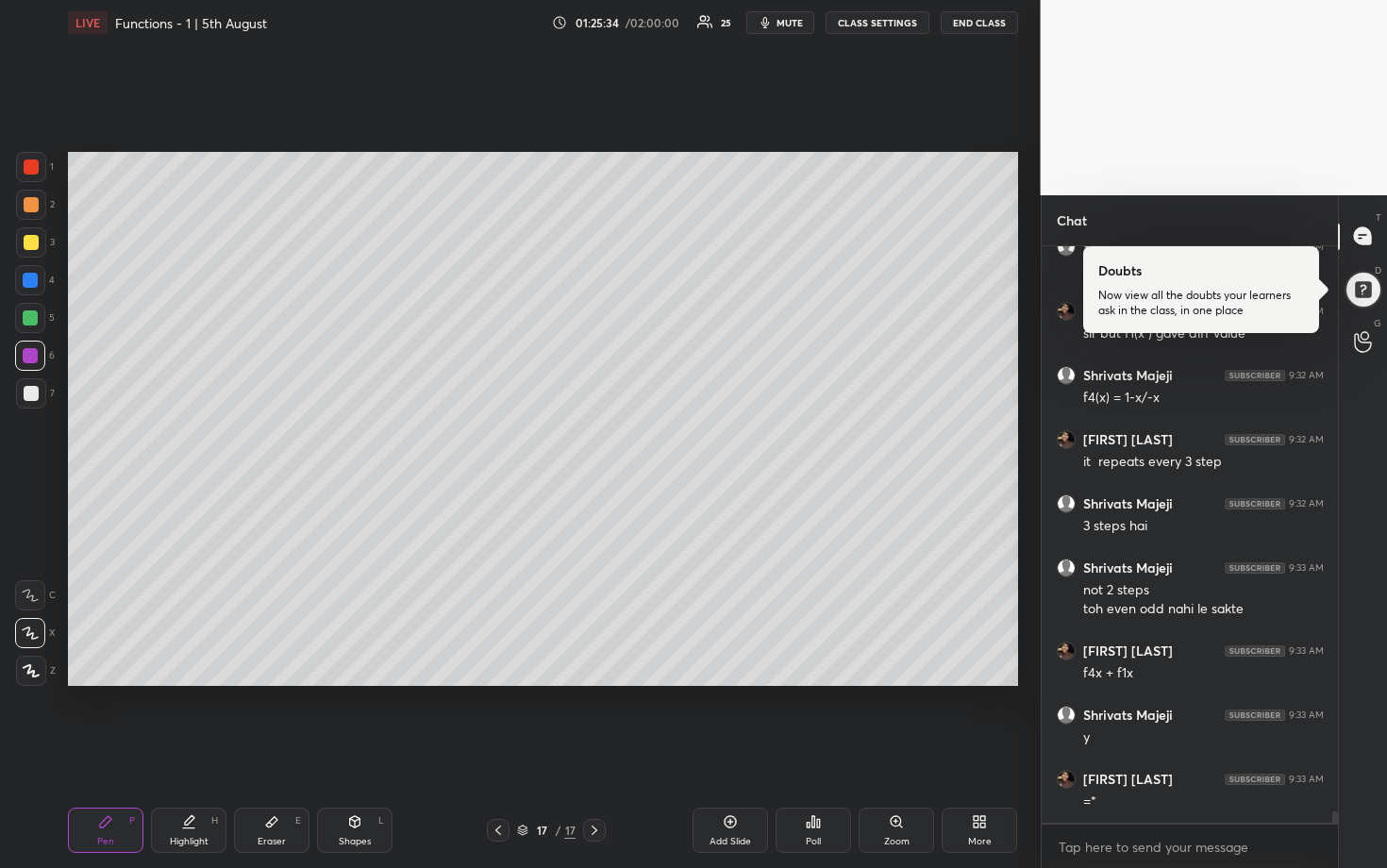 click at bounding box center [30, 318] 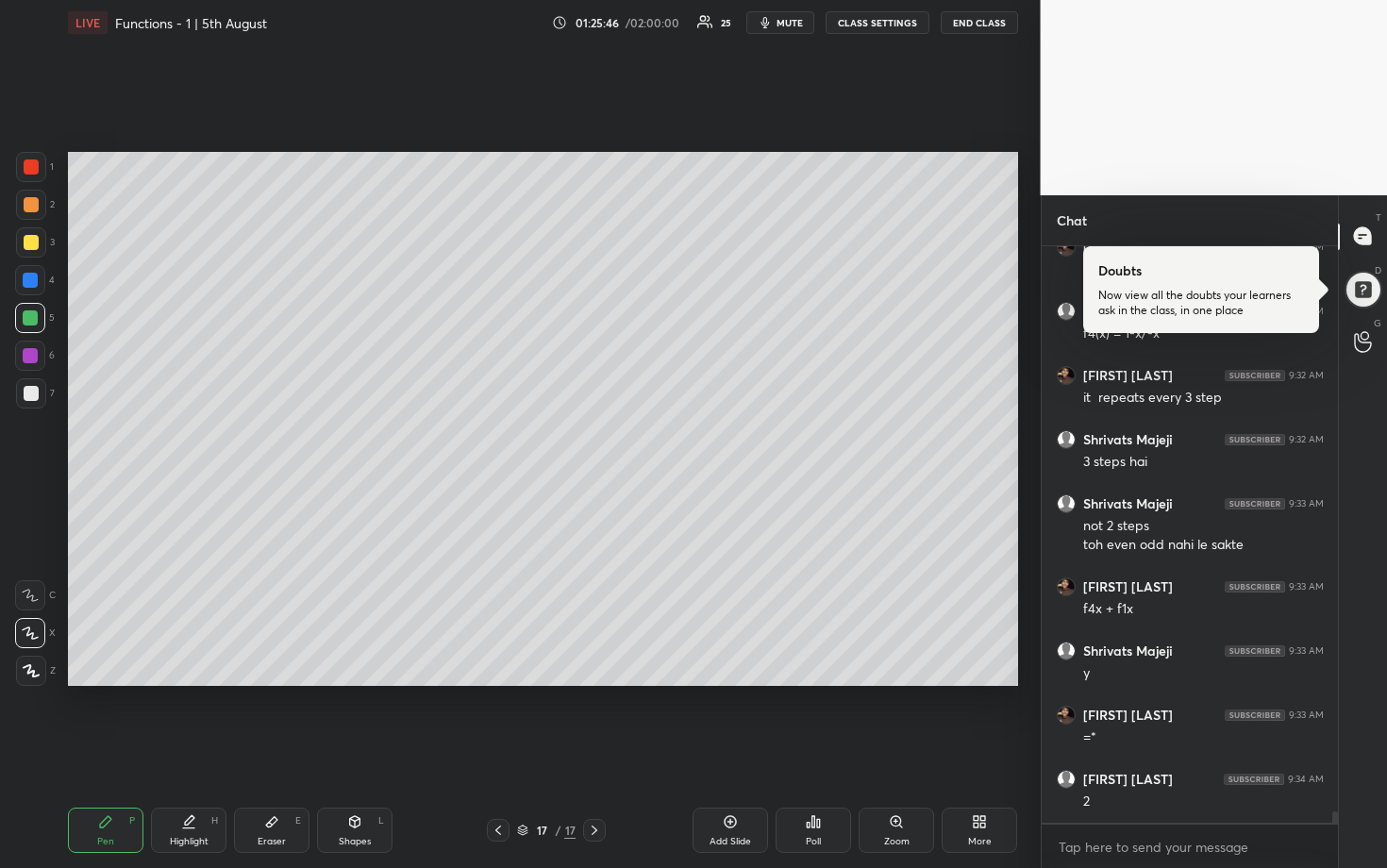 scroll, scrollTop: 29304, scrollLeft: 0, axis: vertical 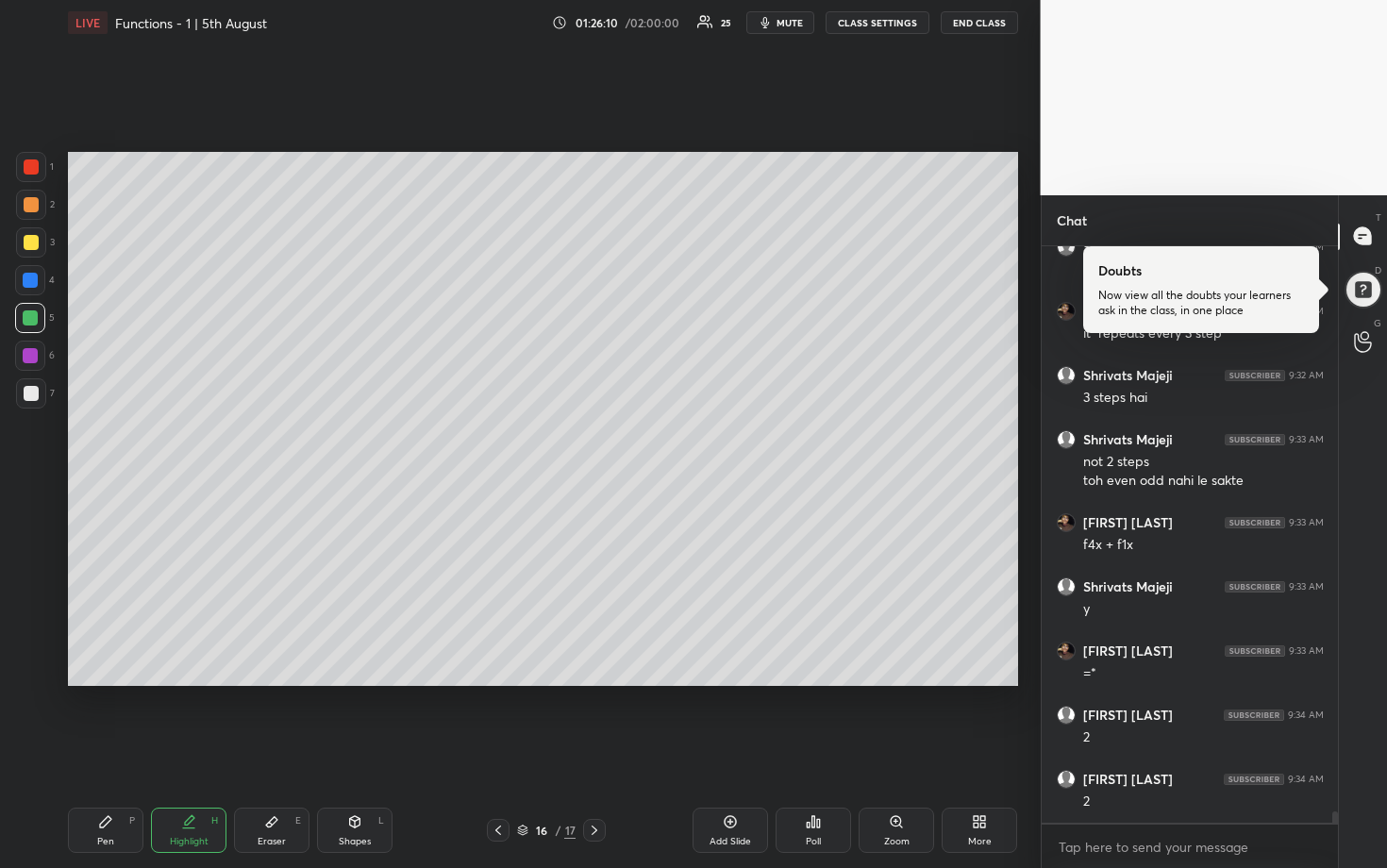 drag, startPoint x: 37, startPoint y: 162, endPoint x: 57, endPoint y: 175, distance: 23.85372 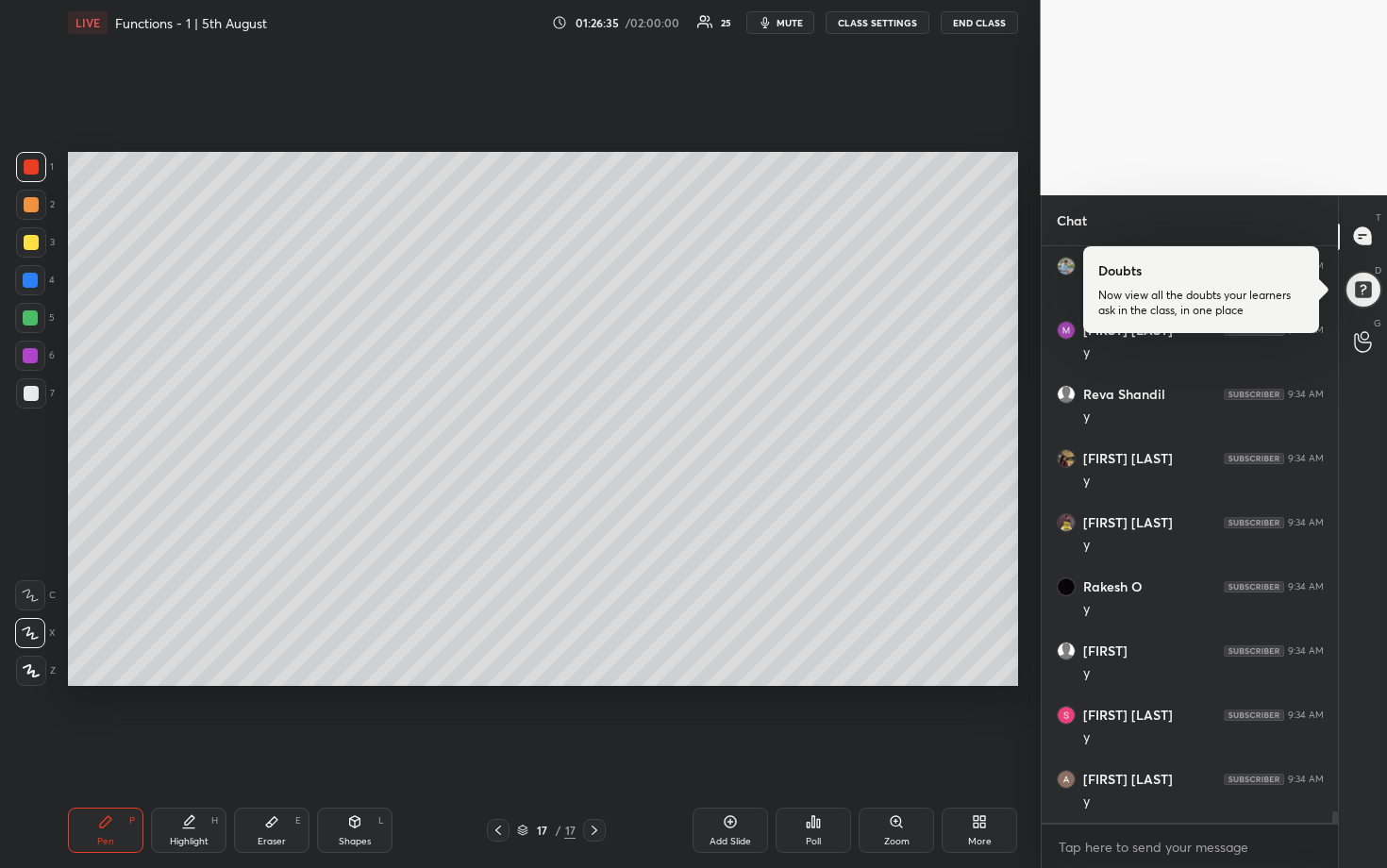 scroll, scrollTop: 29946, scrollLeft: 0, axis: vertical 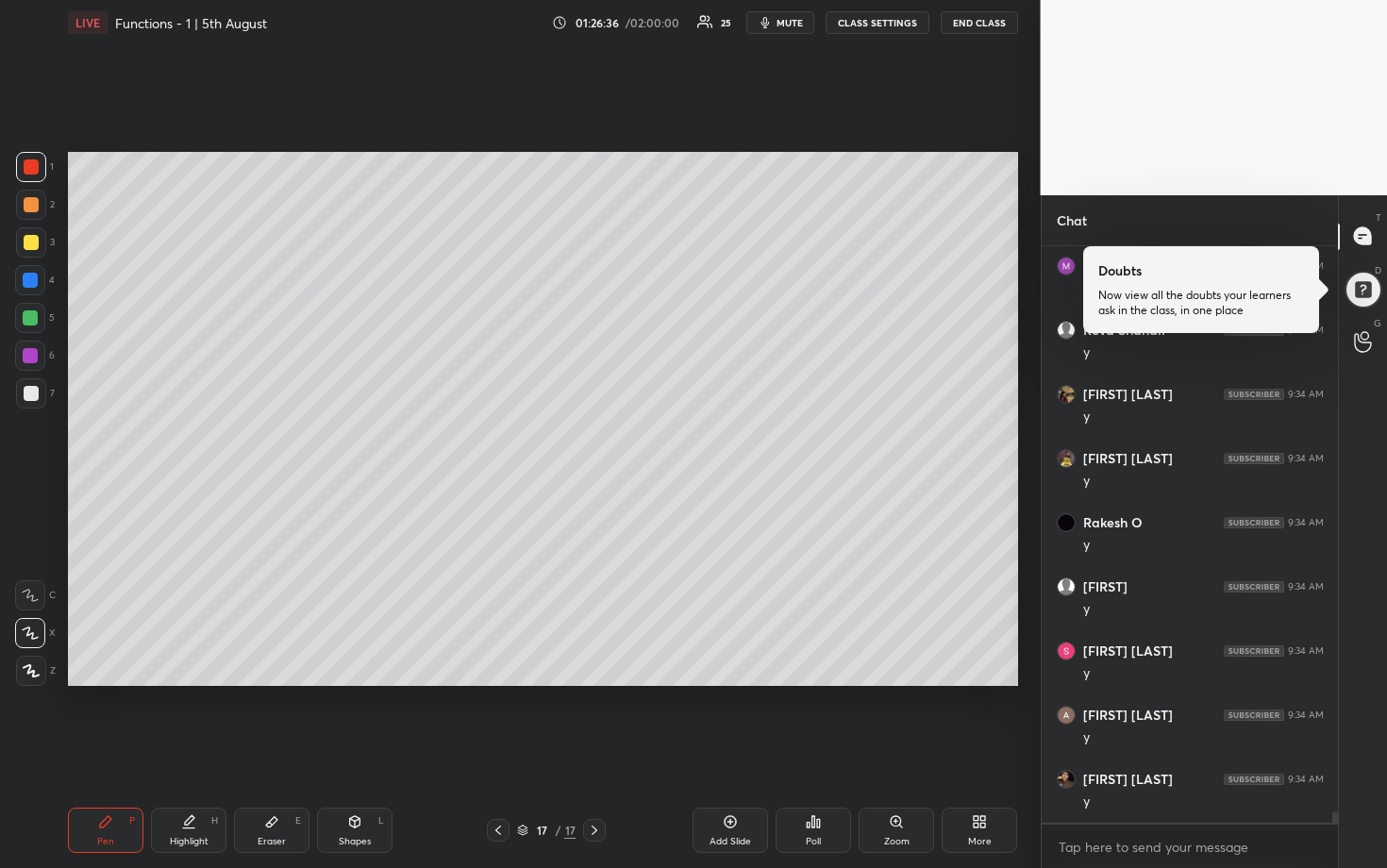 drag, startPoint x: 29, startPoint y: 285, endPoint x: 65, endPoint y: 300, distance: 39 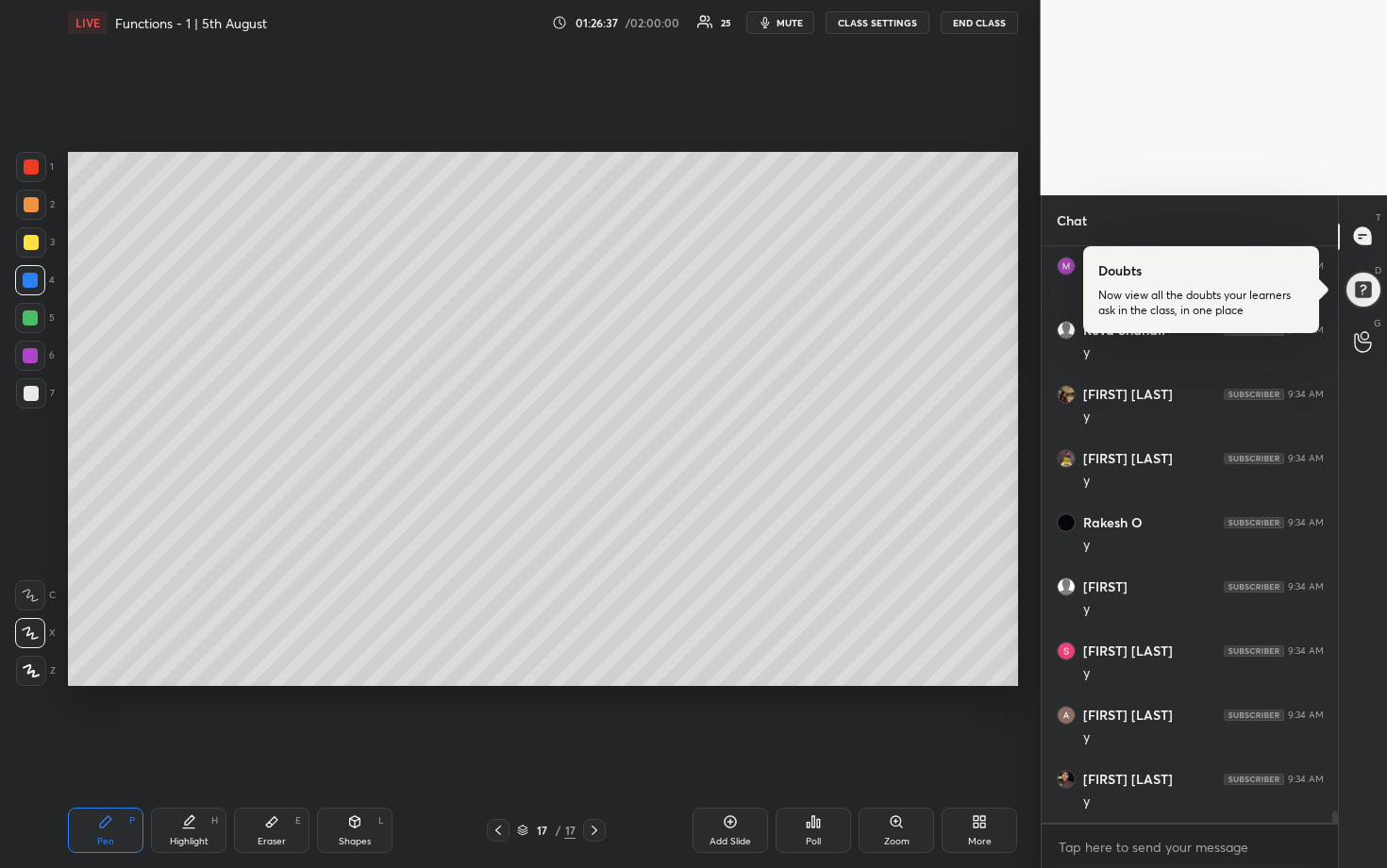 drag, startPoint x: 37, startPoint y: 390, endPoint x: 46, endPoint y: 388, distance: 9.219544 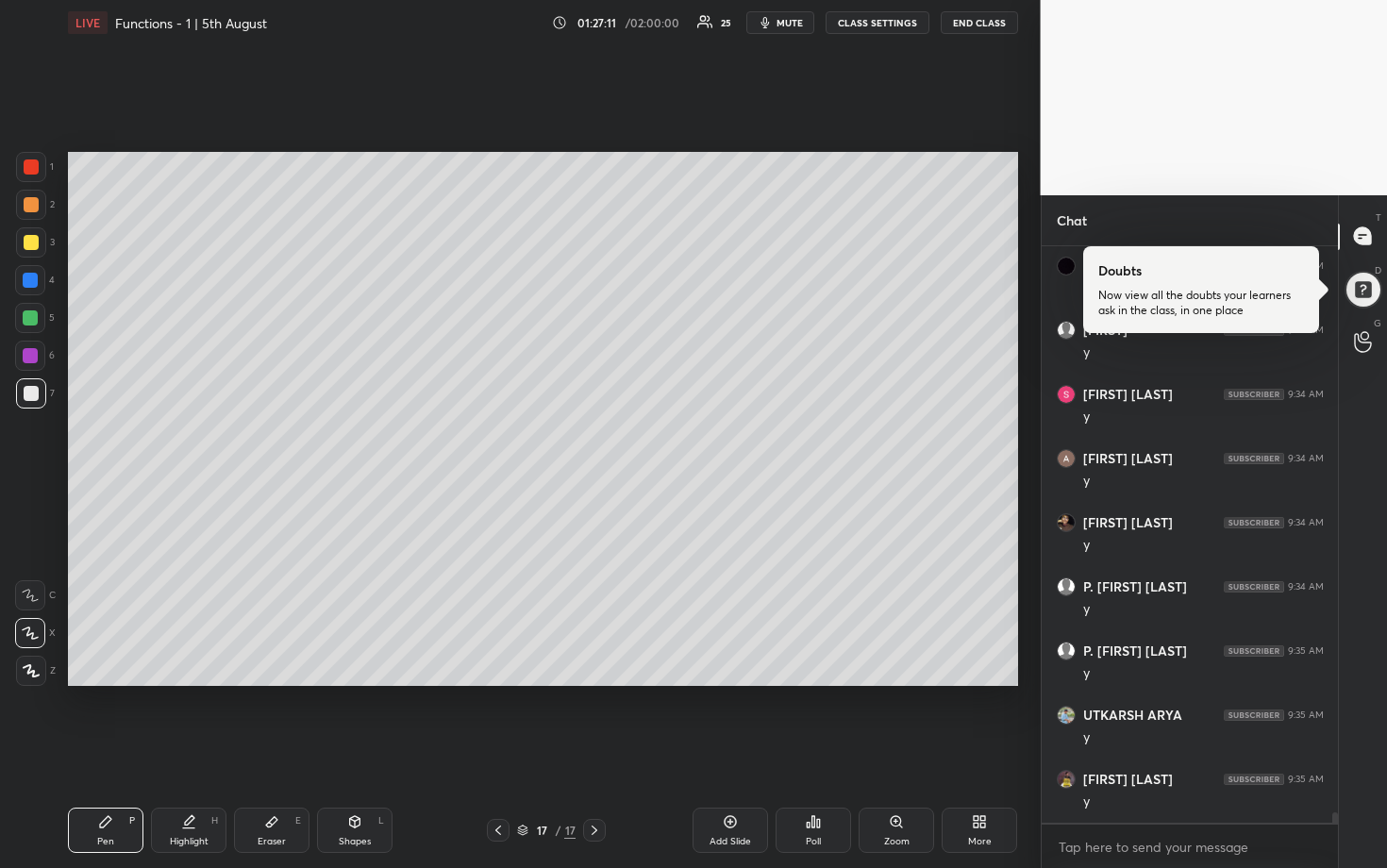 scroll, scrollTop: 30267, scrollLeft: 0, axis: vertical 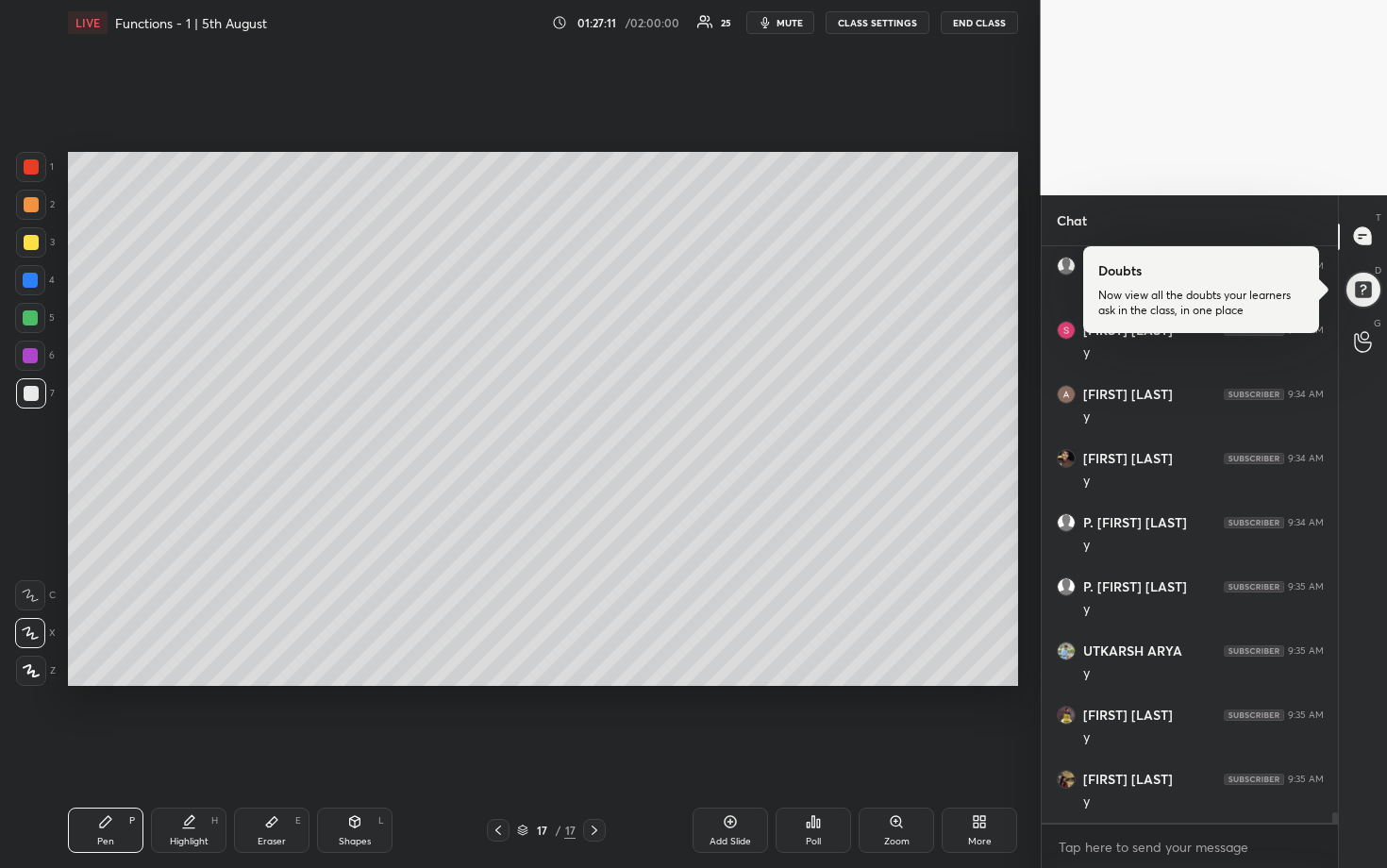click at bounding box center (31, 242) 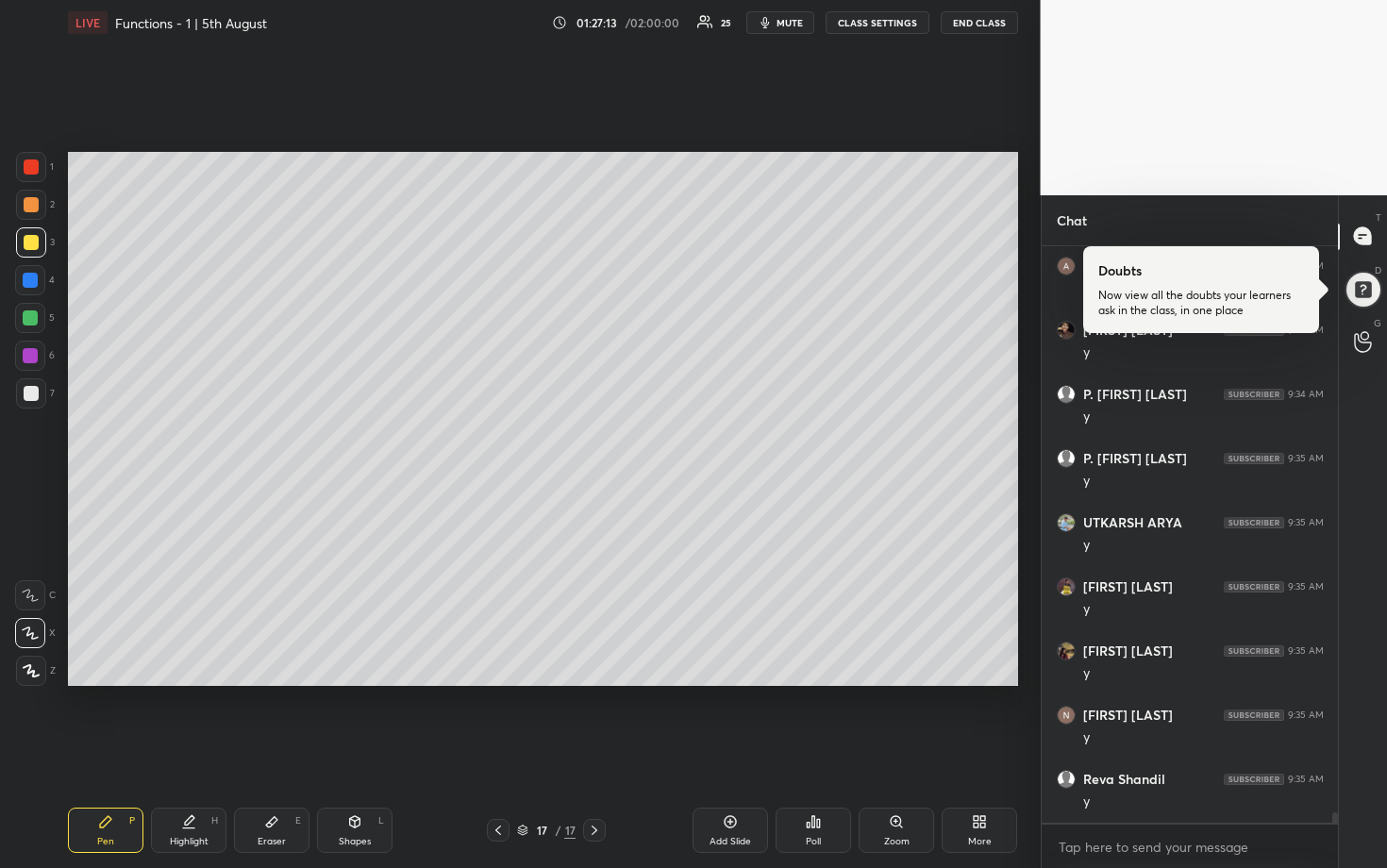 scroll, scrollTop: 30459, scrollLeft: 0, axis: vertical 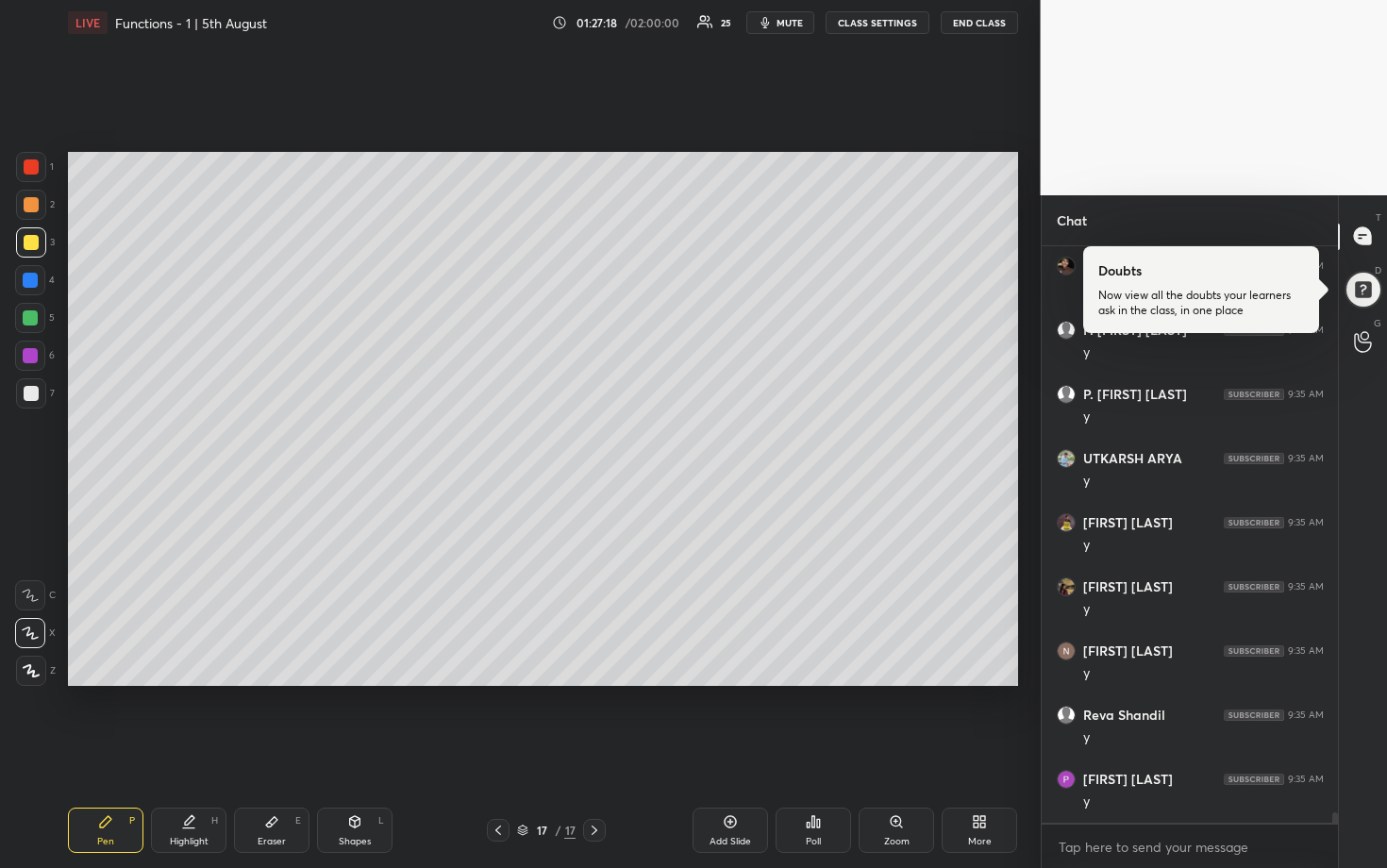 click at bounding box center (30, 356) 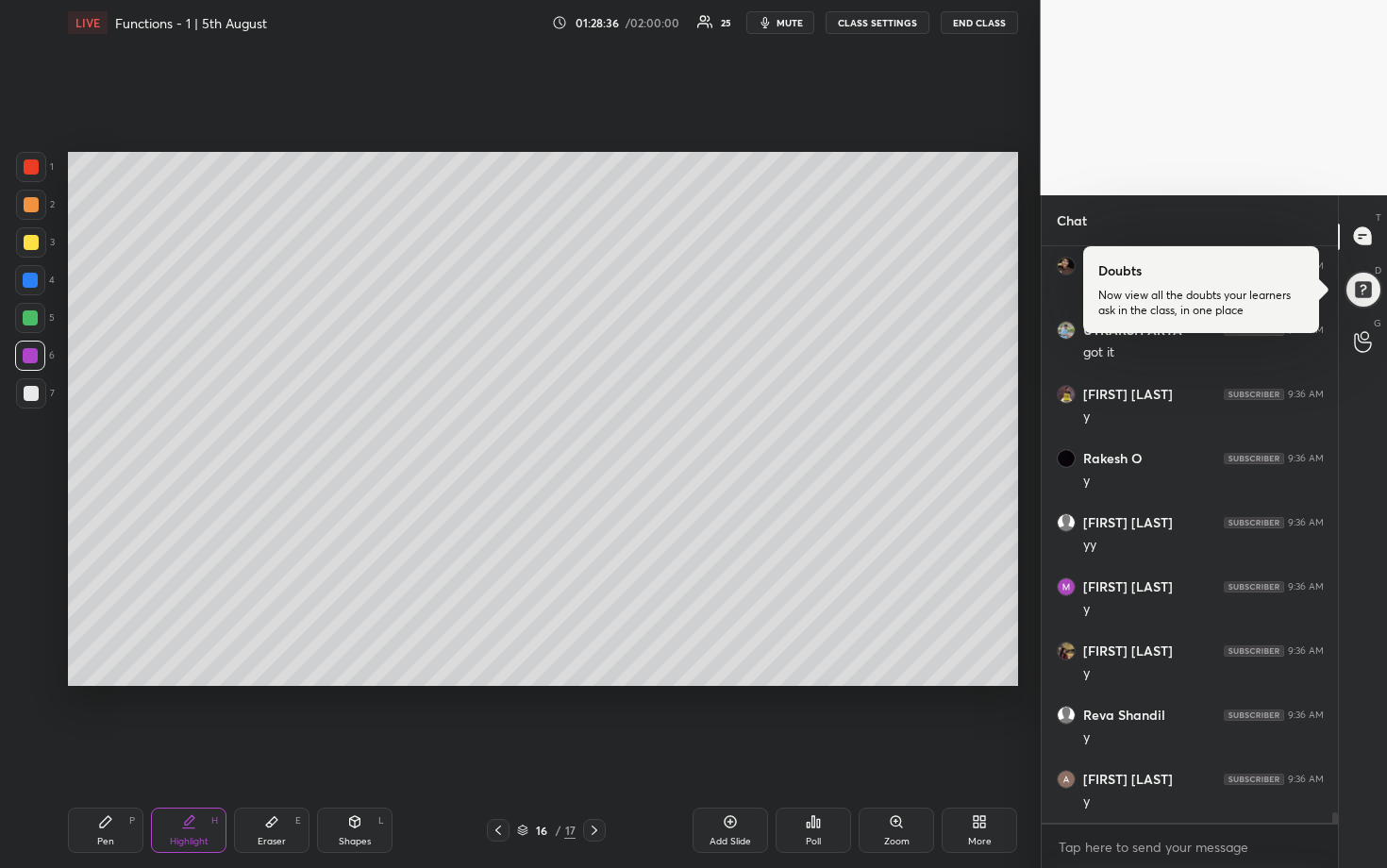 scroll, scrollTop: 31101, scrollLeft: 0, axis: vertical 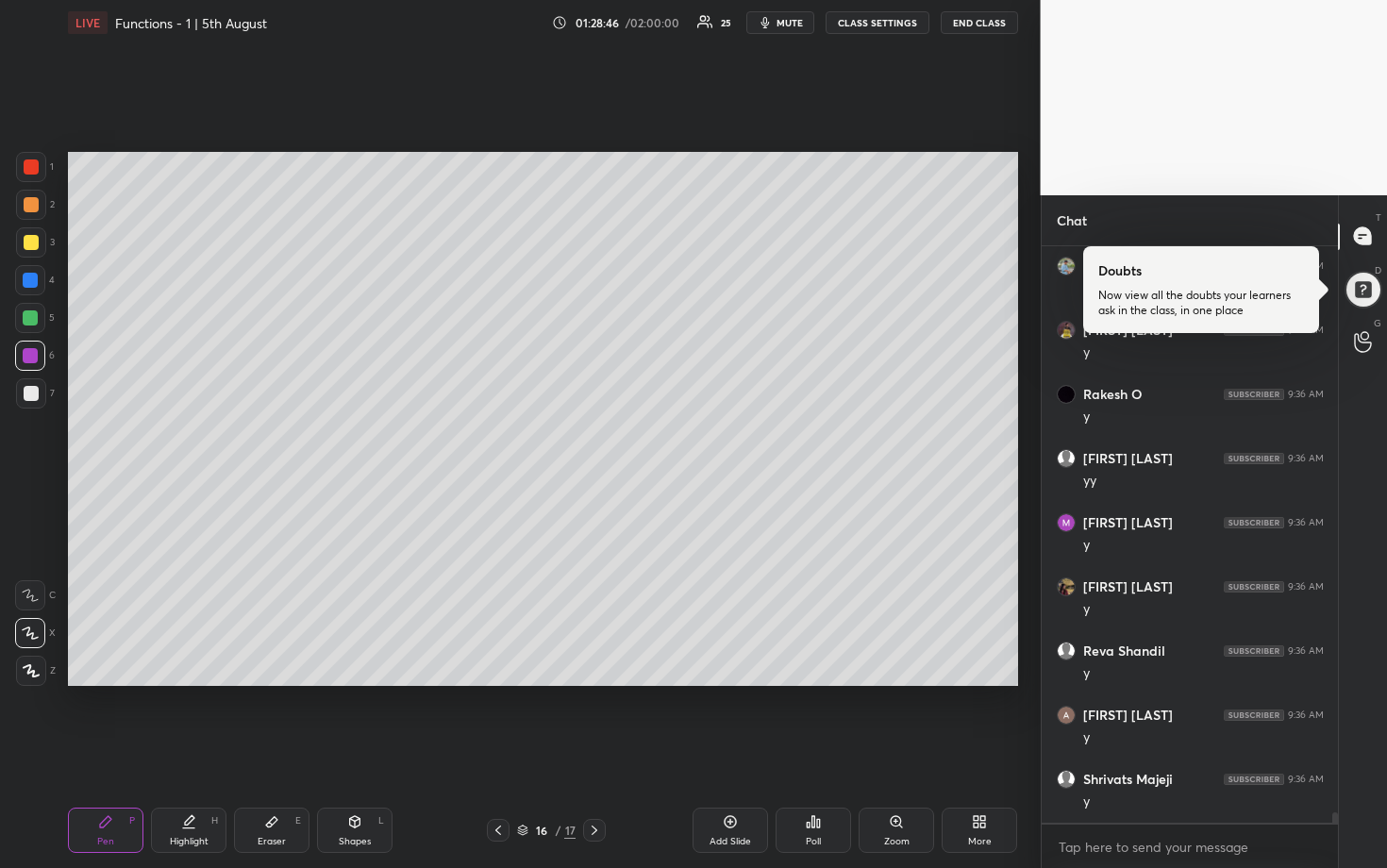 drag, startPoint x: 273, startPoint y: 828, endPoint x: 278, endPoint y: 813, distance: 15.811388 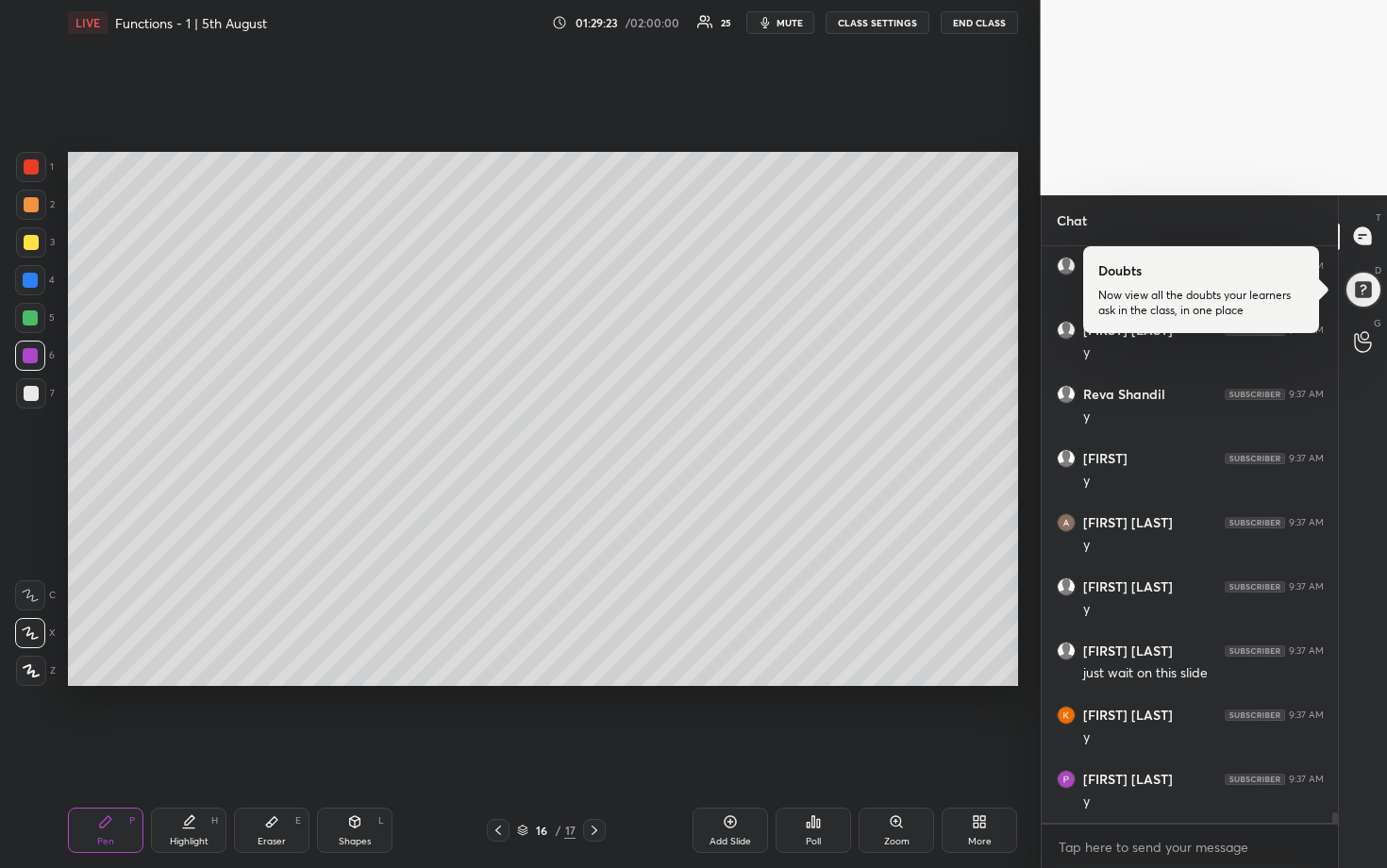 scroll, scrollTop: 32256, scrollLeft: 0, axis: vertical 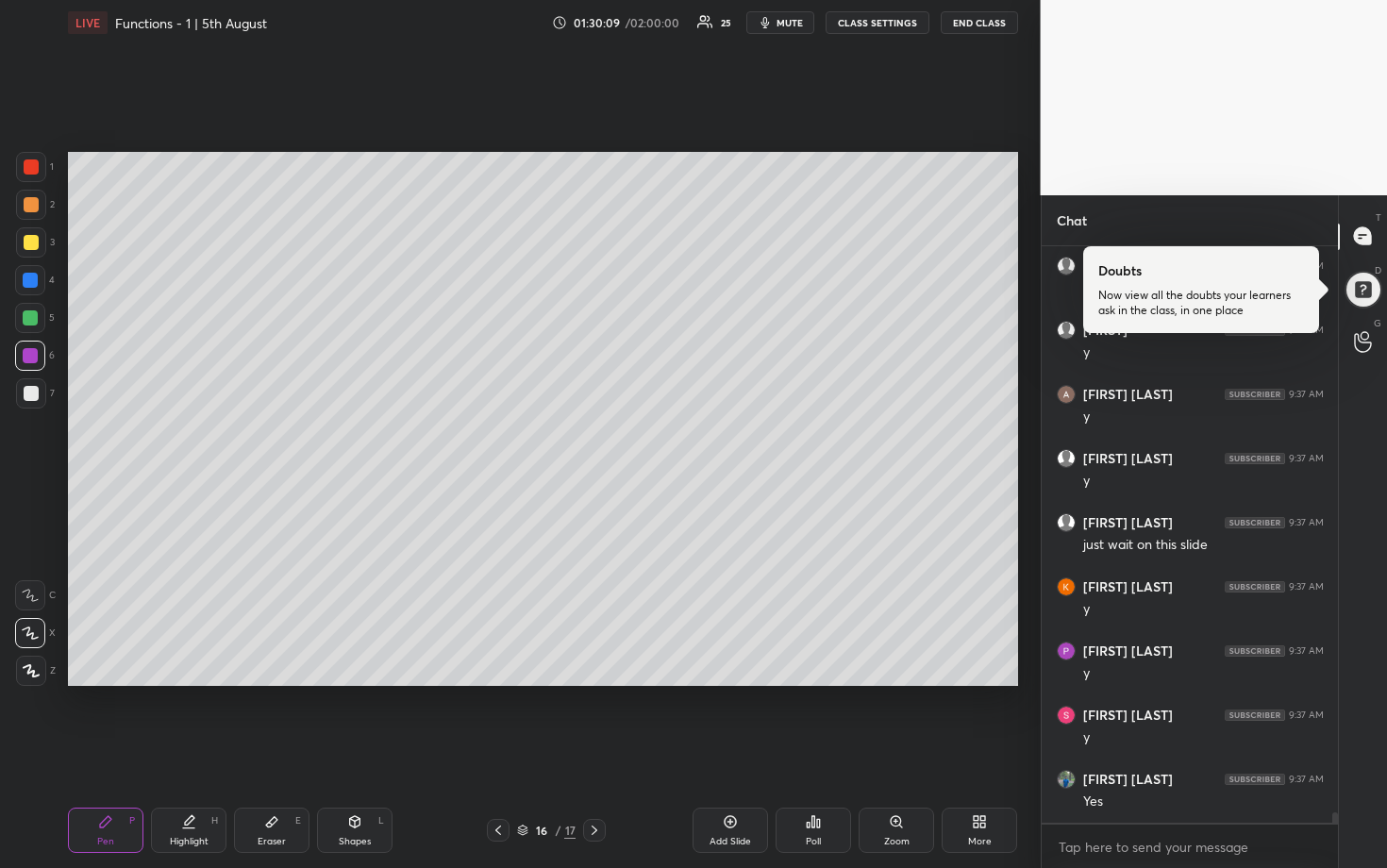 click on "Add Slide" at bounding box center [730, 842] 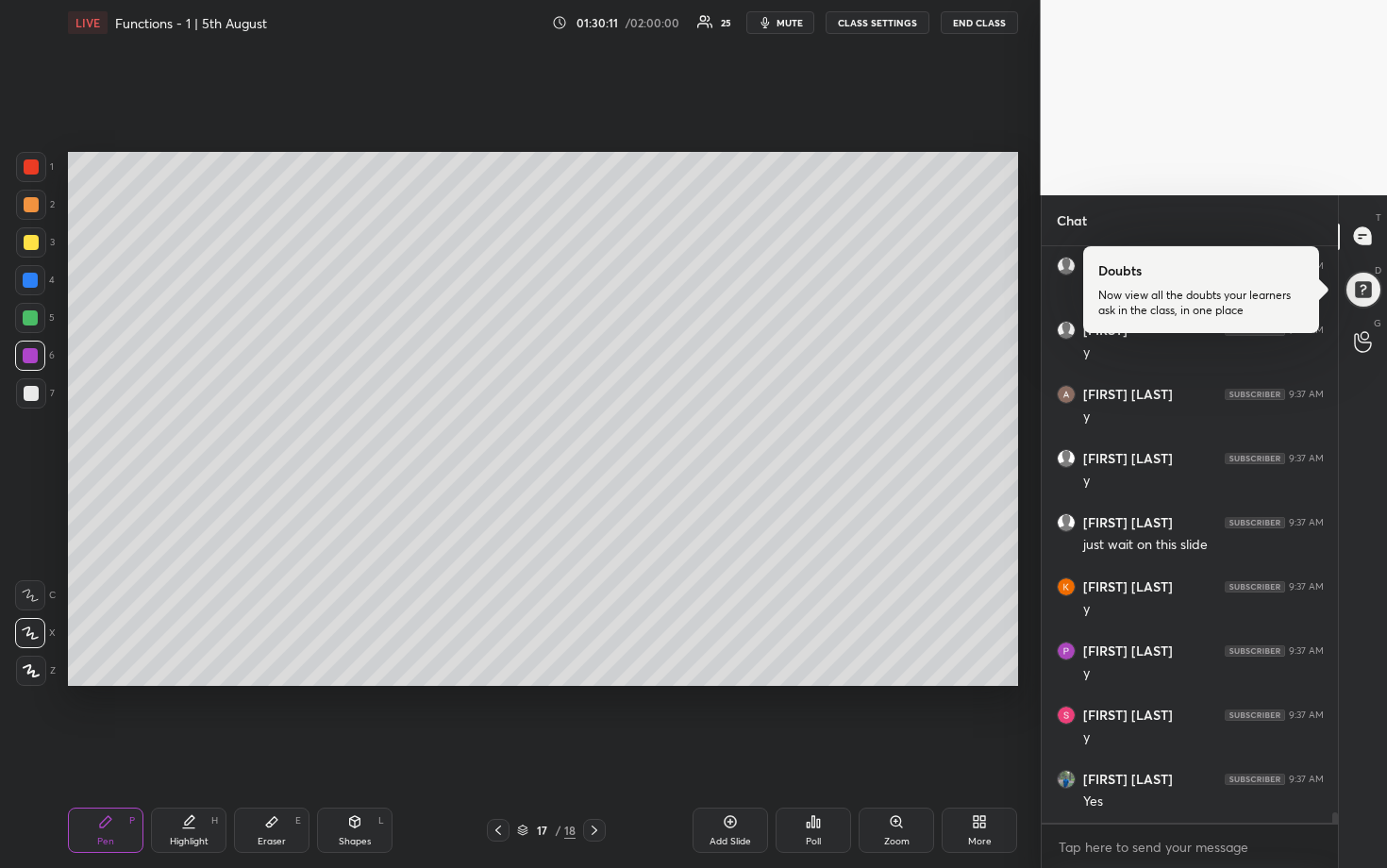 click at bounding box center (30, 318) 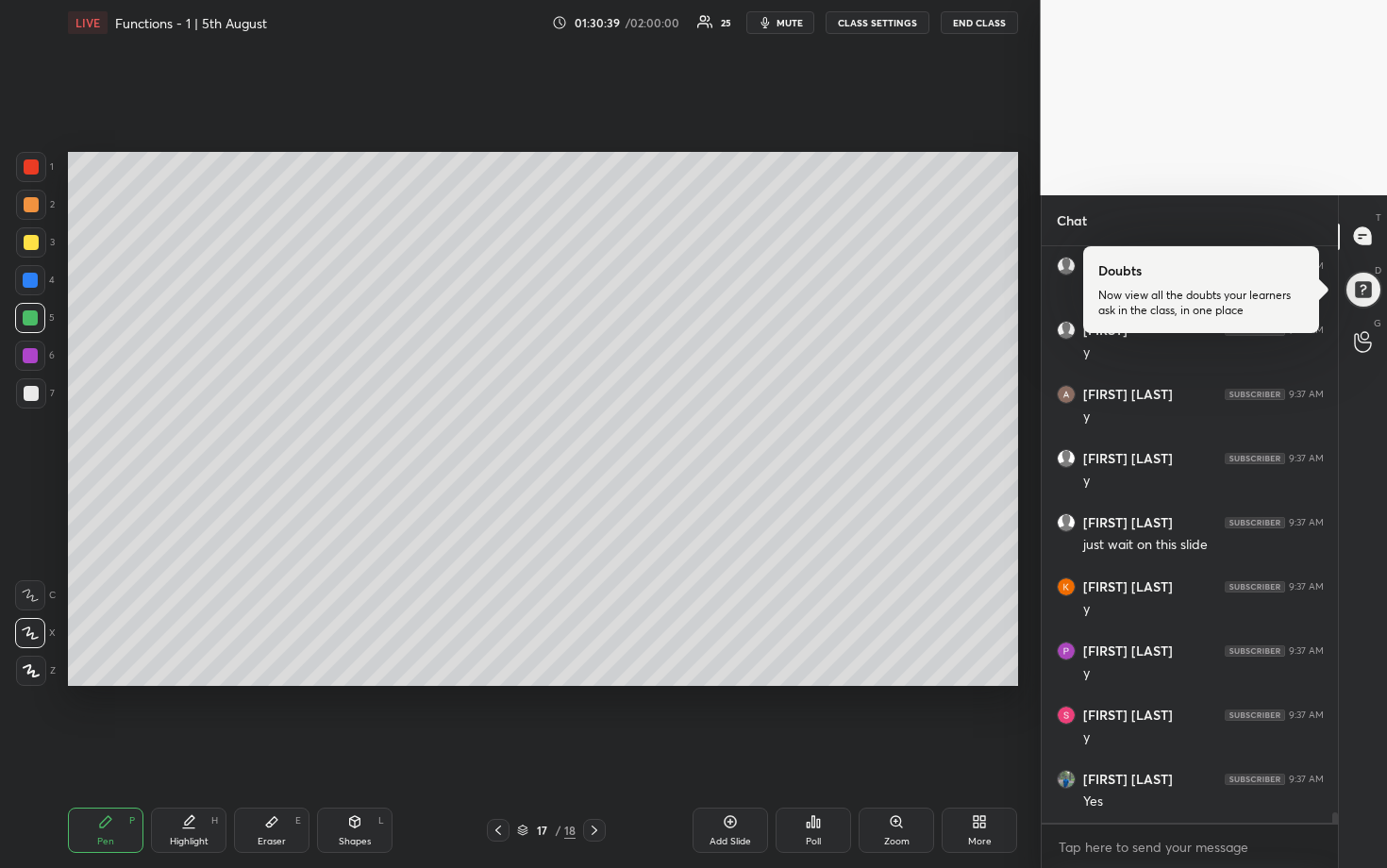 scroll, scrollTop: 32320, scrollLeft: 0, axis: vertical 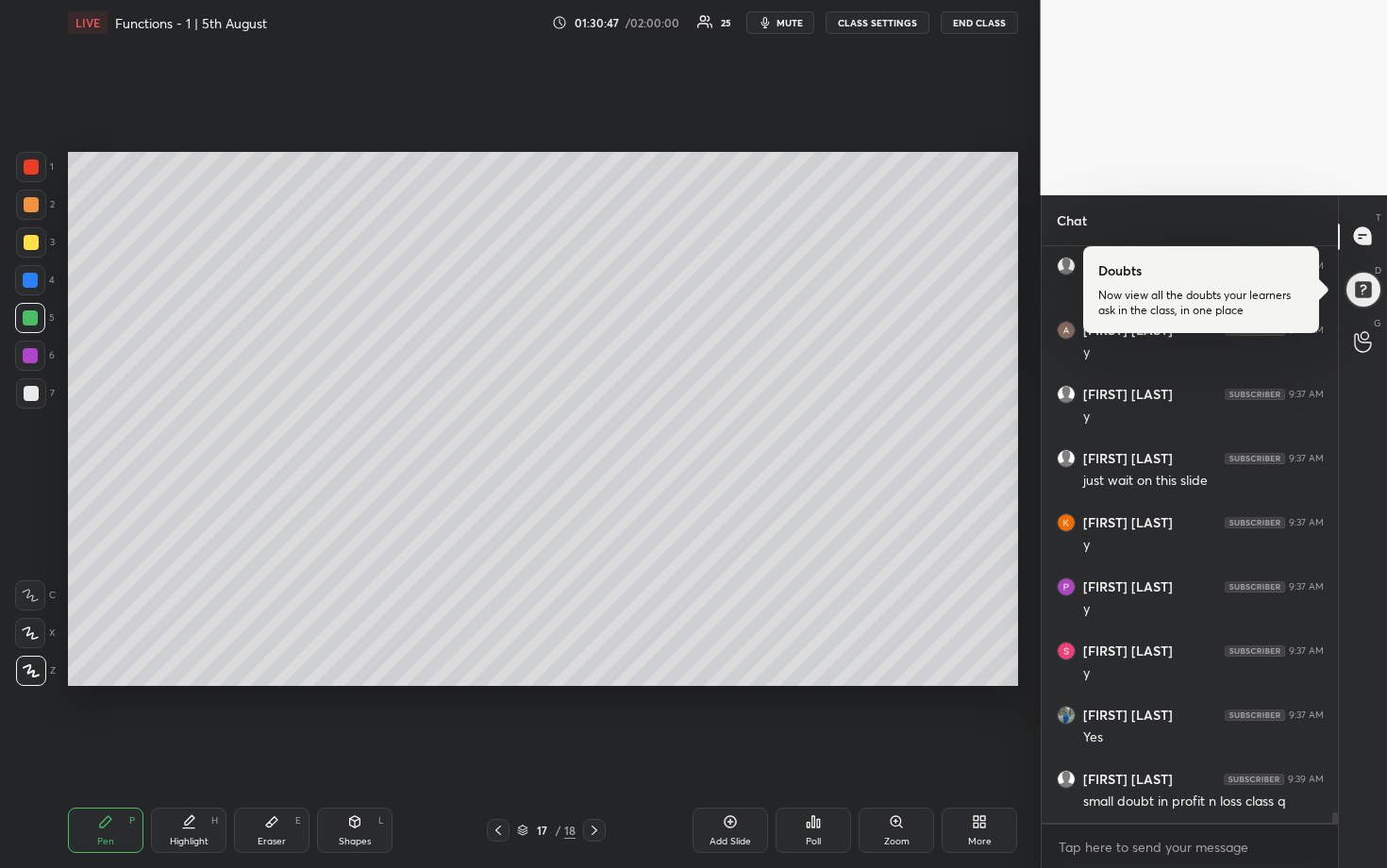 click 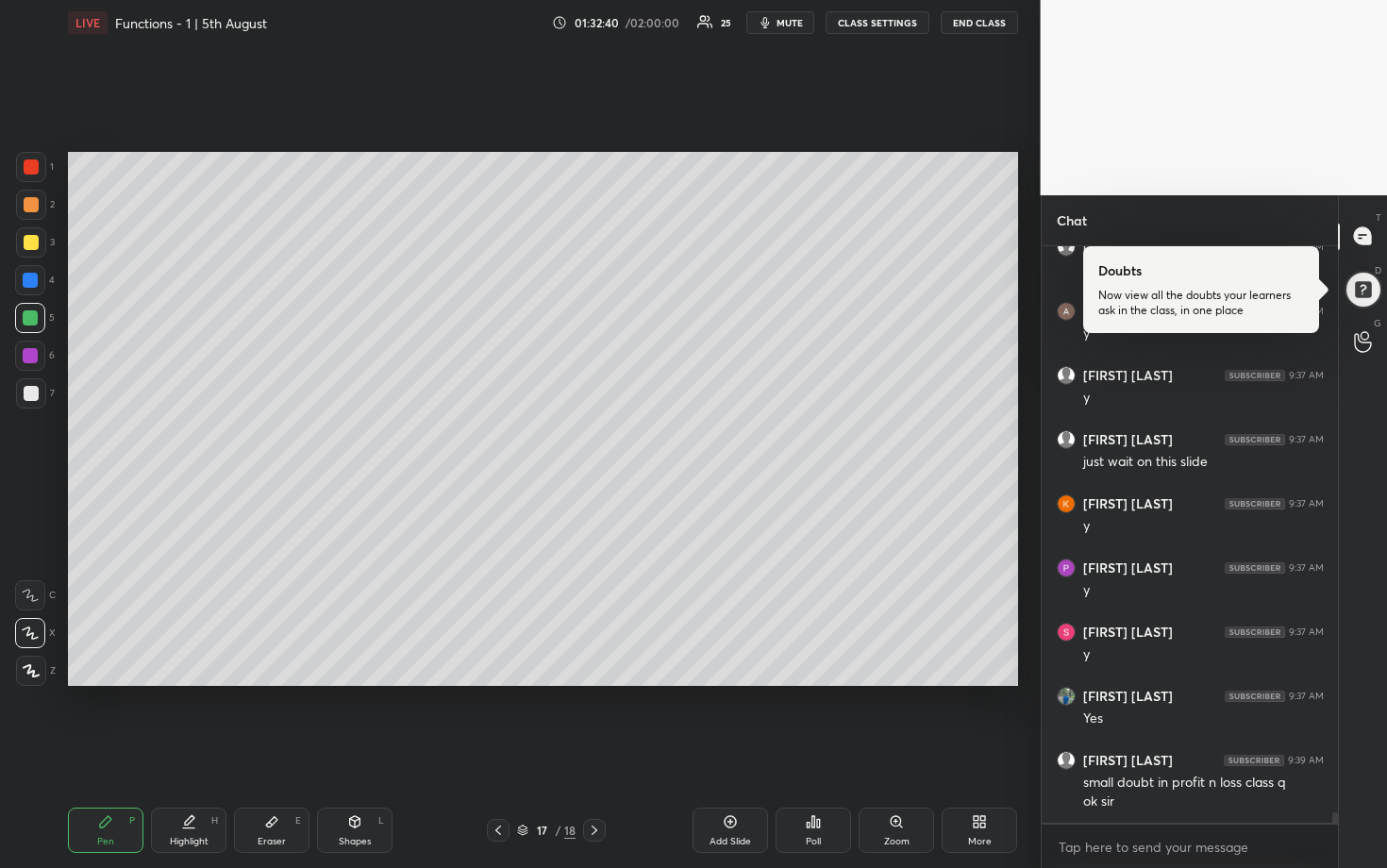 scroll, scrollTop: 32403, scrollLeft: 0, axis: vertical 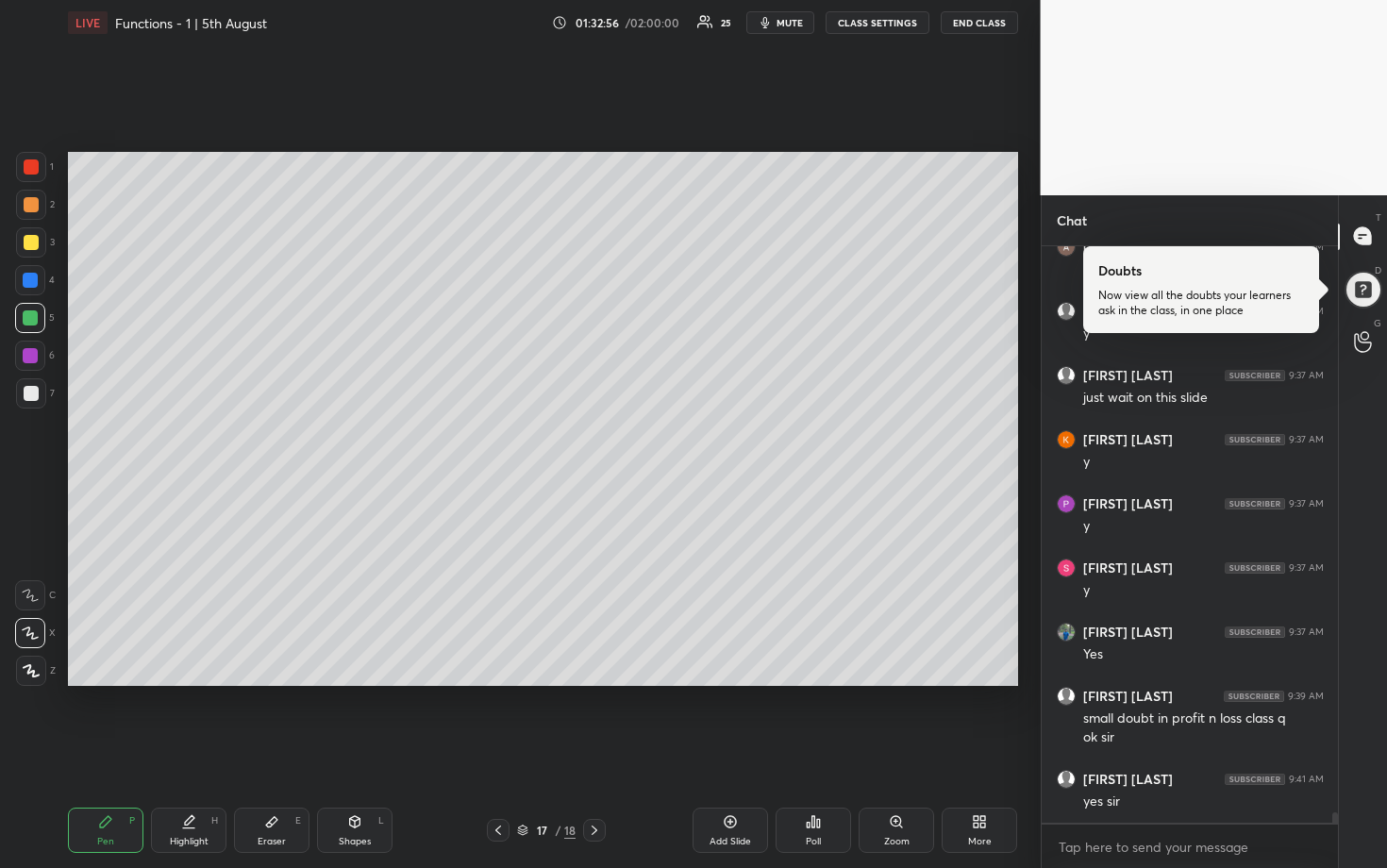click at bounding box center (31, 393) 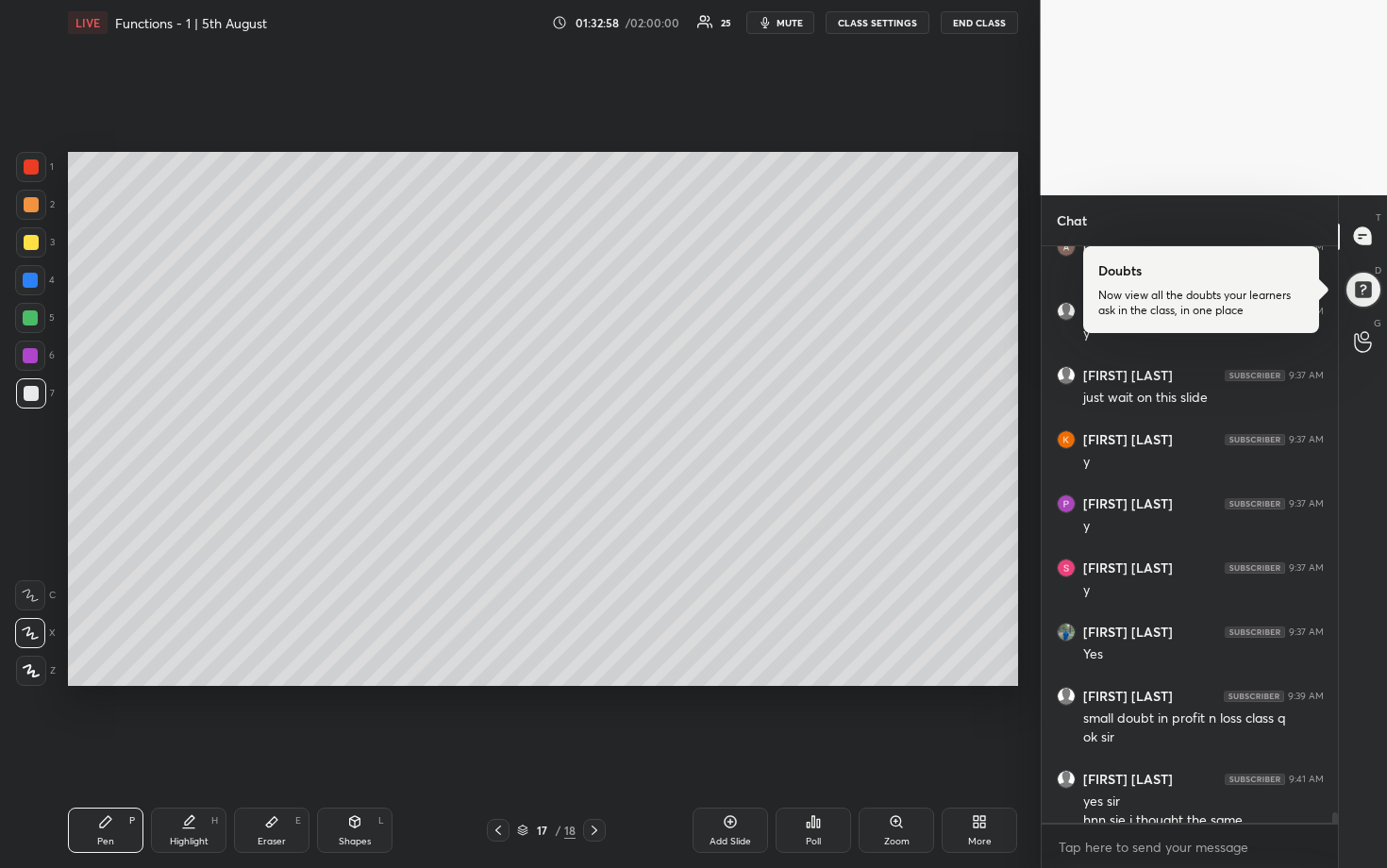 scroll, scrollTop: 32422, scrollLeft: 0, axis: vertical 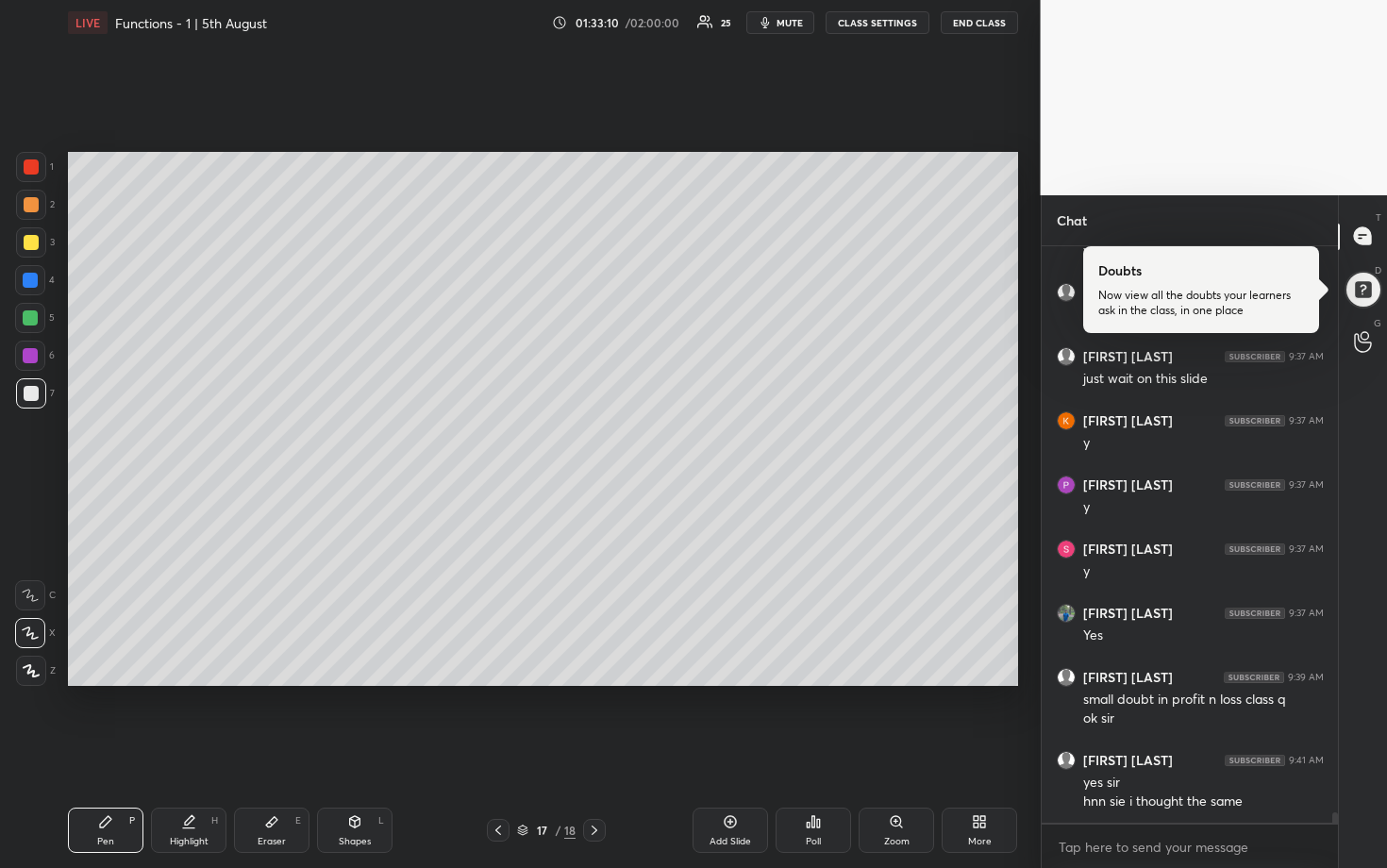 click at bounding box center (30, 318) 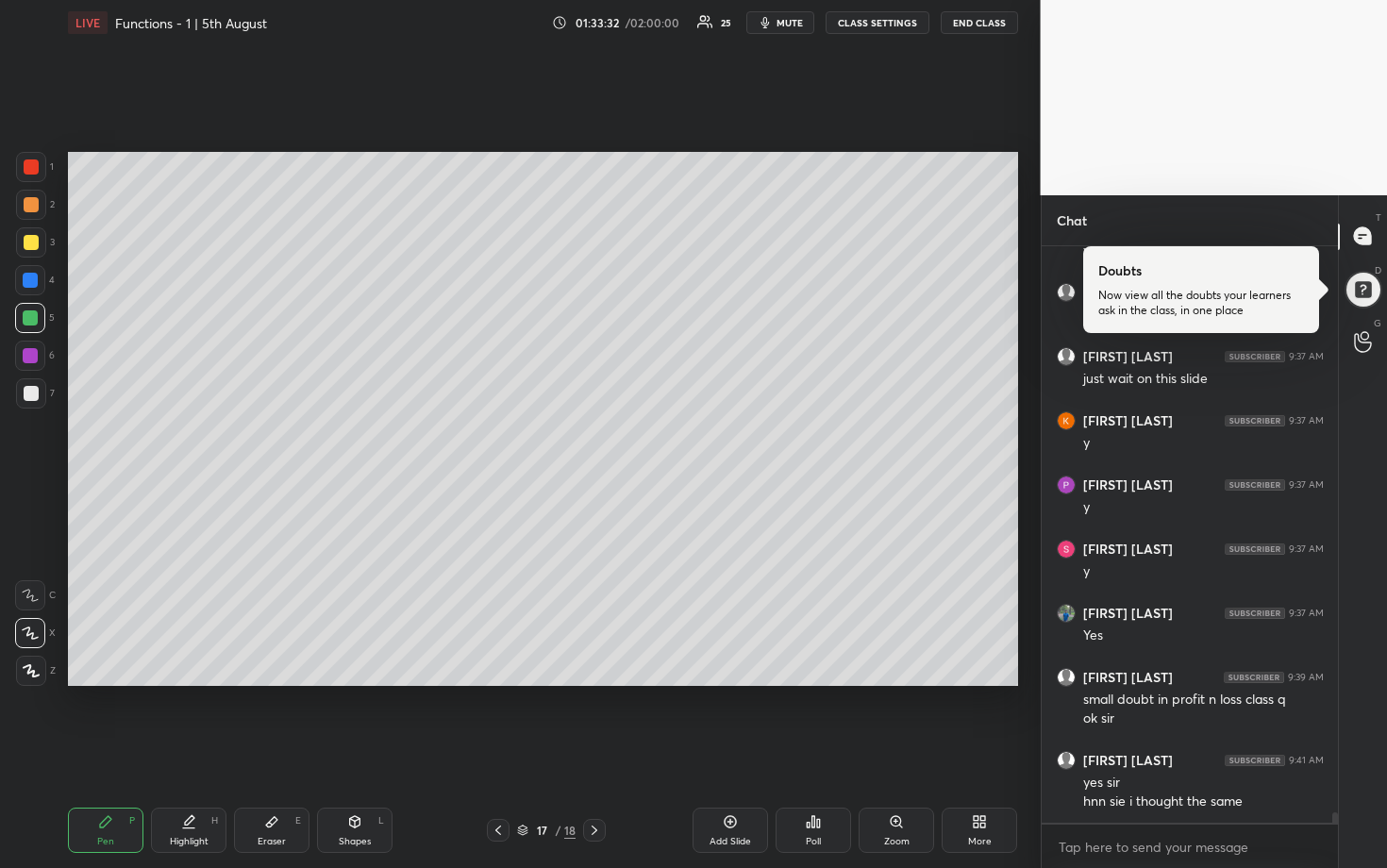 click on "Pen P Highlight H Eraser E Shapes L 17 / 18 Add Slide Poll Zoom More" at bounding box center [543, 830] 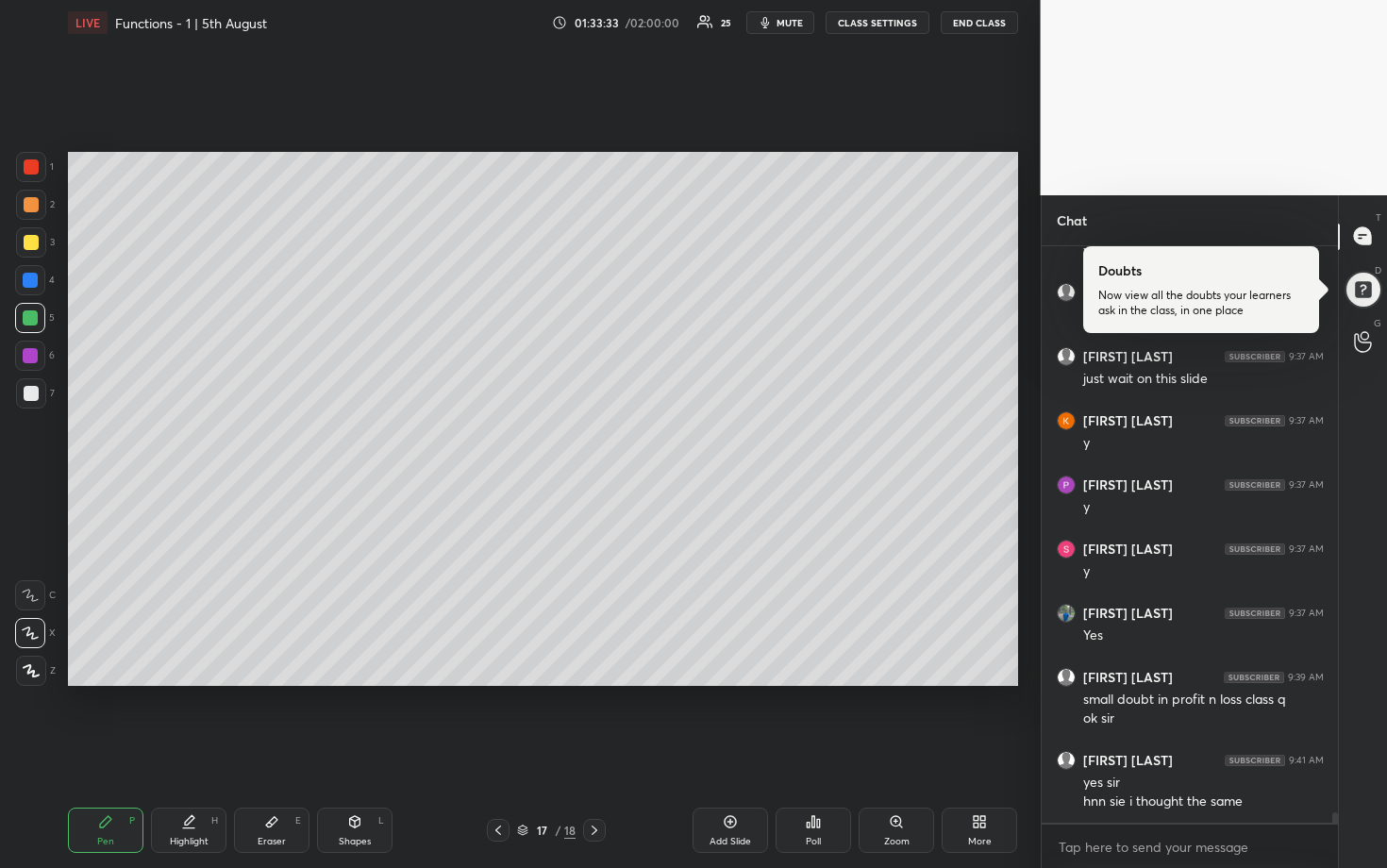 click on "Eraser" at bounding box center [272, 842] 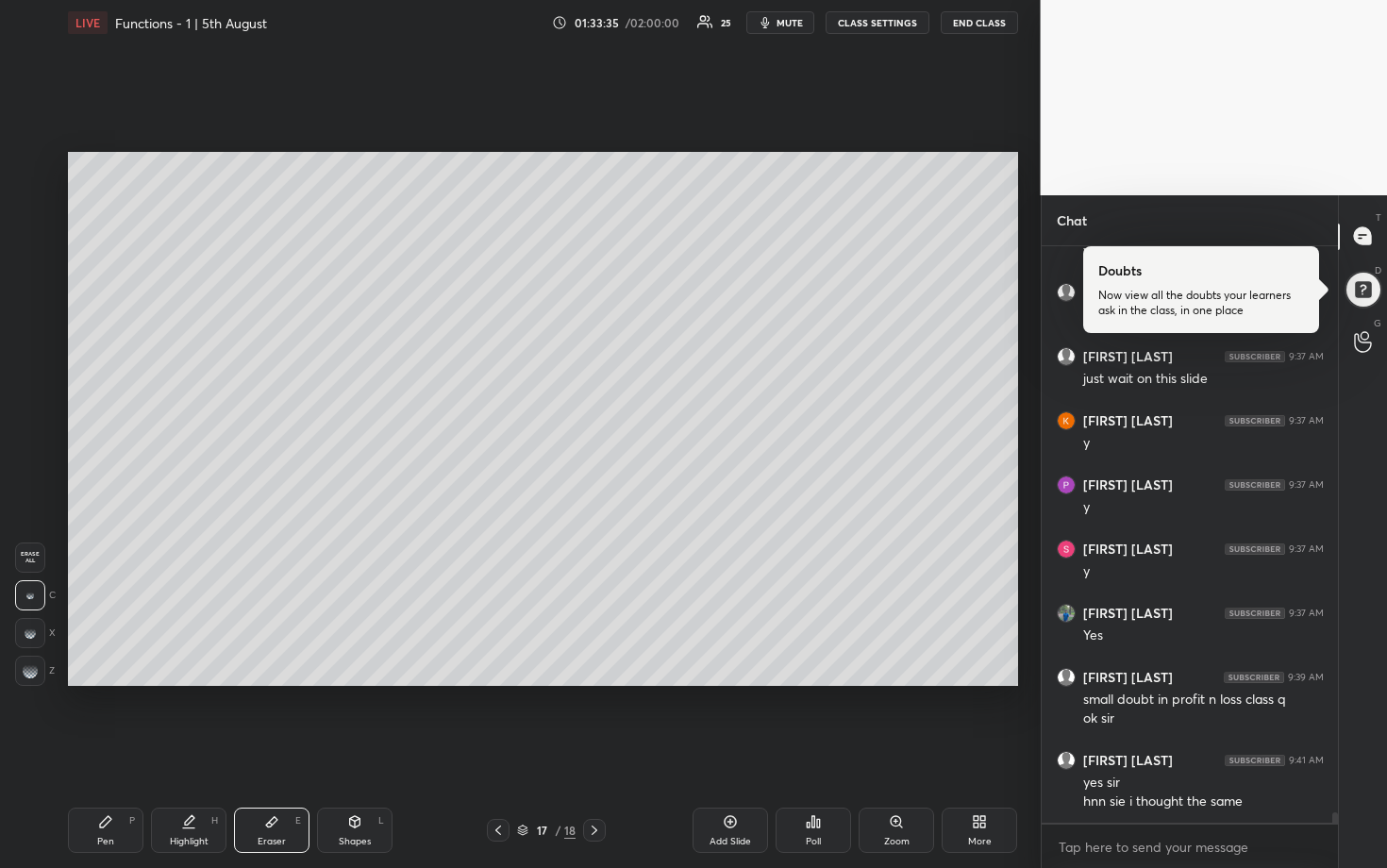 click at bounding box center [30, 671] 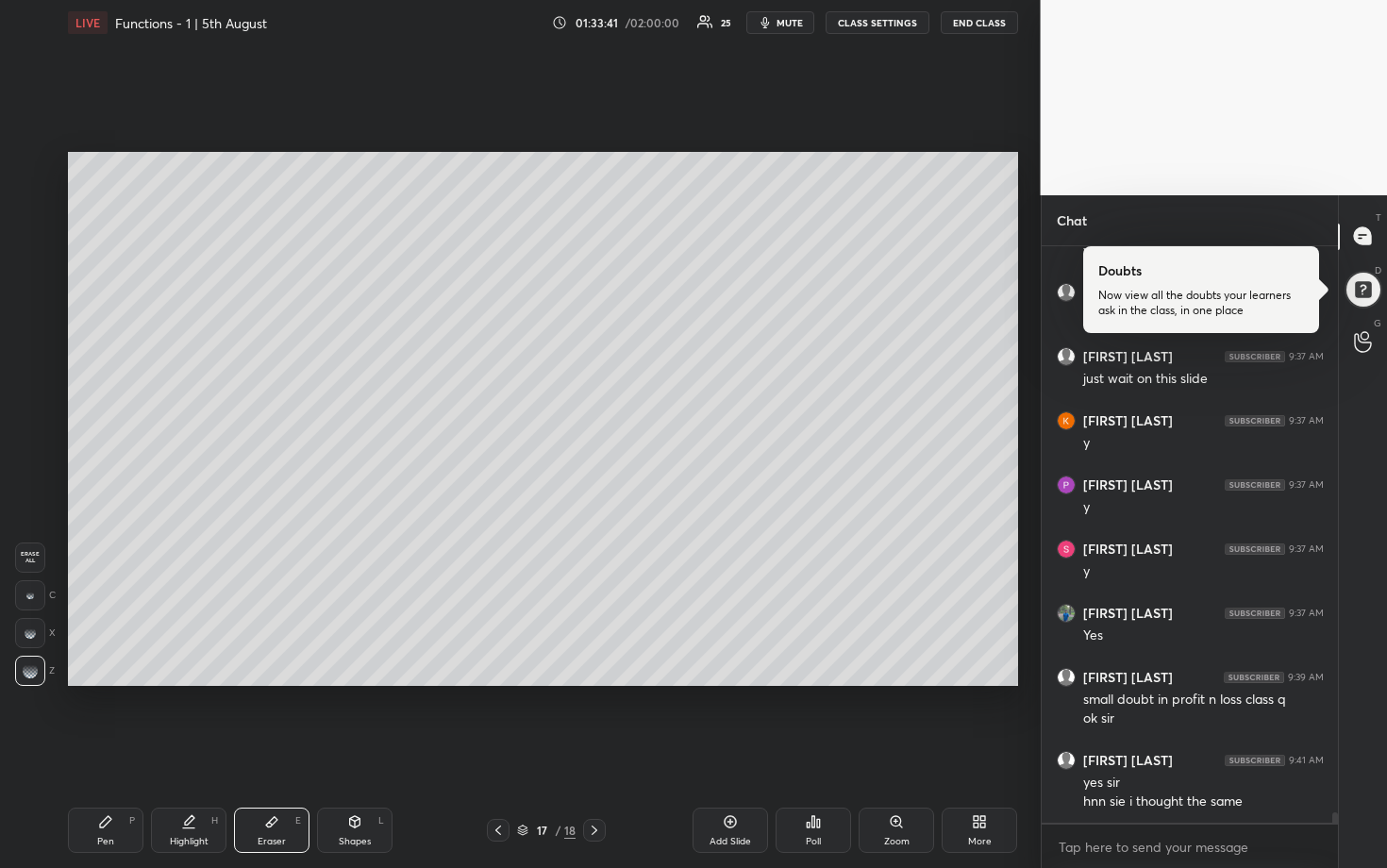 scroll, scrollTop: 32486, scrollLeft: 0, axis: vertical 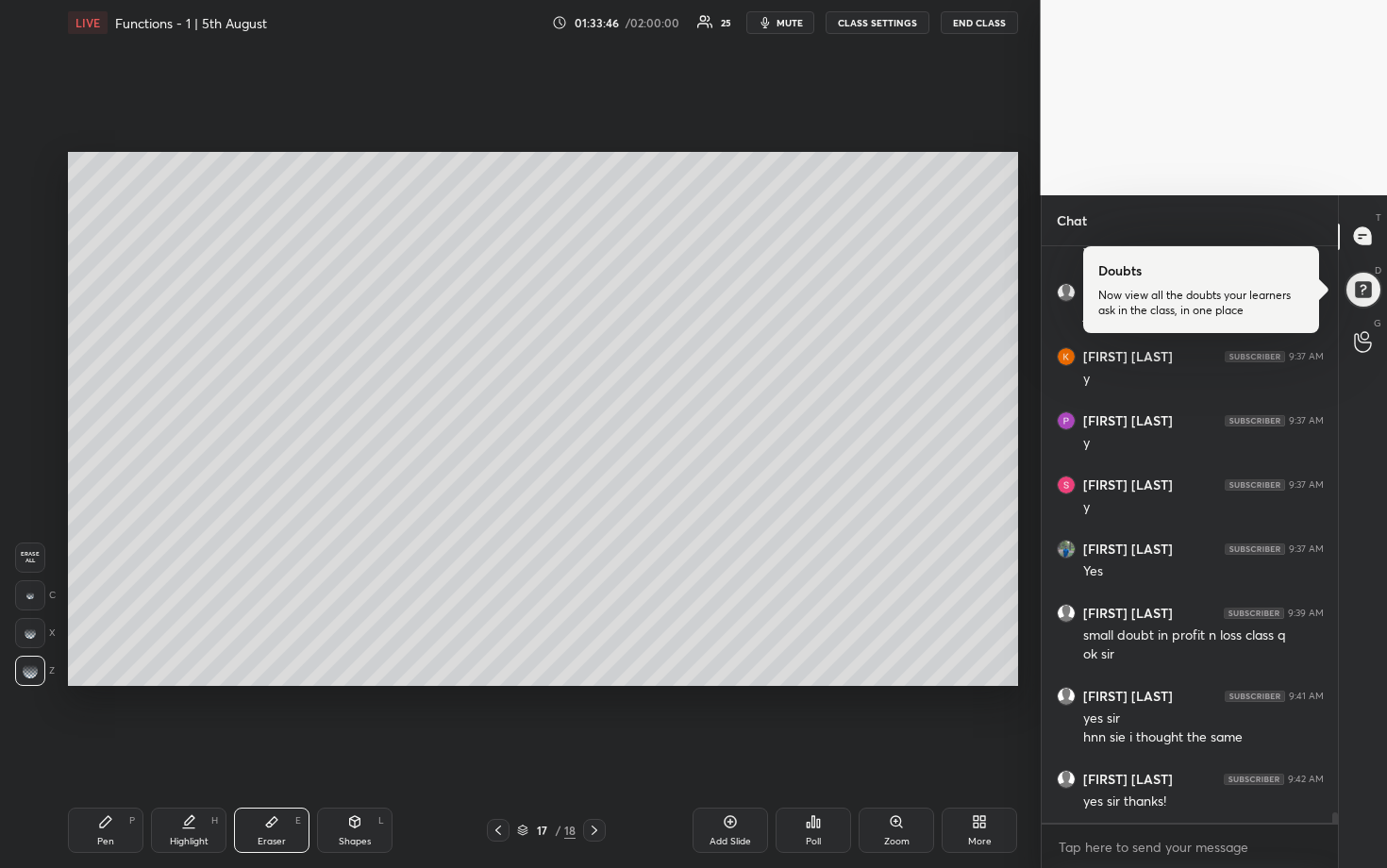 drag, startPoint x: 105, startPoint y: 830, endPoint x: 109, endPoint y: 787, distance: 43.185646 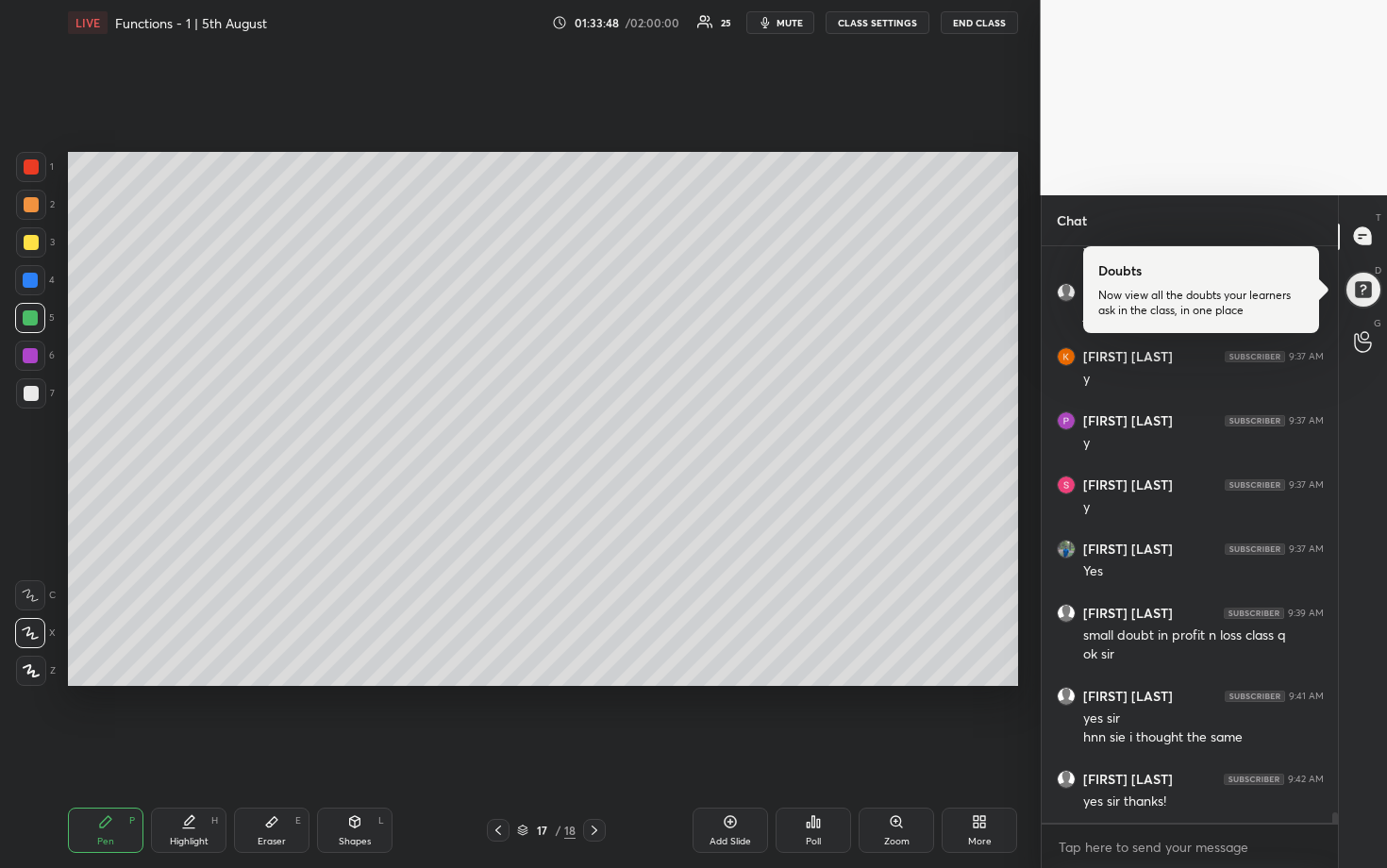 click at bounding box center (31, 393) 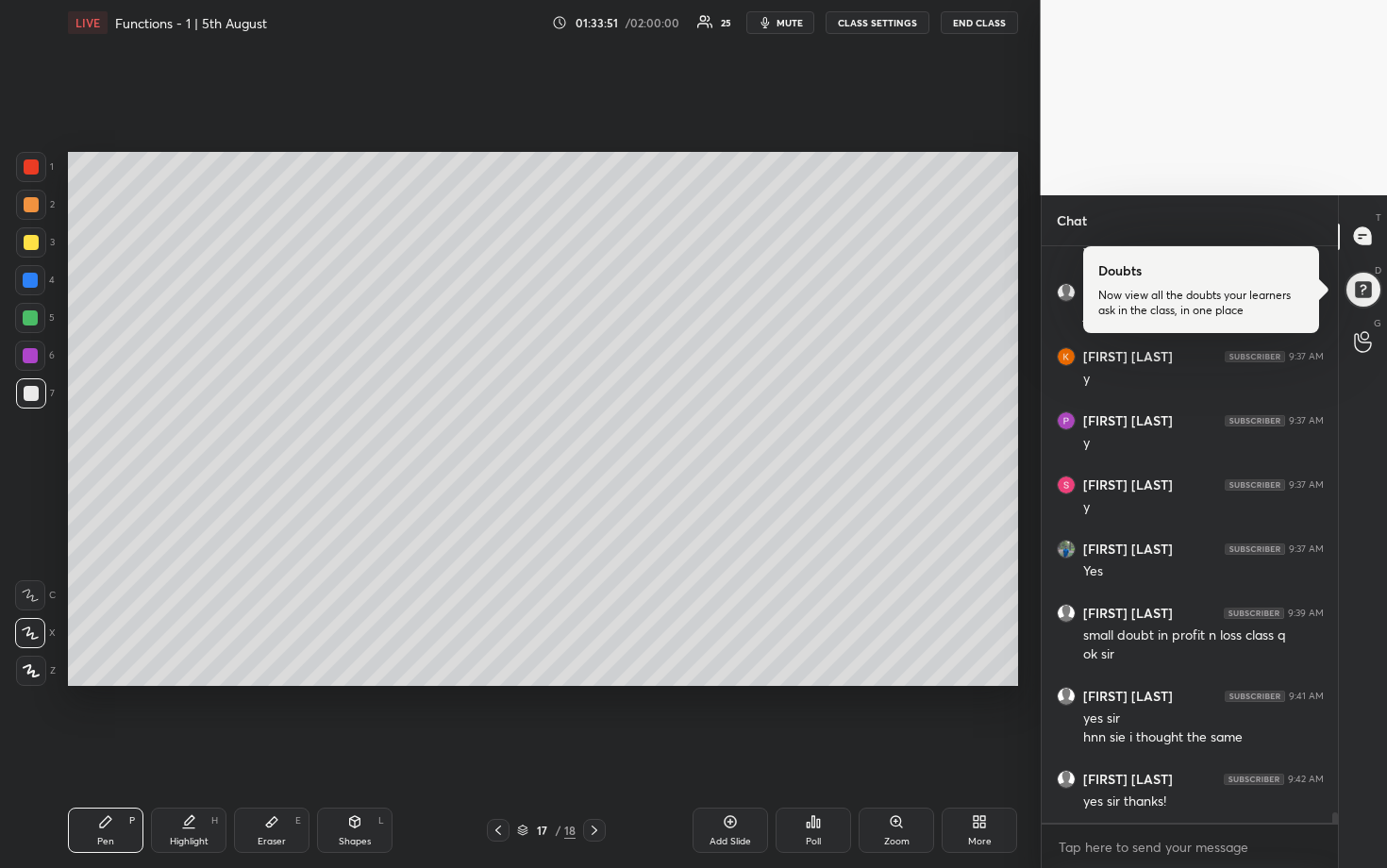 scroll, scrollTop: 32550, scrollLeft: 0, axis: vertical 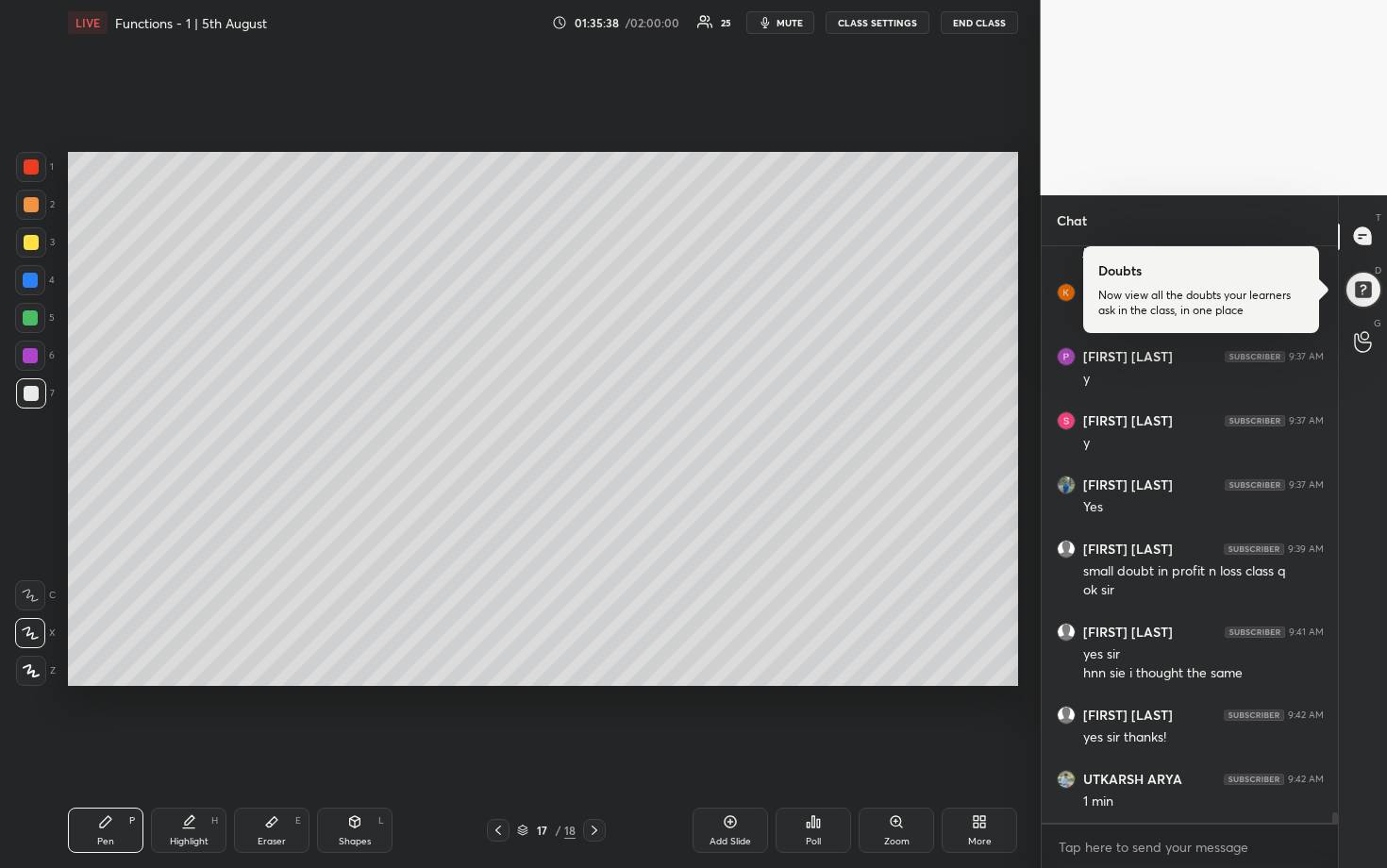 click at bounding box center (31, 242) 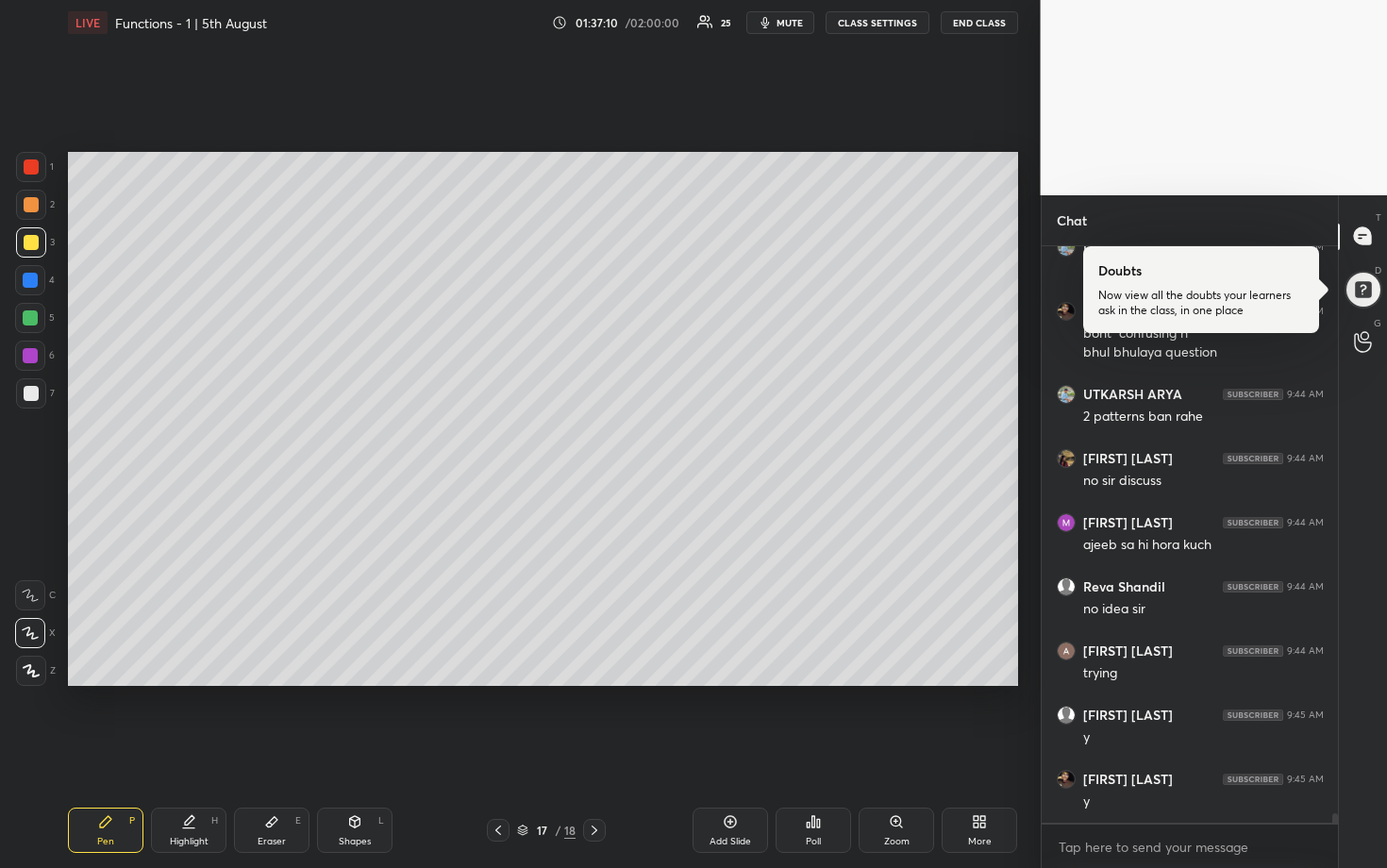 scroll, scrollTop: 33146, scrollLeft: 0, axis: vertical 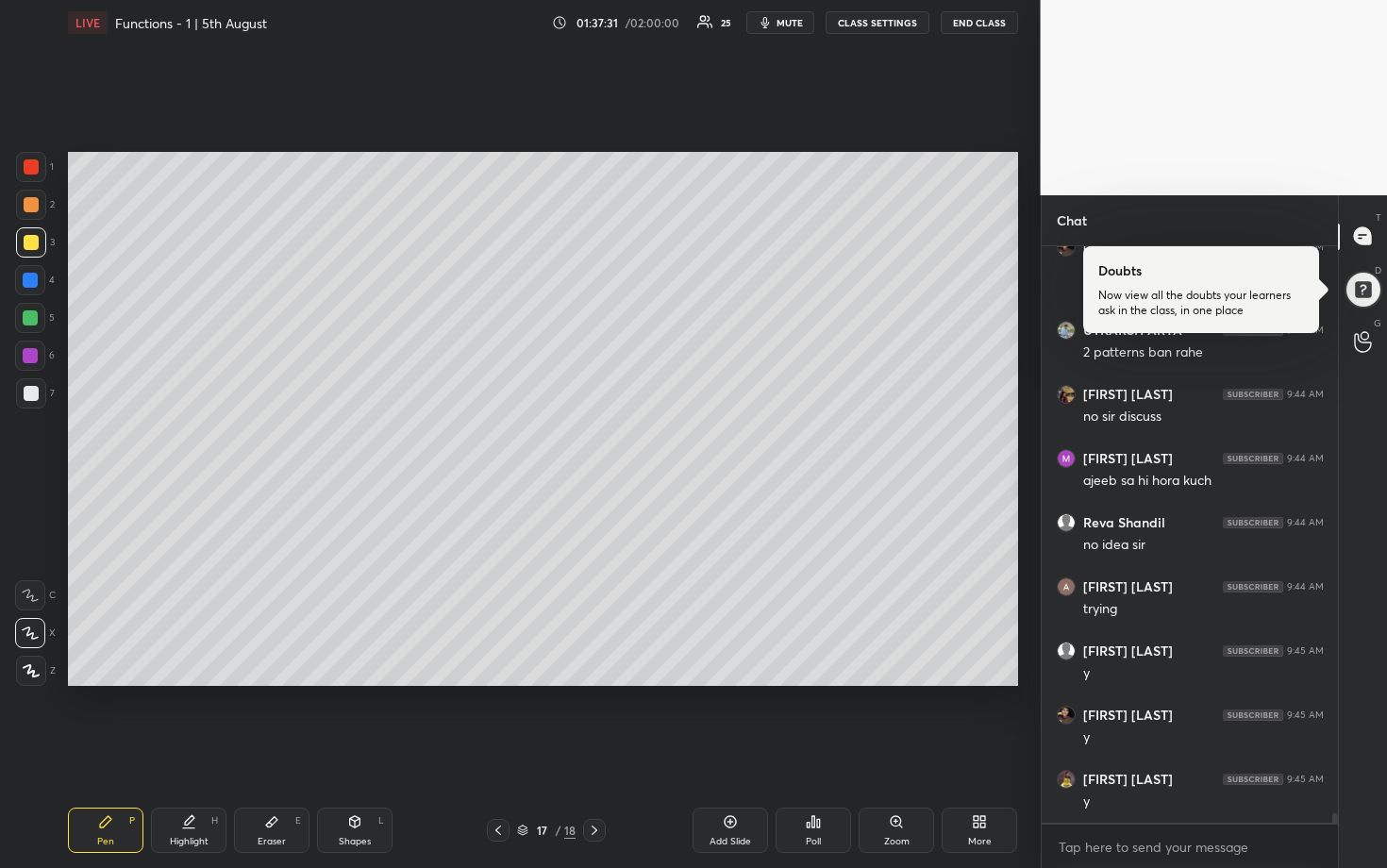 click on "Setting up your live class Poll for   secs No correct answer Start poll" at bounding box center (543, 419) 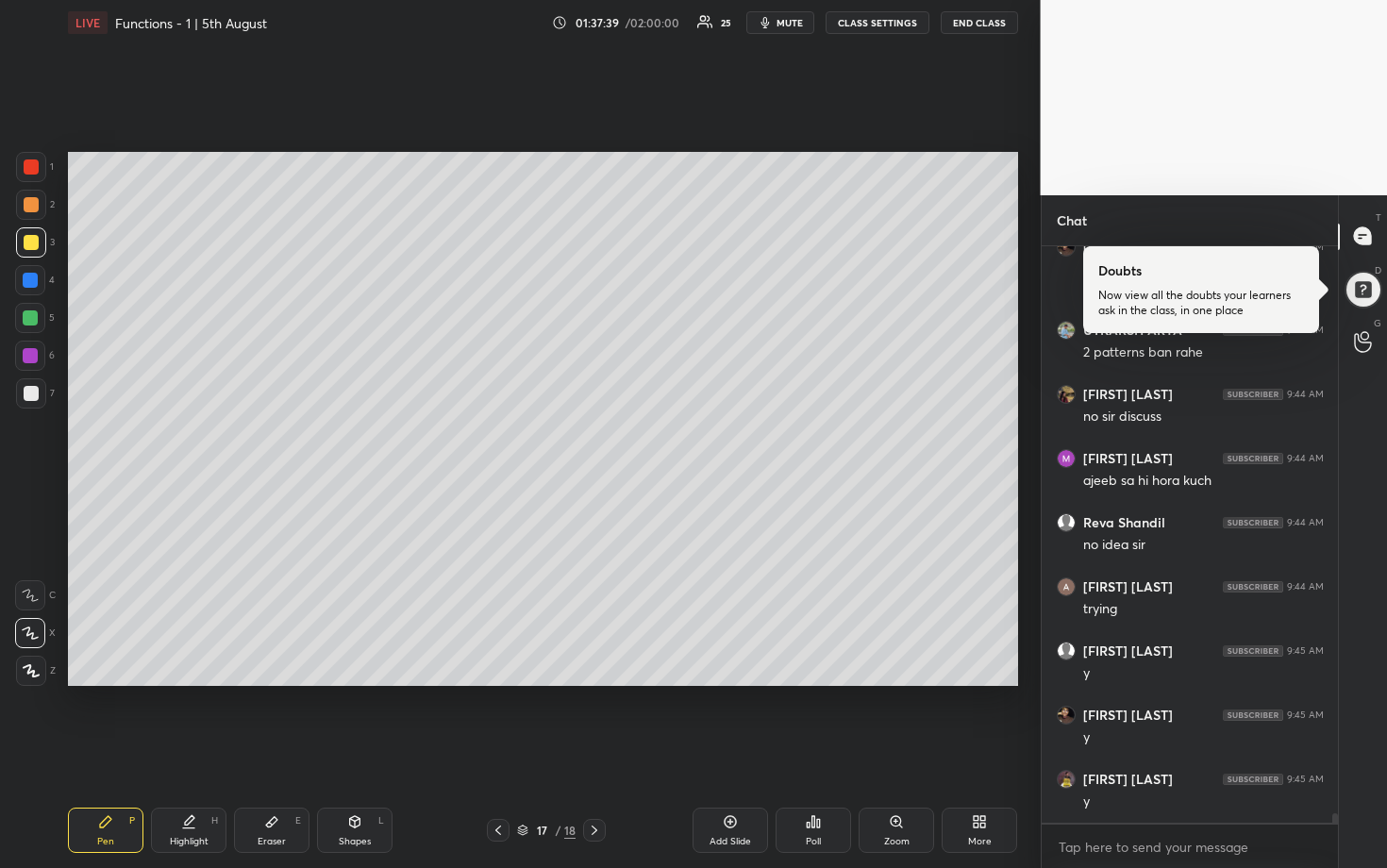 click at bounding box center (30, 280) 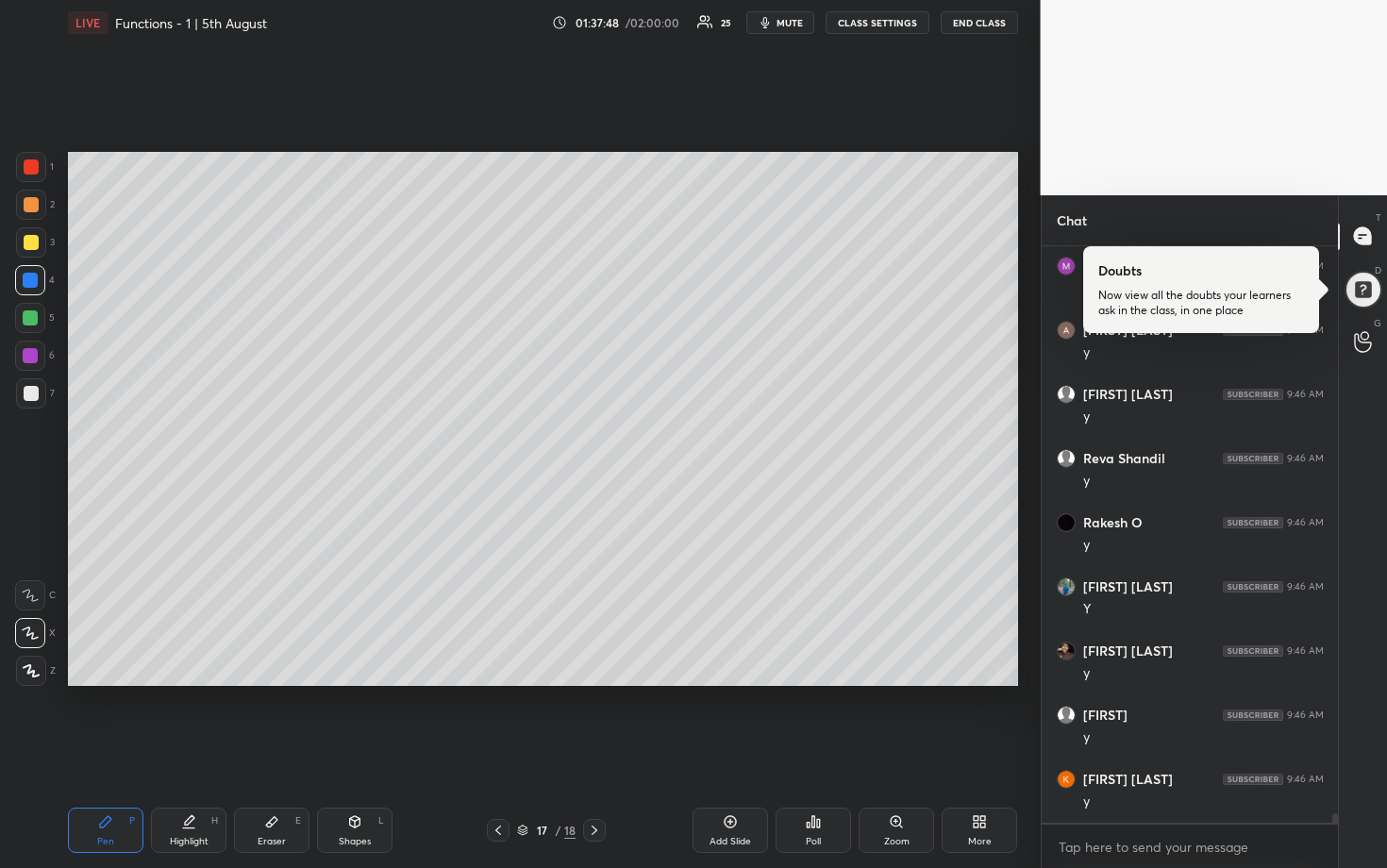 scroll, scrollTop: 33916, scrollLeft: 0, axis: vertical 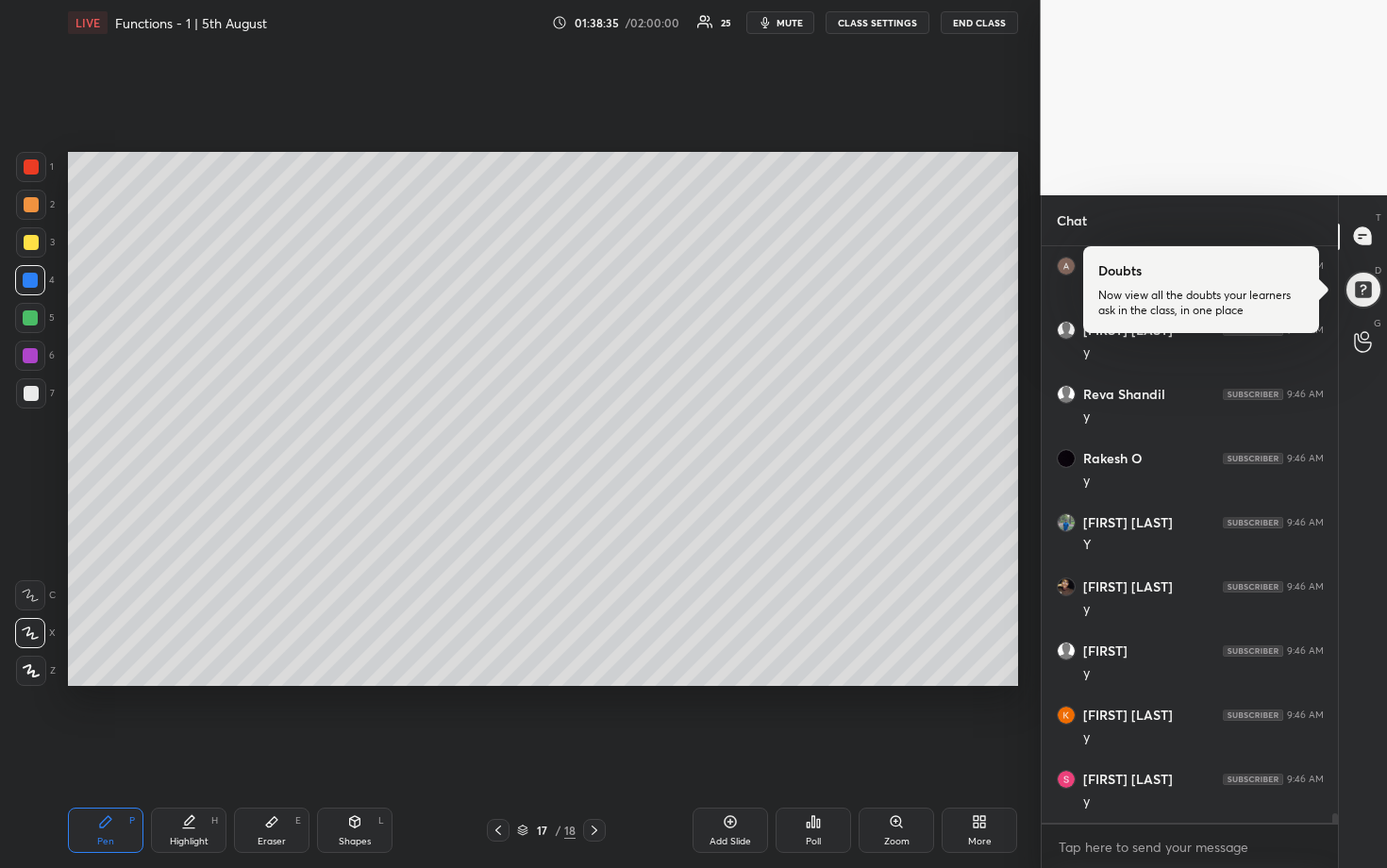 click on "Setting up your live class Poll for   secs No correct answer Start poll" at bounding box center (543, 419) 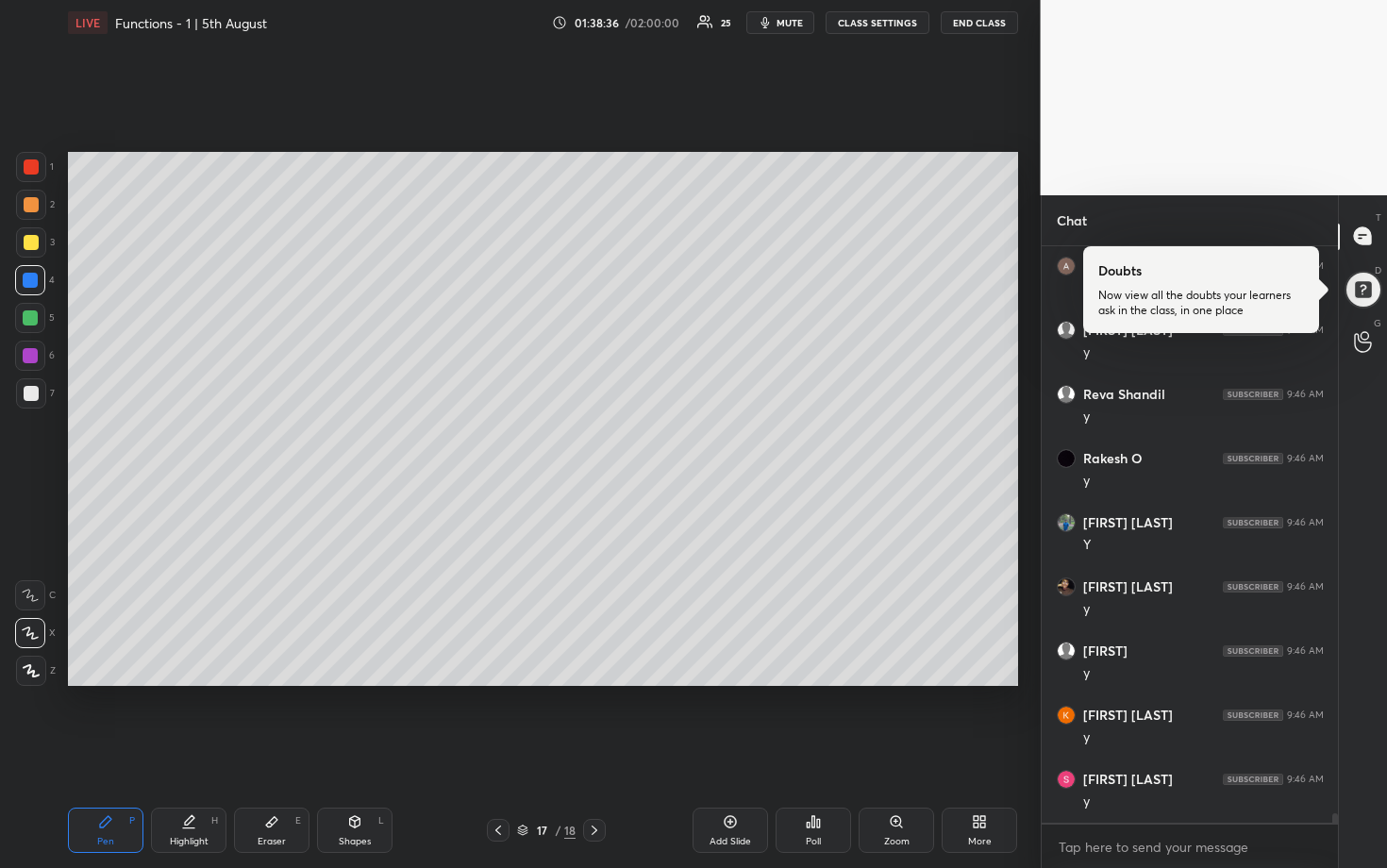 click at bounding box center (30, 318) 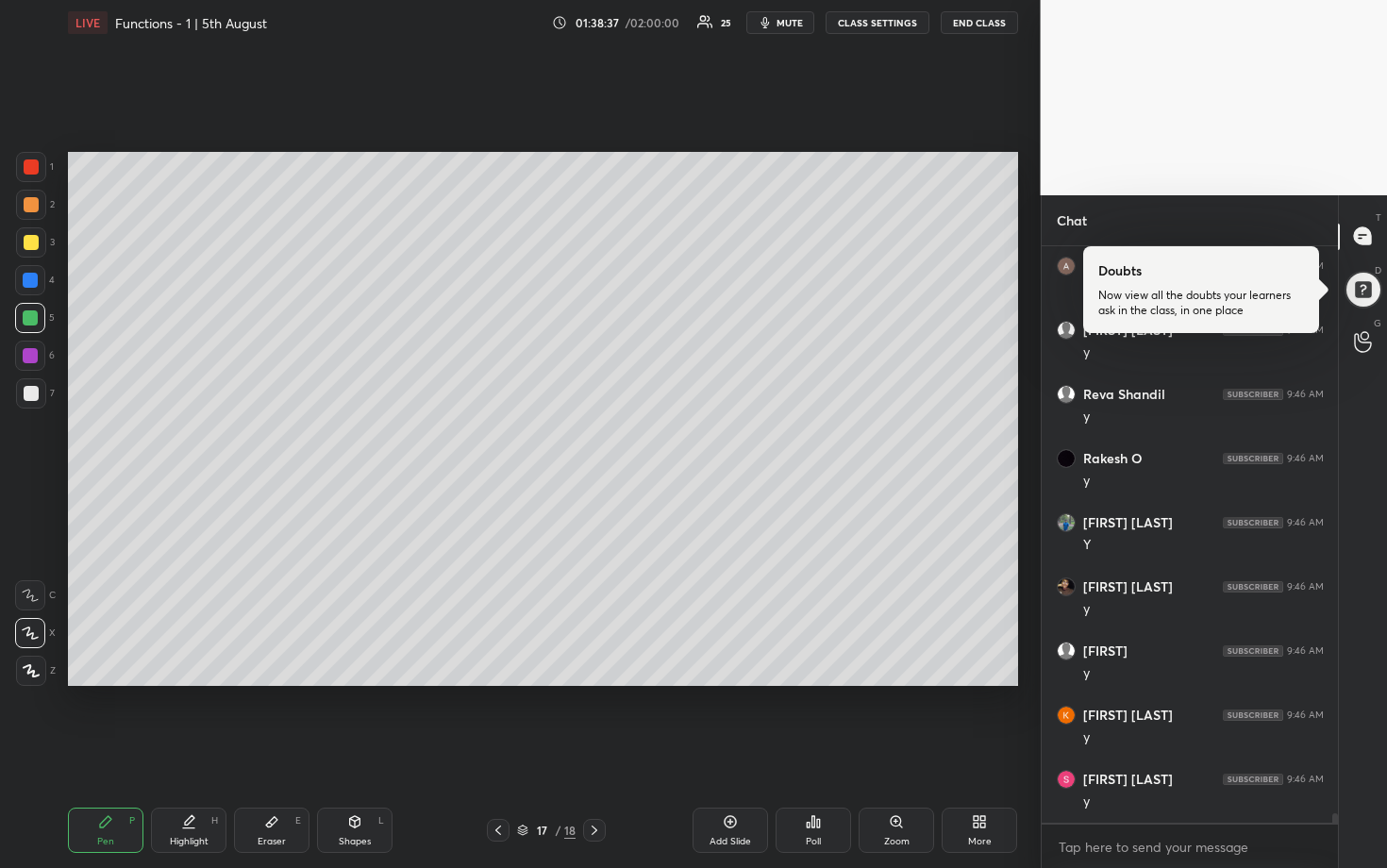 click at bounding box center [31, 393] 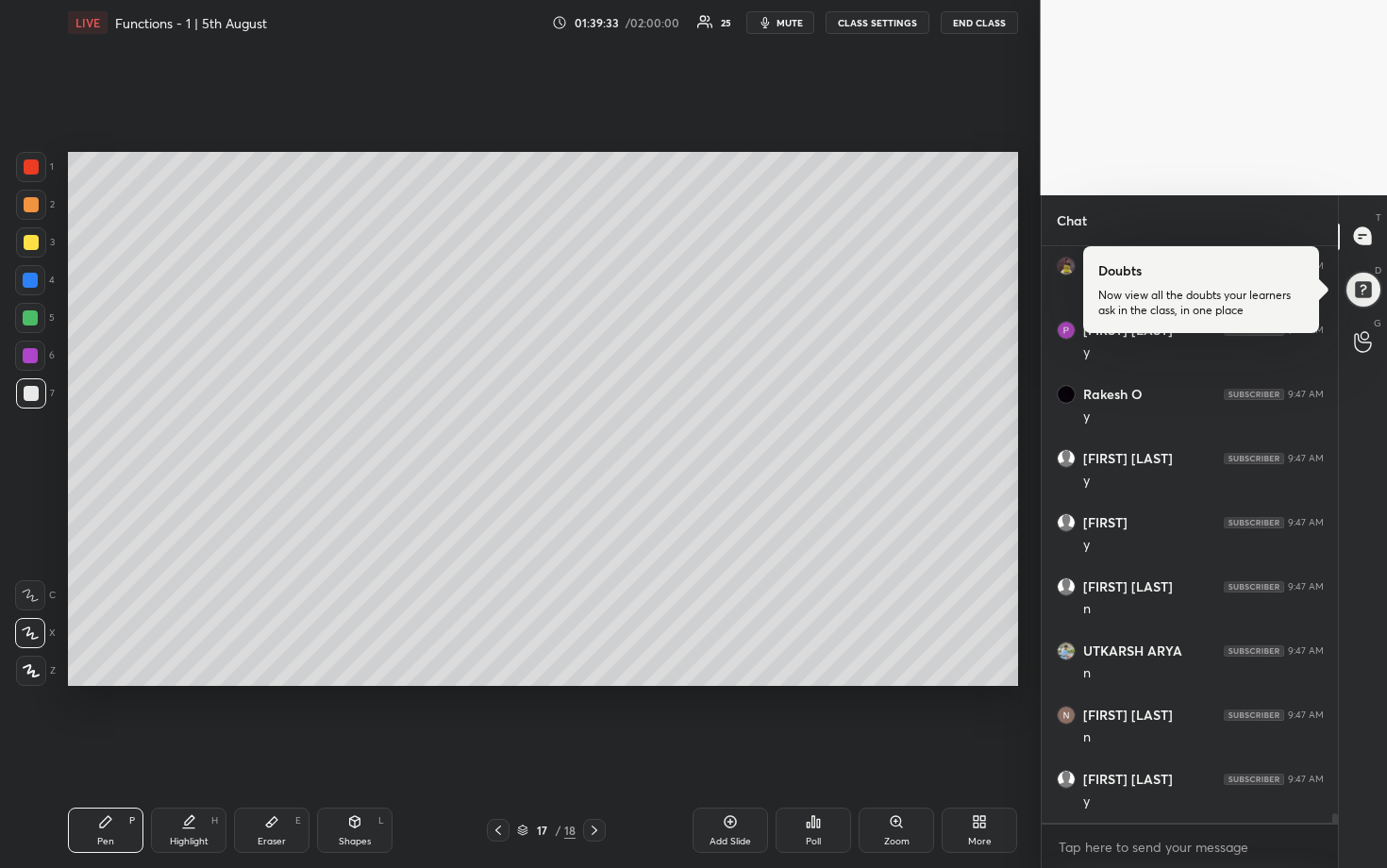 scroll, scrollTop: 34814, scrollLeft: 0, axis: vertical 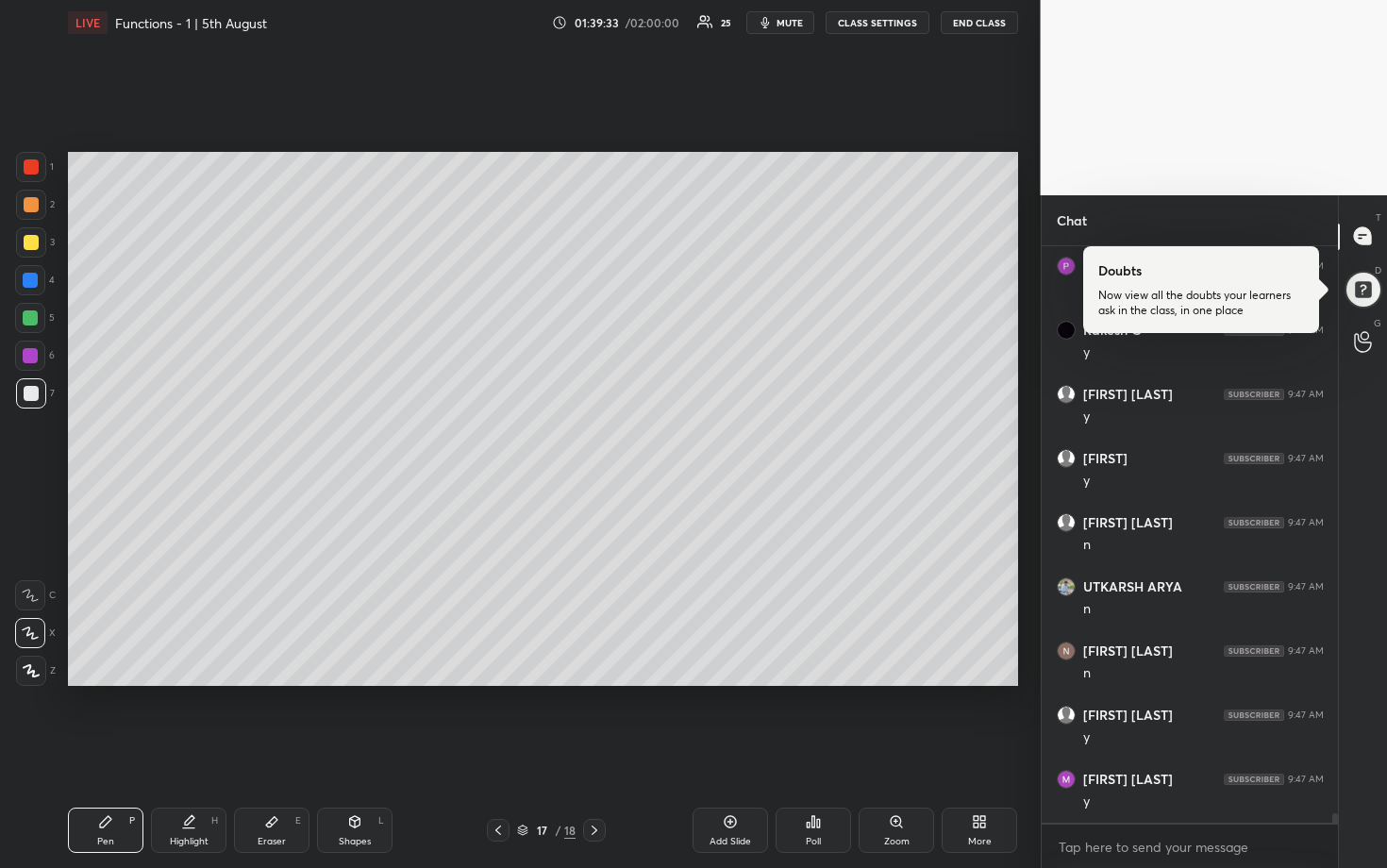 click 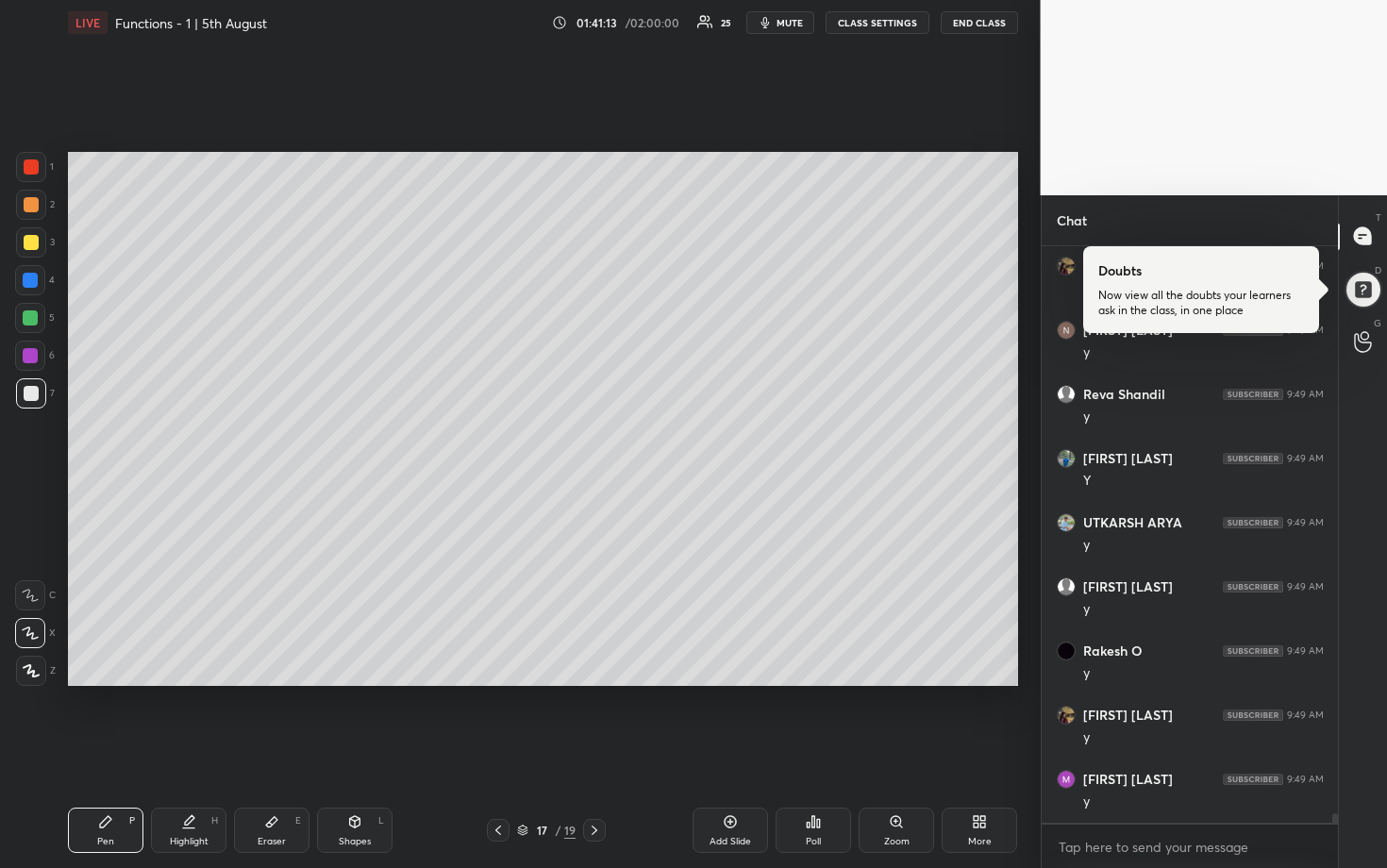 scroll, scrollTop: 35905, scrollLeft: 0, axis: vertical 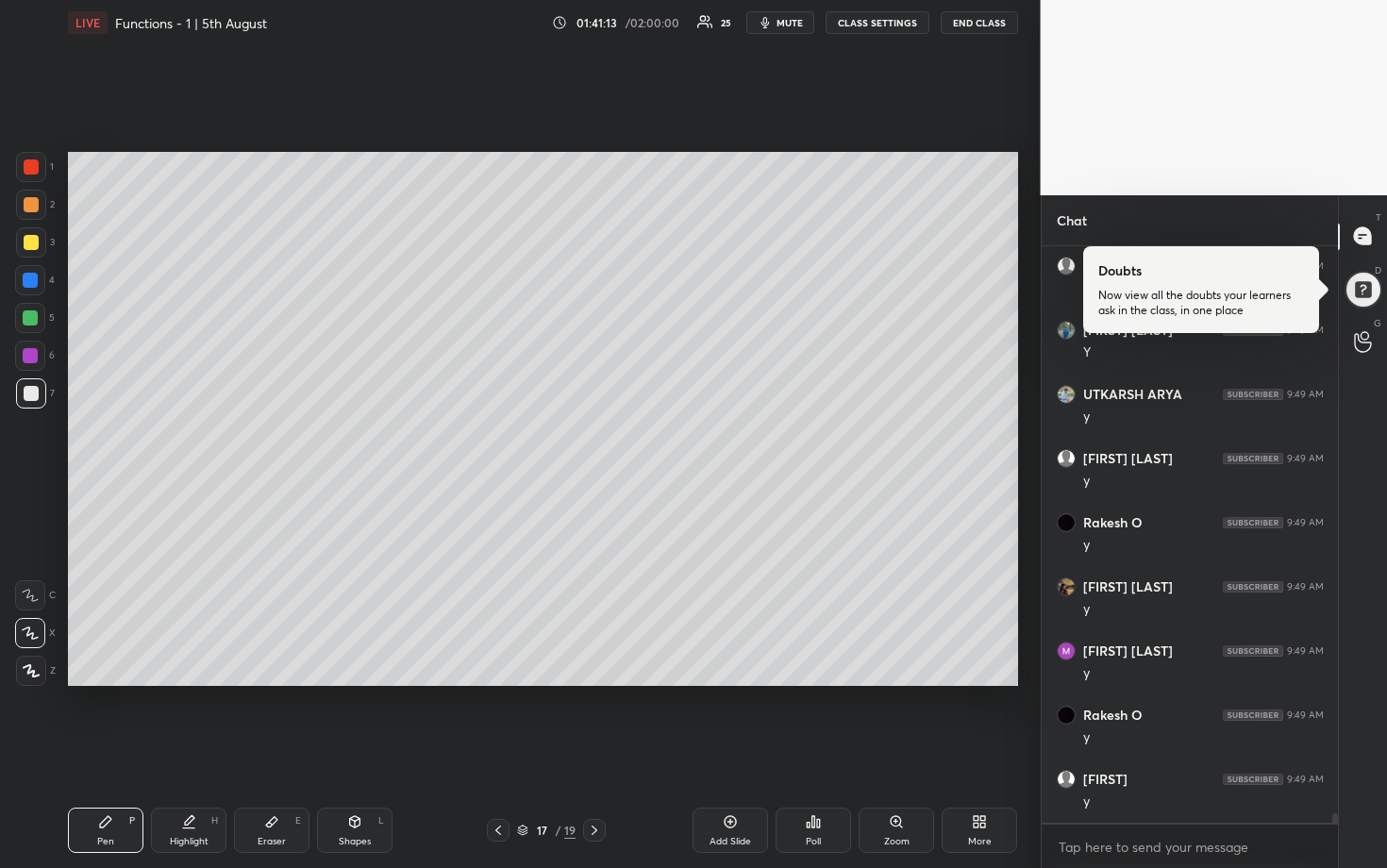 drag, startPoint x: 26, startPoint y: 317, endPoint x: 61, endPoint y: 311, distance: 35.51056 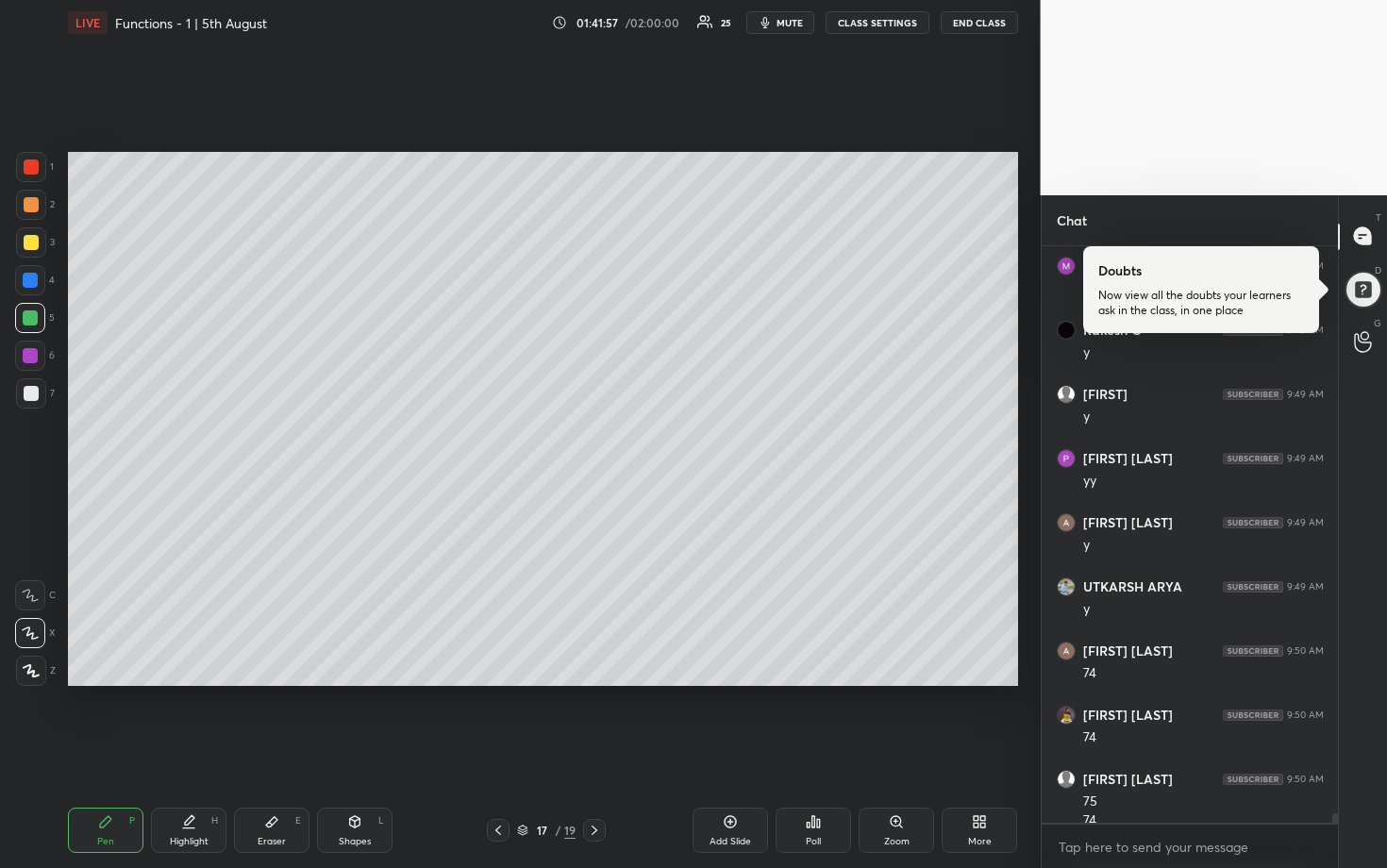 scroll, scrollTop: 36309, scrollLeft: 0, axis: vertical 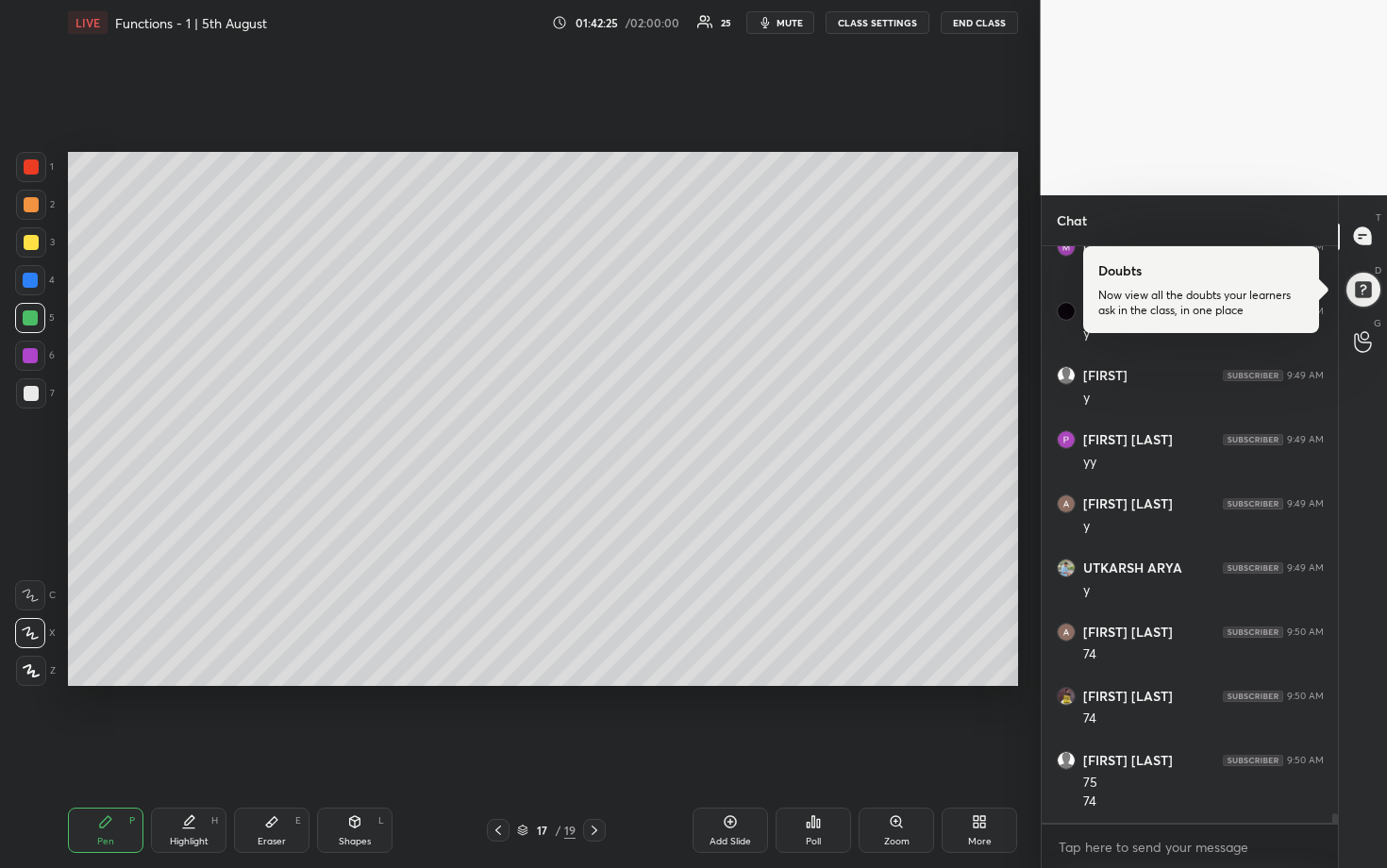 click on "Add Slide" at bounding box center [730, 830] 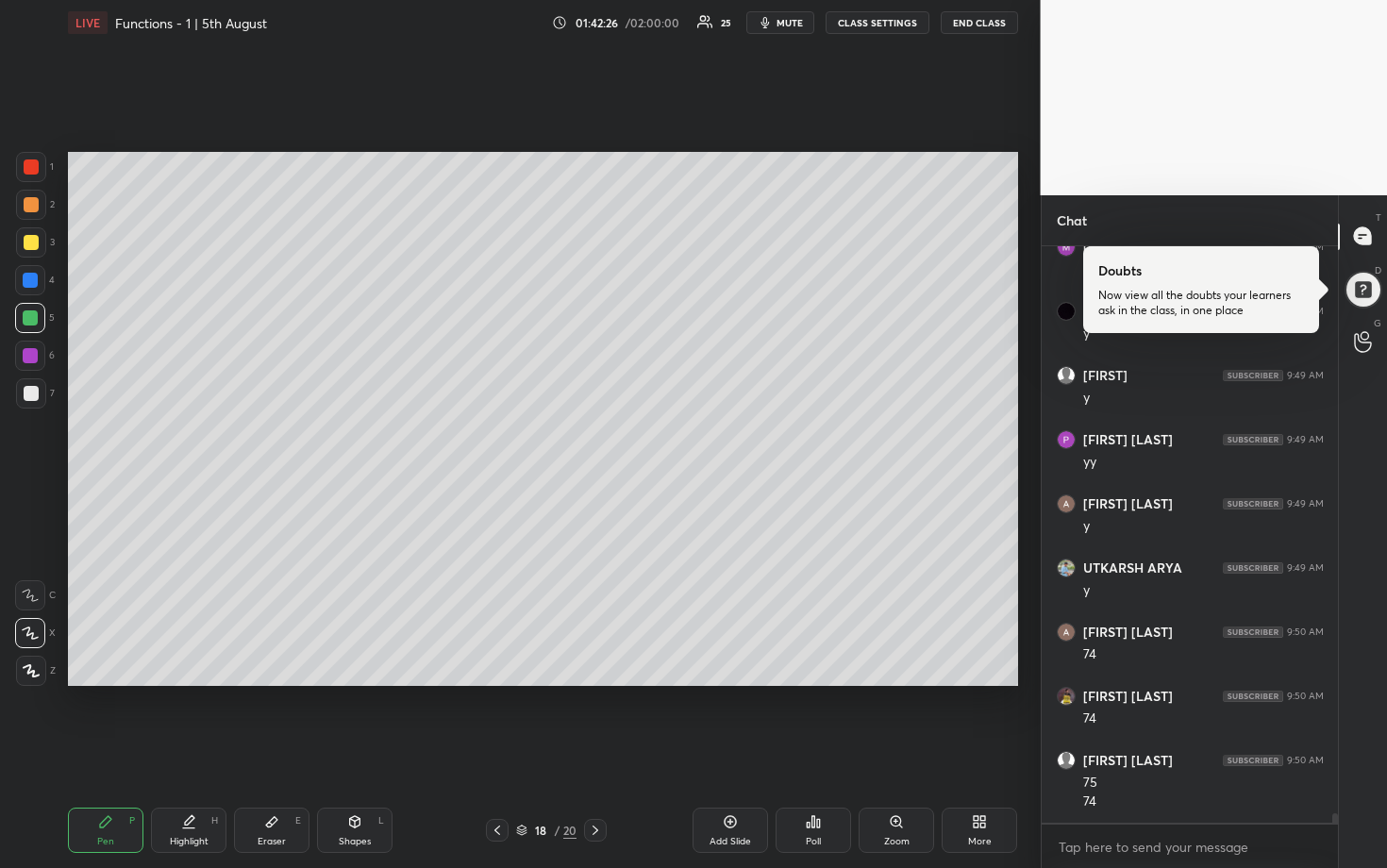click 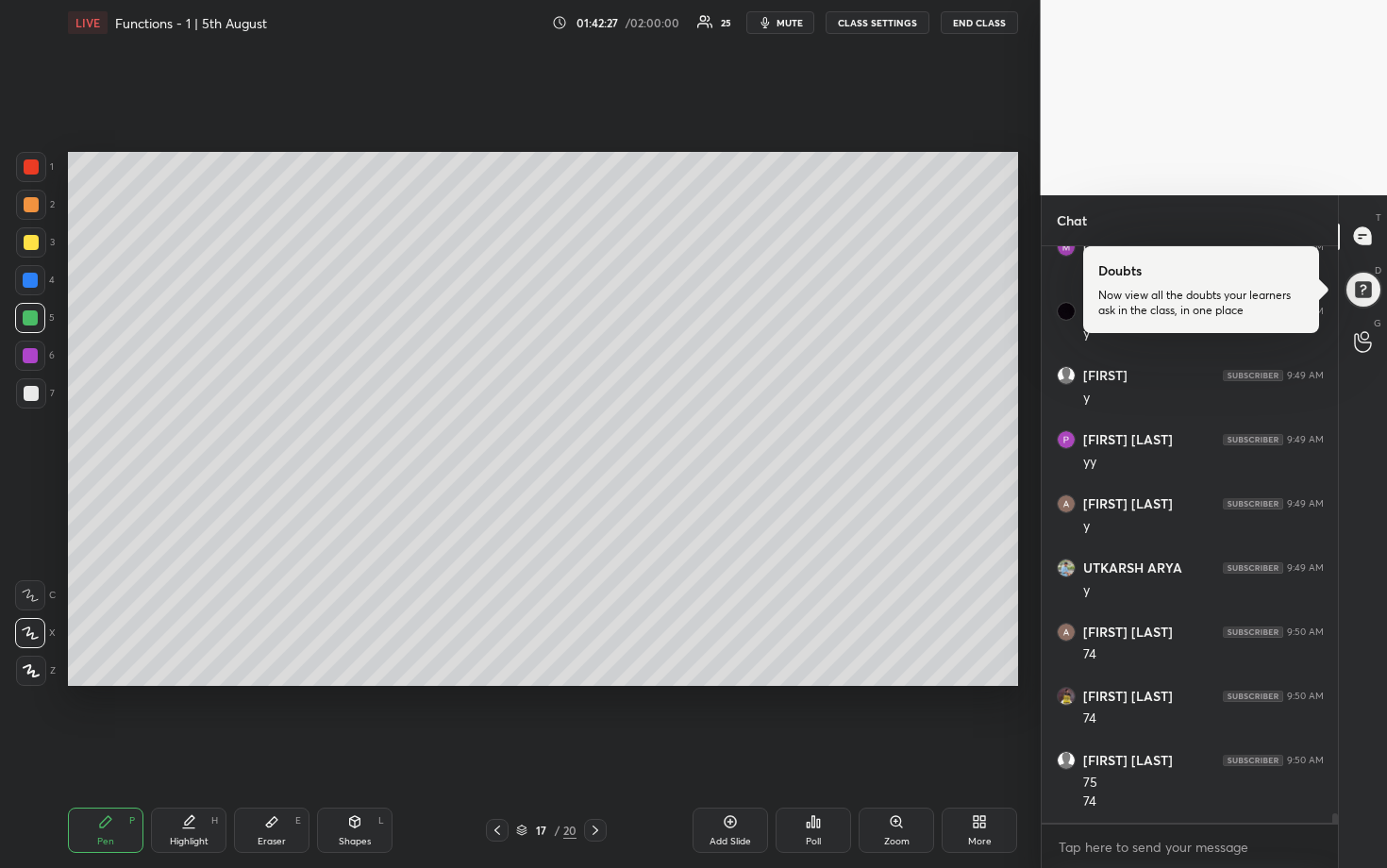 click 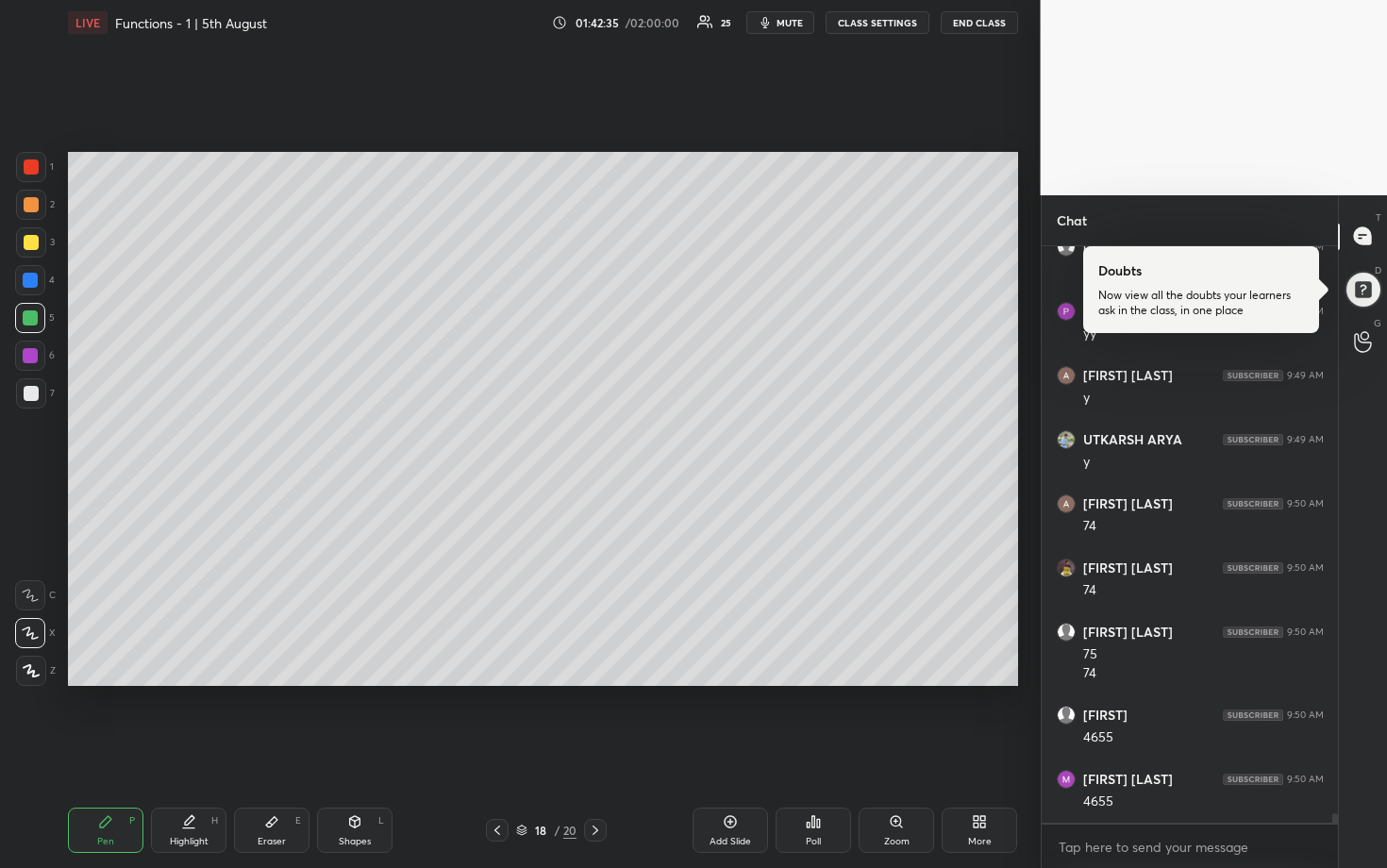 scroll, scrollTop: 36501, scrollLeft: 0, axis: vertical 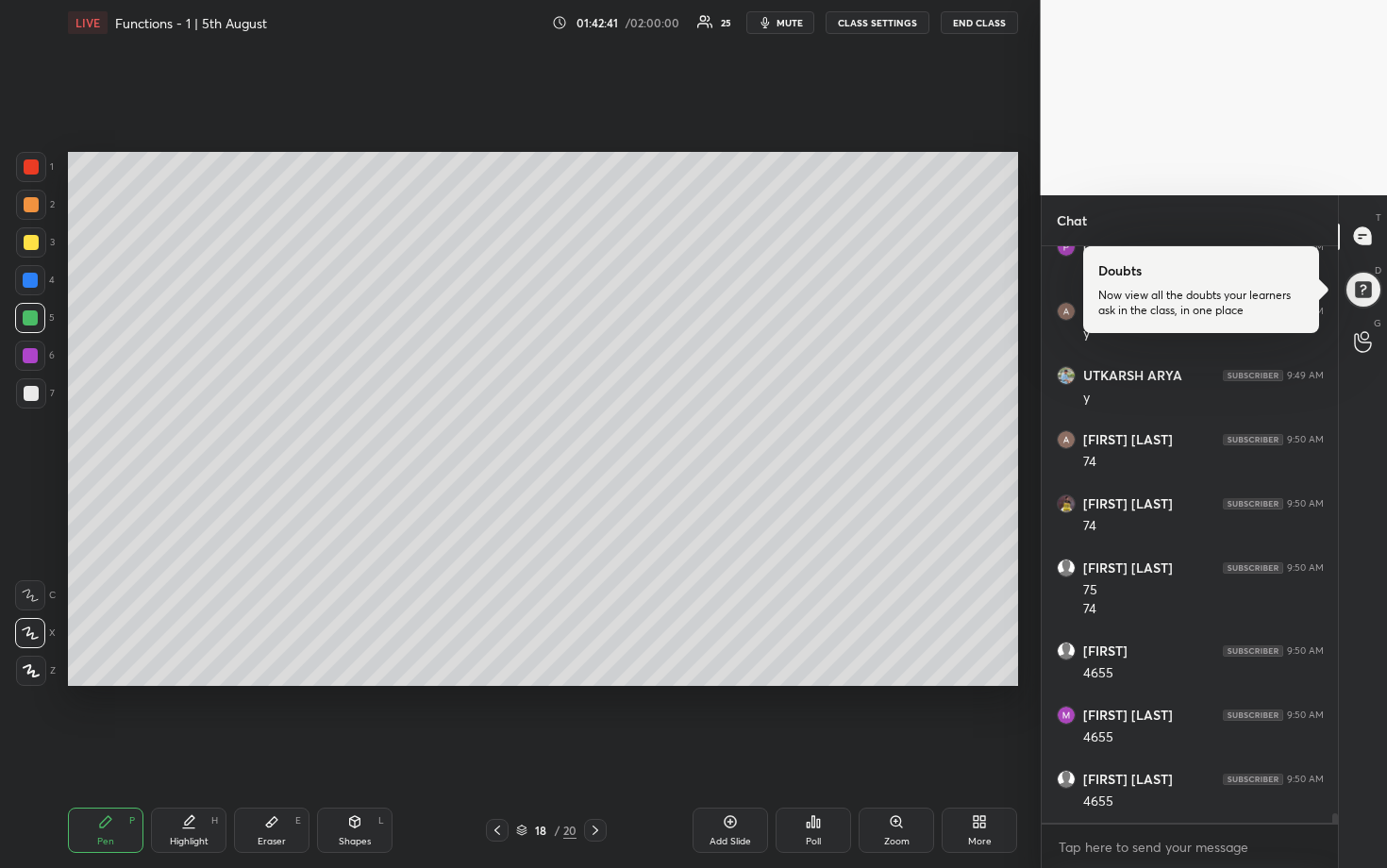 click at bounding box center [31, 393] 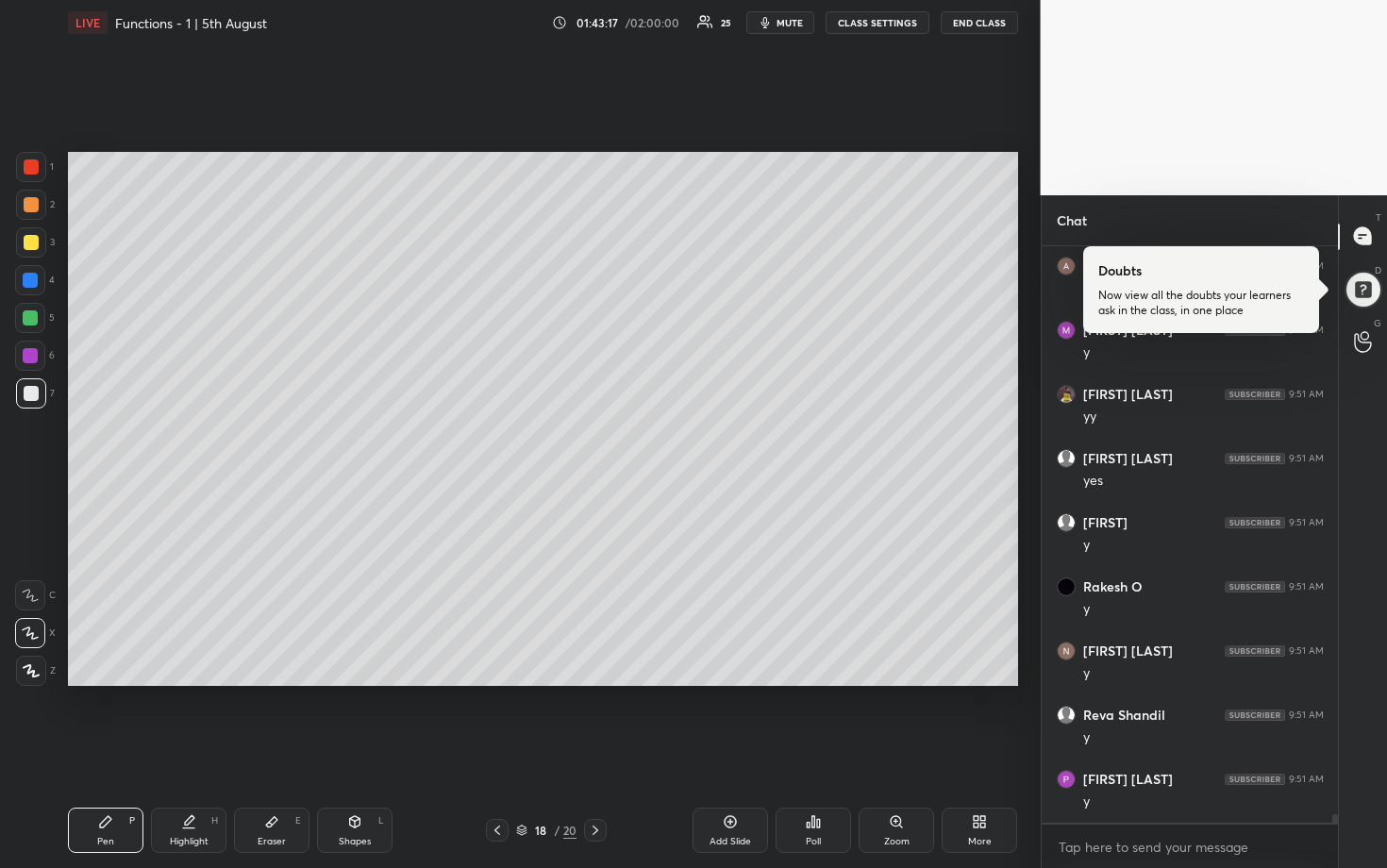 scroll, scrollTop: 37207, scrollLeft: 0, axis: vertical 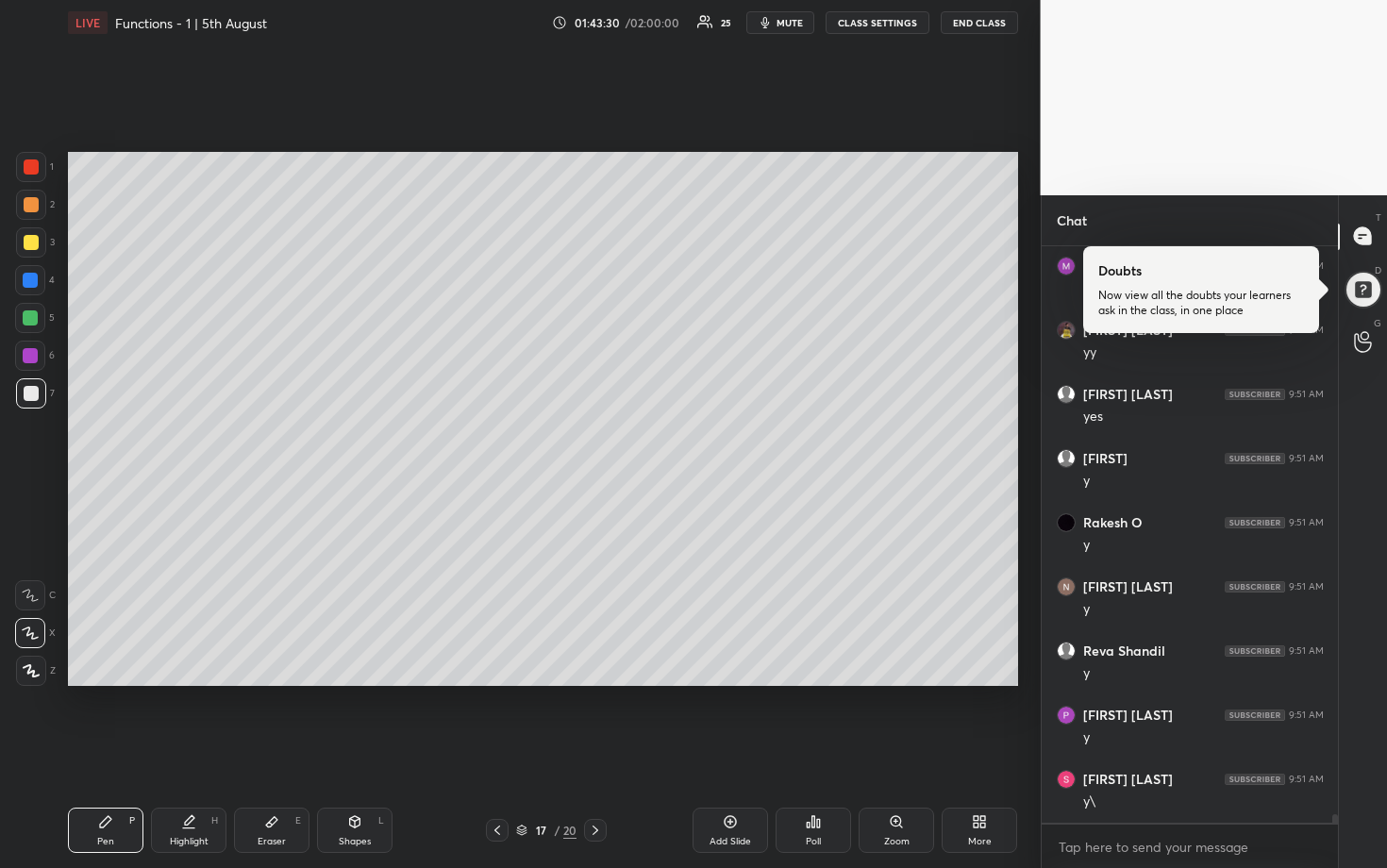 click at bounding box center [31, 167] 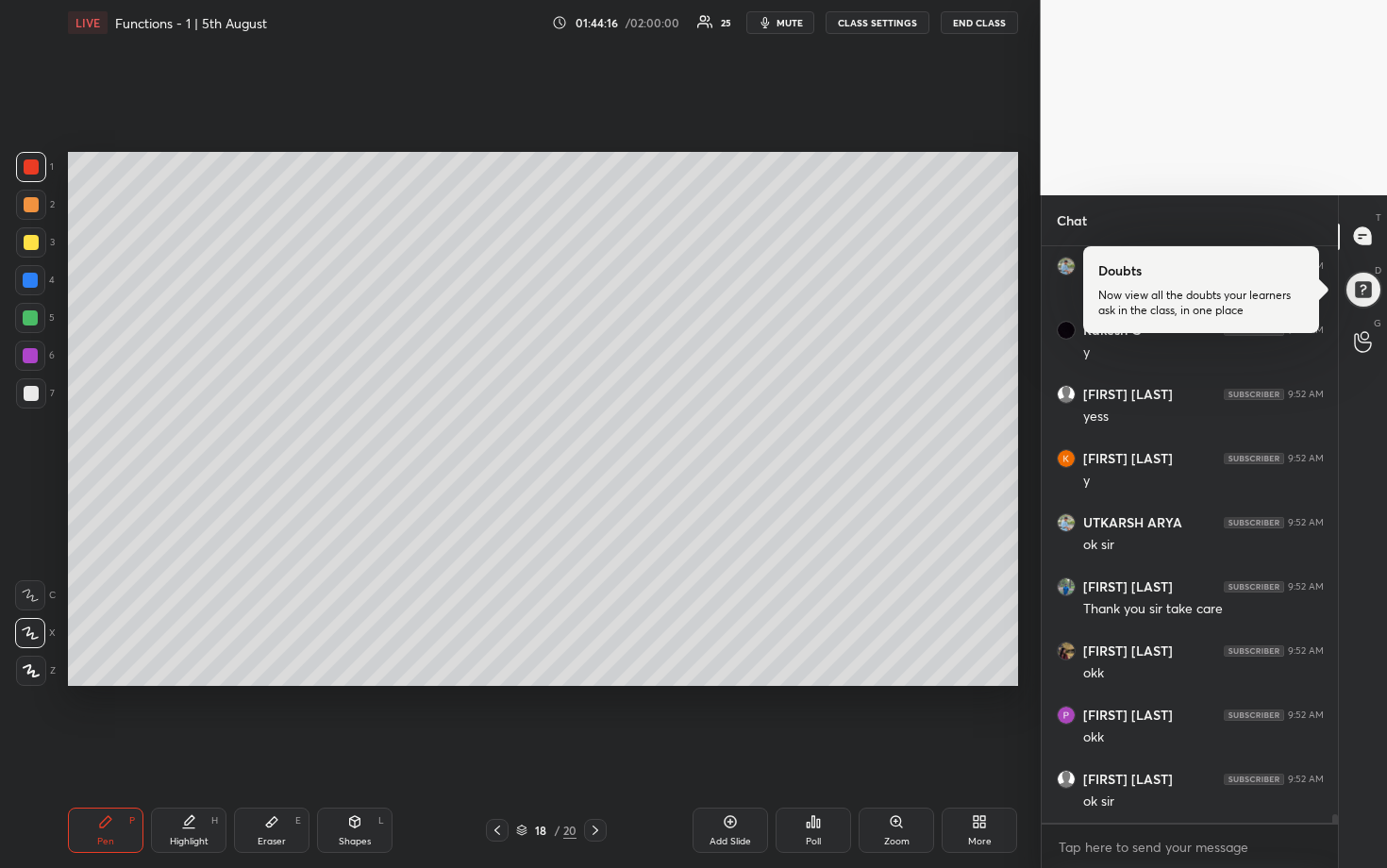 scroll, scrollTop: 37913, scrollLeft: 0, axis: vertical 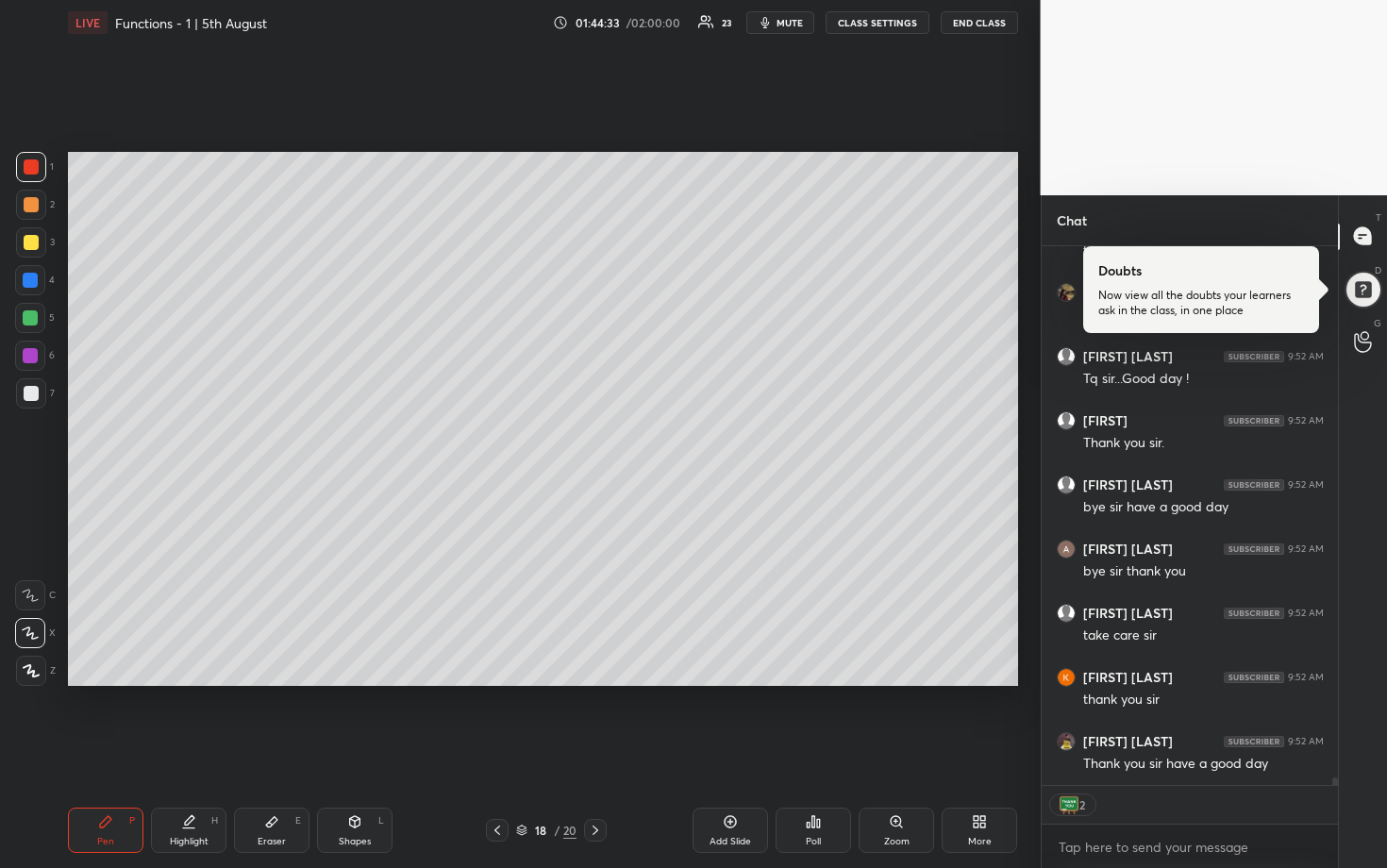click on "END CLASS" at bounding box center (979, 23) 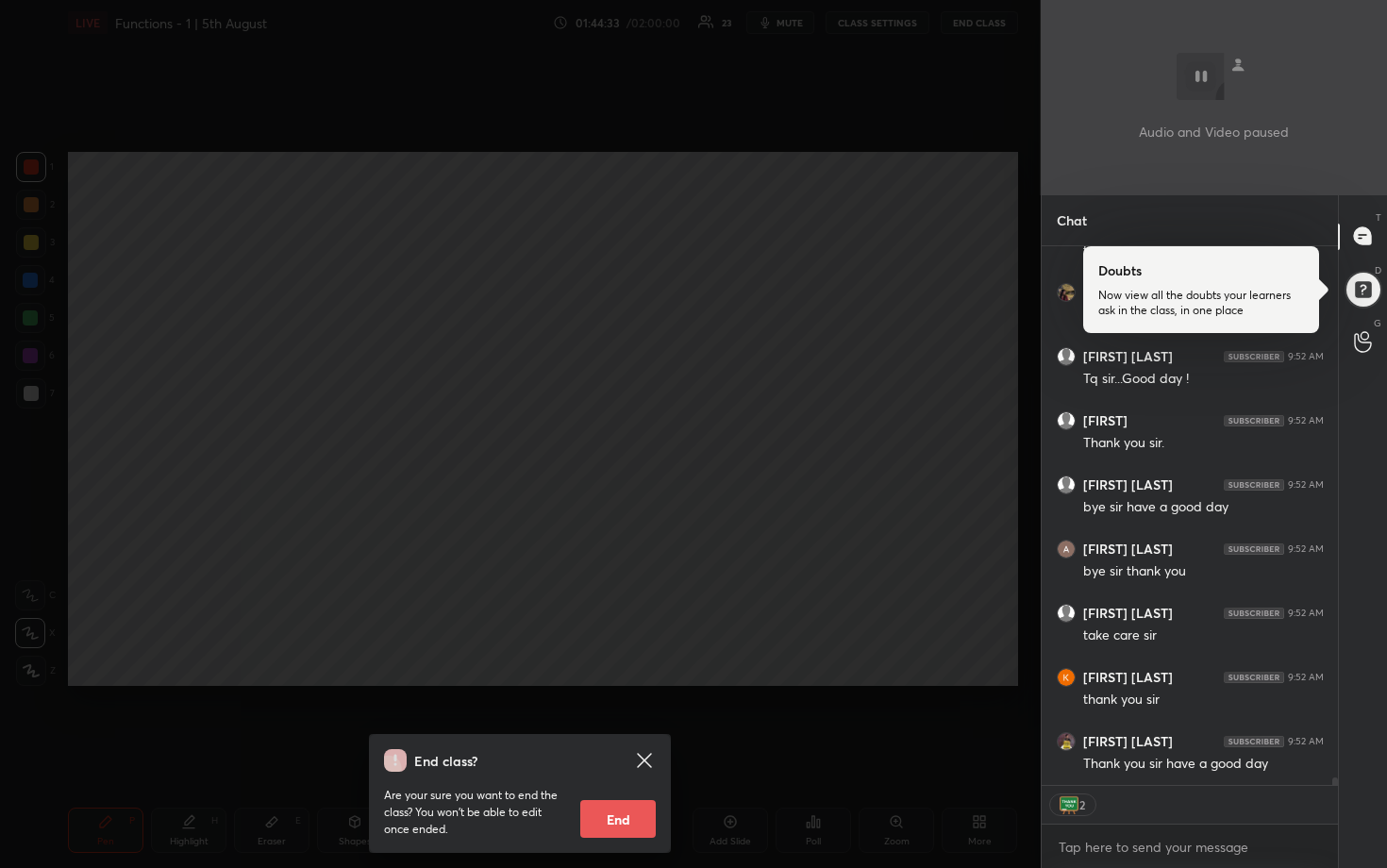 scroll, scrollTop: 38849, scrollLeft: 0, axis: vertical 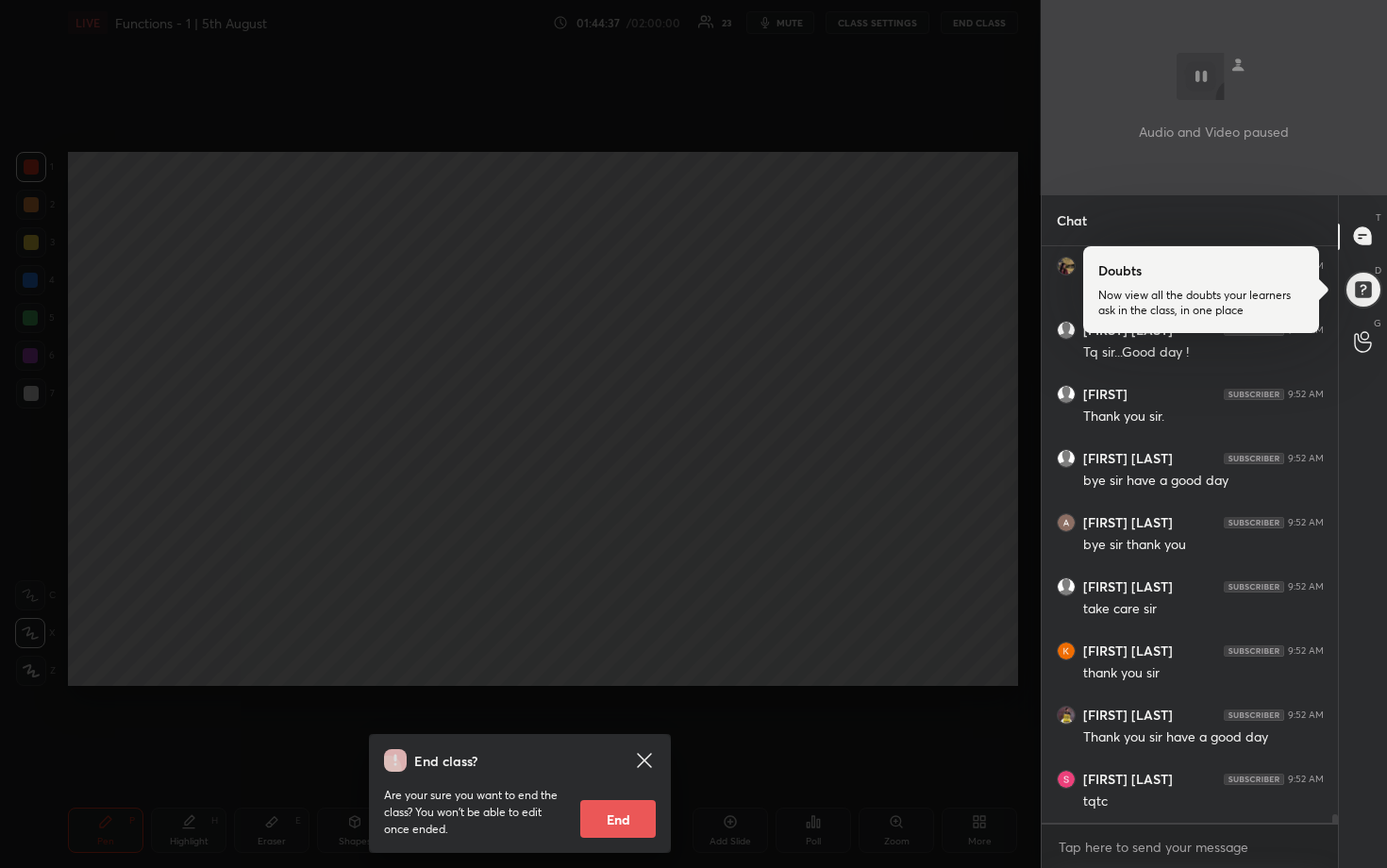 click on "End" at bounding box center [618, 819] 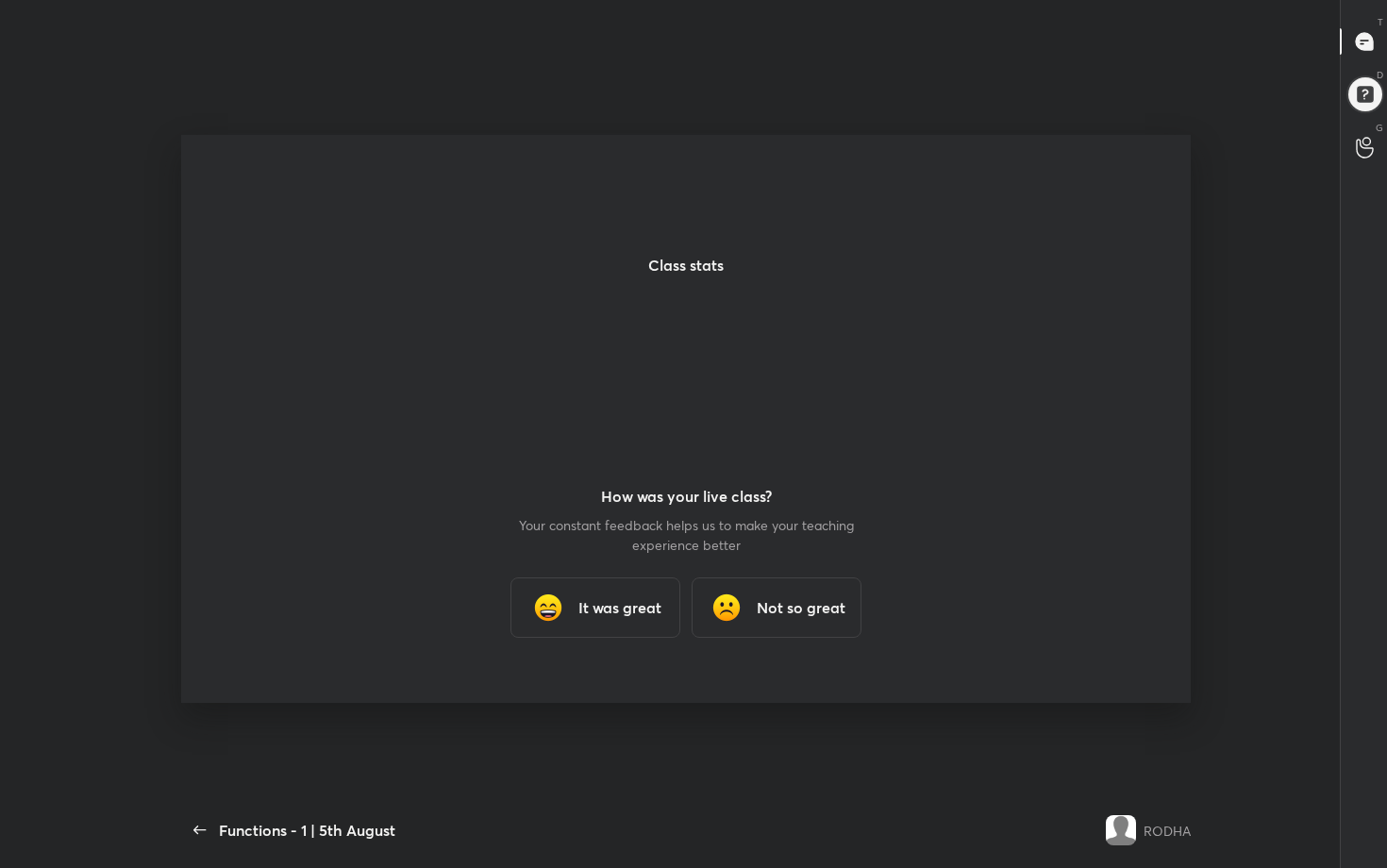 scroll, scrollTop: 93601, scrollLeft: 93248, axis: both 